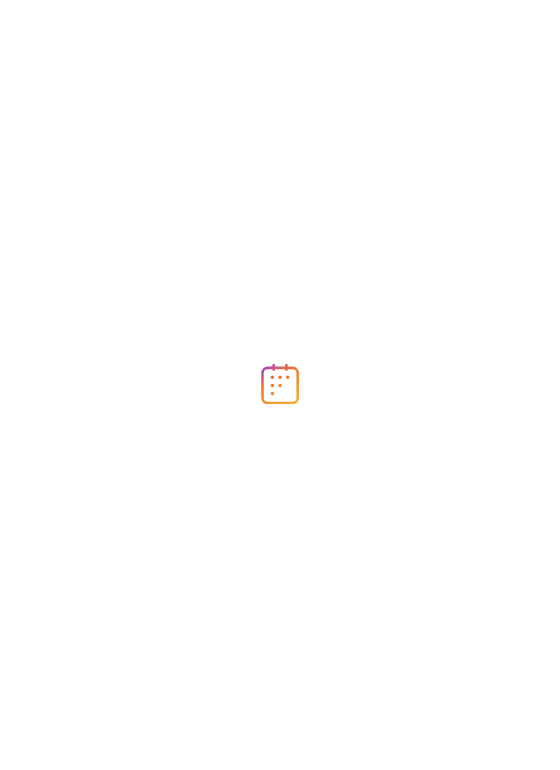 scroll, scrollTop: 0, scrollLeft: 0, axis: both 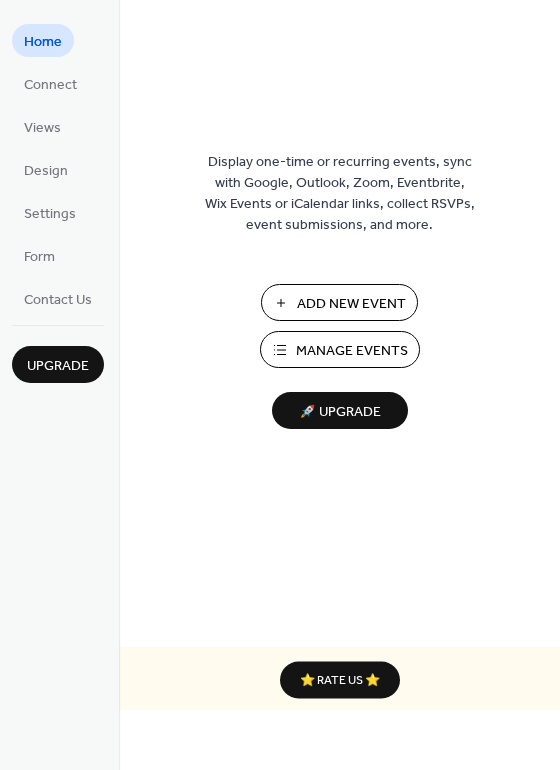 click on "Add New Event" at bounding box center [351, 304] 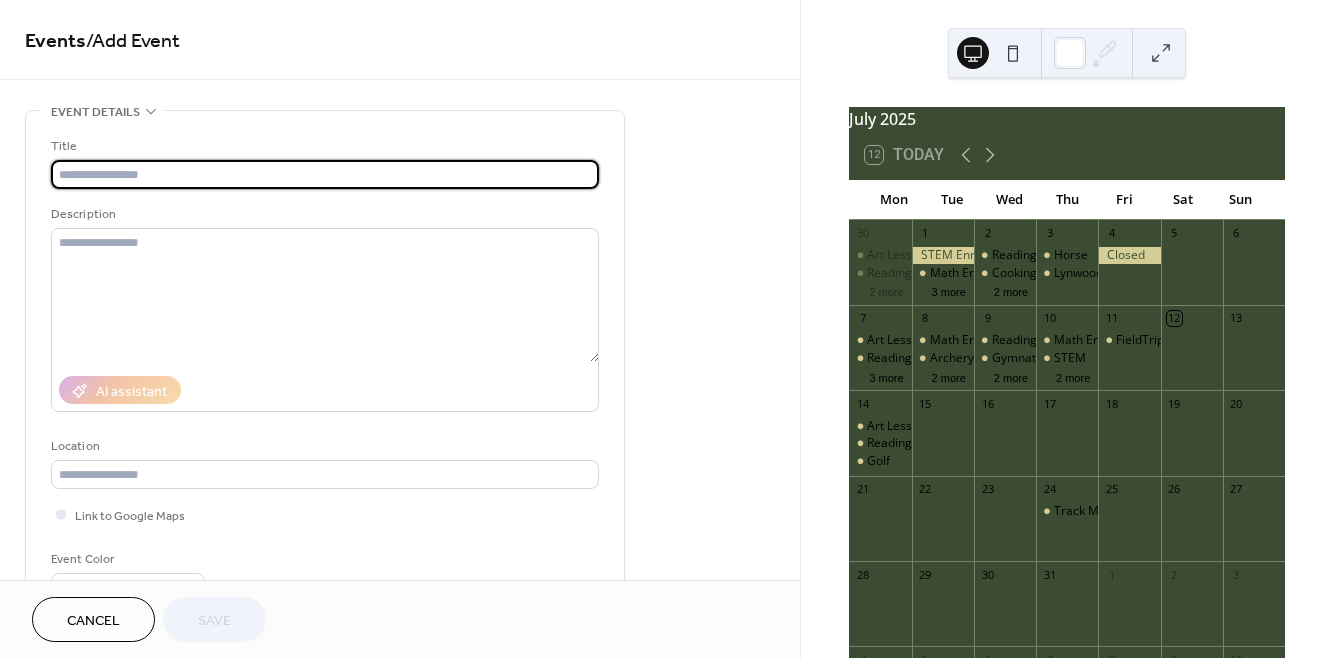 scroll, scrollTop: 0, scrollLeft: 0, axis: both 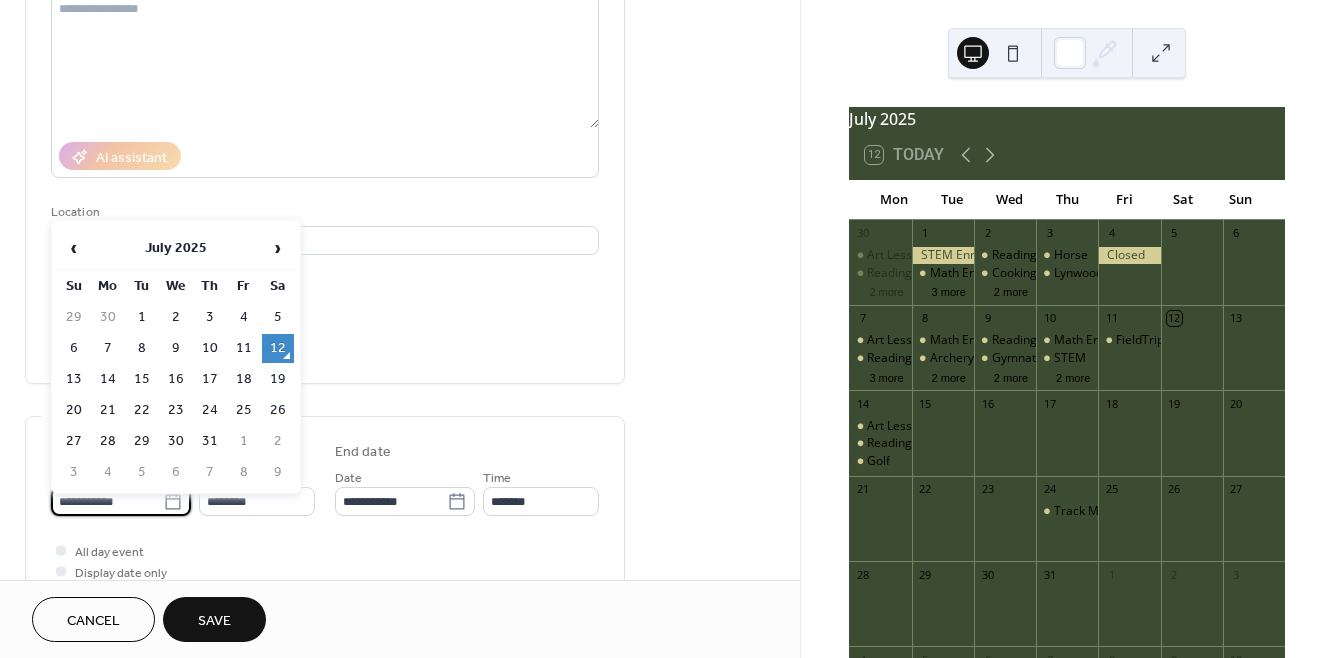 click on "**********" at bounding box center [107, 501] 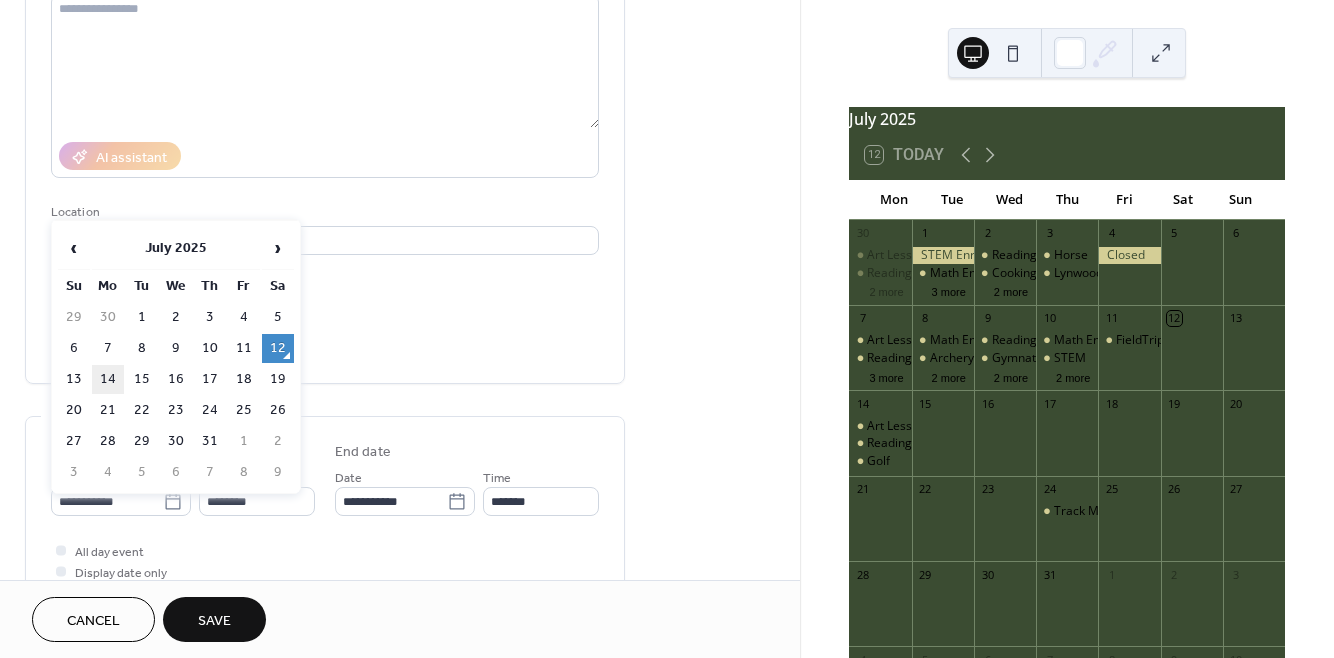 click on "14" at bounding box center [108, 379] 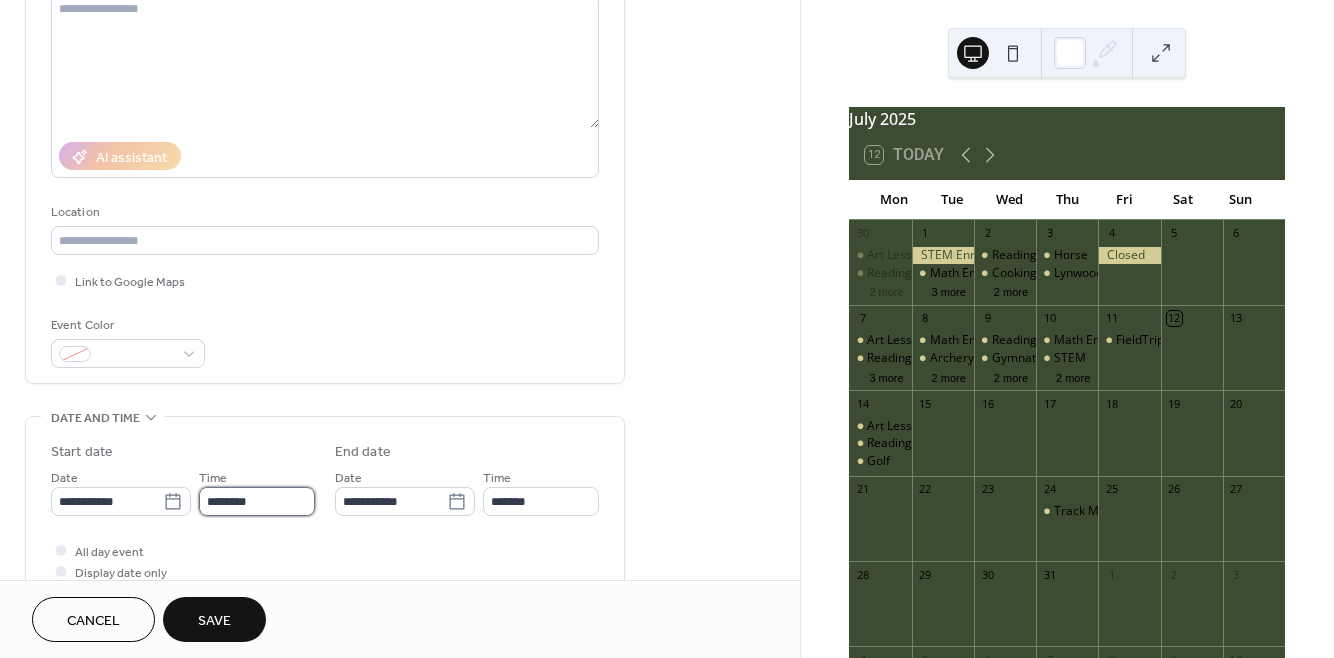 click on "********" at bounding box center [257, 501] 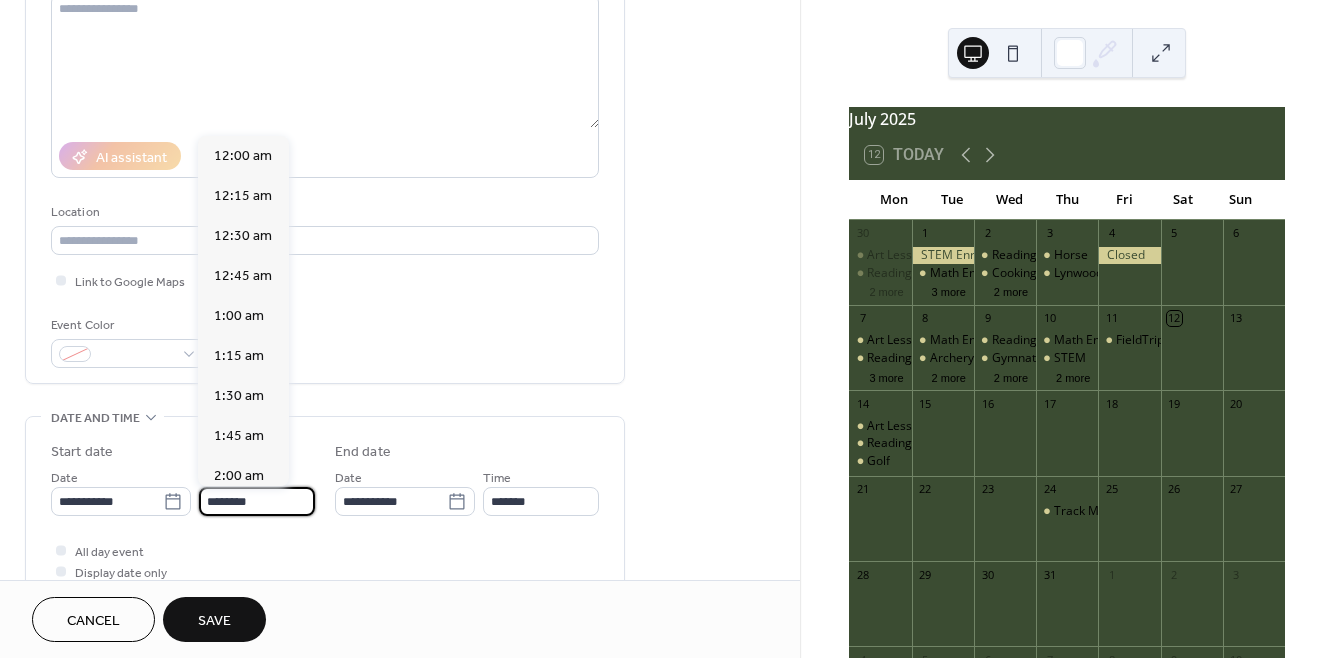 scroll, scrollTop: 1929, scrollLeft: 0, axis: vertical 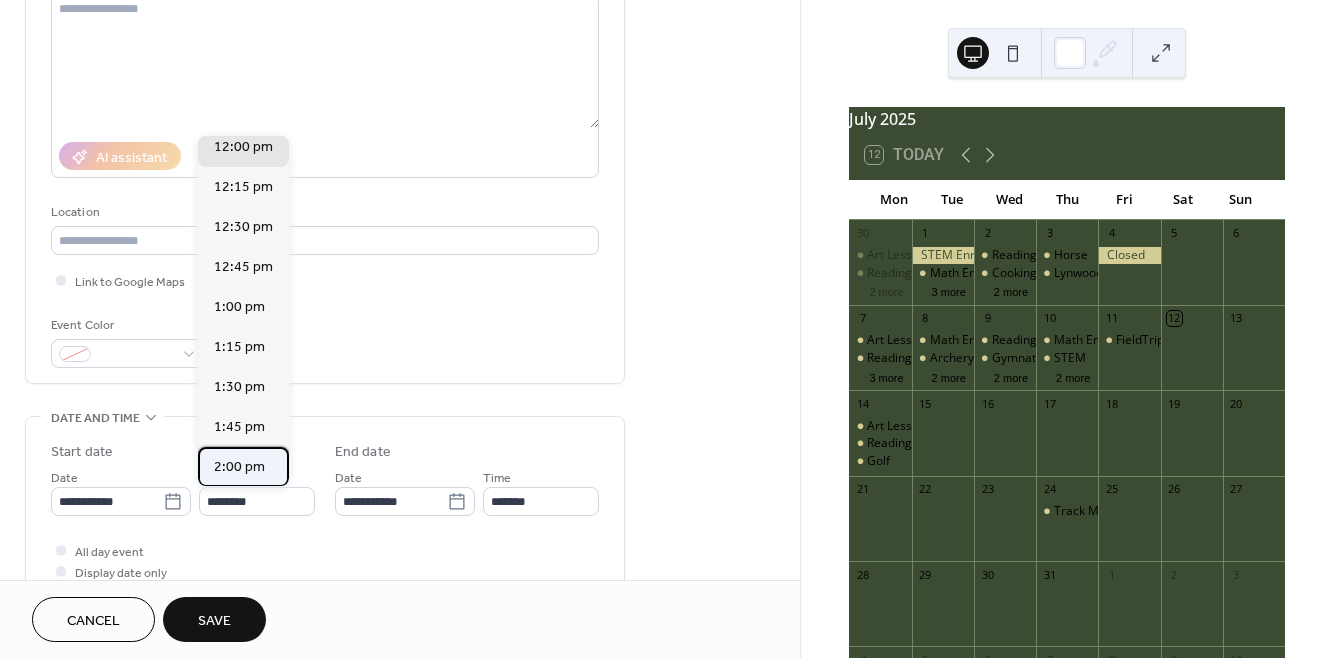 click on "2:00 pm" at bounding box center (239, 467) 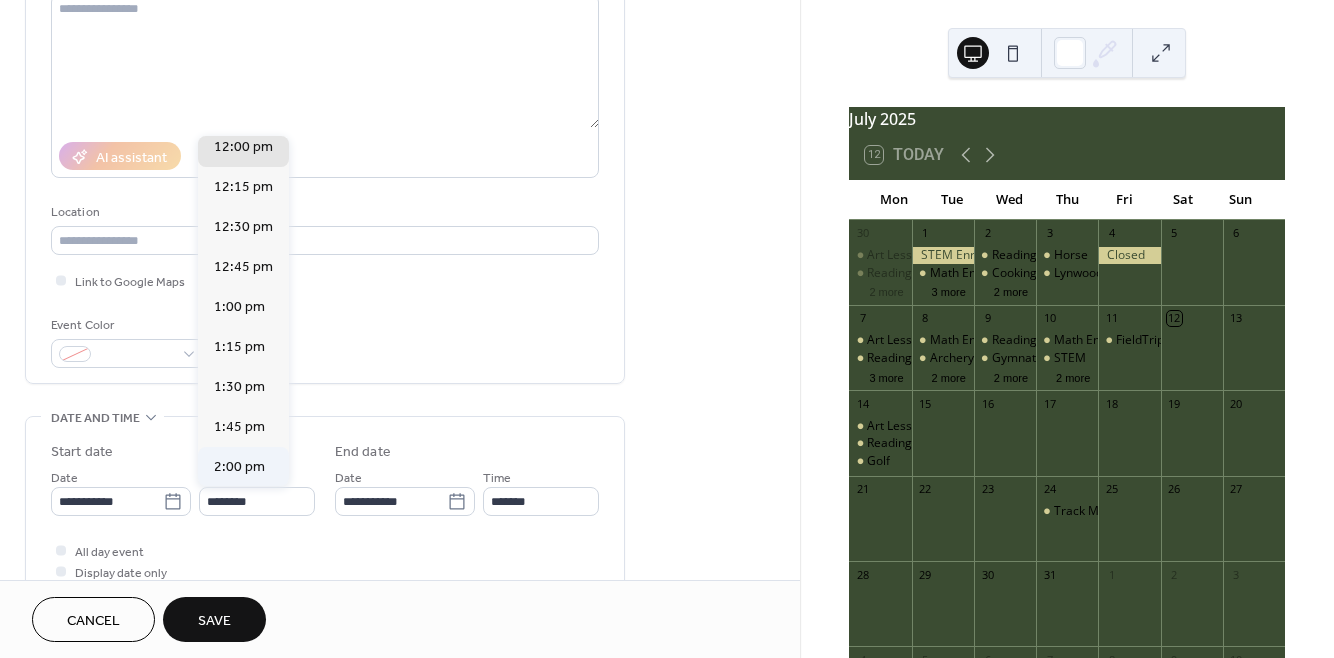 type on "*******" 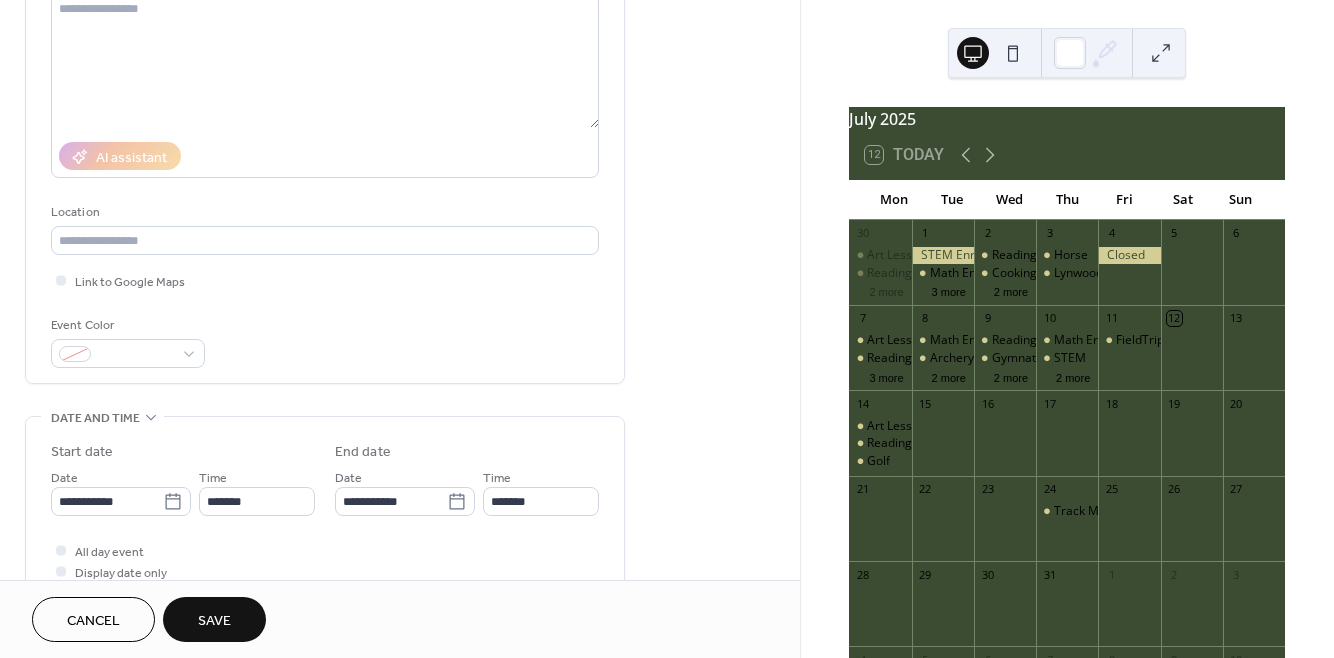 click on "Save" at bounding box center (214, 621) 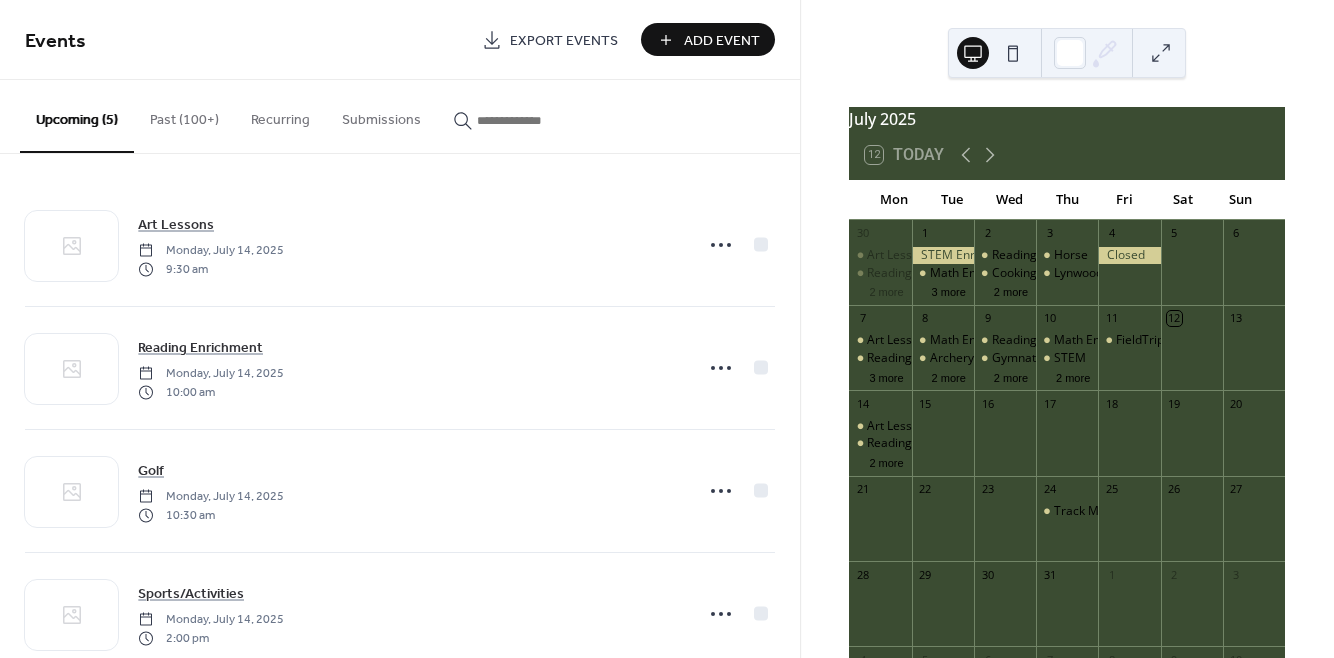 click on "Add Event" at bounding box center [722, 41] 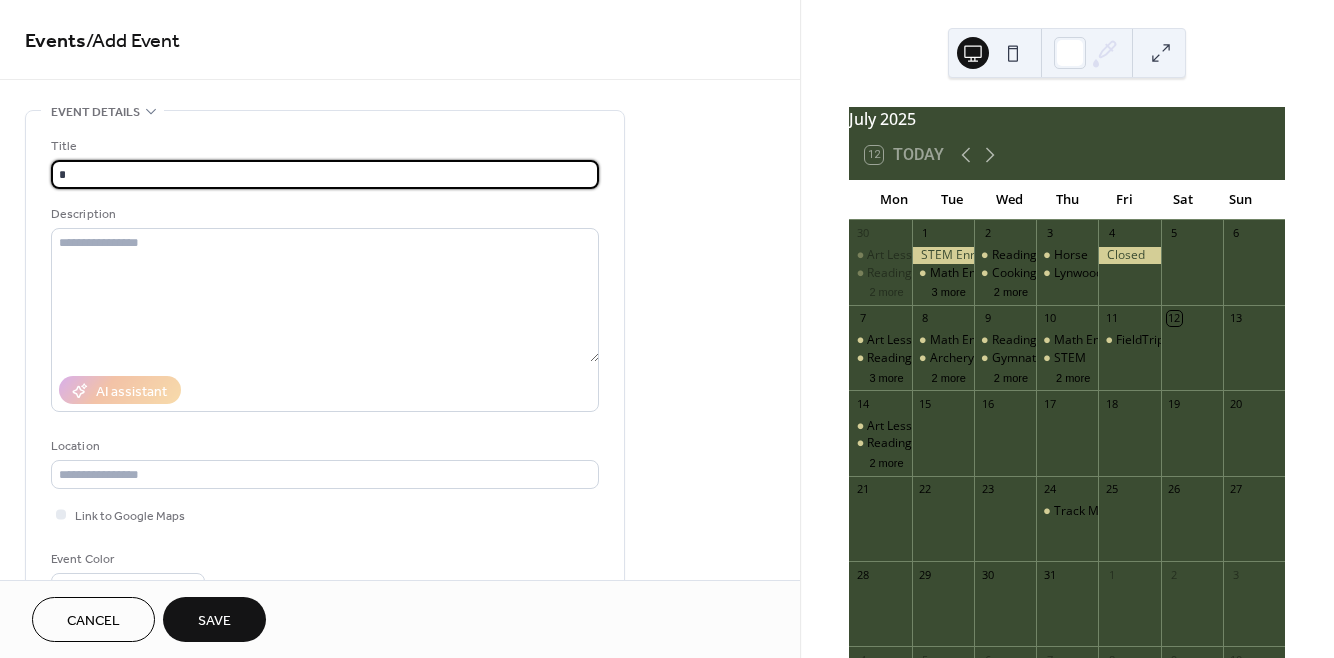 type on "**********" 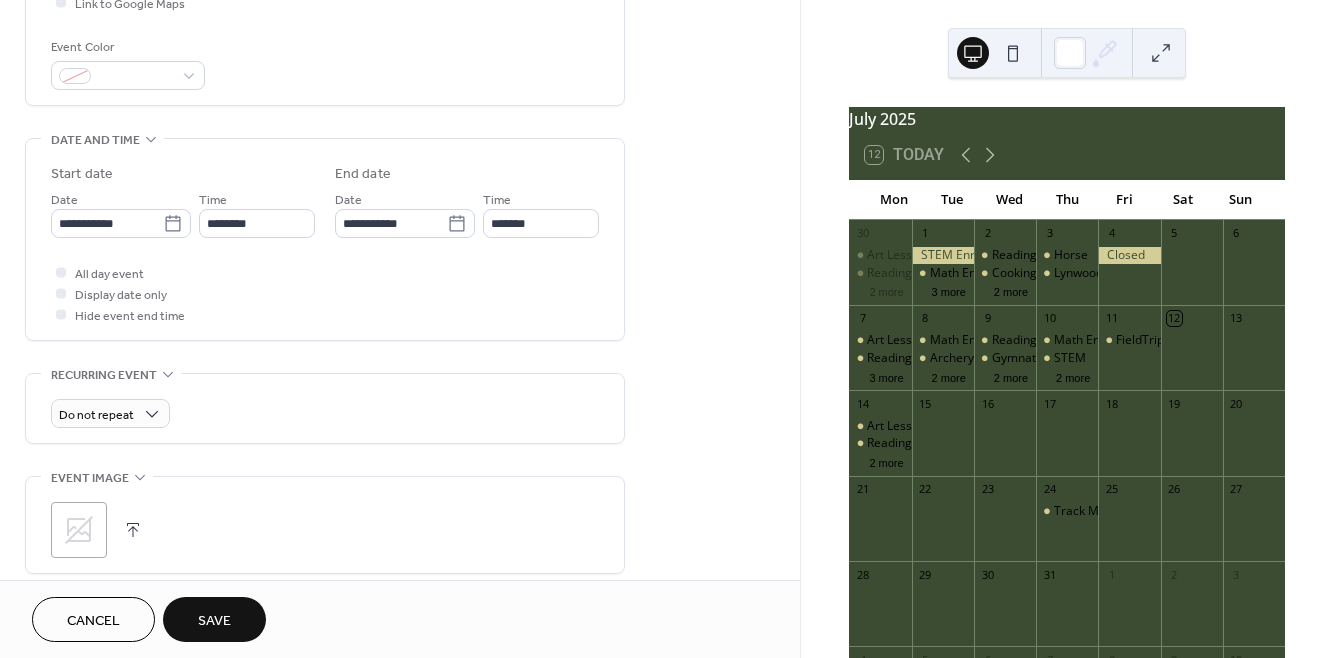 scroll, scrollTop: 515, scrollLeft: 0, axis: vertical 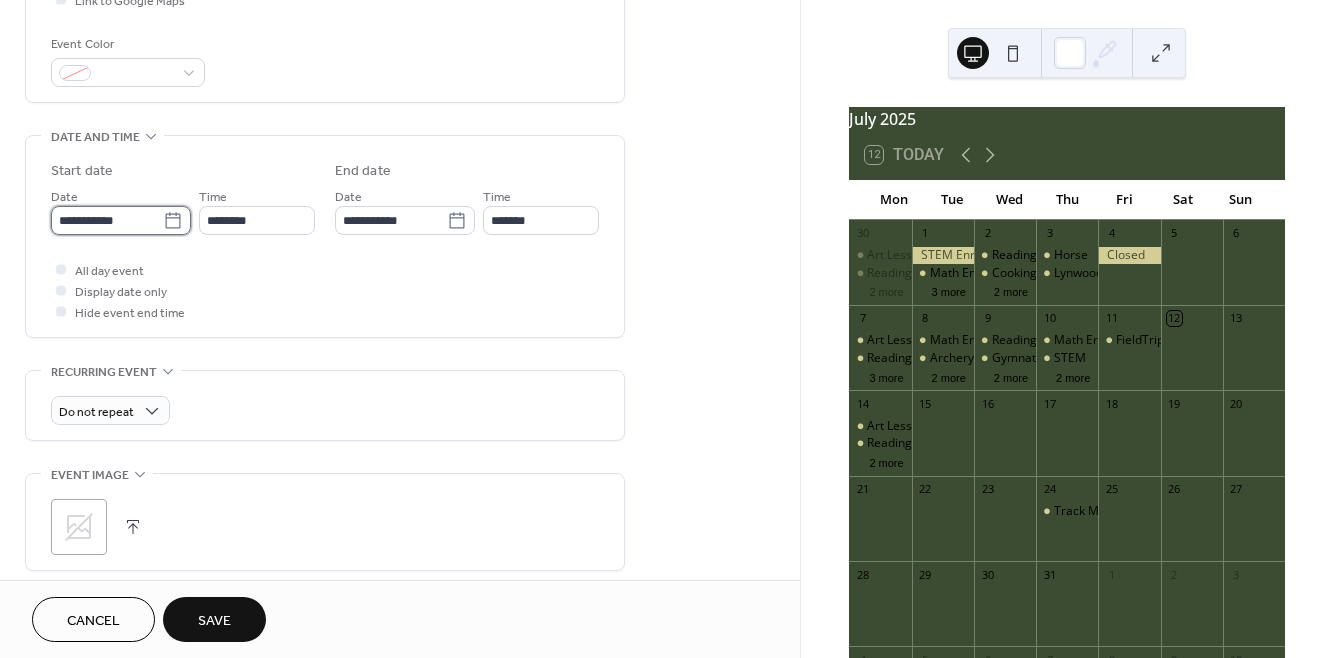 click on "**********" at bounding box center (107, 220) 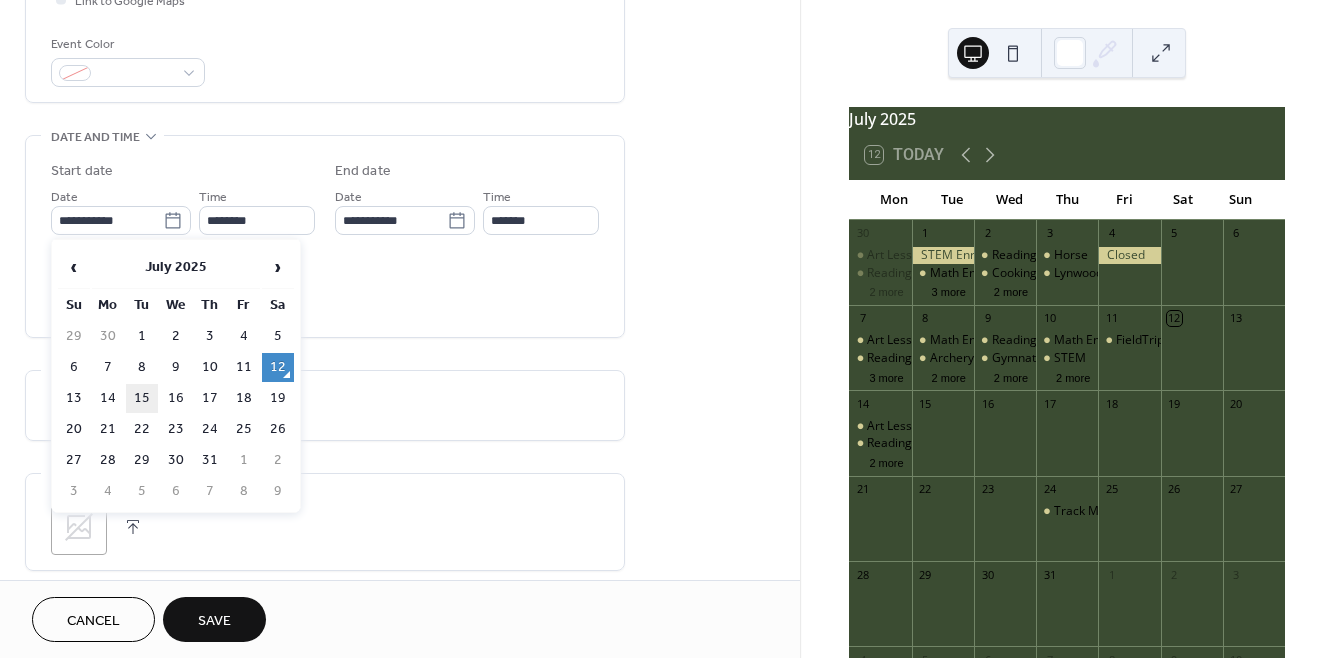 click on "15" at bounding box center [142, 398] 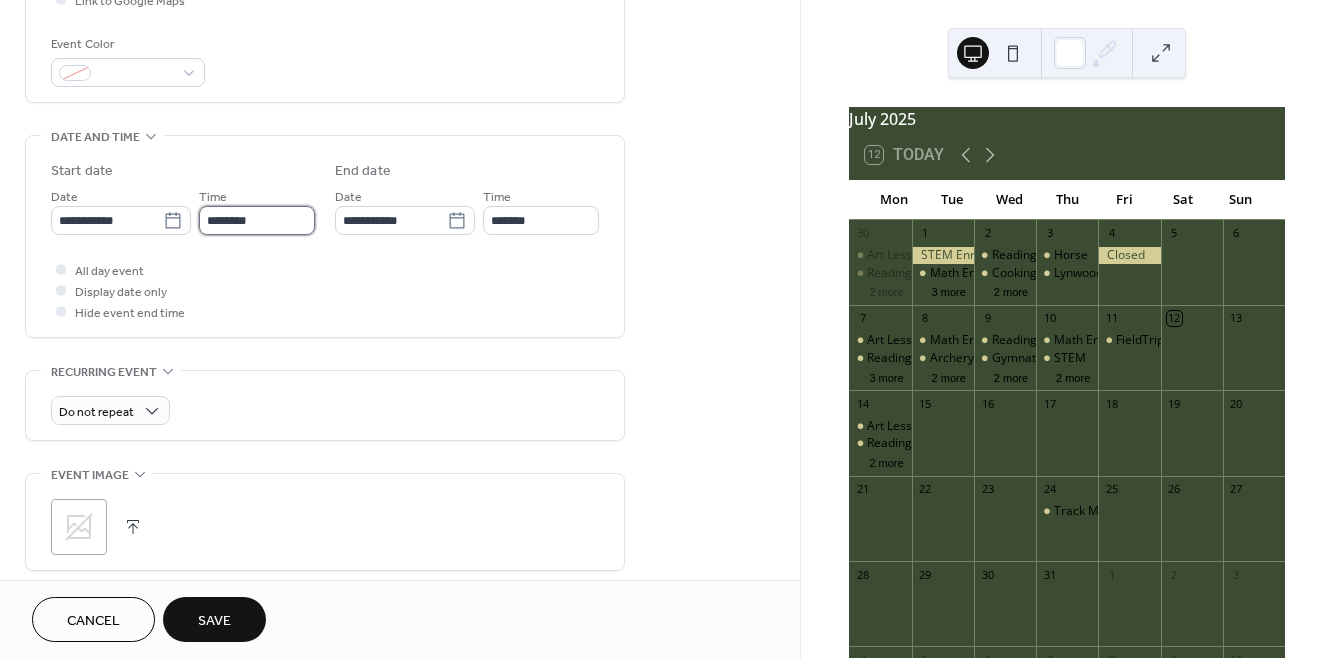 click on "********" at bounding box center (257, 220) 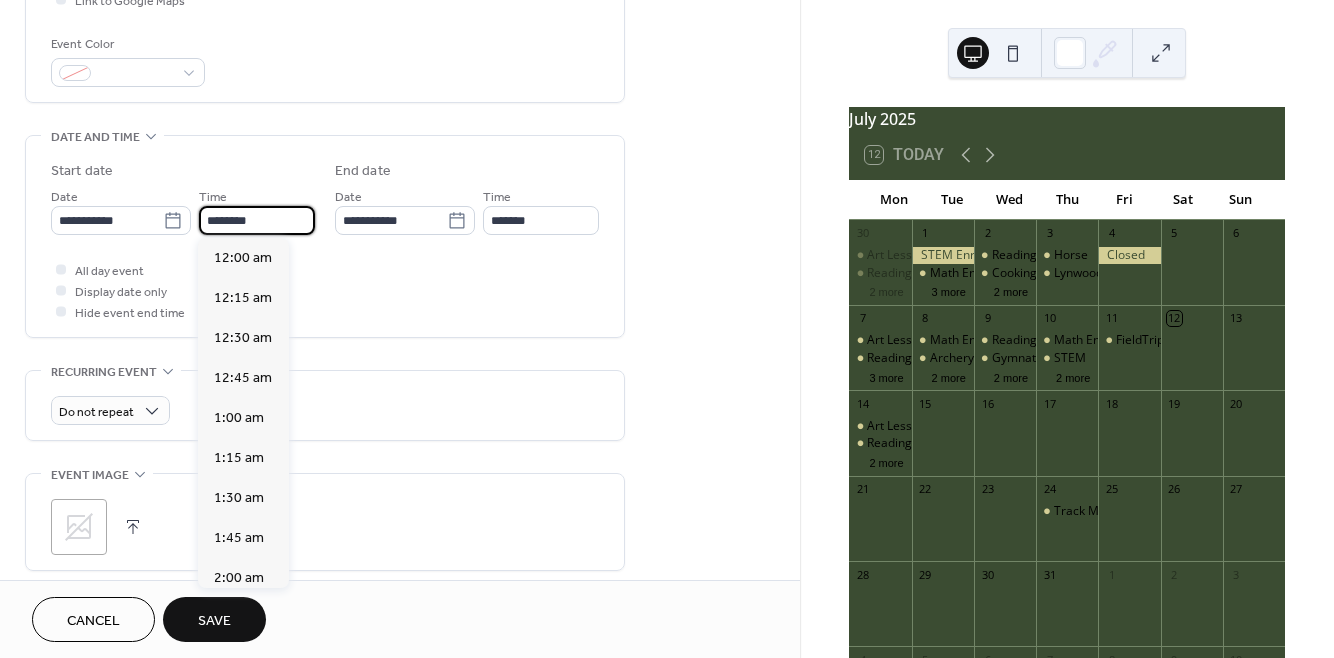 scroll, scrollTop: 1929, scrollLeft: 0, axis: vertical 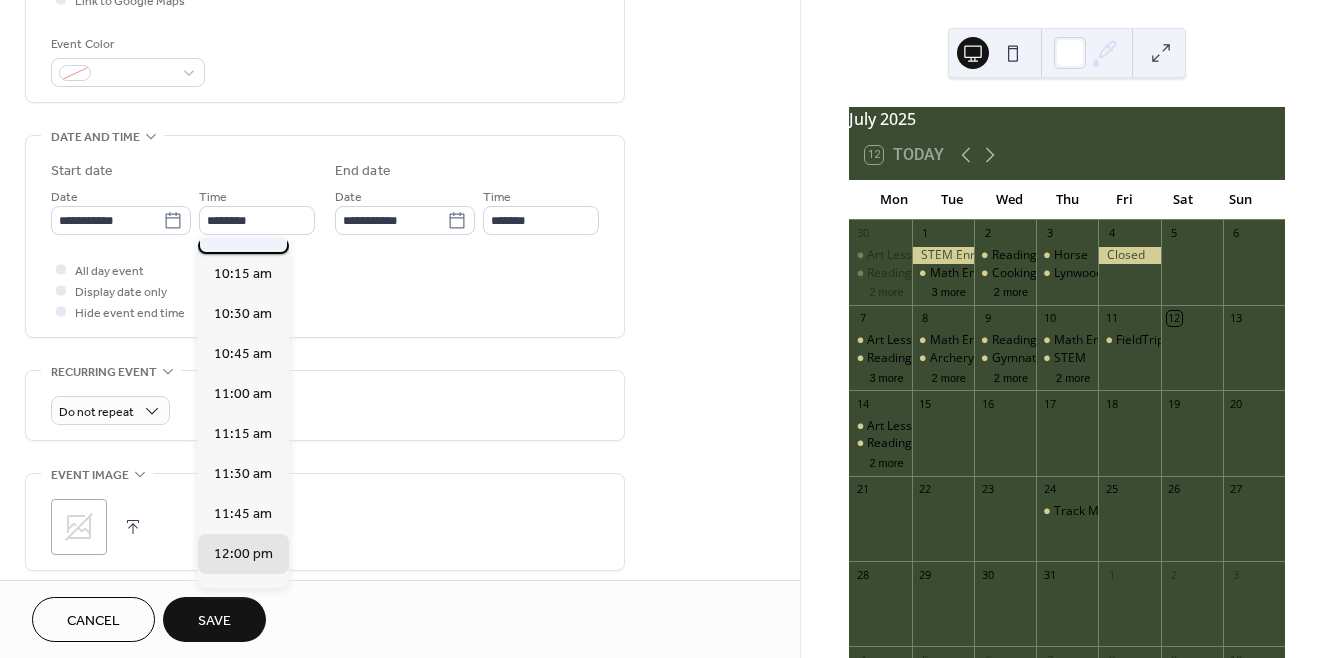 click on "10:00 am" at bounding box center (243, 234) 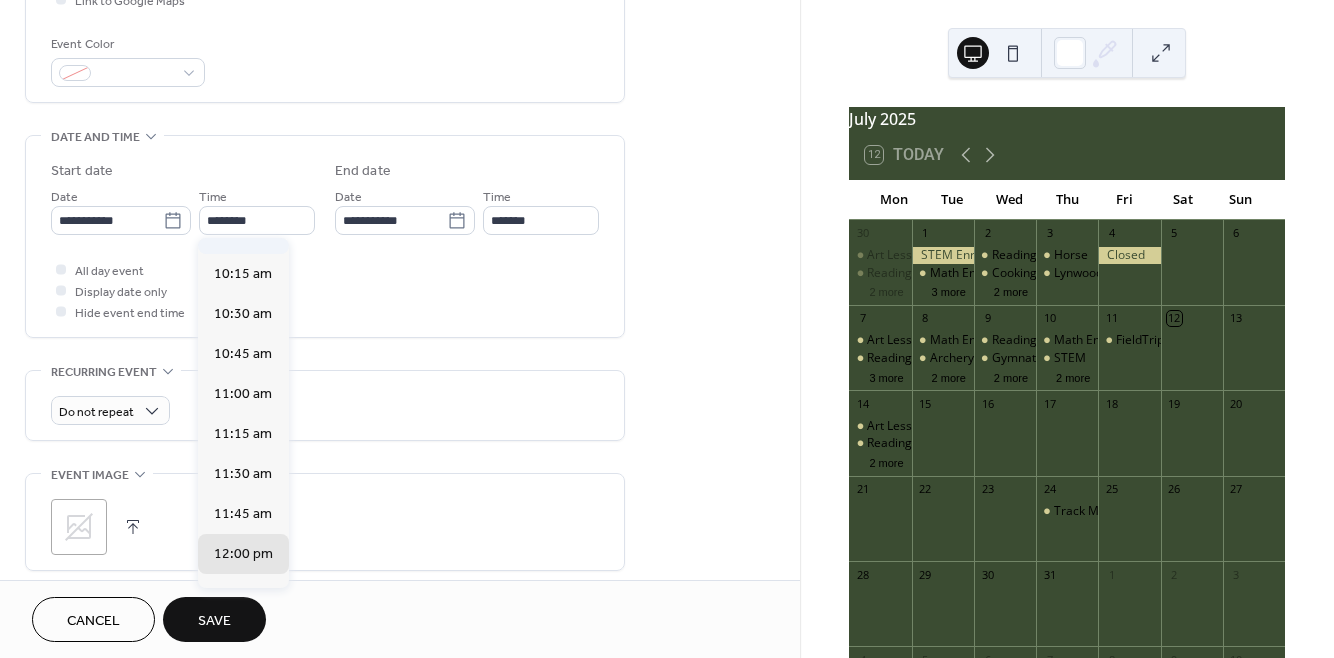 type on "********" 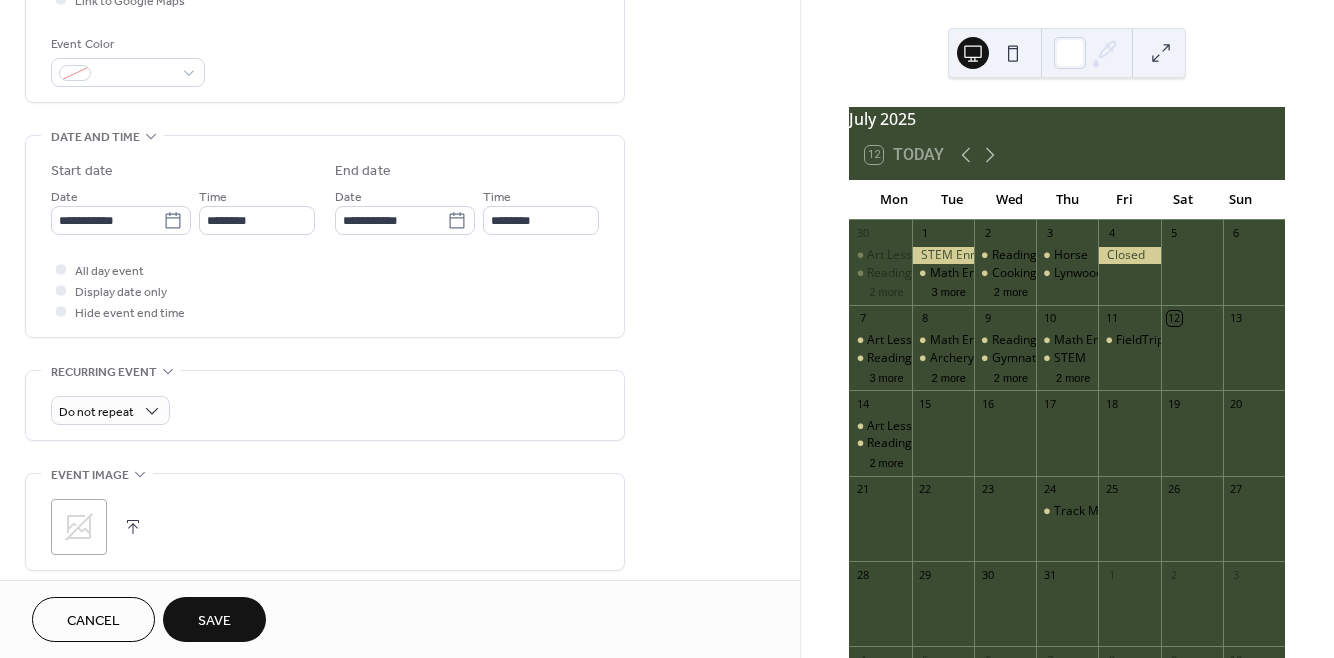 click on "Save" at bounding box center (214, 621) 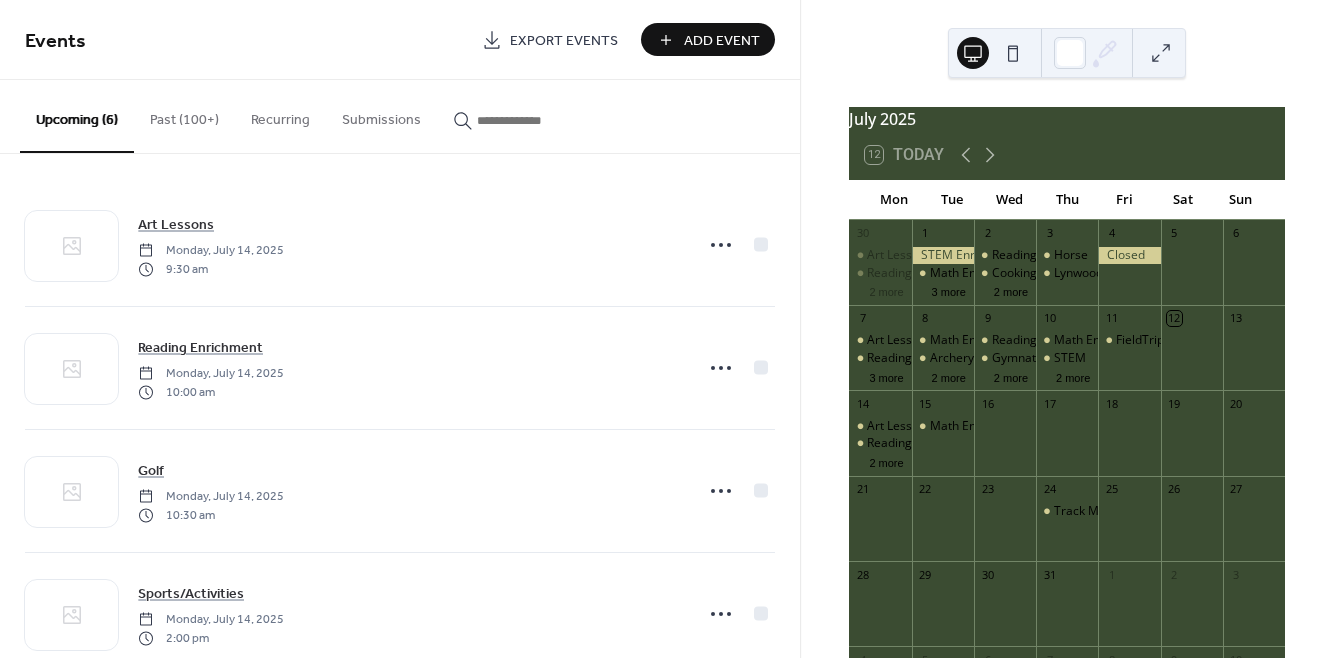 click on "Add Event" at bounding box center [722, 41] 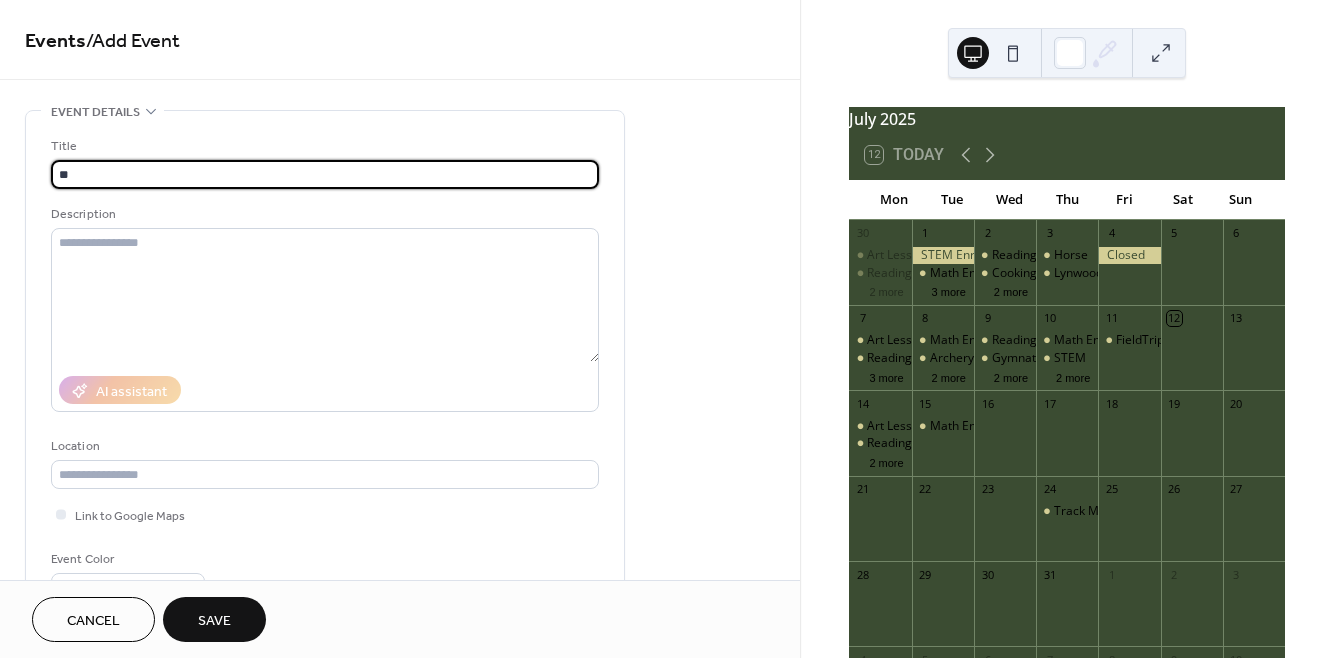 type on "**********" 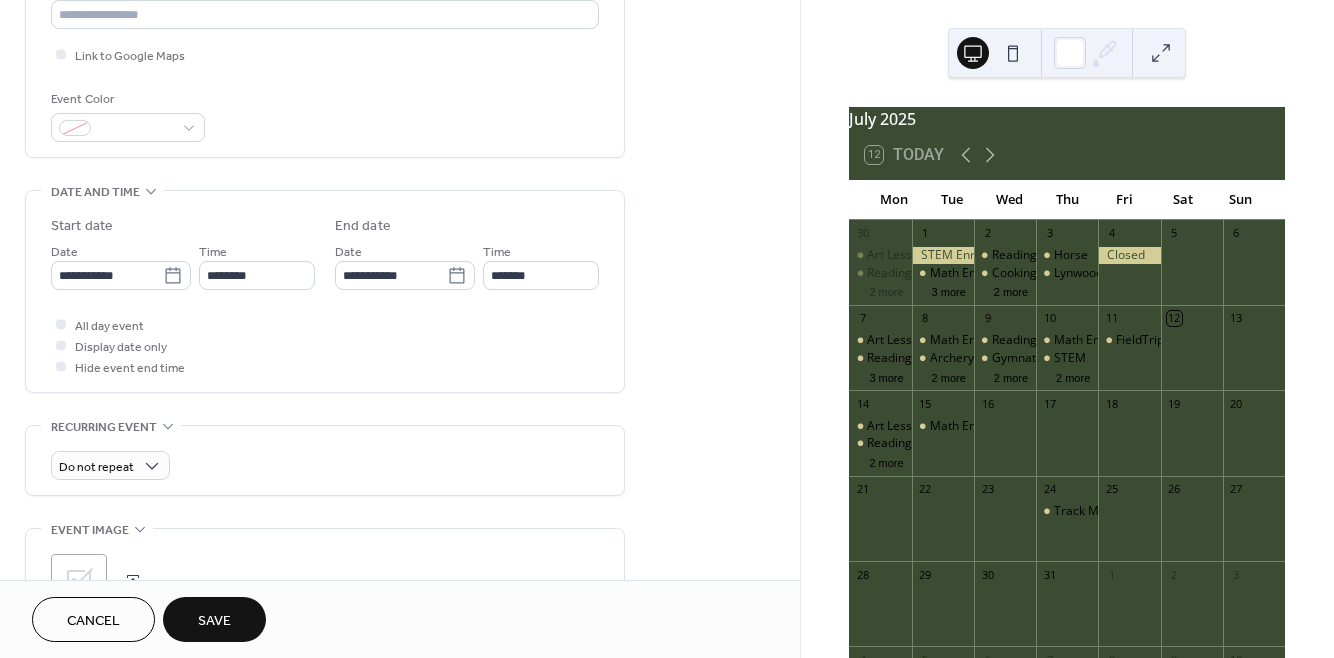 scroll, scrollTop: 468, scrollLeft: 0, axis: vertical 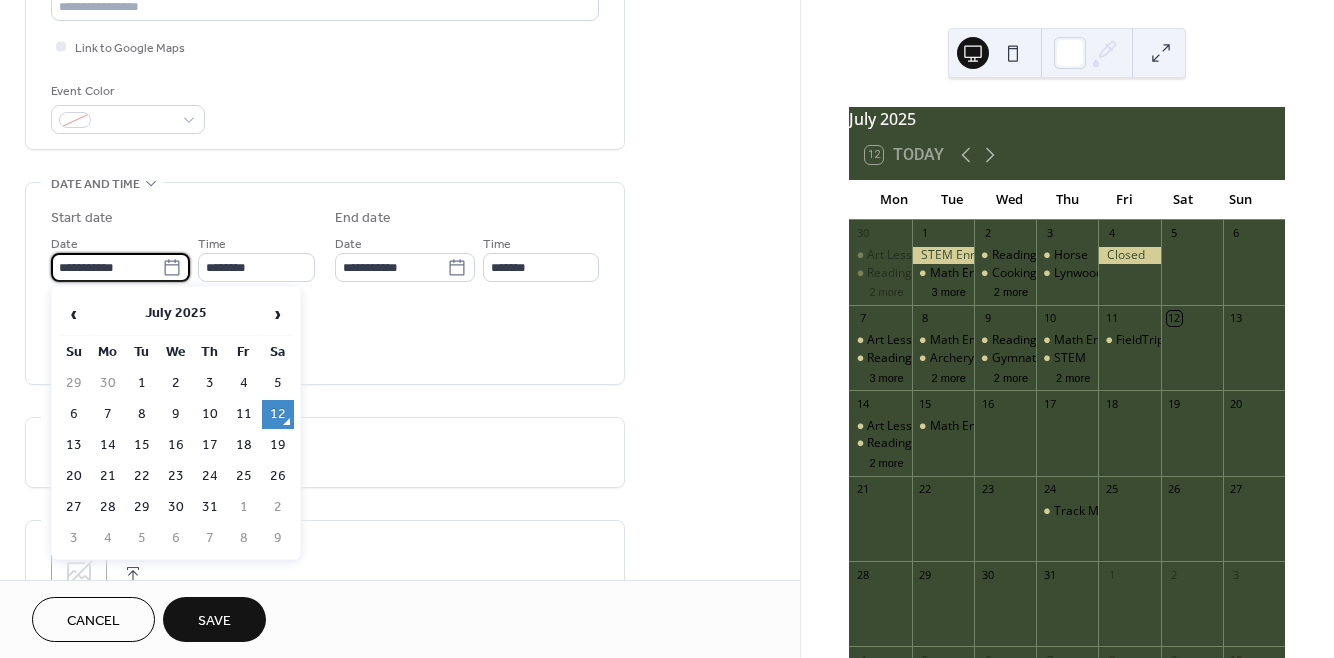 click on "**********" at bounding box center (106, 267) 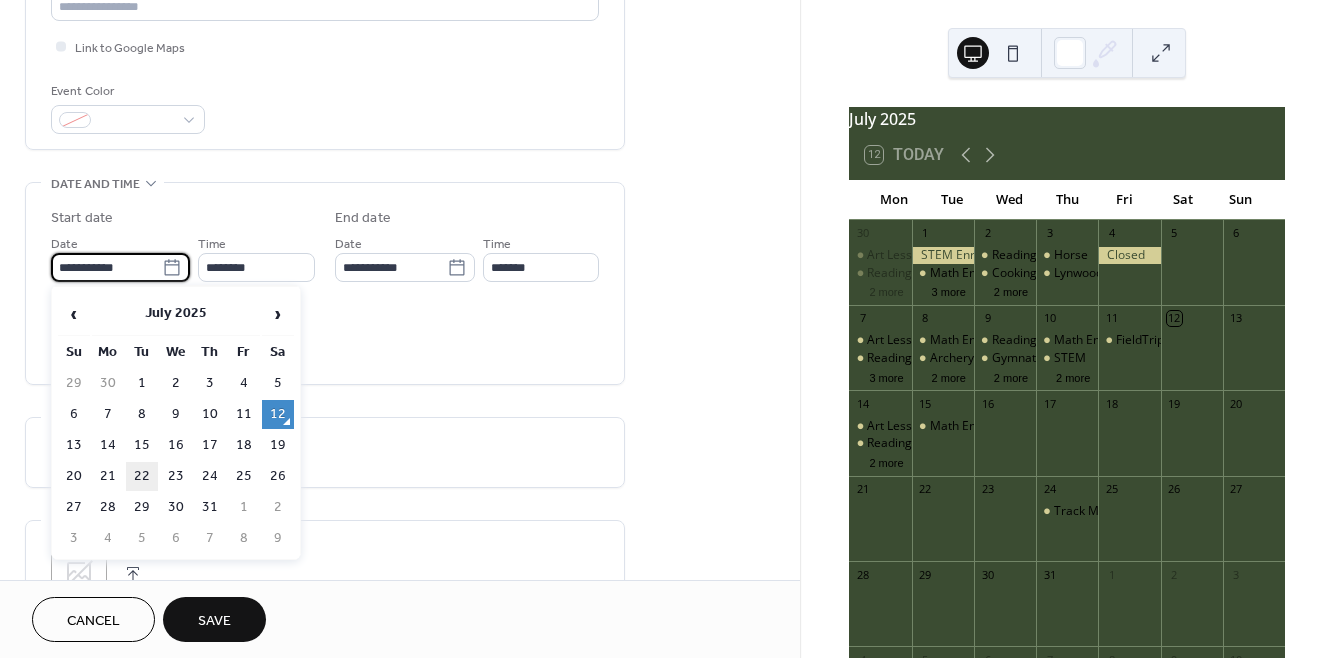 scroll, scrollTop: 0, scrollLeft: 0, axis: both 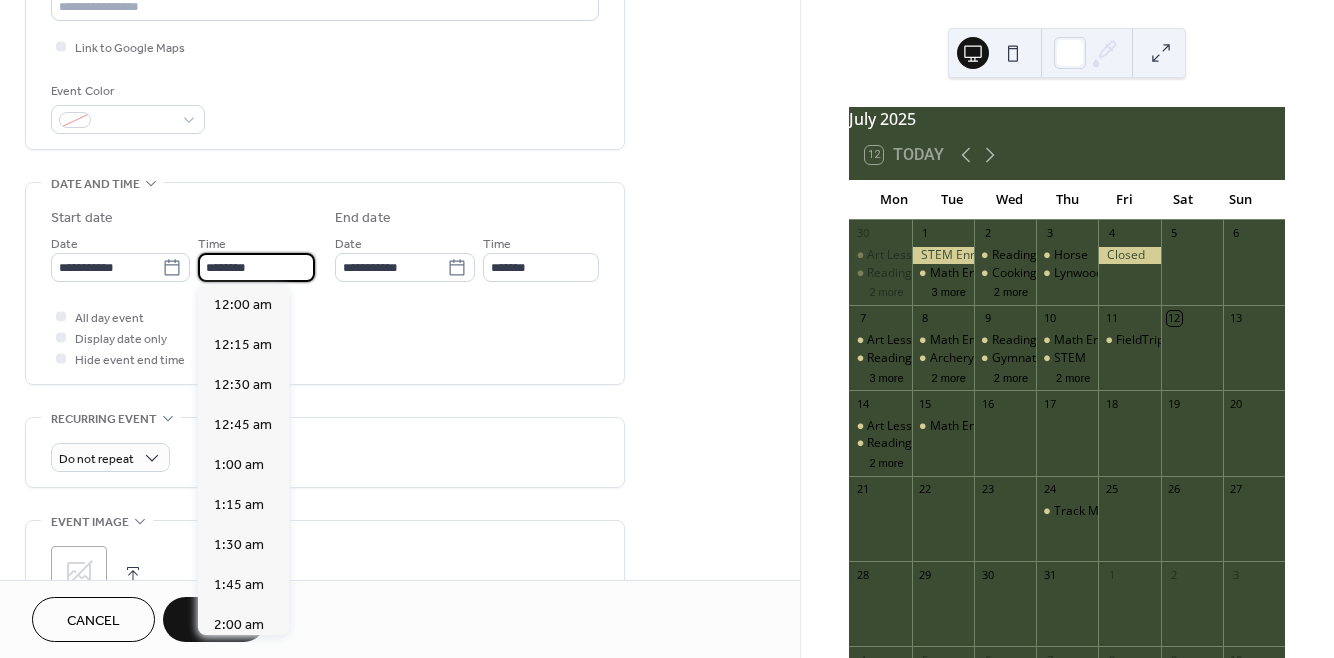 click on "********" at bounding box center (256, 267) 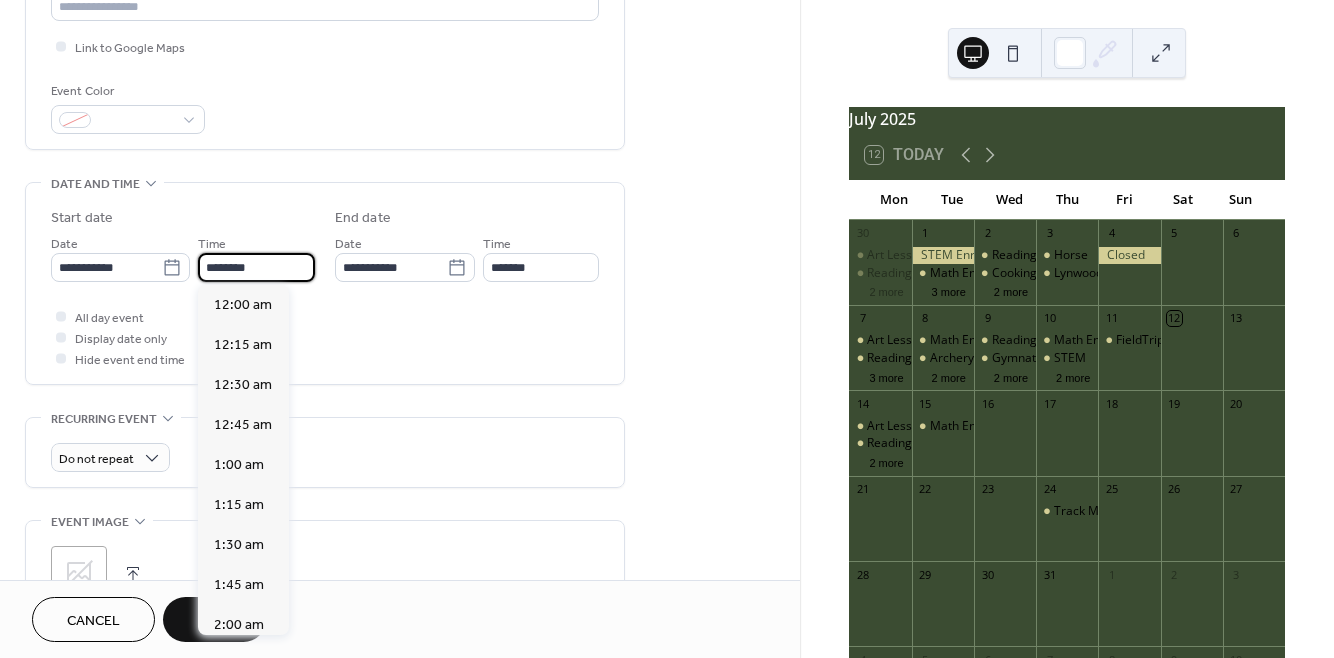 scroll, scrollTop: 1929, scrollLeft: 0, axis: vertical 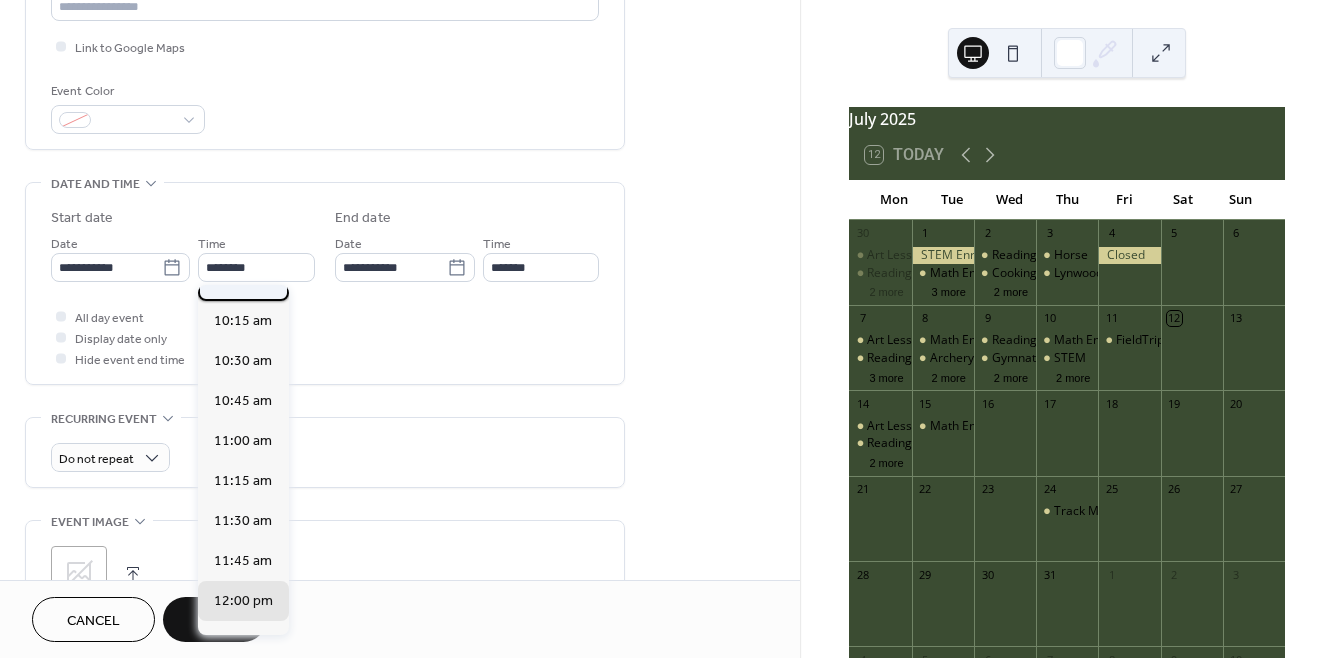 click on "10:00 am" at bounding box center (243, 281) 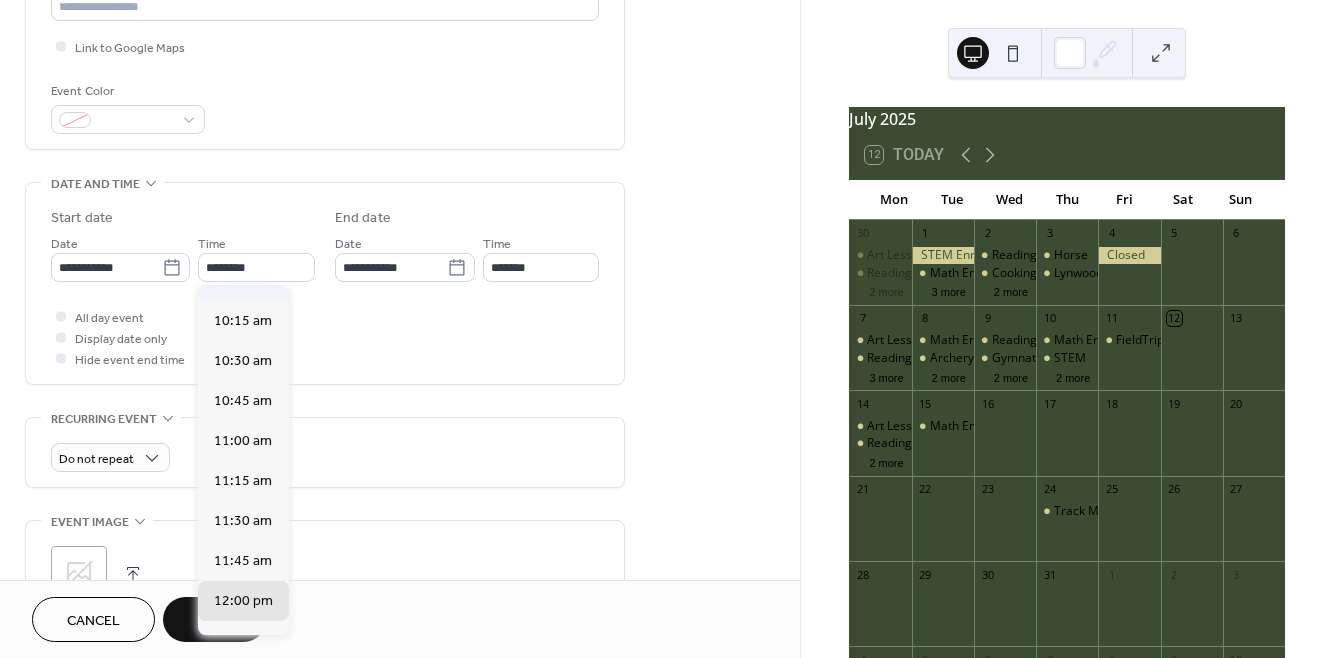 type on "********" 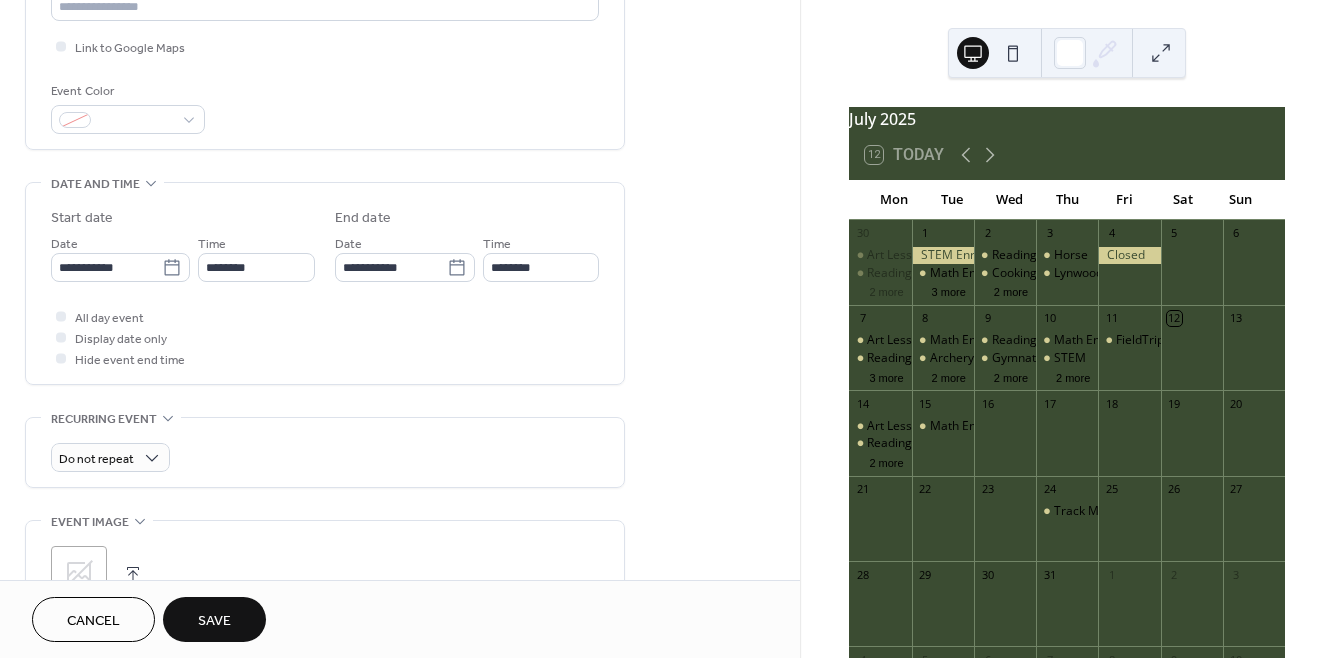 click on "Save" at bounding box center [214, 621] 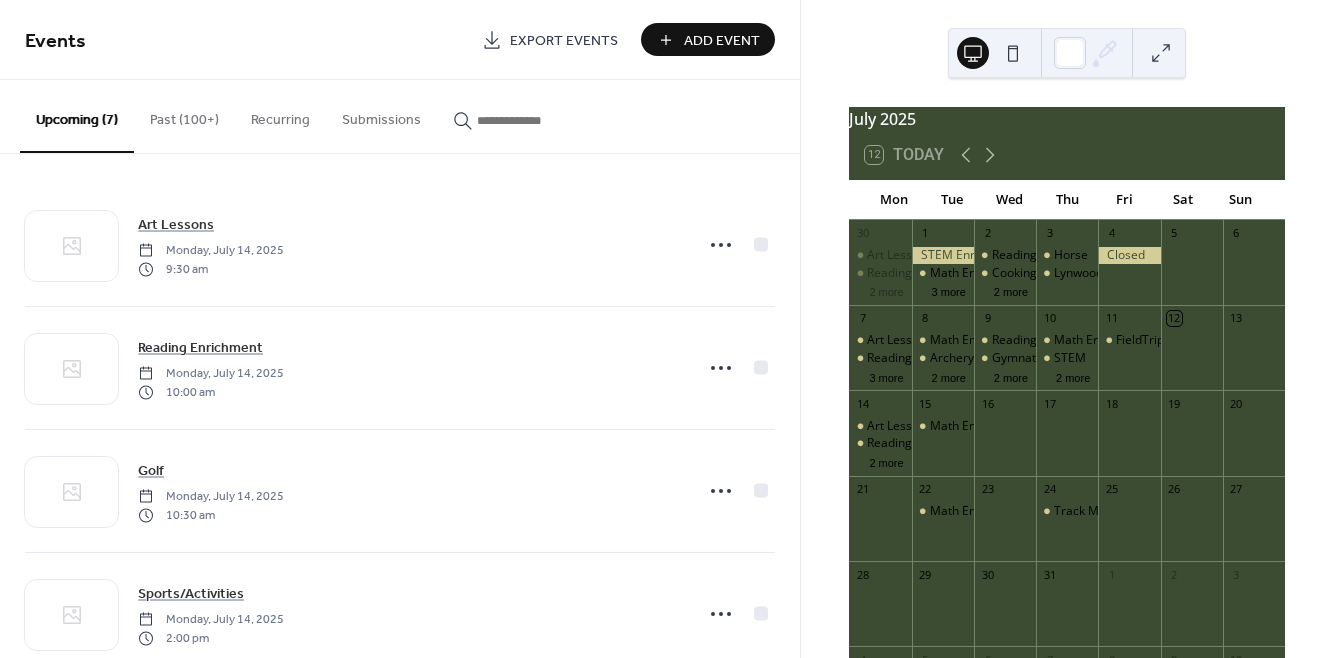 click on "Add Event" at bounding box center (722, 41) 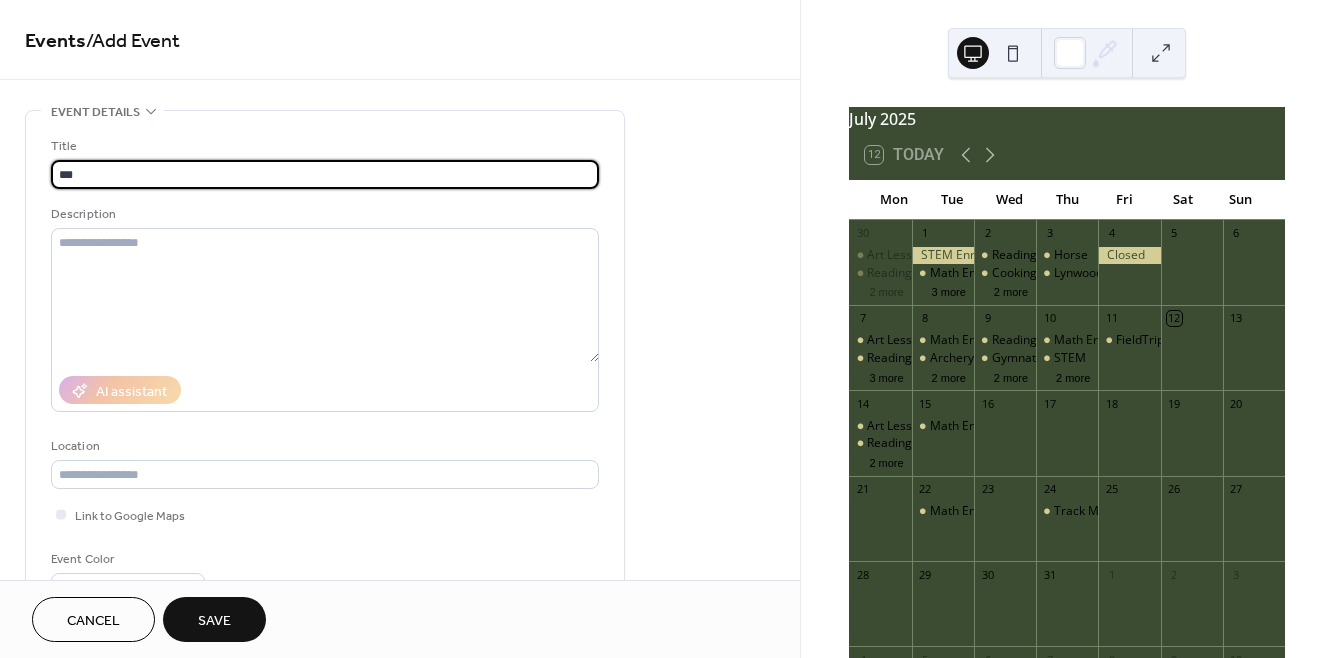 type on "**********" 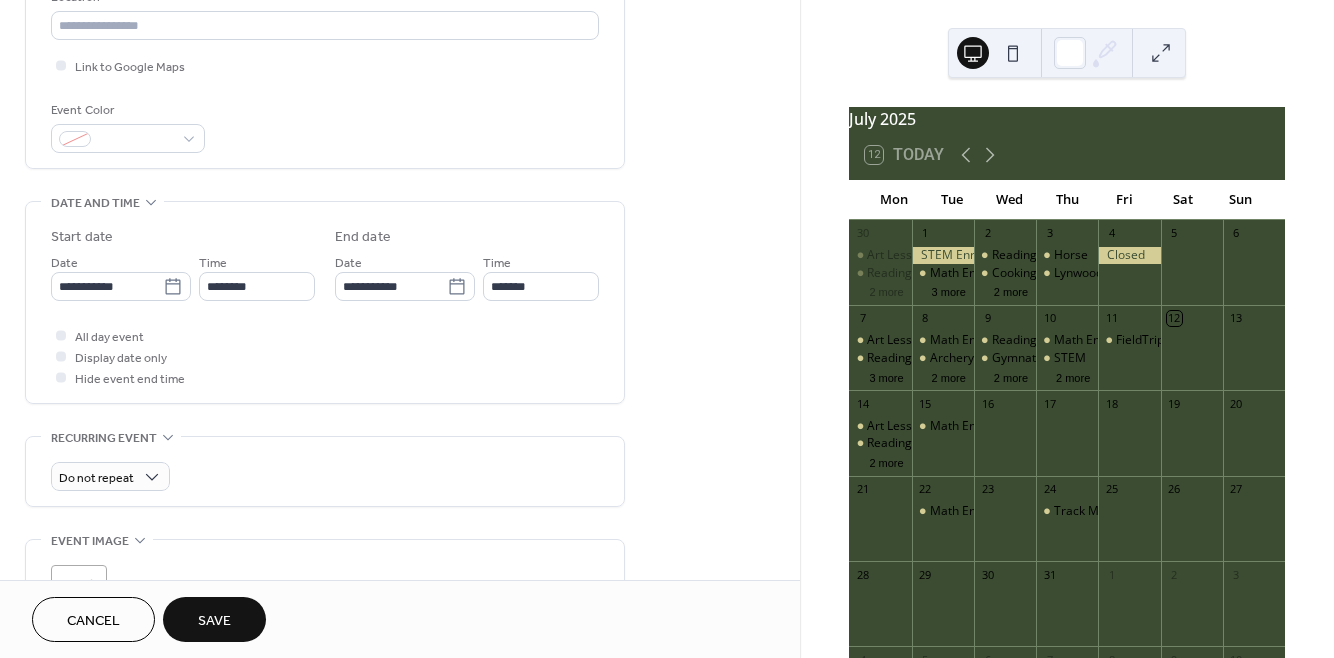 scroll, scrollTop: 454, scrollLeft: 0, axis: vertical 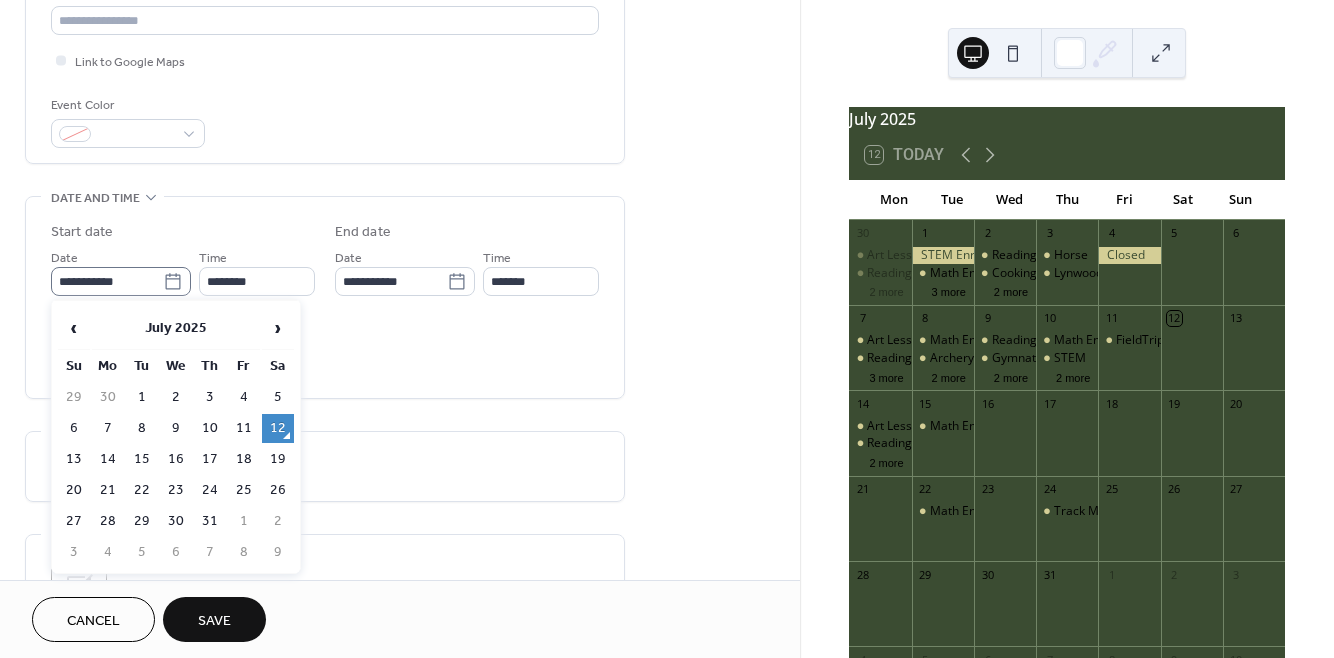 click 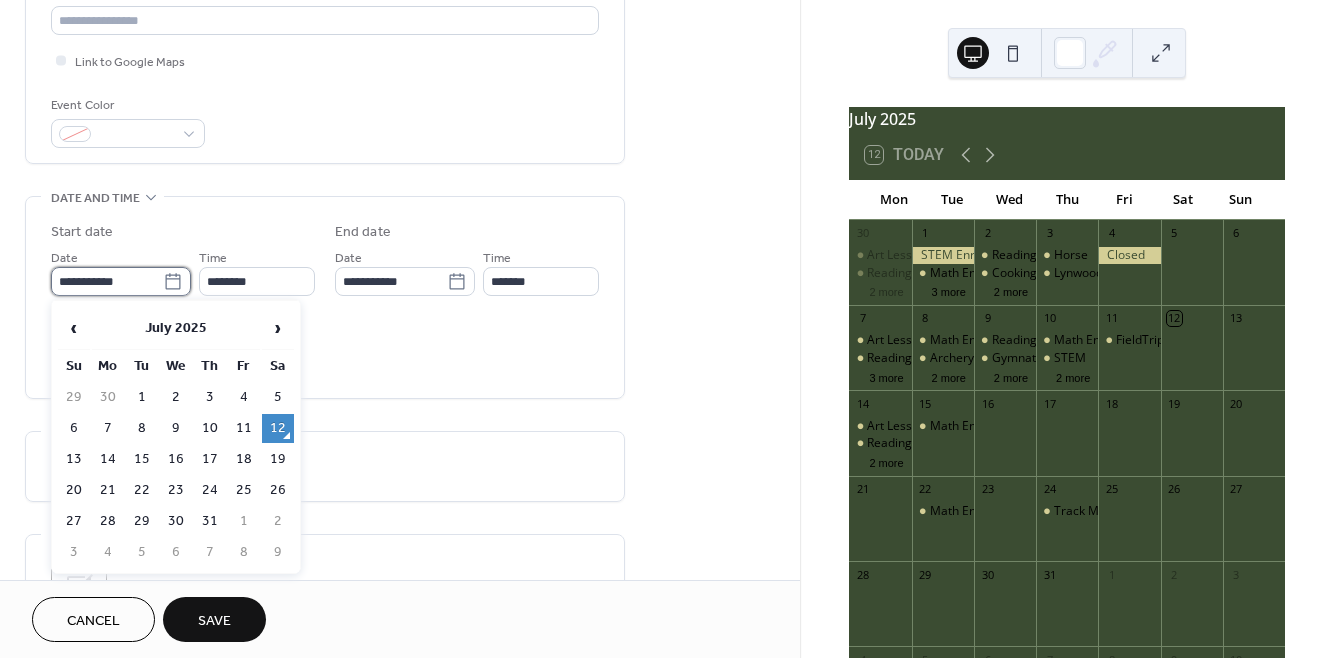 click on "**********" at bounding box center [107, 281] 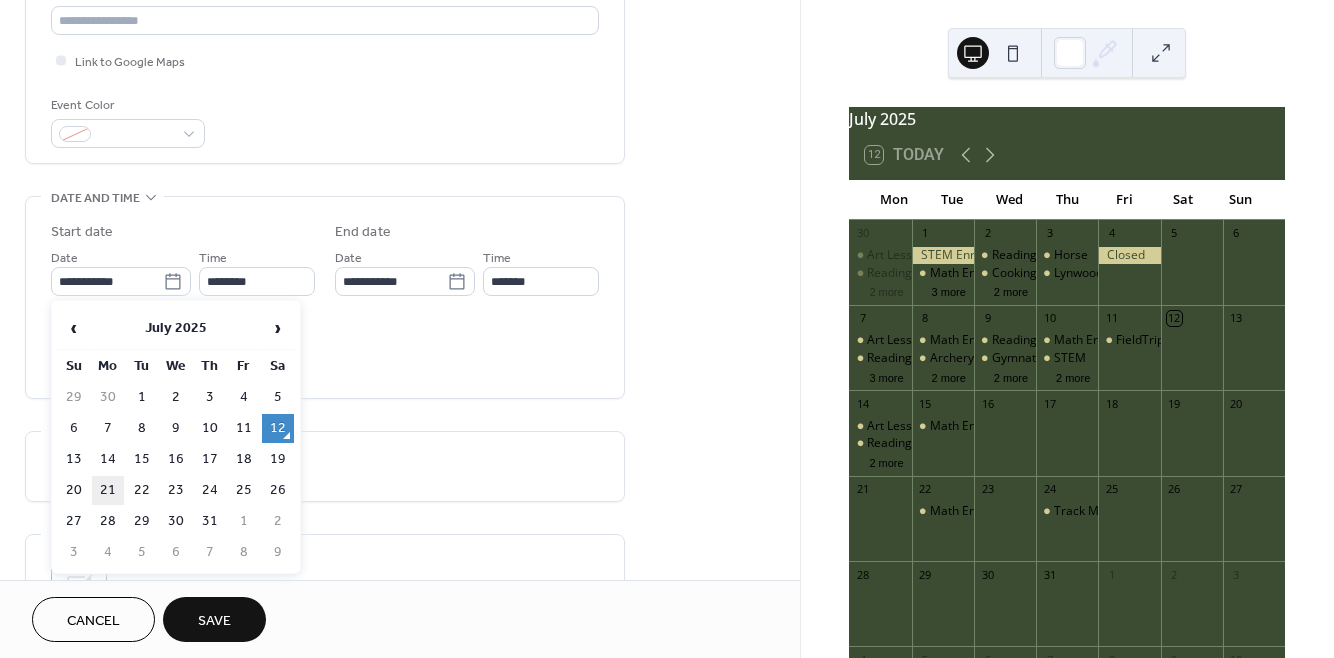 click on "21" at bounding box center [108, 490] 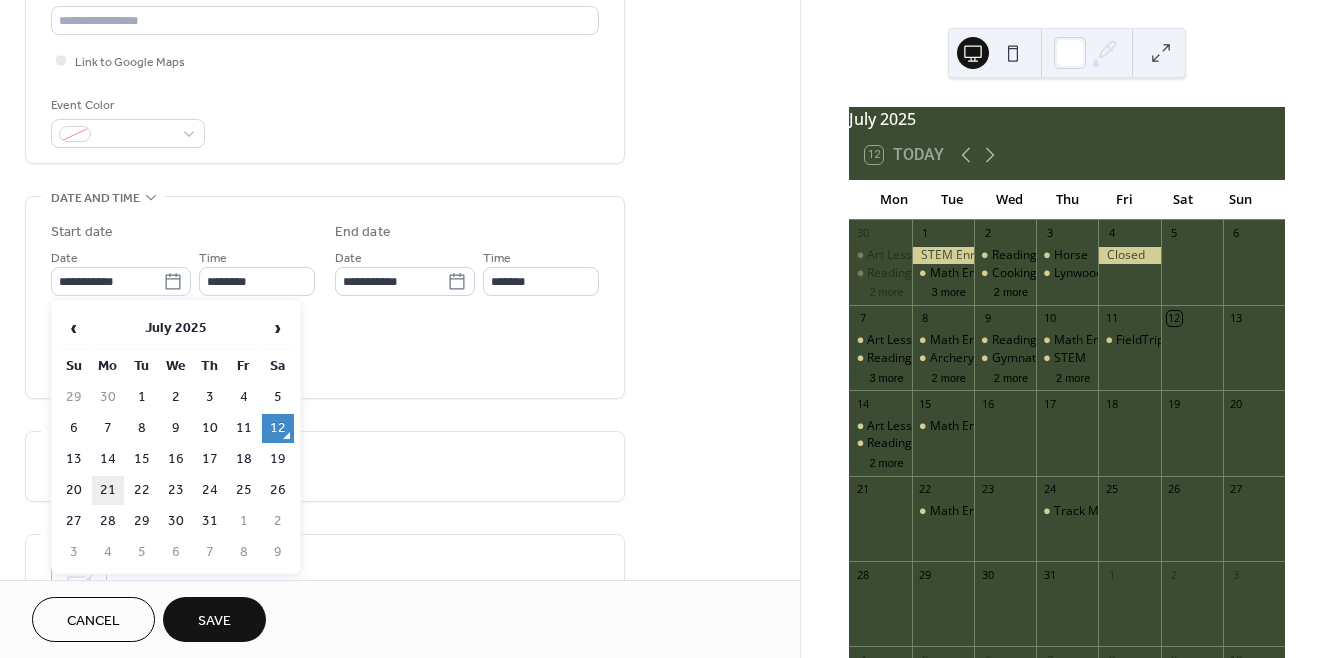 type on "**********" 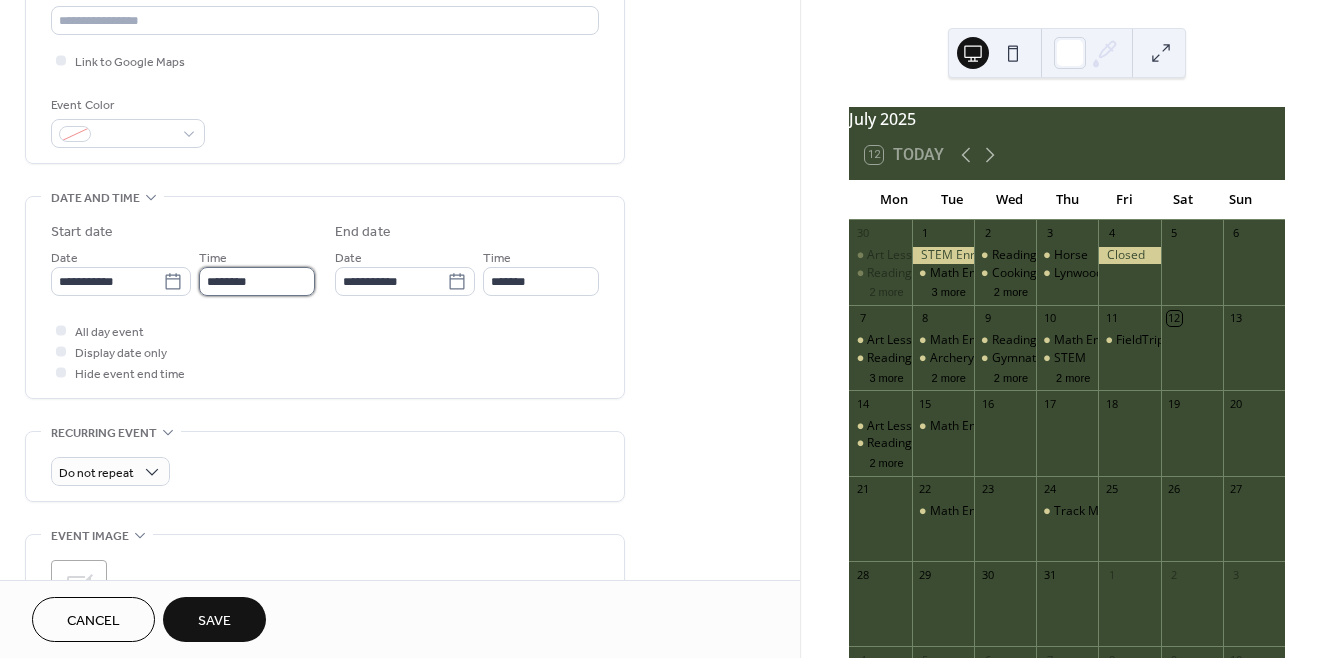 click on "********" at bounding box center (257, 281) 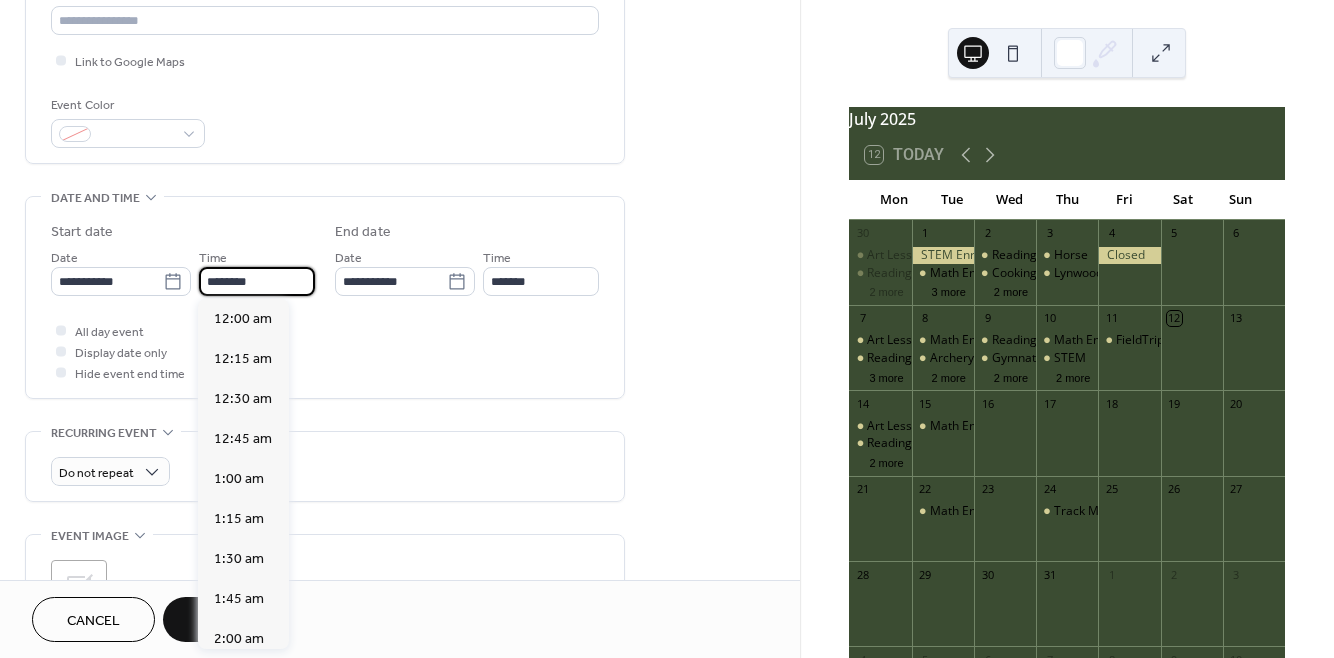 scroll, scrollTop: 1929, scrollLeft: 0, axis: vertical 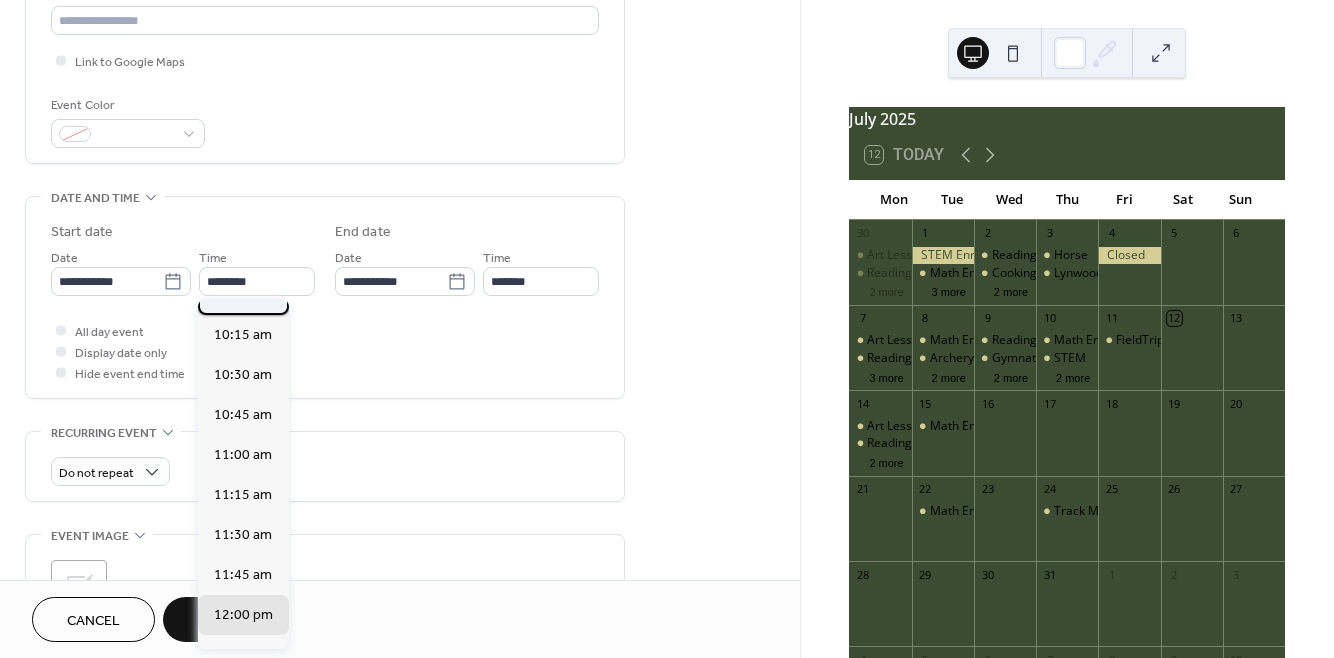 click on "10:00 am" at bounding box center (243, 295) 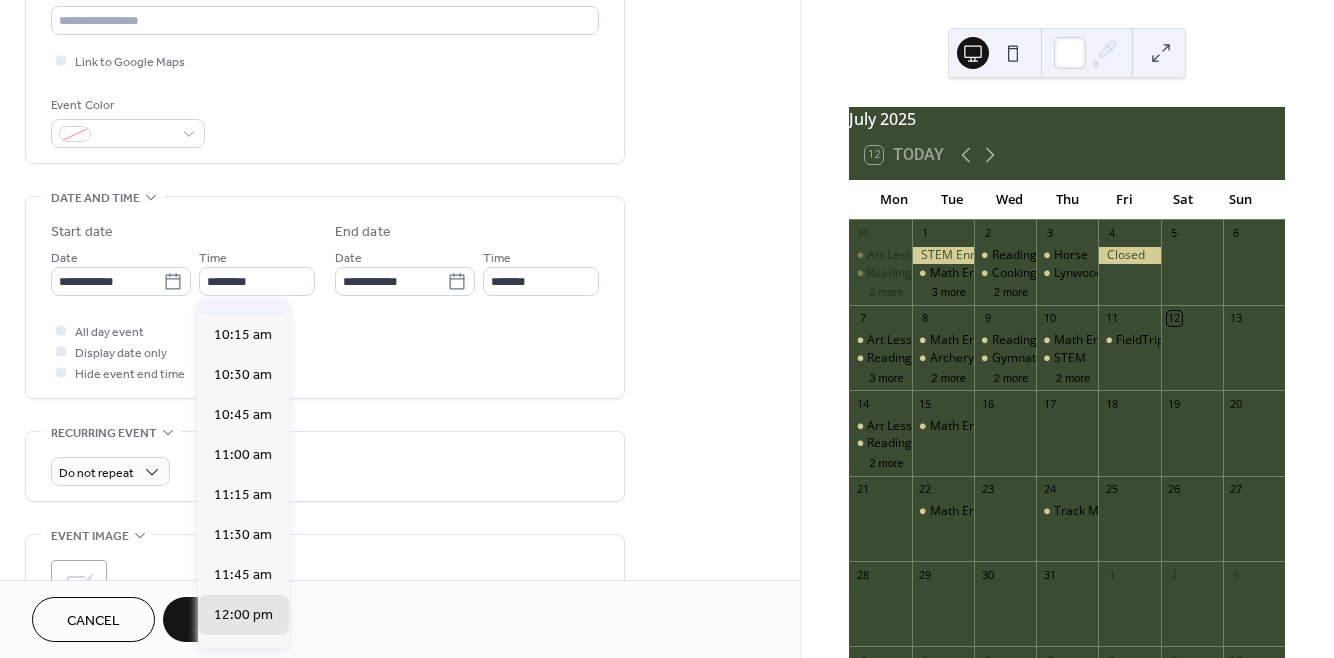 type on "********" 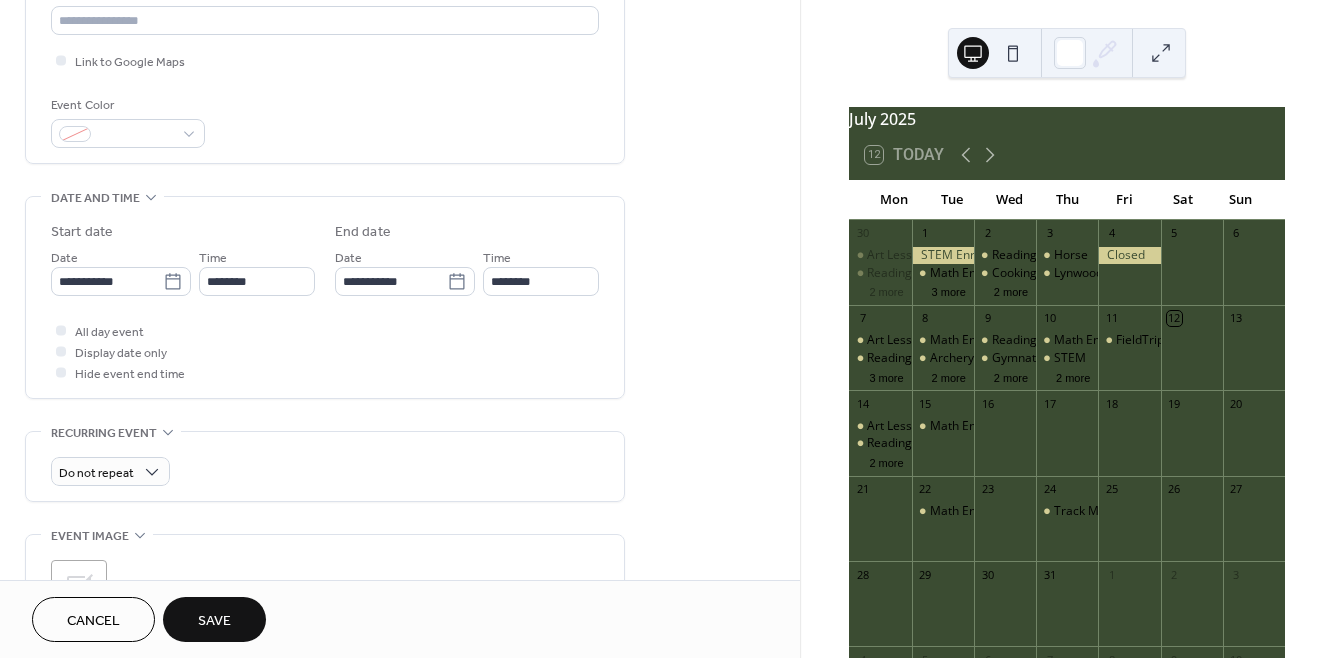 click on "Save" at bounding box center (214, 621) 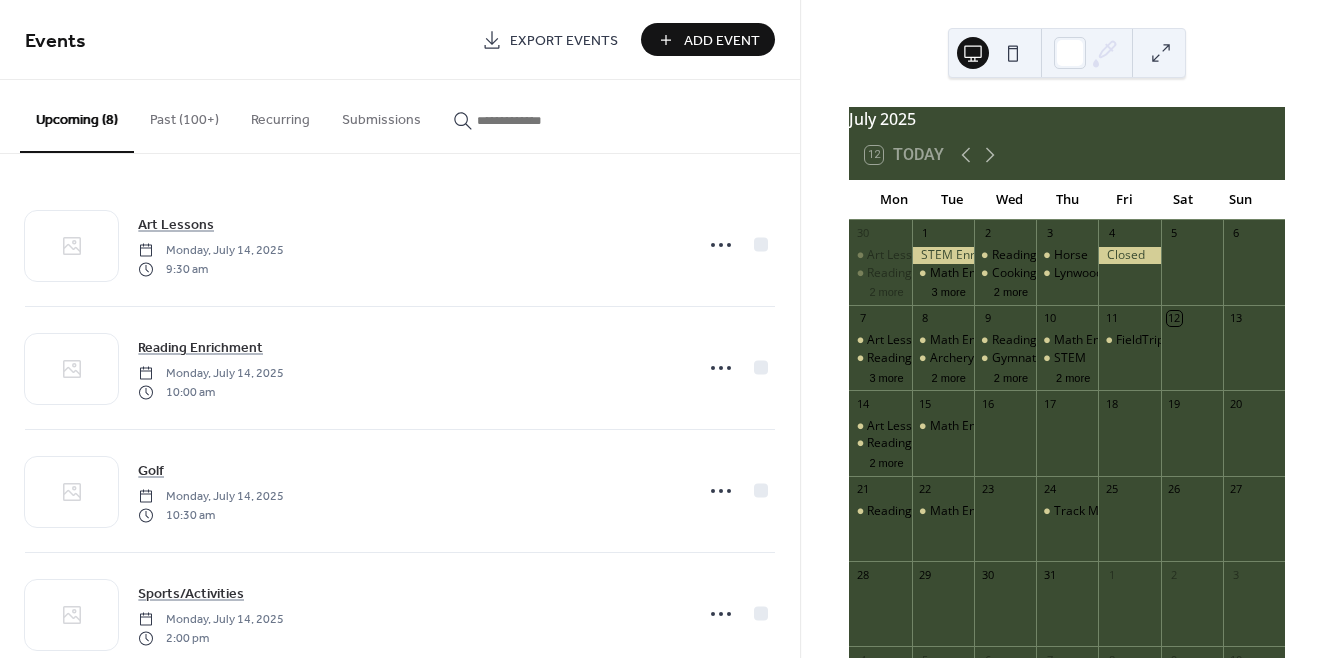 click on "Add Event" at bounding box center (722, 41) 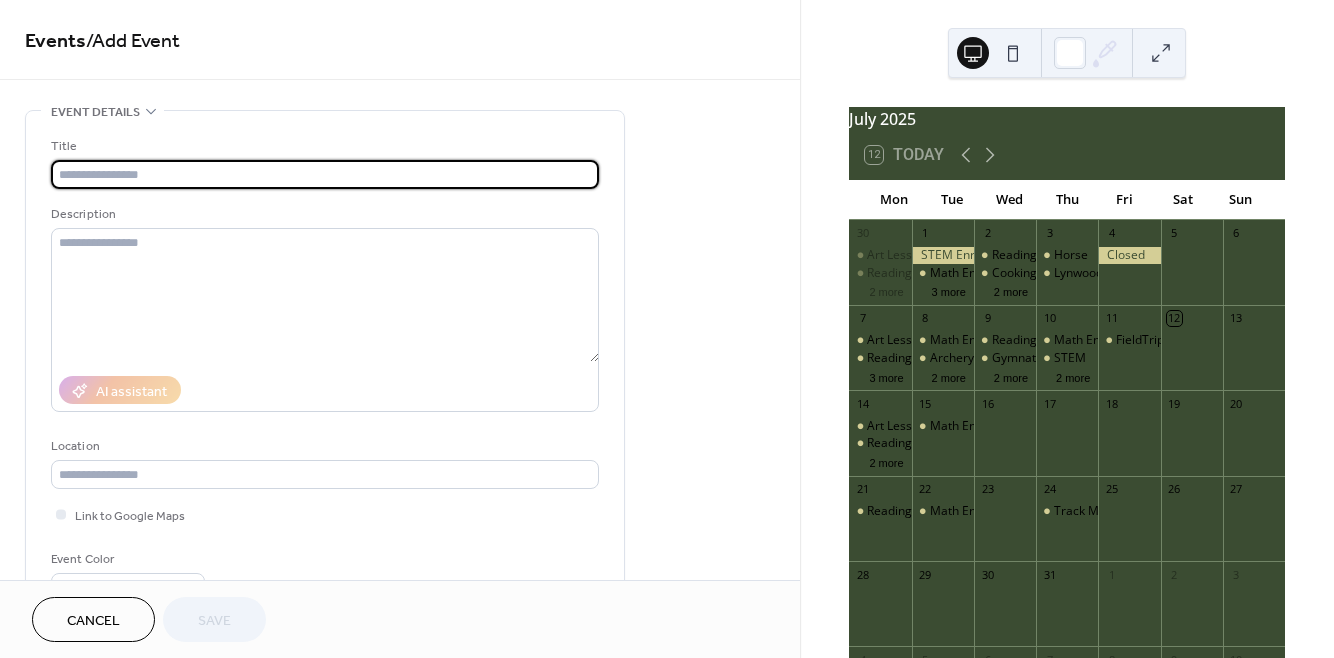 click at bounding box center [325, 174] 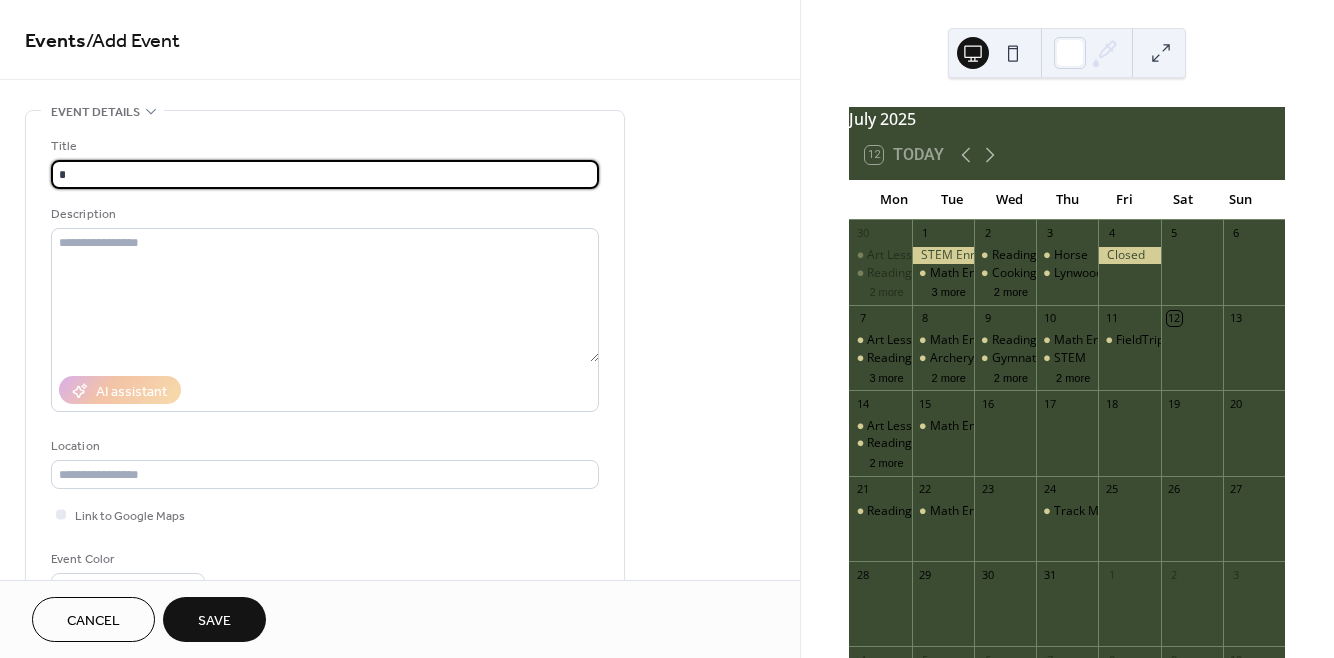 type on "*" 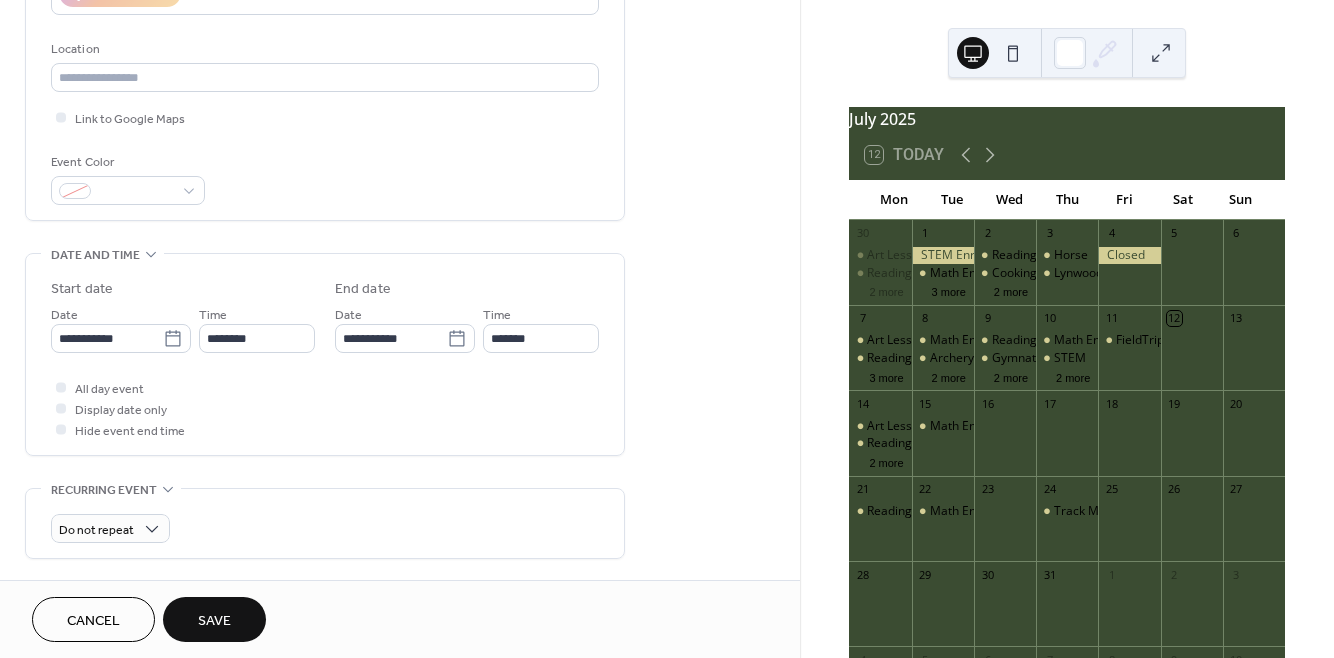 scroll, scrollTop: 412, scrollLeft: 0, axis: vertical 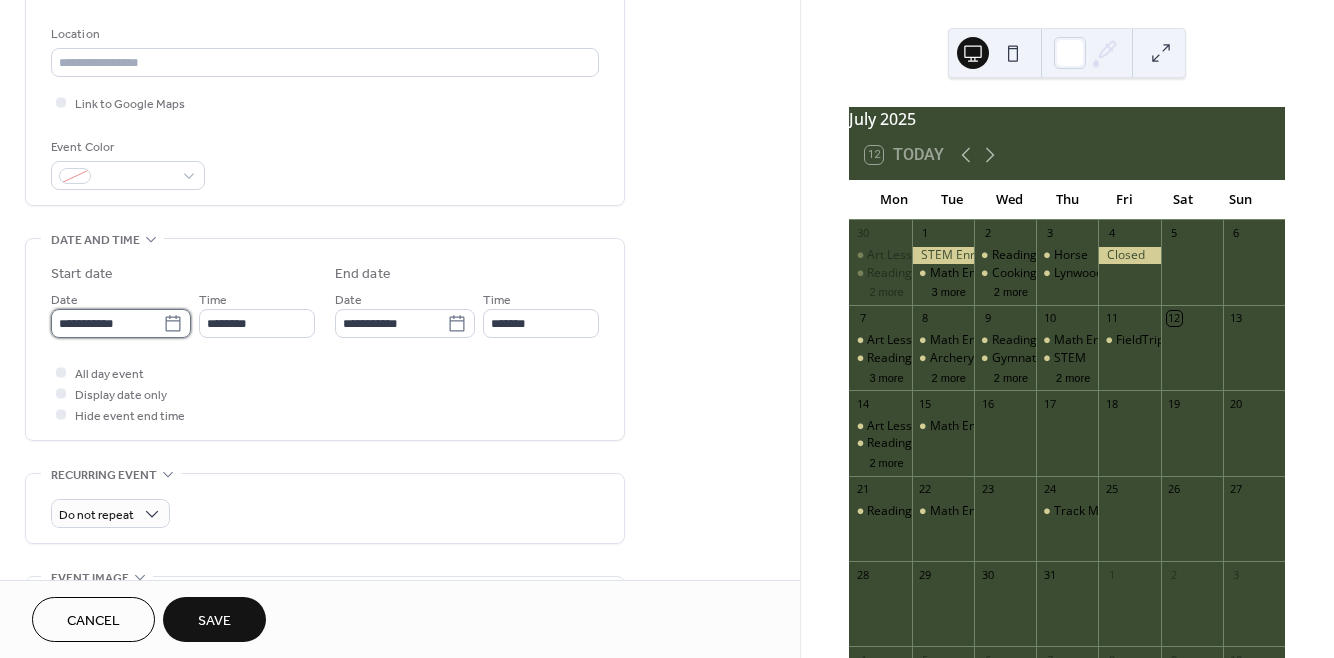 click on "**********" at bounding box center [107, 323] 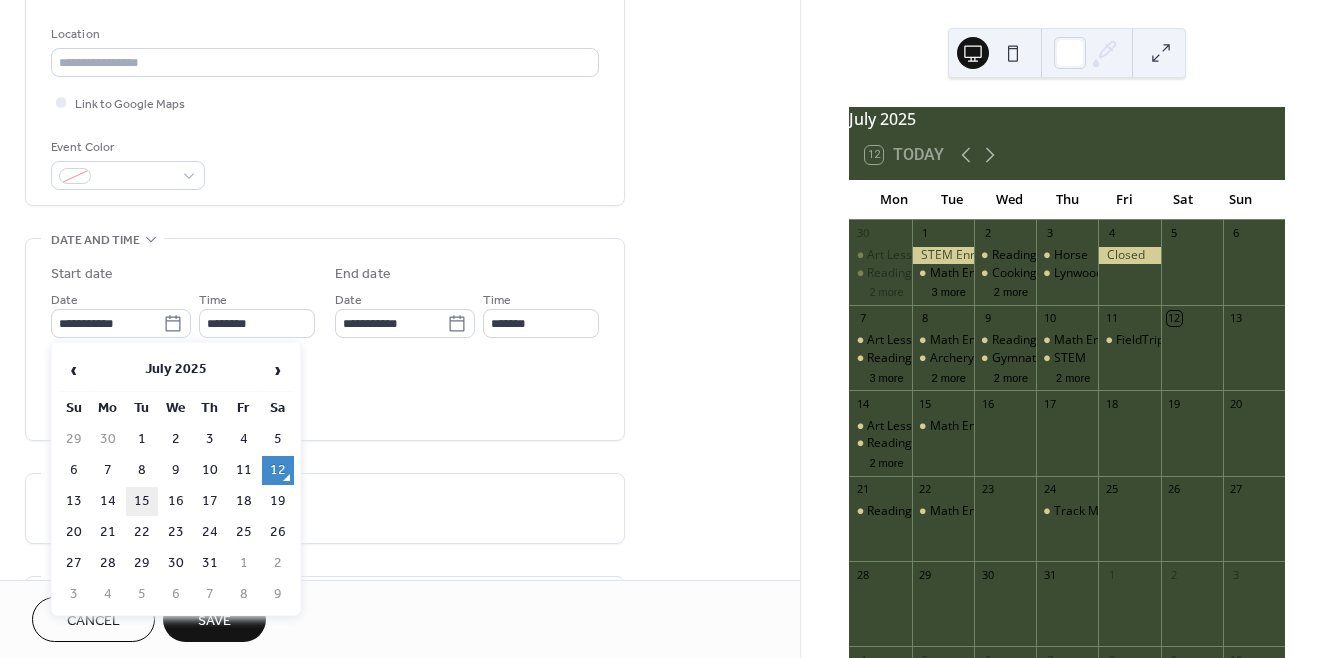click on "15" at bounding box center [142, 501] 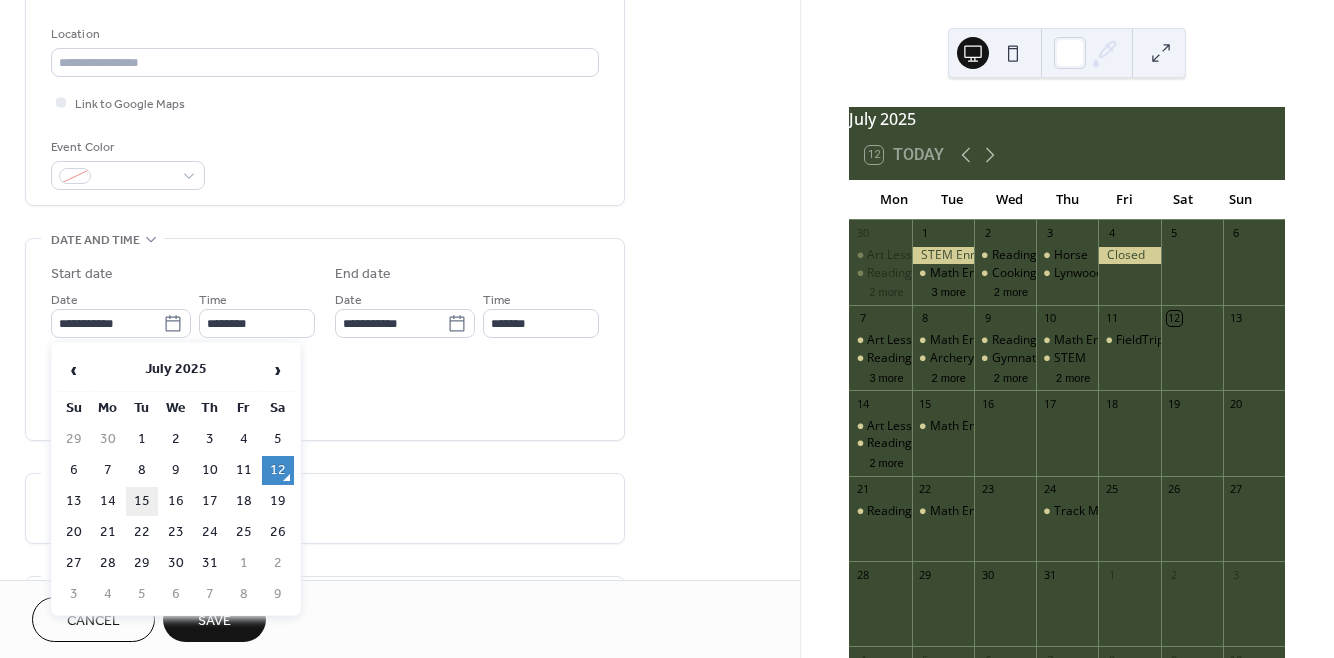type on "**********" 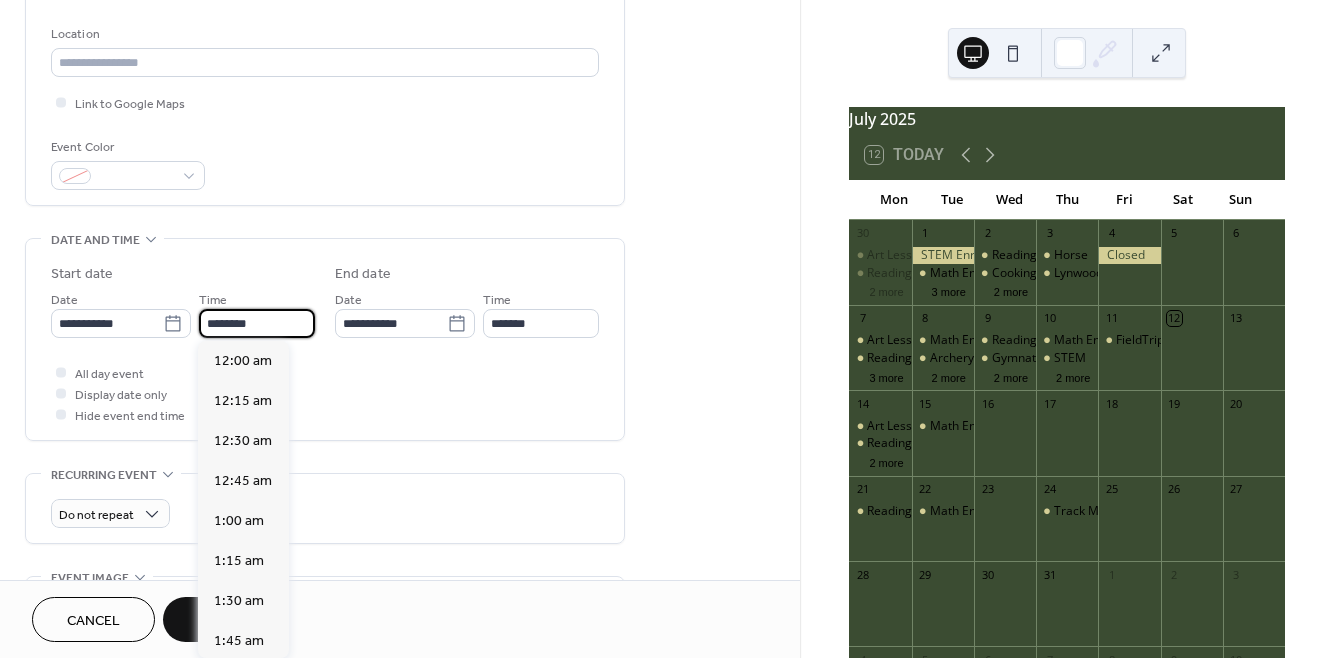 scroll, scrollTop: 1929, scrollLeft: 0, axis: vertical 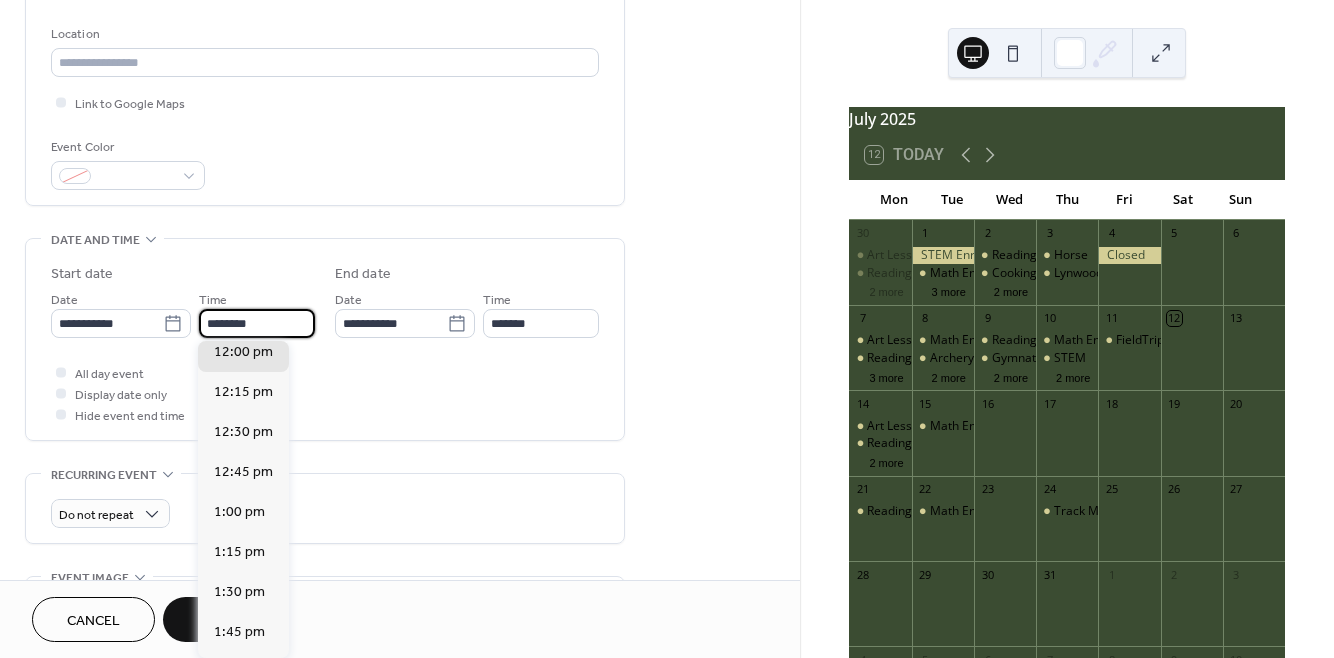 click on "********" at bounding box center (257, 323) 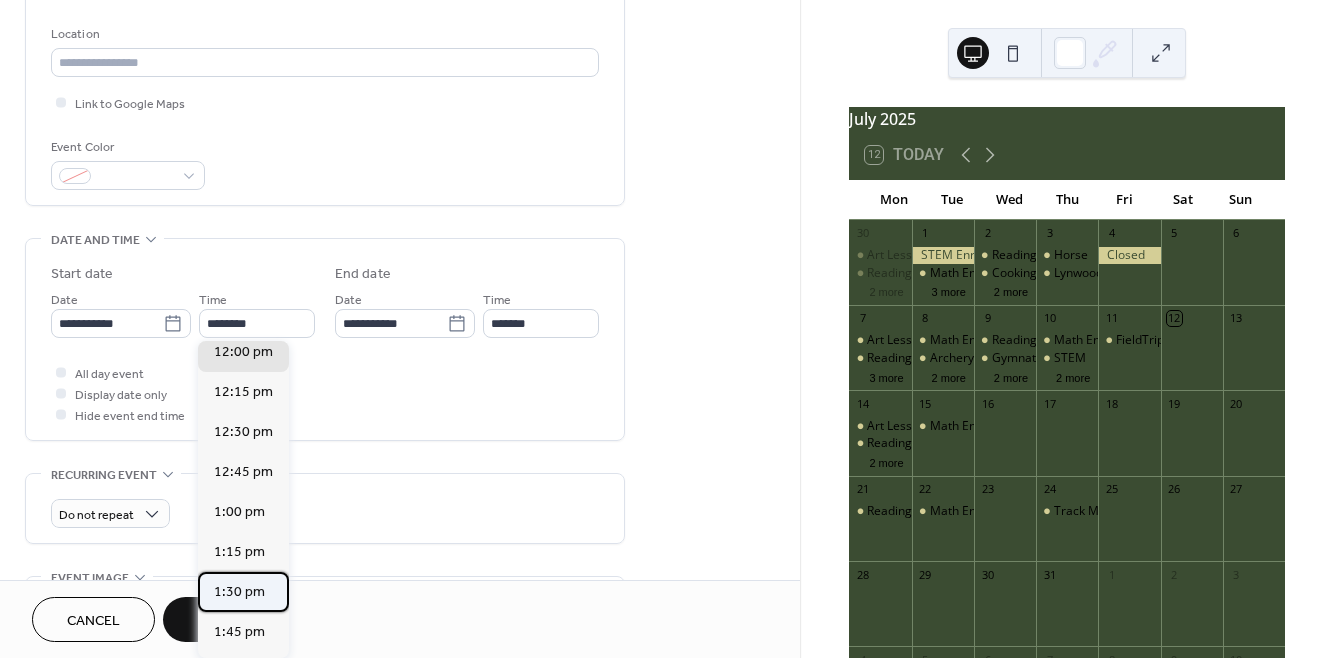 click on "1:30 pm" at bounding box center [239, 591] 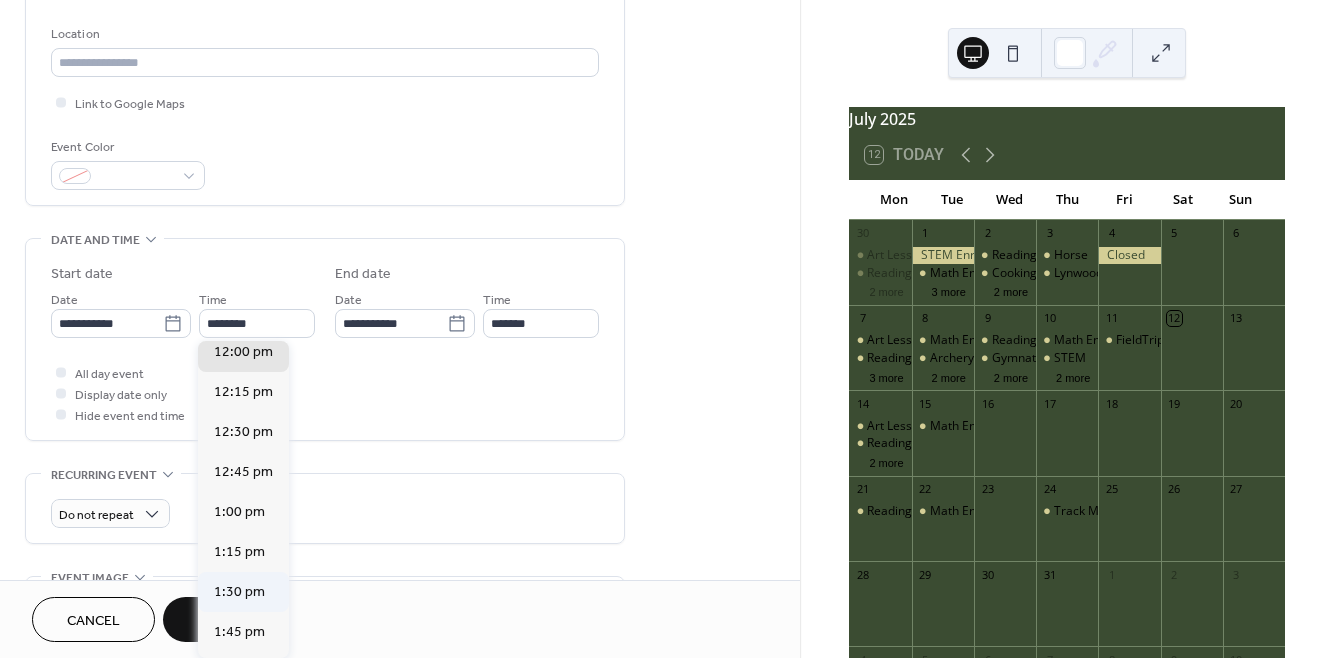 type on "*******" 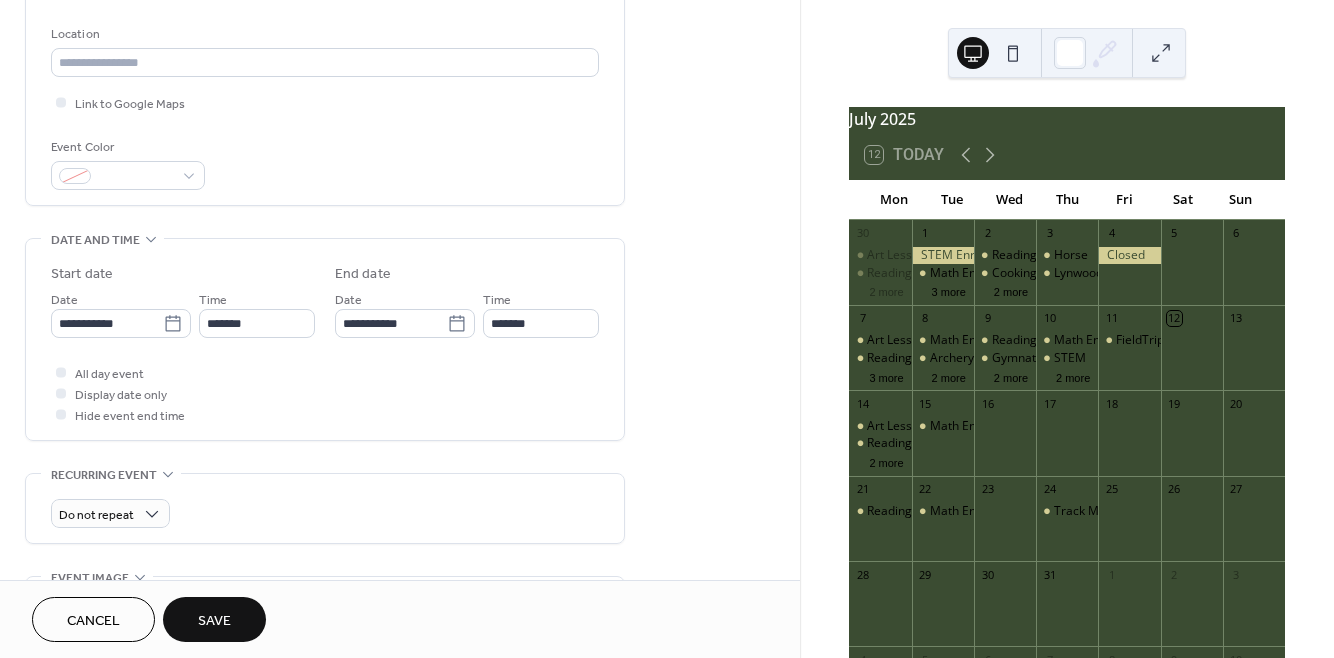 click on "Save" at bounding box center (214, 621) 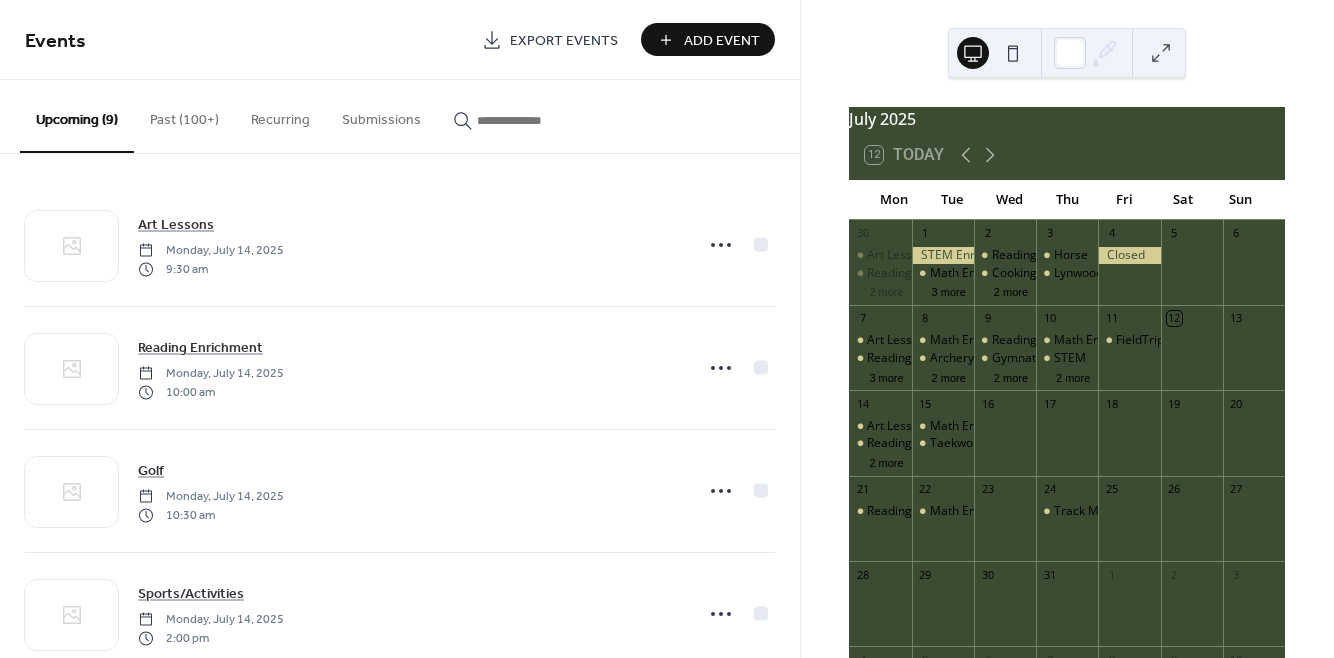 click on "Events Export Events Add Event" at bounding box center (400, 40) 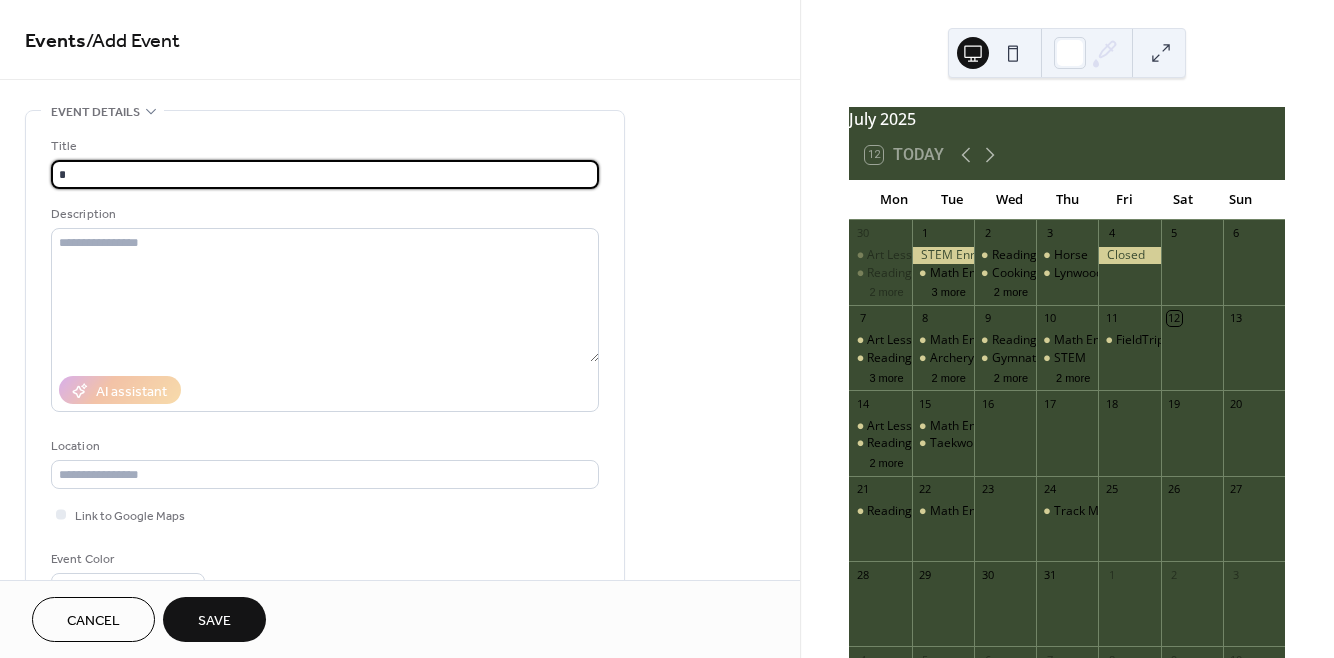 type on "*********" 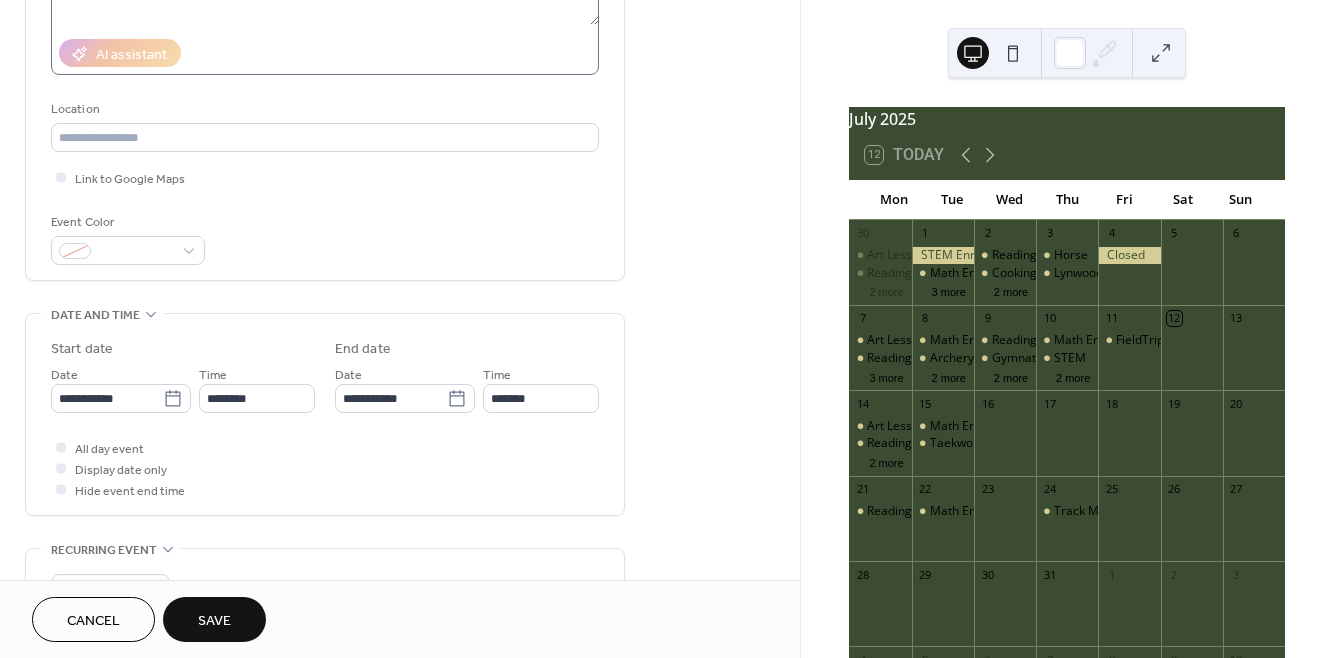 scroll, scrollTop: 352, scrollLeft: 0, axis: vertical 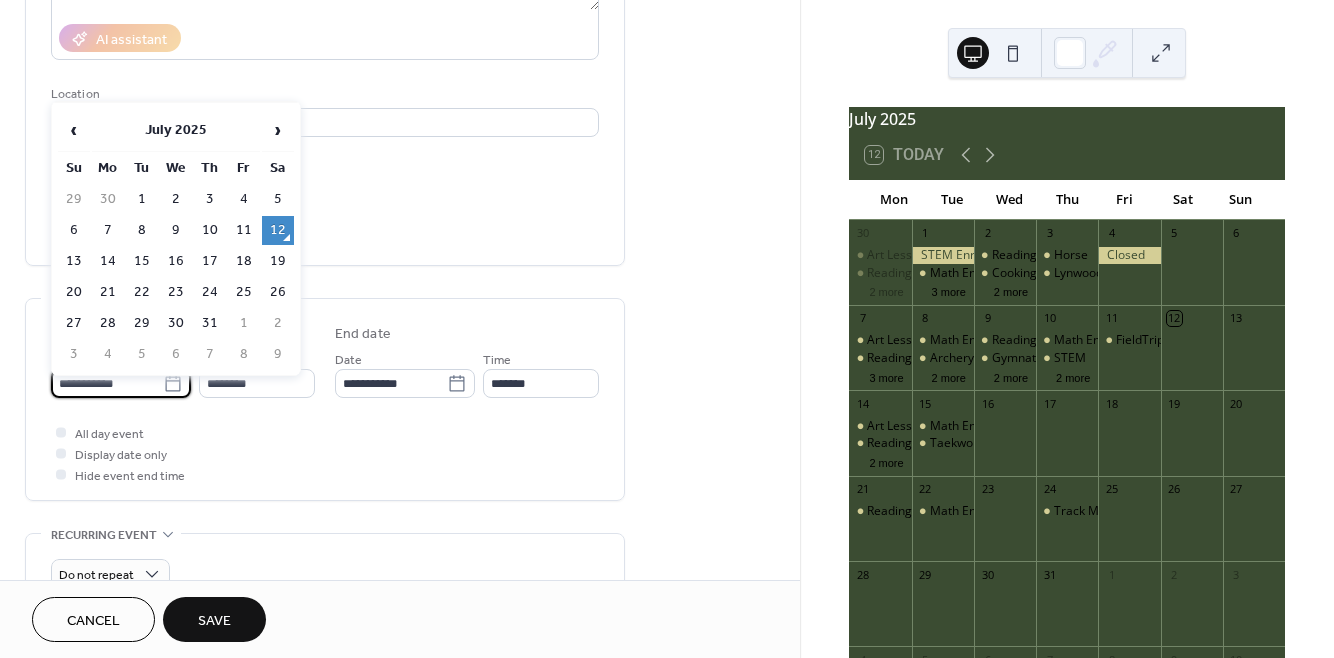 click on "**********" at bounding box center [107, 383] 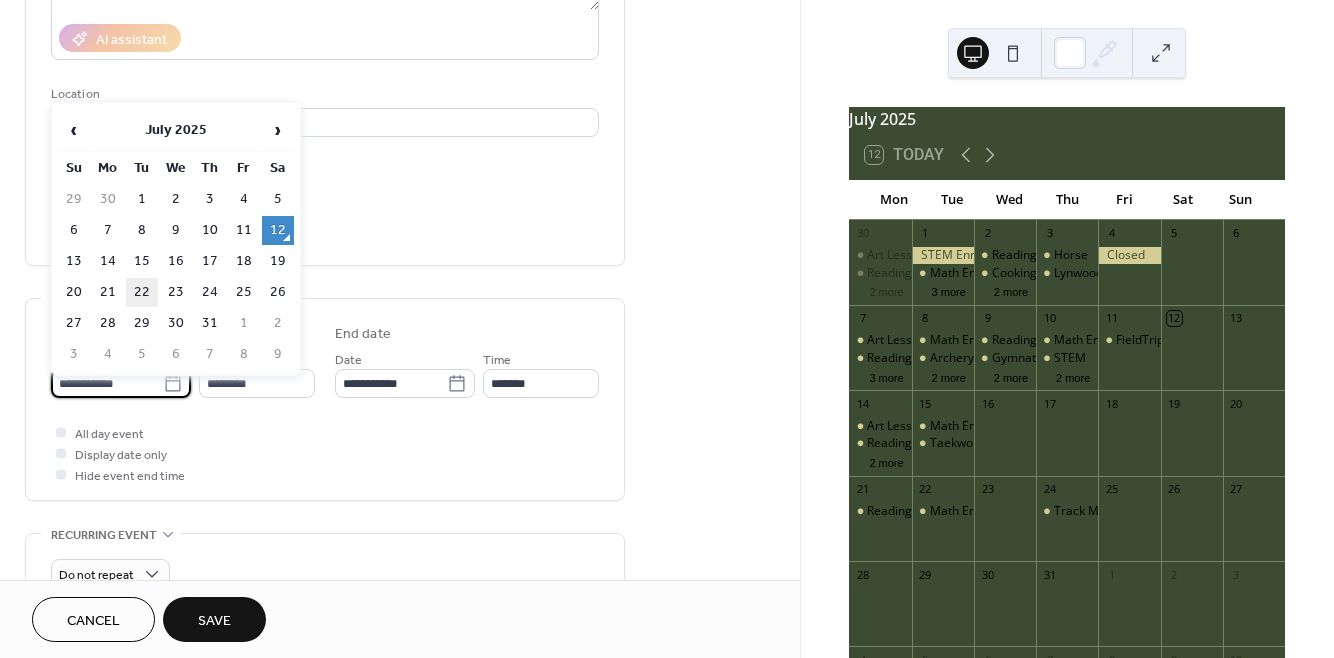click on "22" at bounding box center [142, 292] 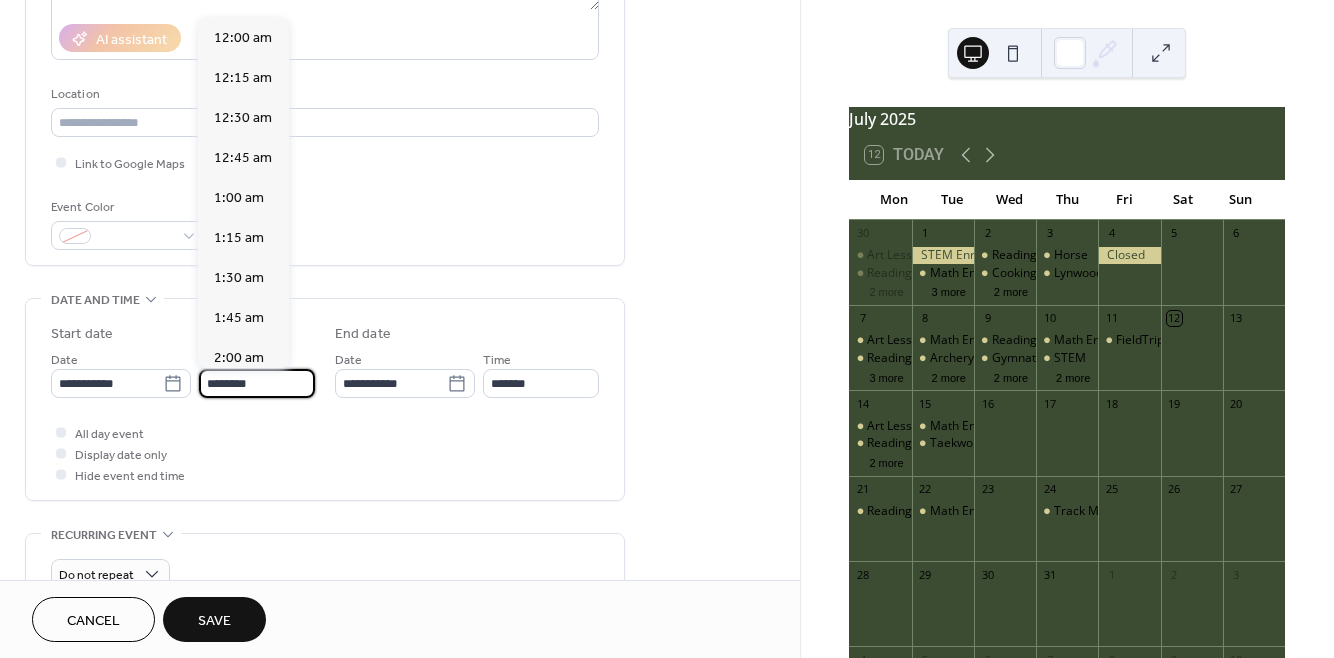 scroll, scrollTop: 1929, scrollLeft: 0, axis: vertical 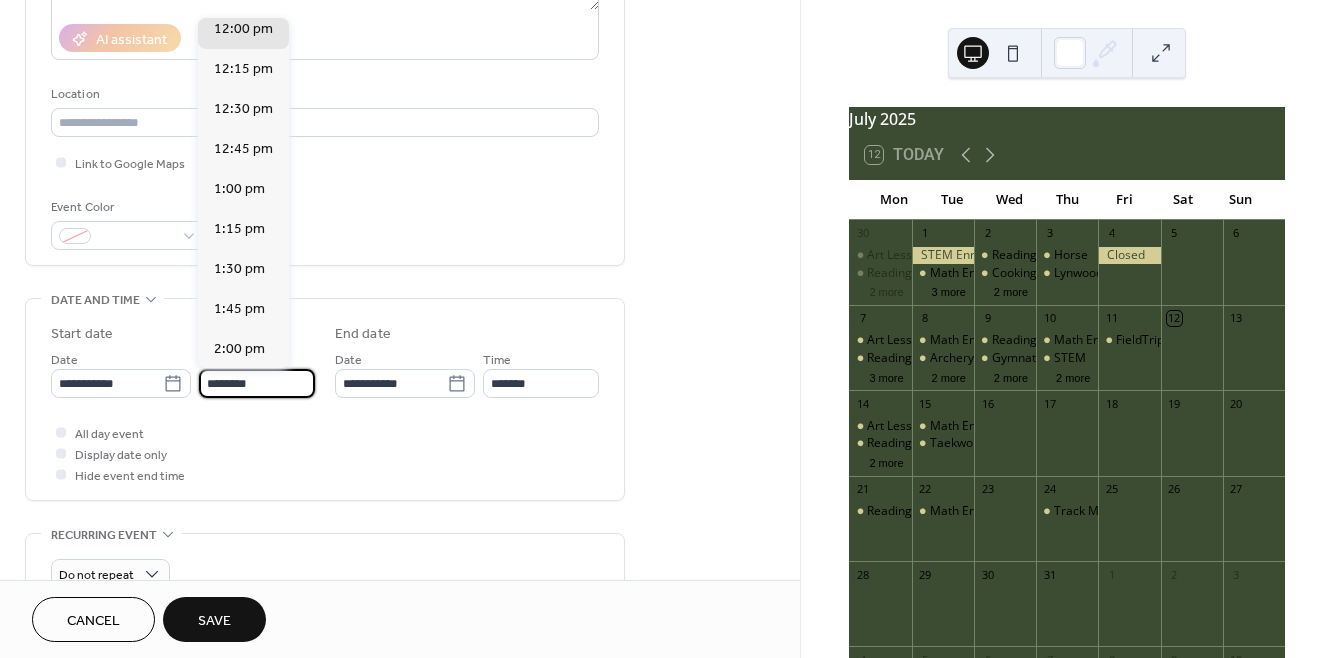 click on "********" at bounding box center (257, 383) 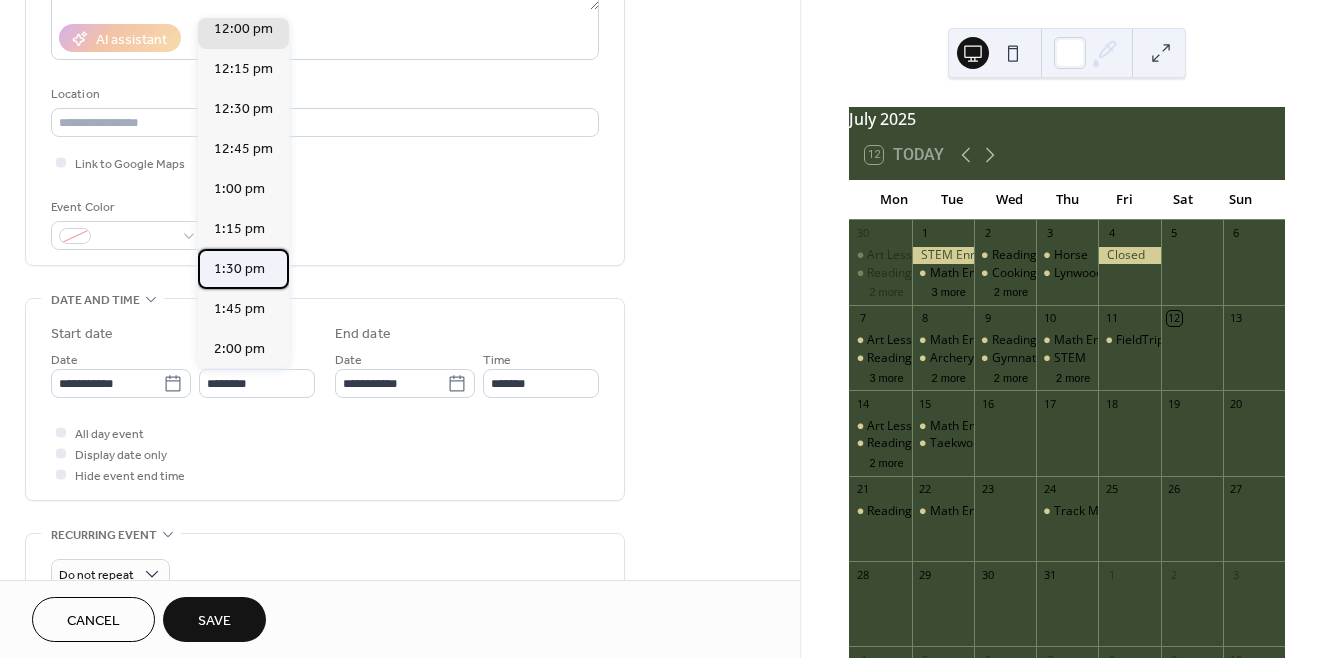click on "1:30 pm" at bounding box center [239, 268] 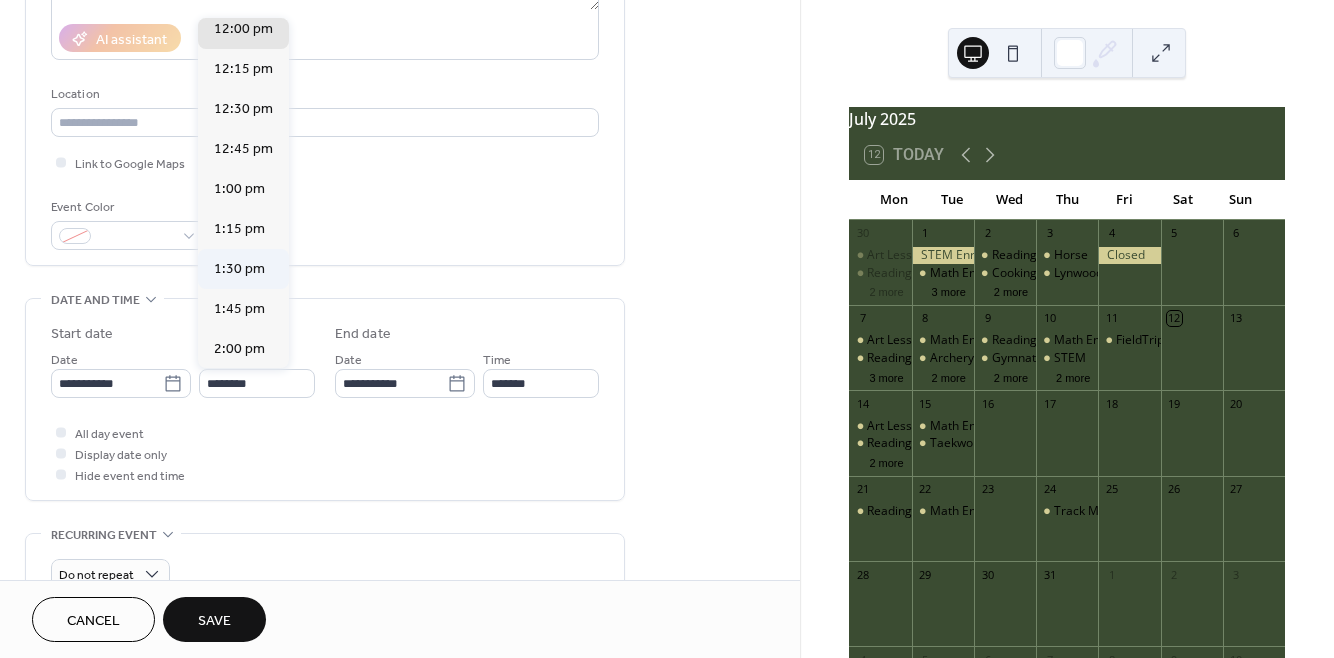 type on "*******" 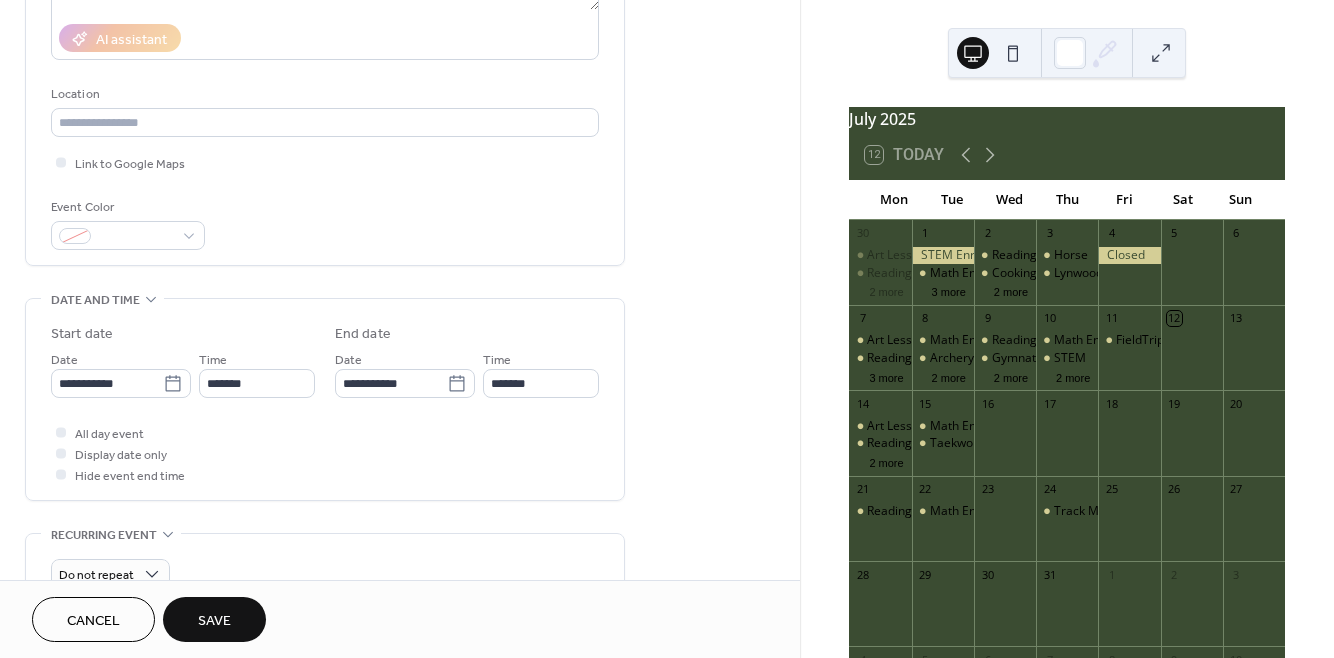 click on "Save" at bounding box center (214, 621) 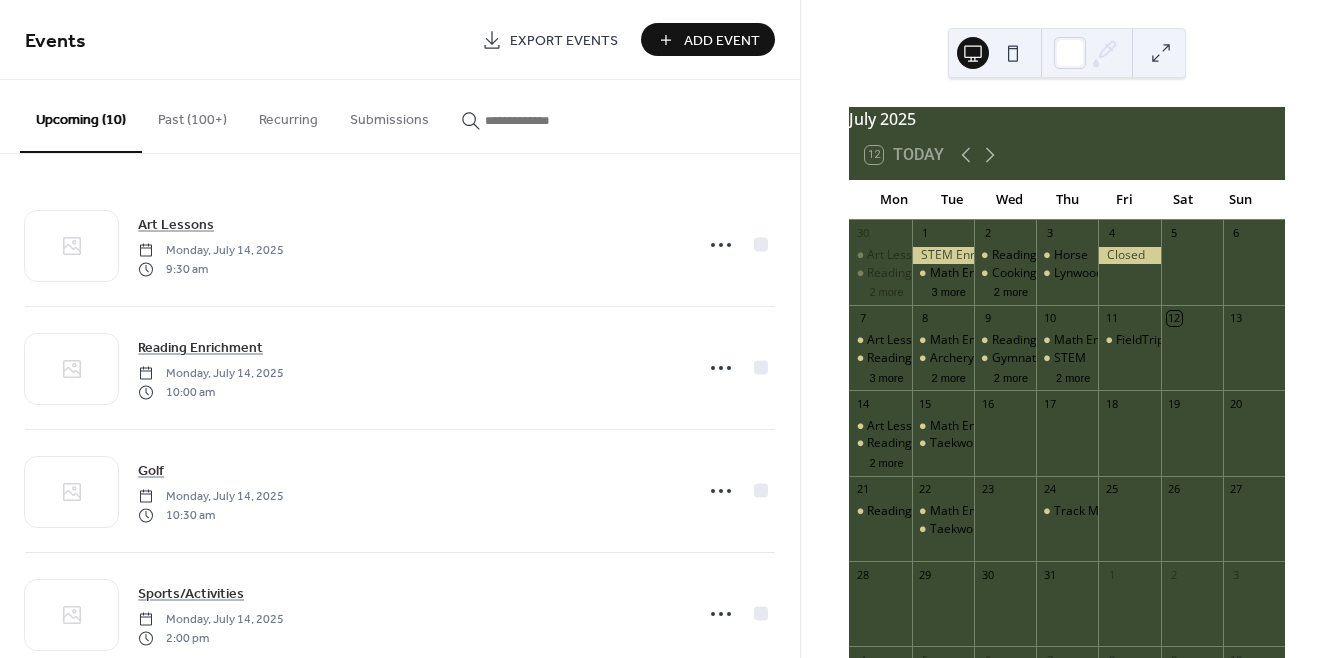 click on "Add Event" at bounding box center (722, 41) 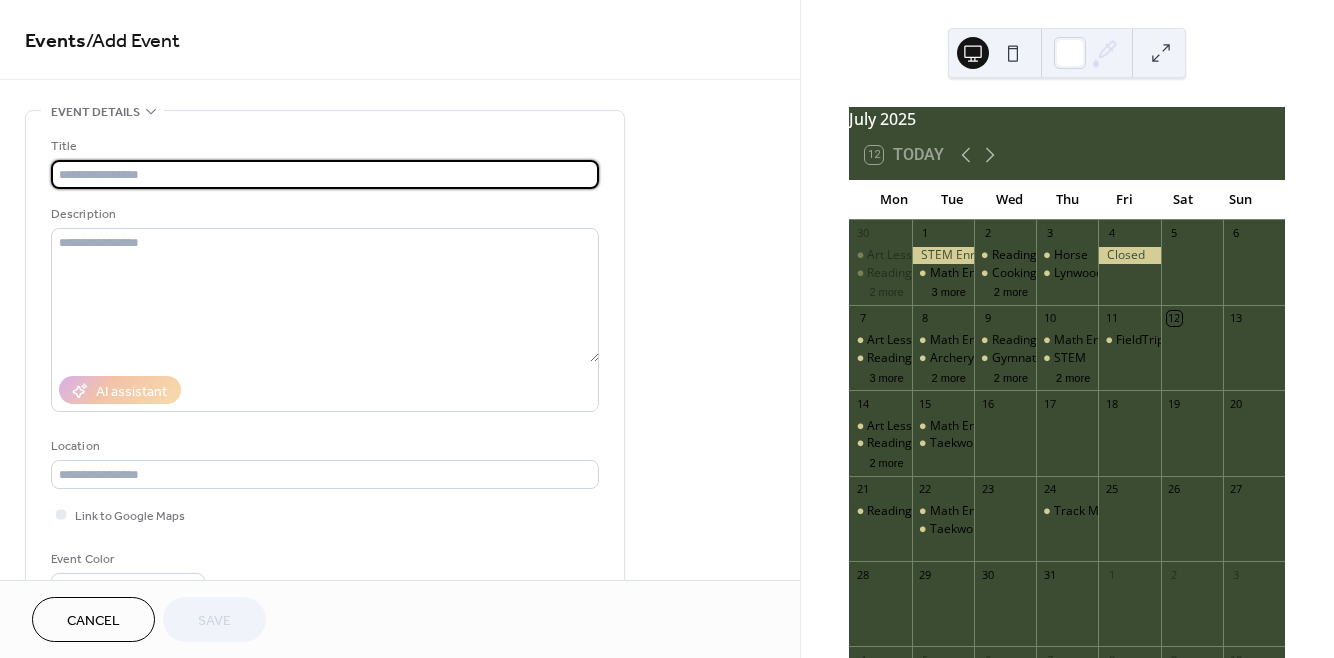 click at bounding box center [325, 174] 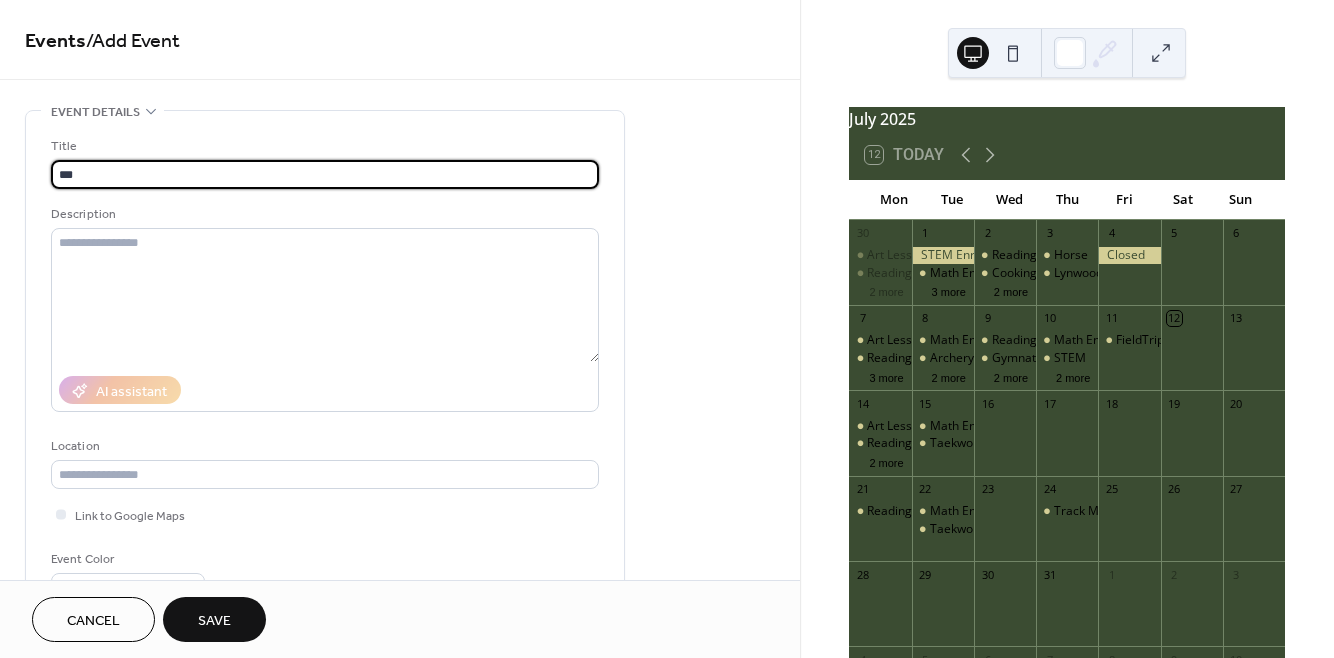 type on "****" 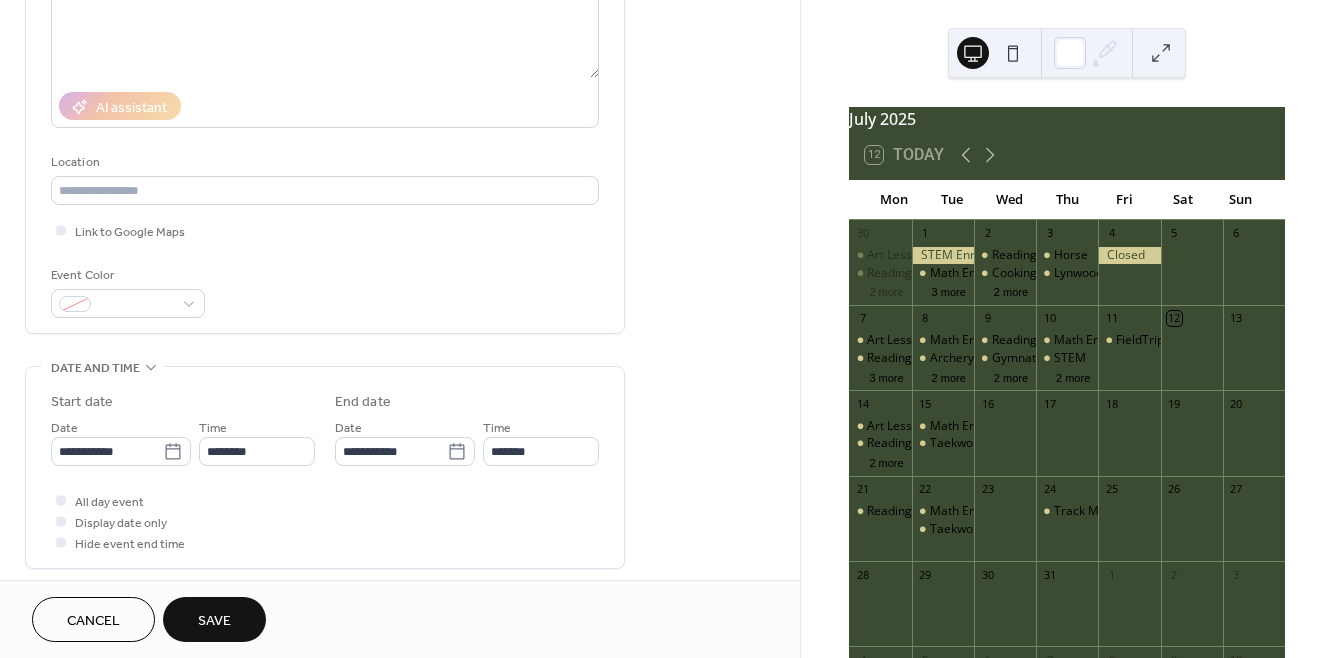 scroll, scrollTop: 308, scrollLeft: 0, axis: vertical 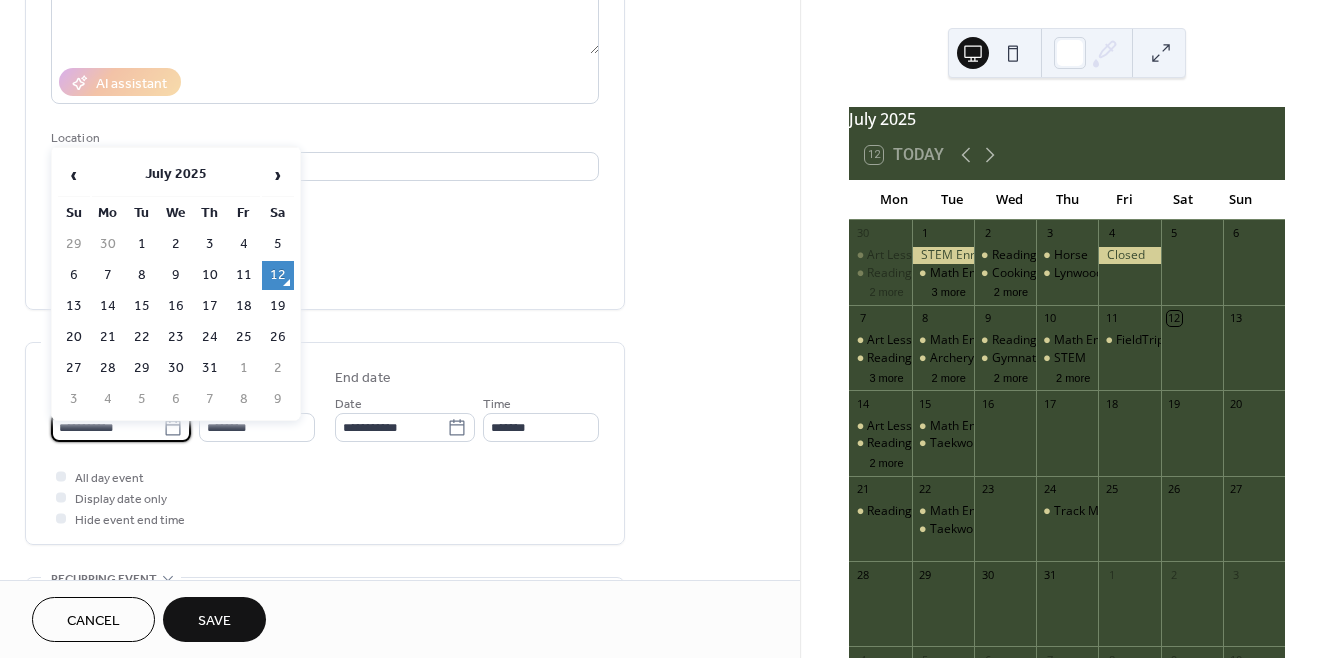 click on "**********" at bounding box center (107, 427) 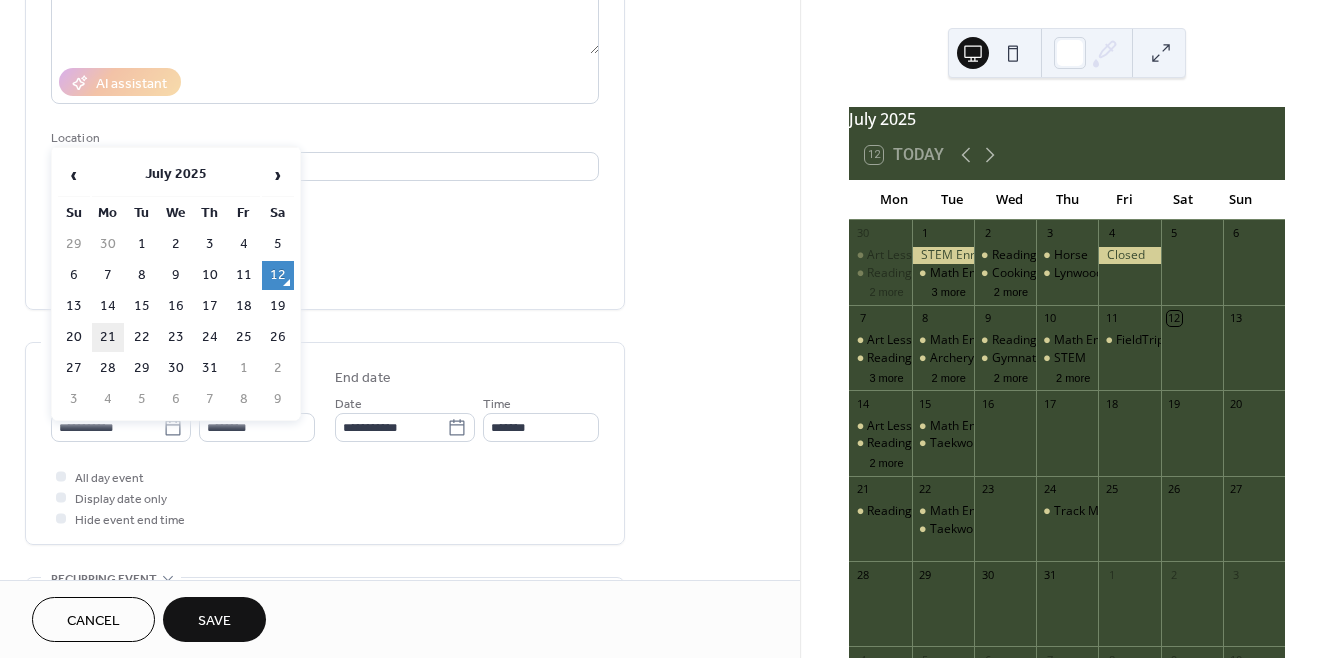 click on "21" at bounding box center [108, 337] 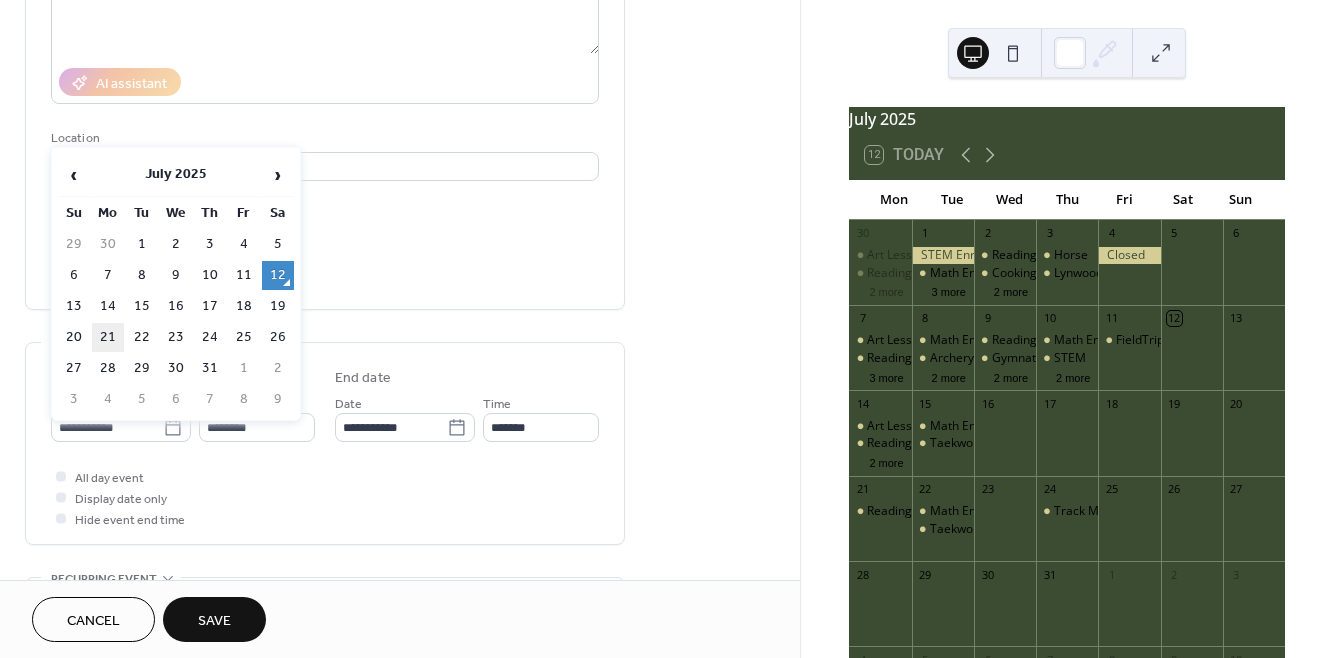 type on "**********" 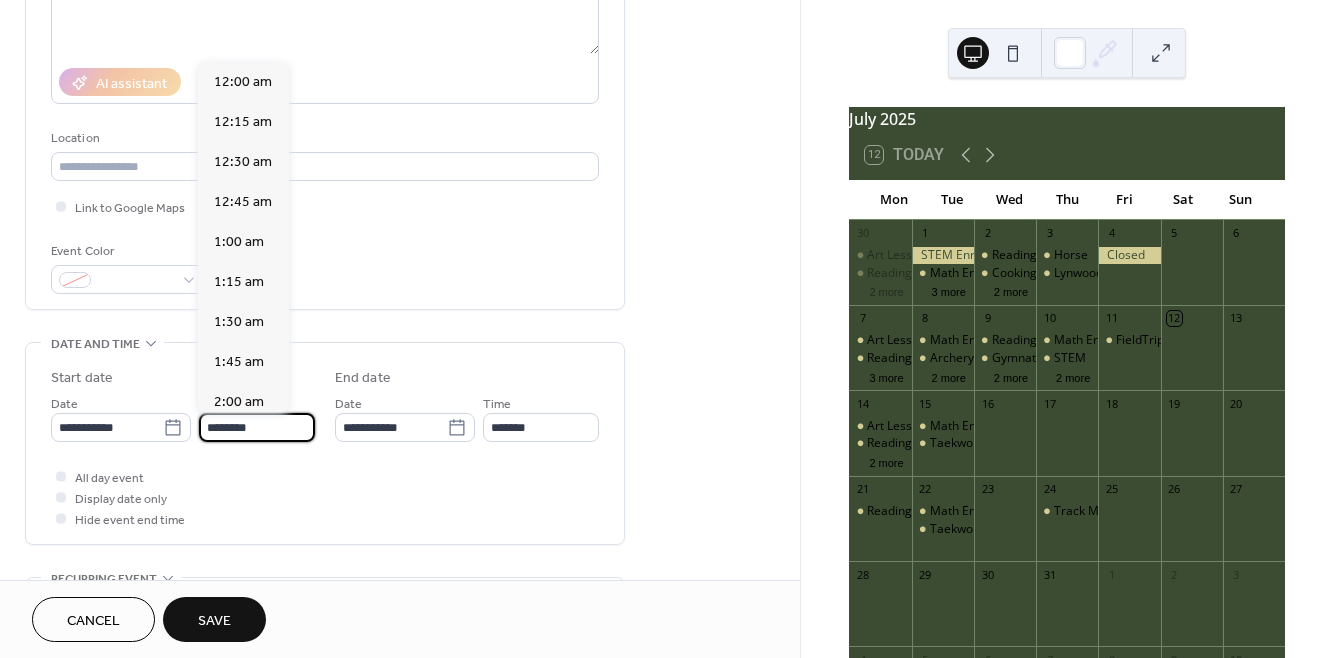 click on "********" at bounding box center (257, 427) 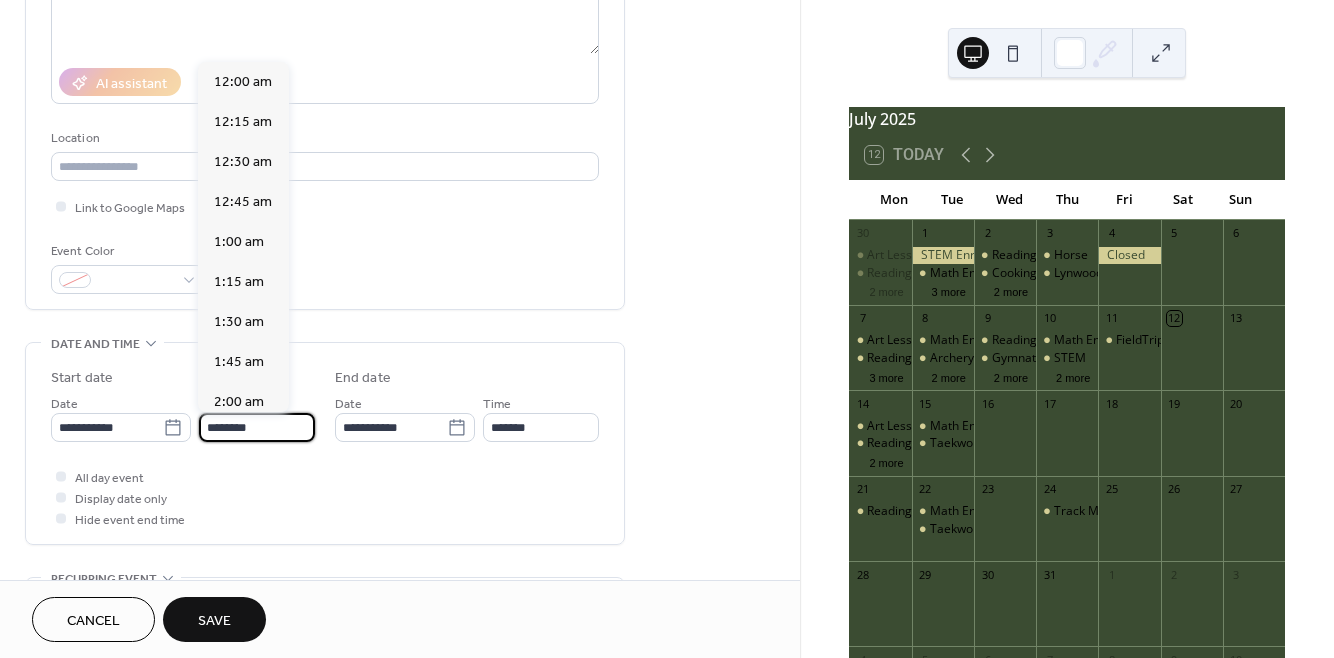 scroll, scrollTop: 1929, scrollLeft: 0, axis: vertical 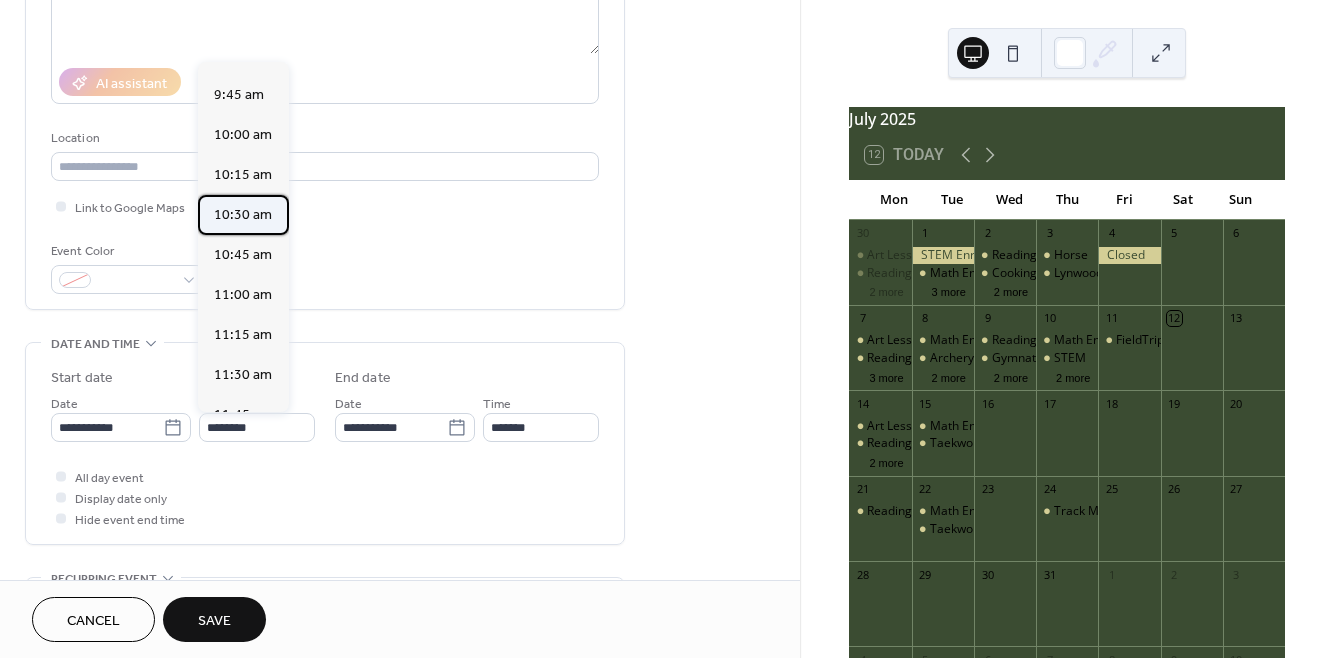 click on "10:30 am" at bounding box center (243, 215) 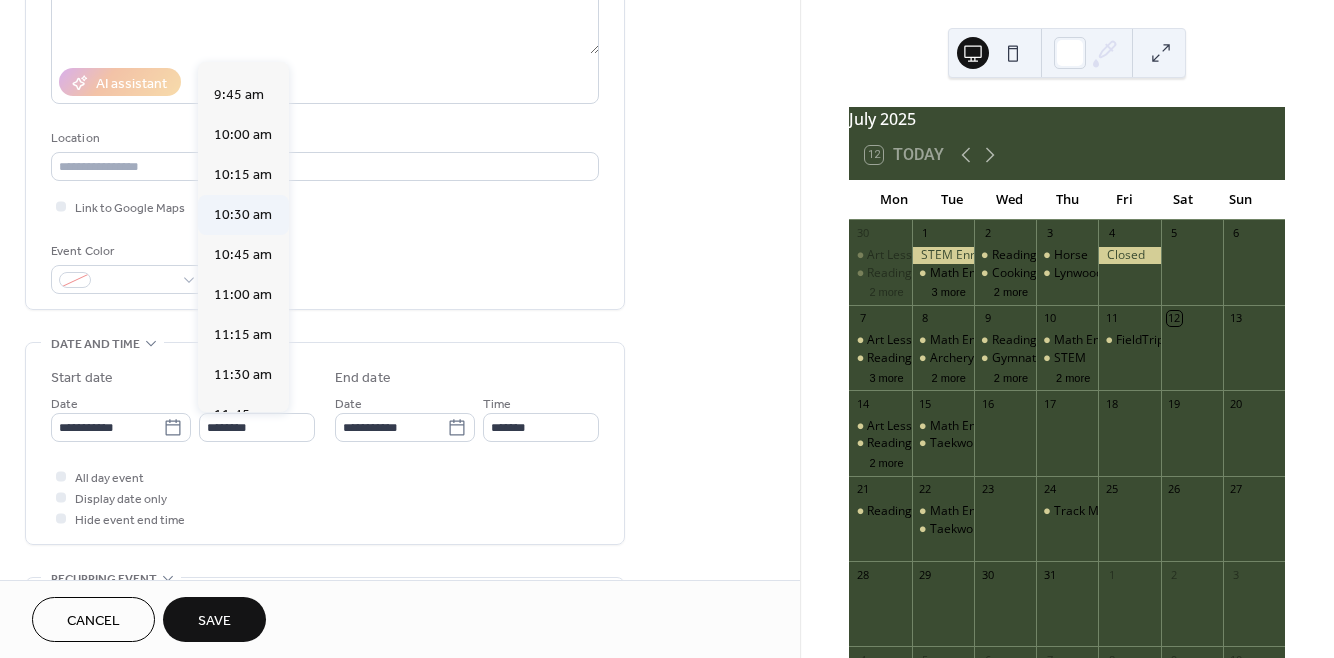 type on "********" 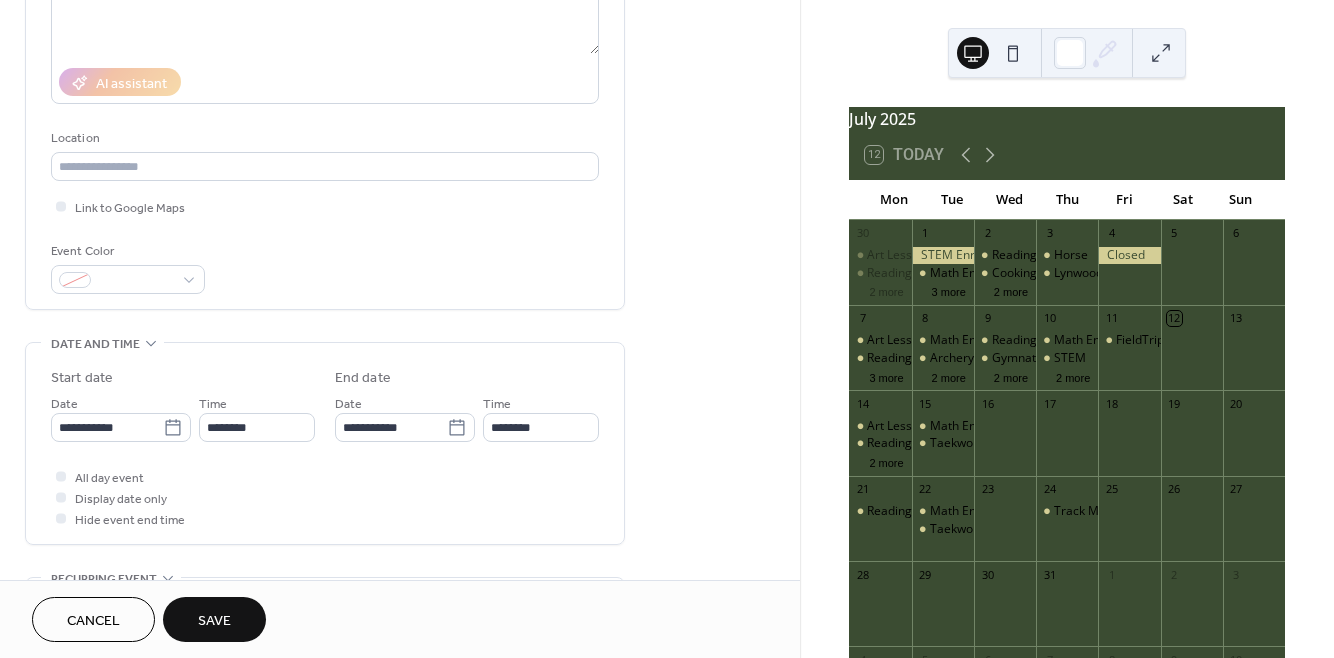click on "Save" at bounding box center (214, 621) 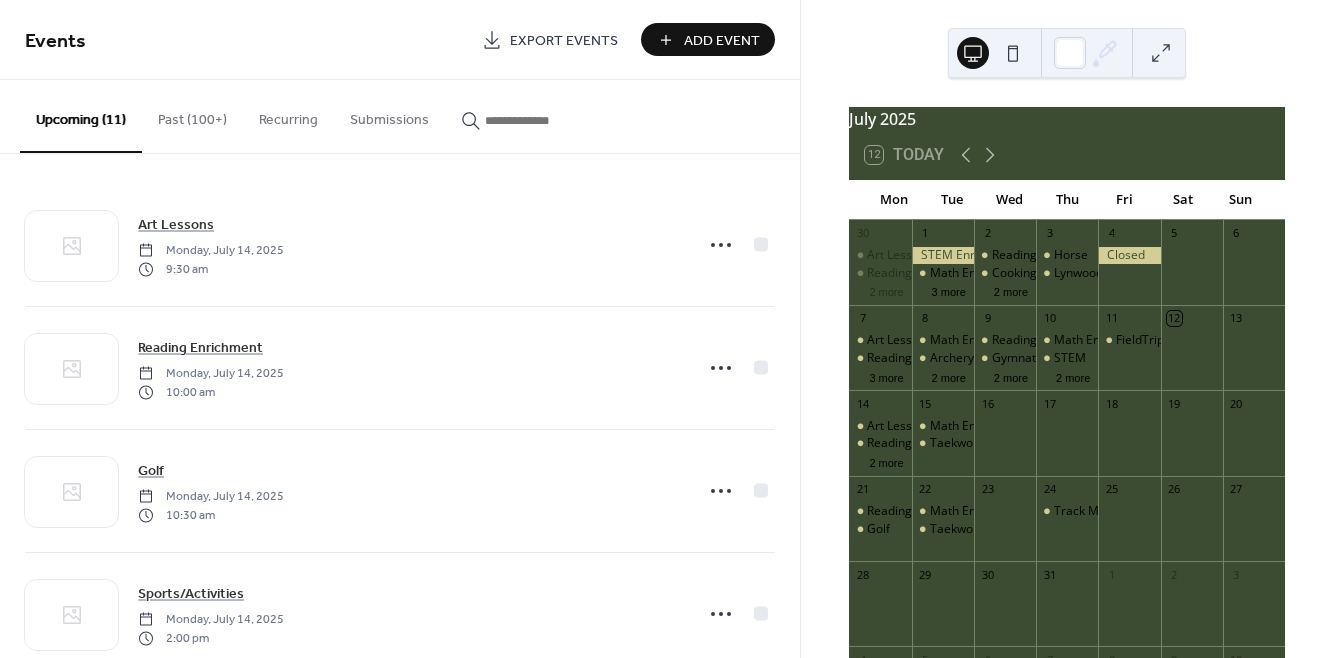 click on "Add Event" at bounding box center [722, 41] 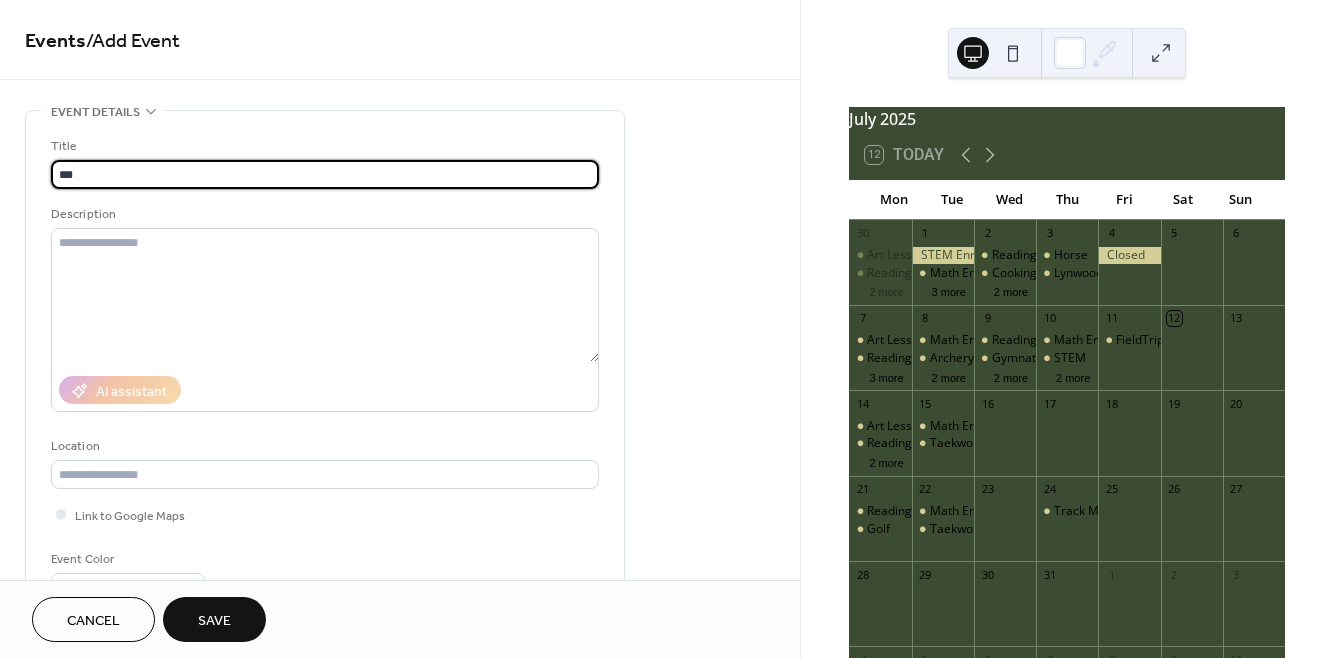 click on "***" at bounding box center (325, 174) 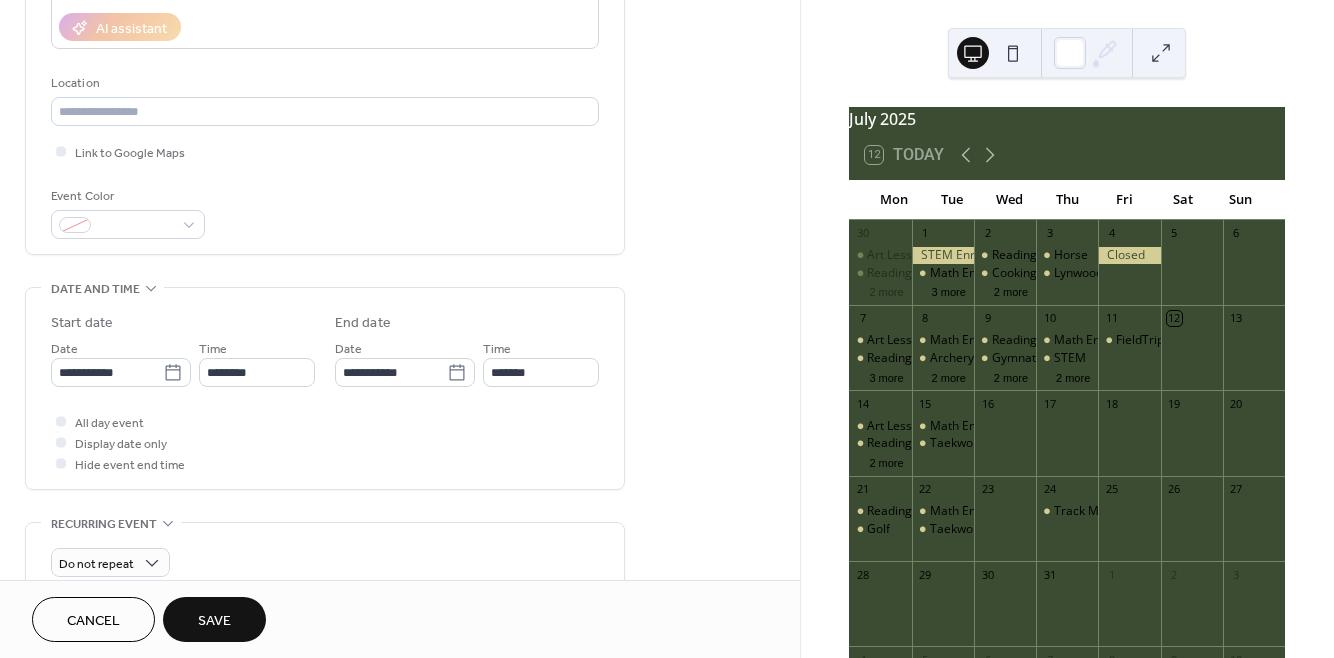 scroll, scrollTop: 367, scrollLeft: 0, axis: vertical 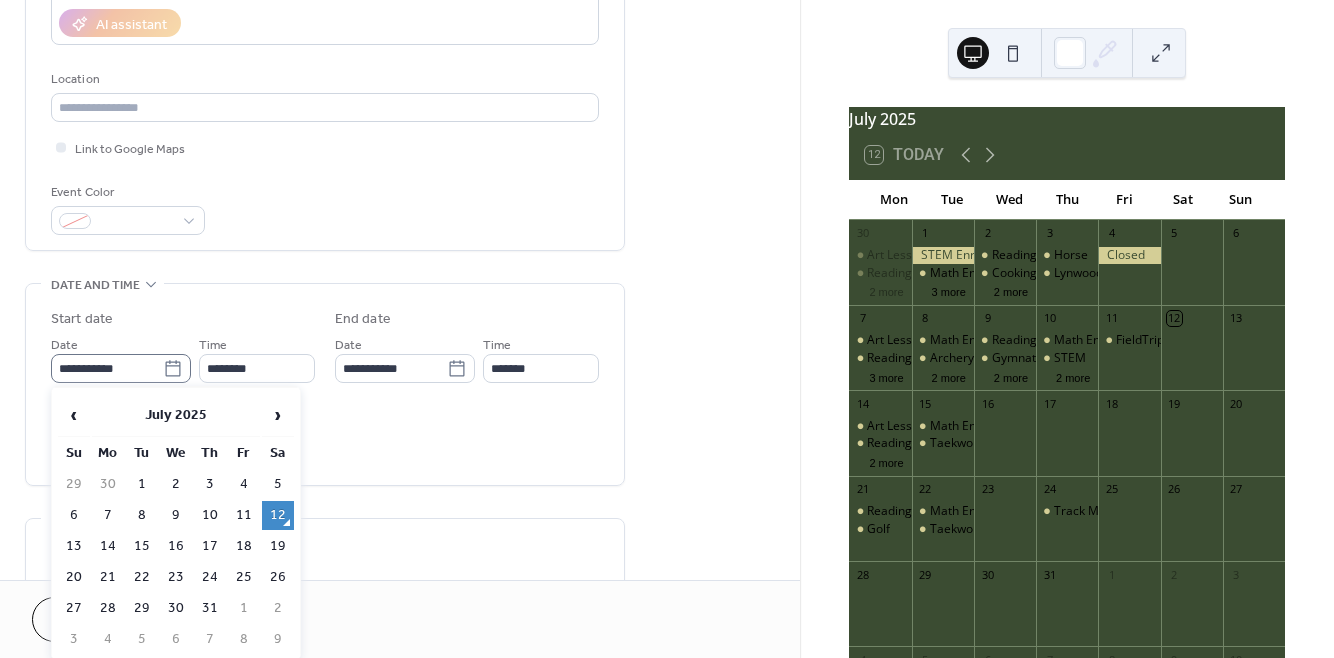 click 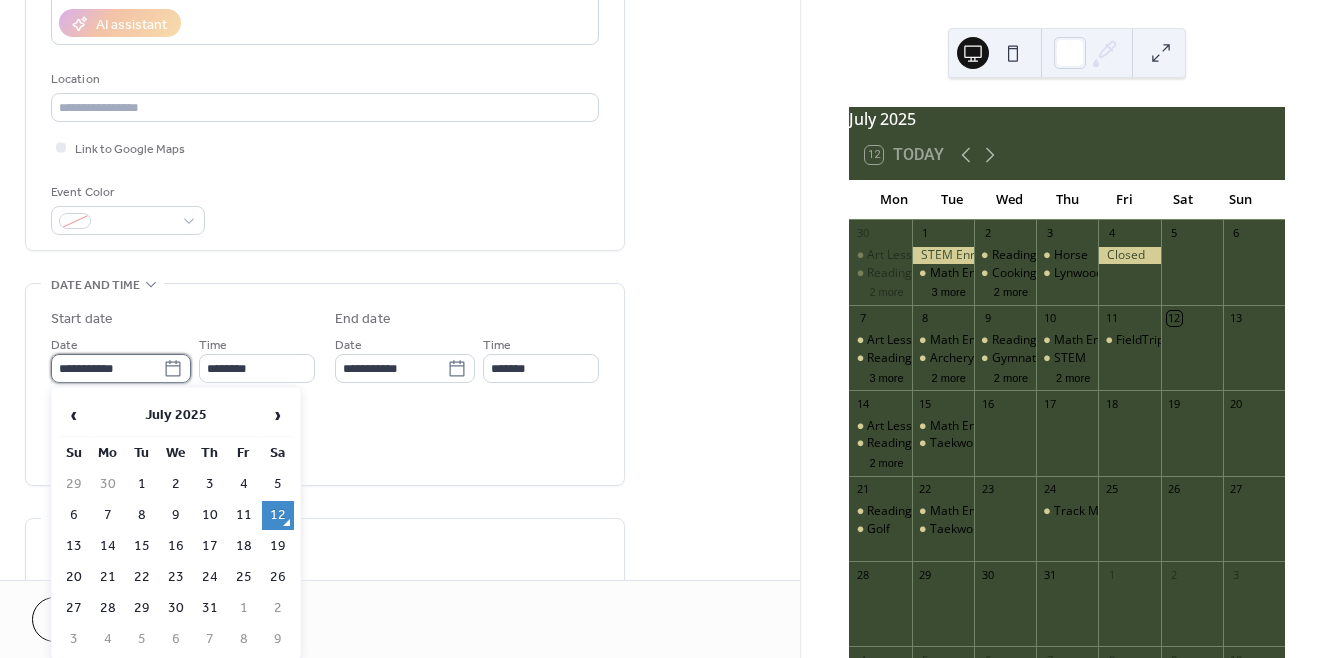 click on "**********" at bounding box center [107, 368] 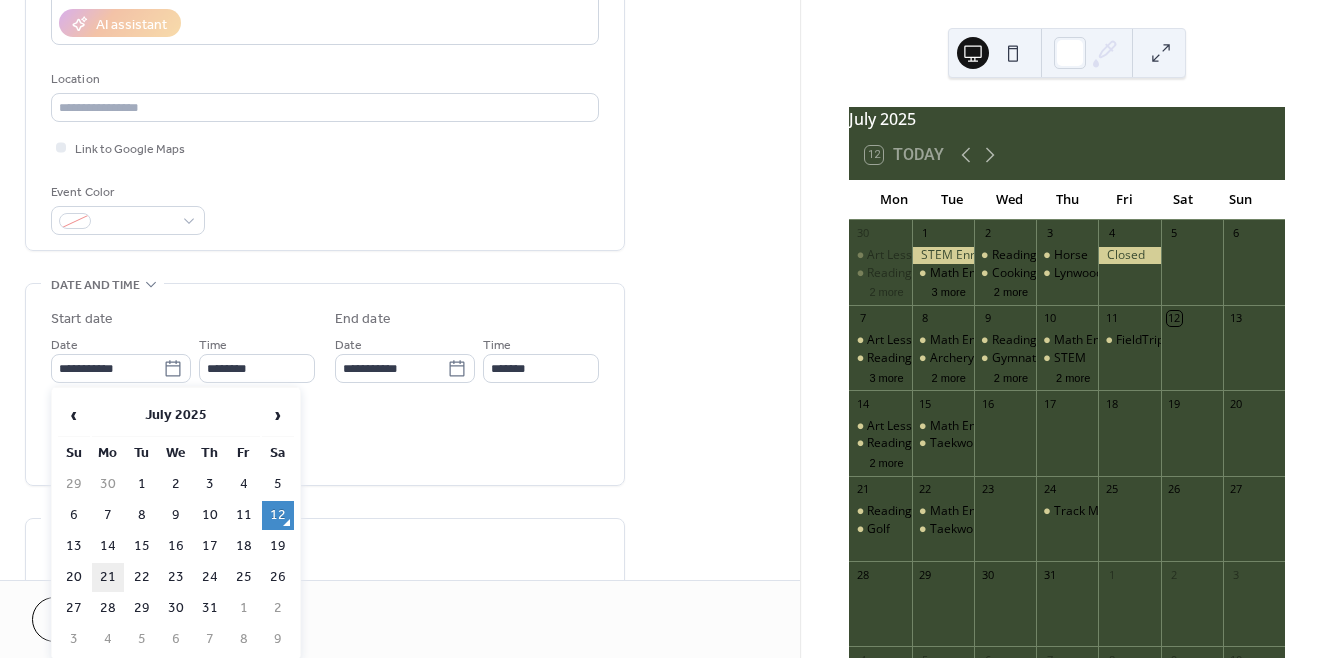 click on "21" at bounding box center (108, 577) 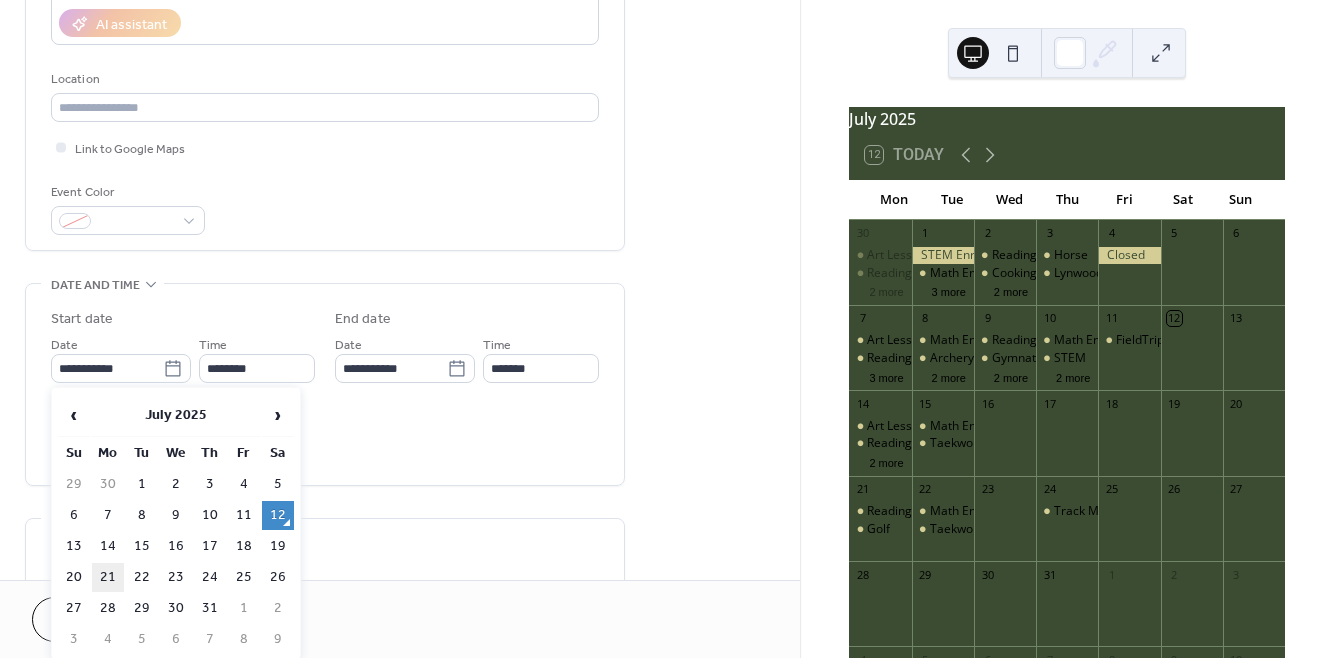 type on "**********" 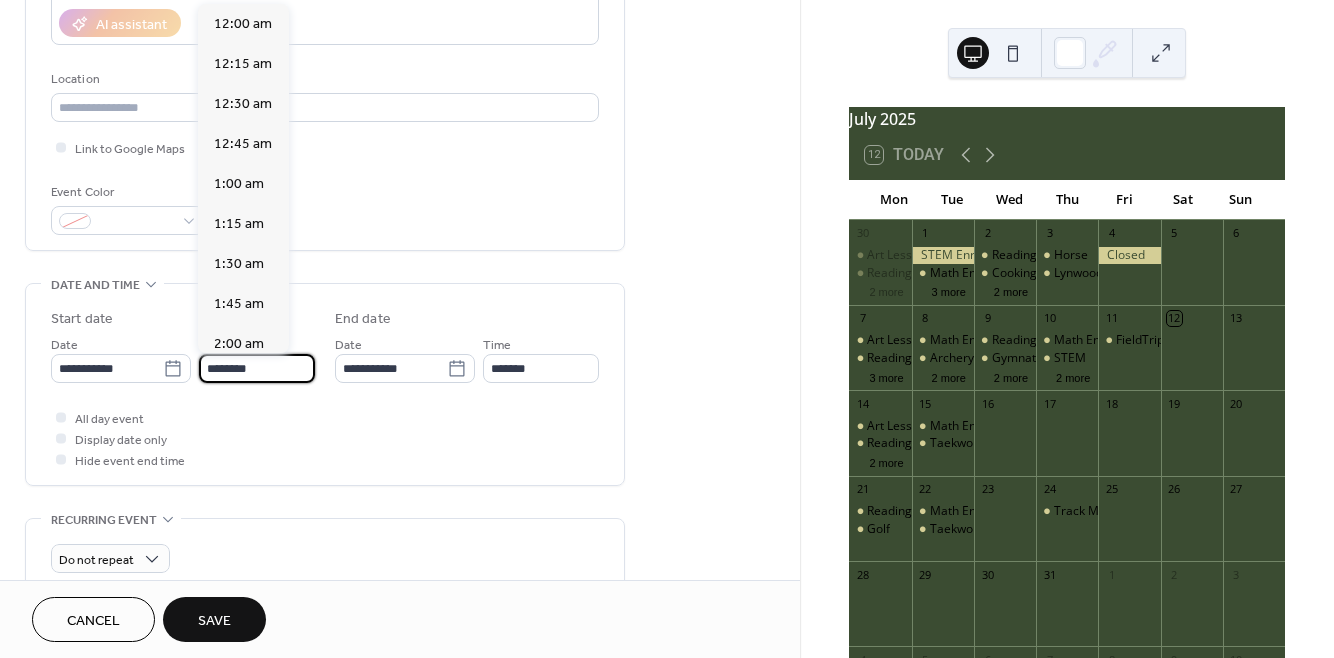 click on "********" at bounding box center (257, 368) 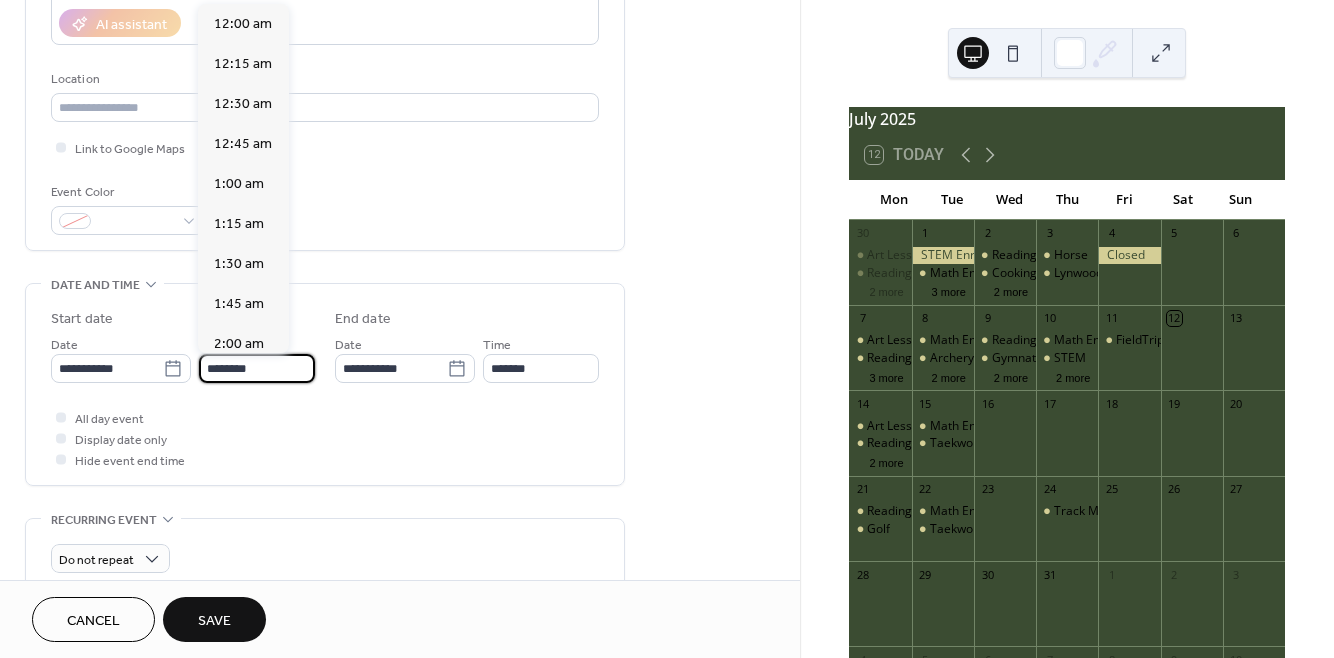 scroll, scrollTop: 1929, scrollLeft: 0, axis: vertical 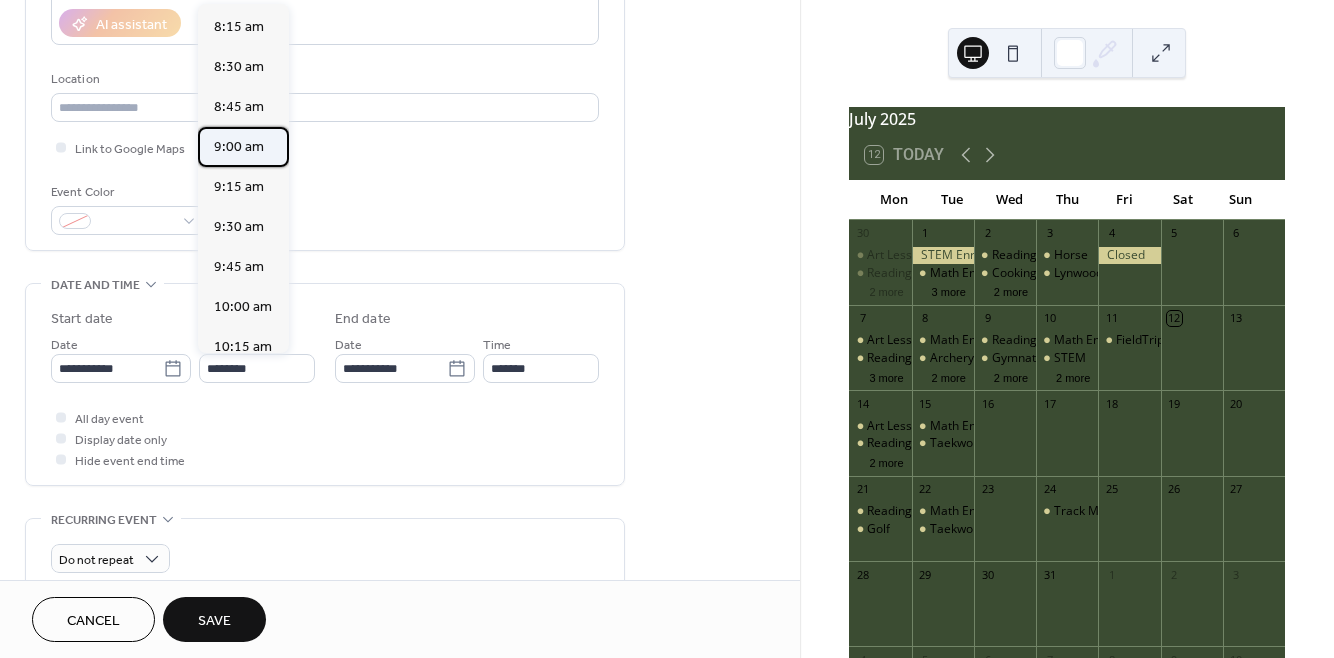 click on "9:00 am" at bounding box center [239, 147] 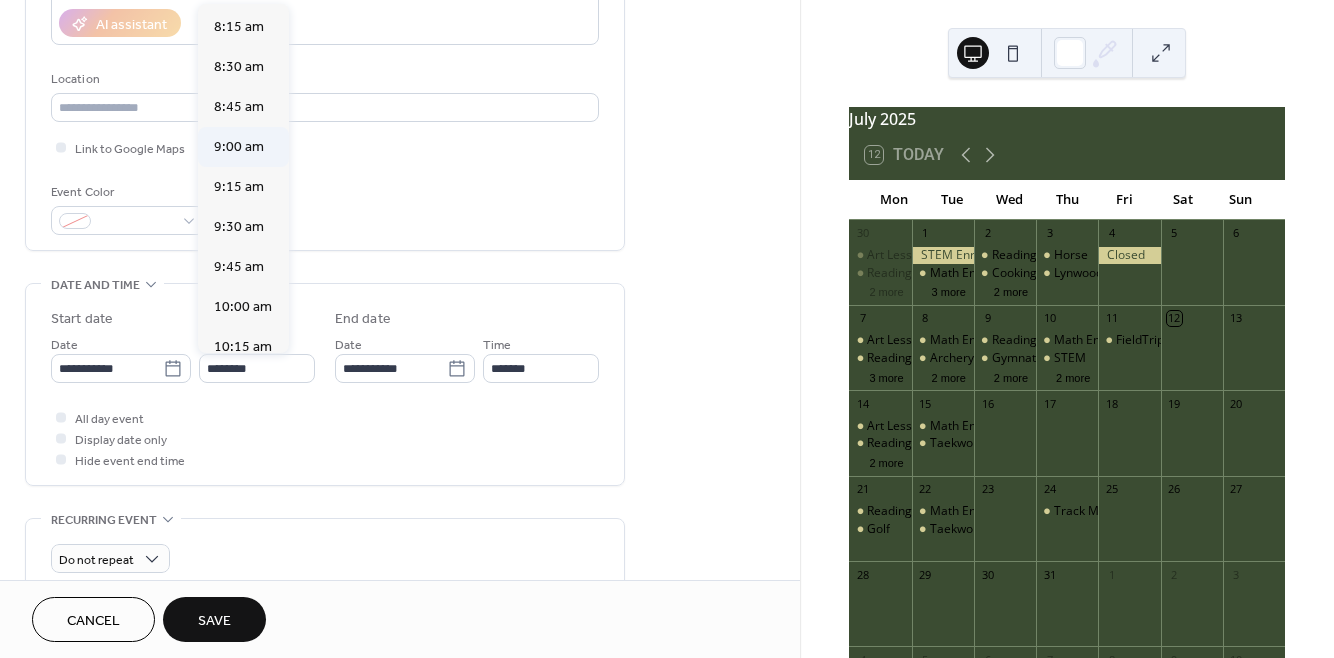 type on "*******" 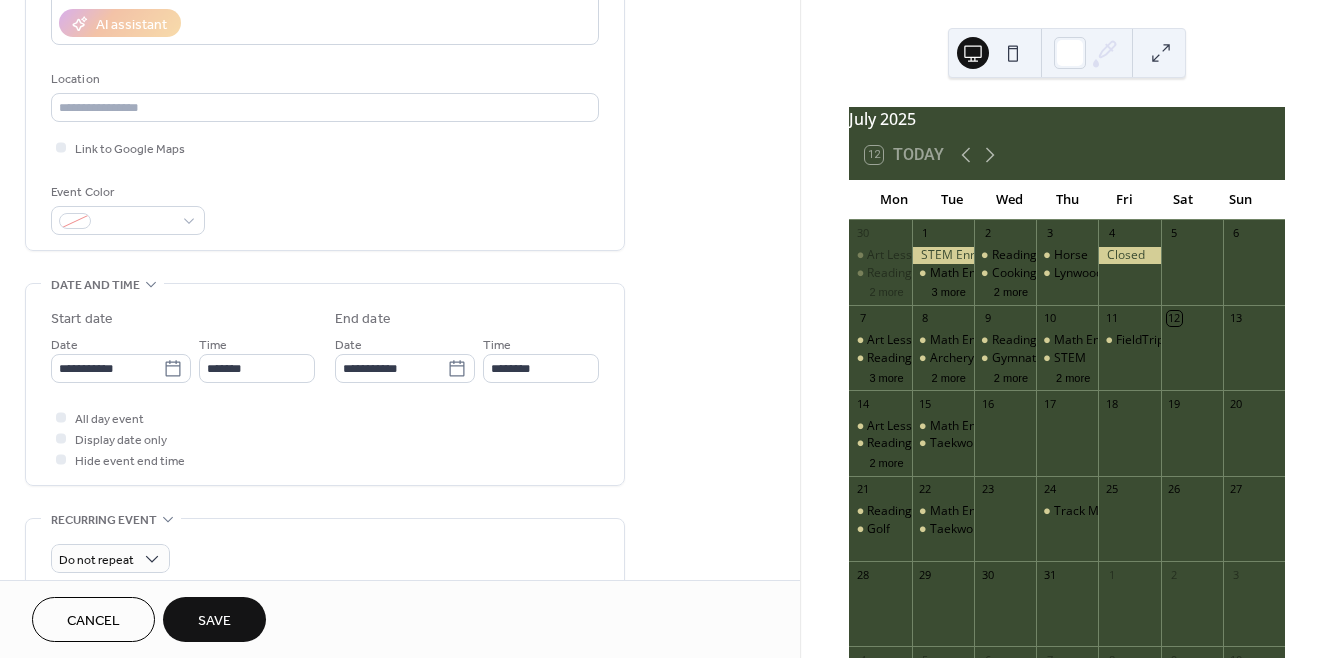 click on "16" at bounding box center (1005, 403) 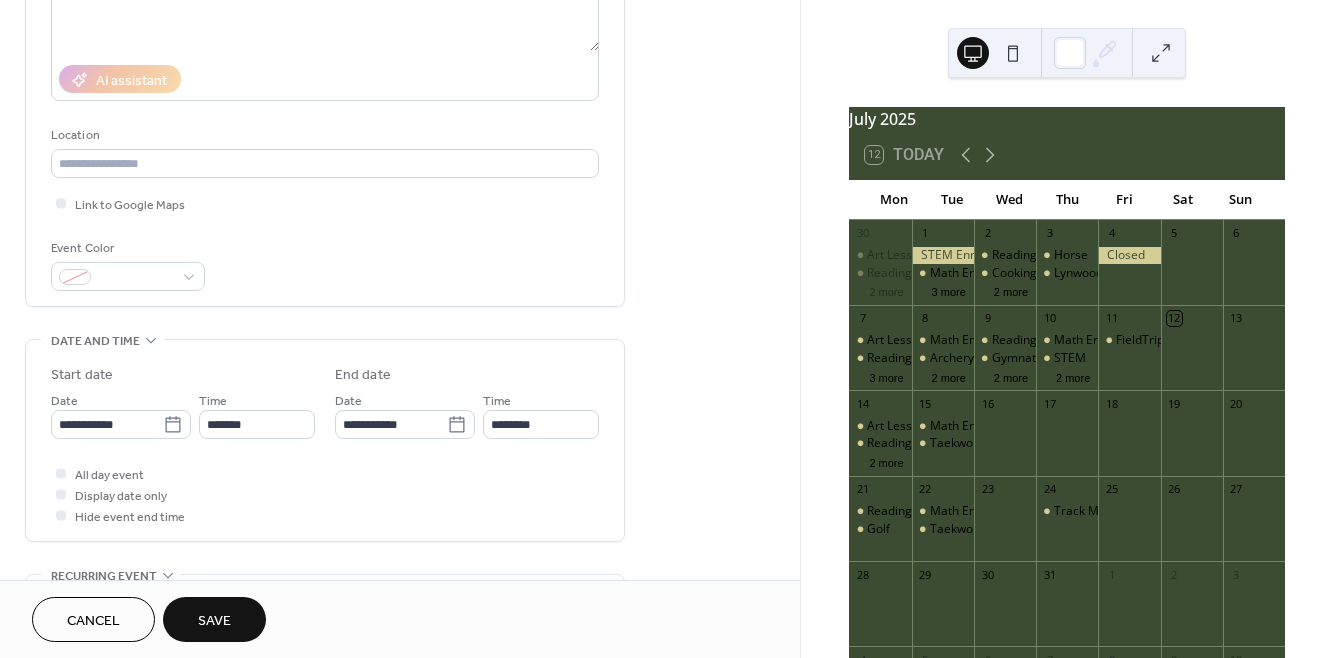 scroll, scrollTop: 326, scrollLeft: 0, axis: vertical 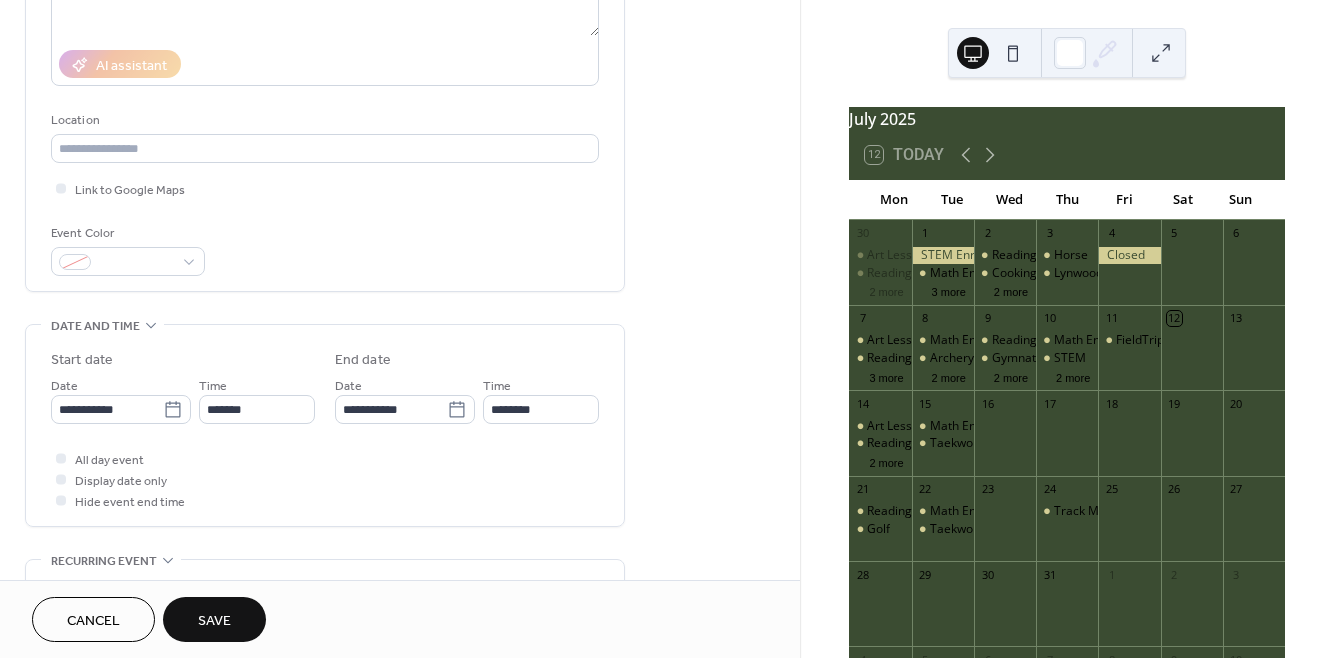 click on "Save" at bounding box center (214, 621) 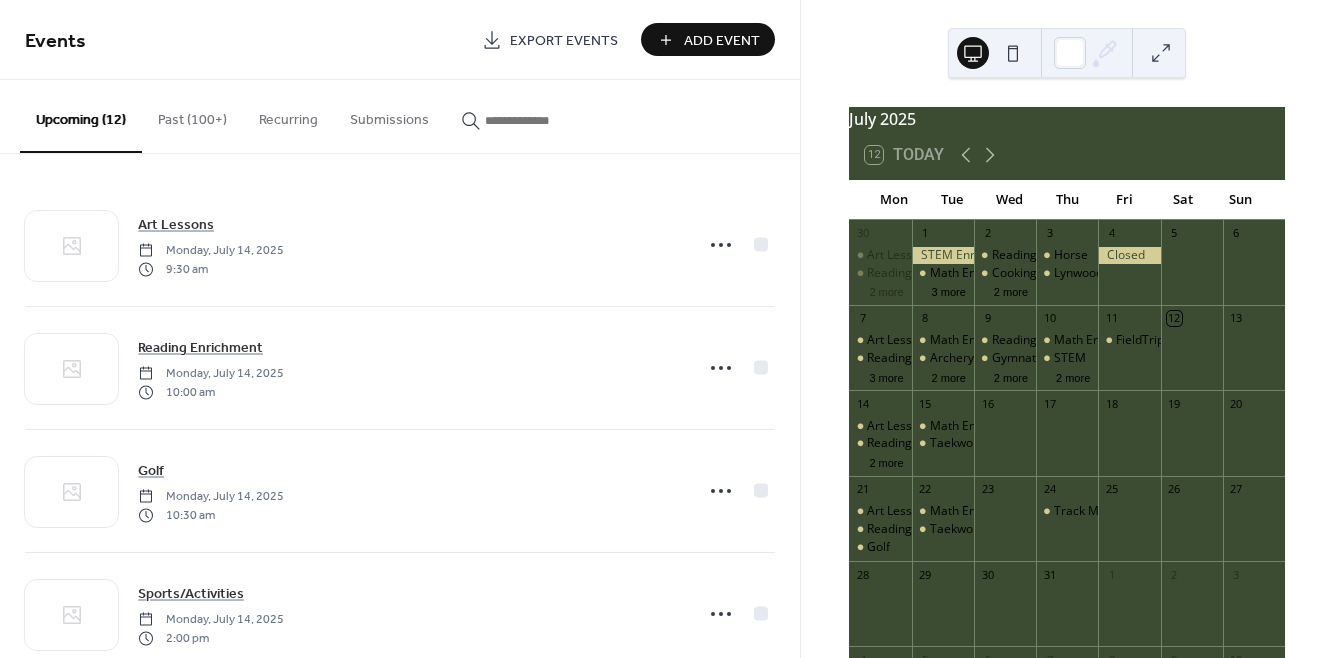 click at bounding box center [1005, 443] 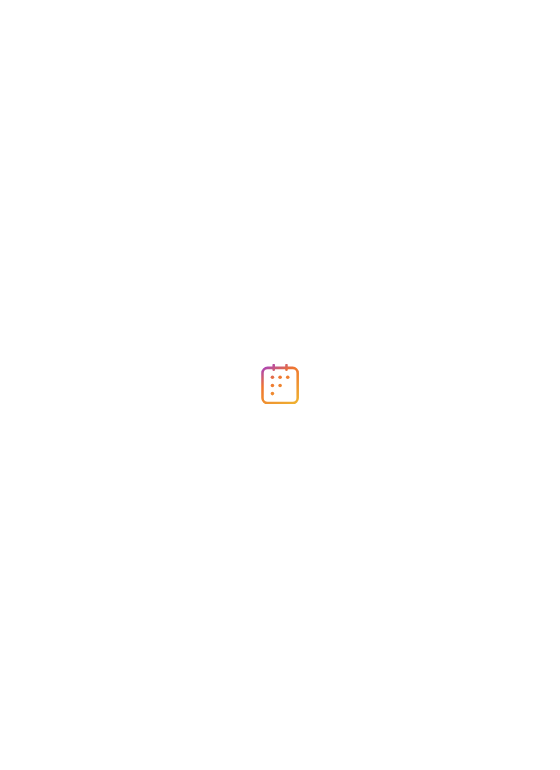 scroll, scrollTop: 0, scrollLeft: 0, axis: both 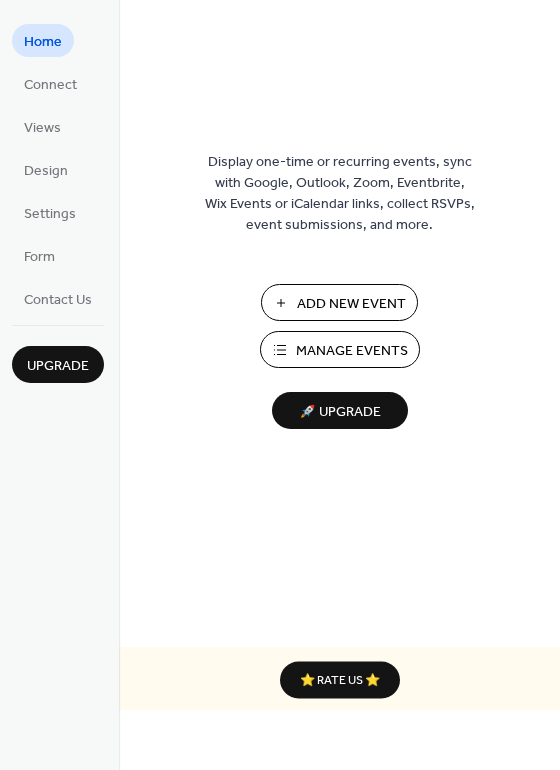 click on "Add New Event" at bounding box center (351, 304) 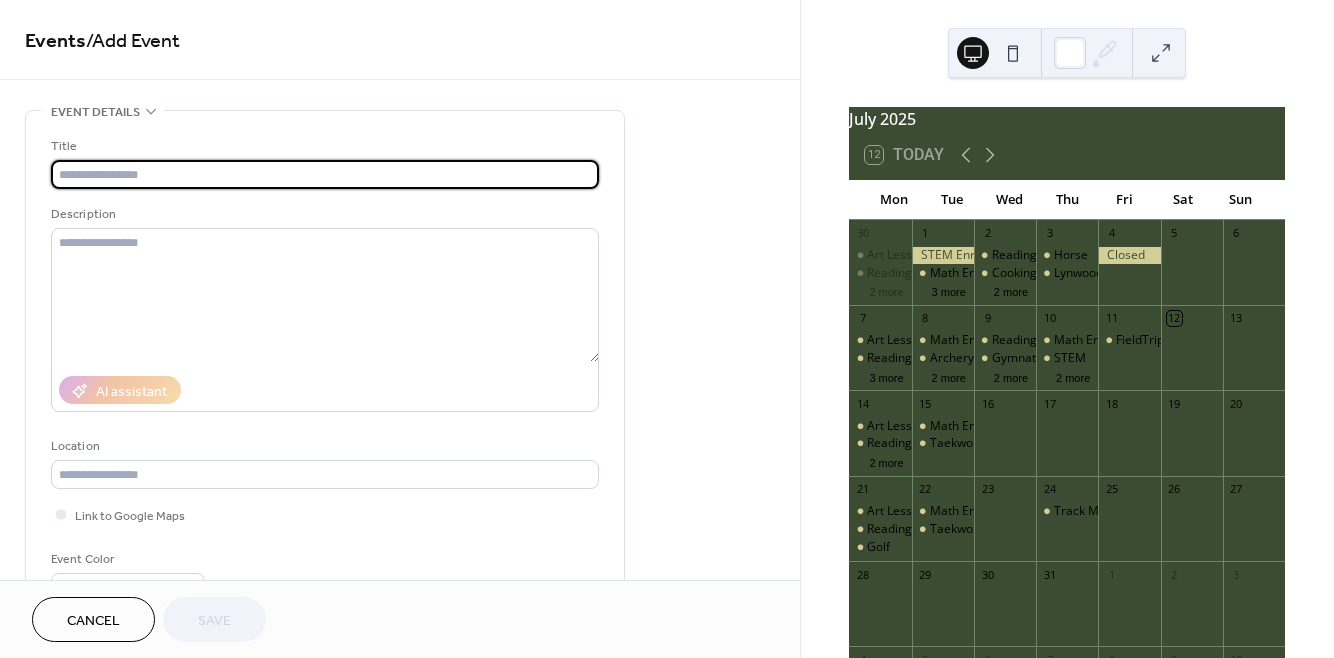 scroll, scrollTop: 0, scrollLeft: 0, axis: both 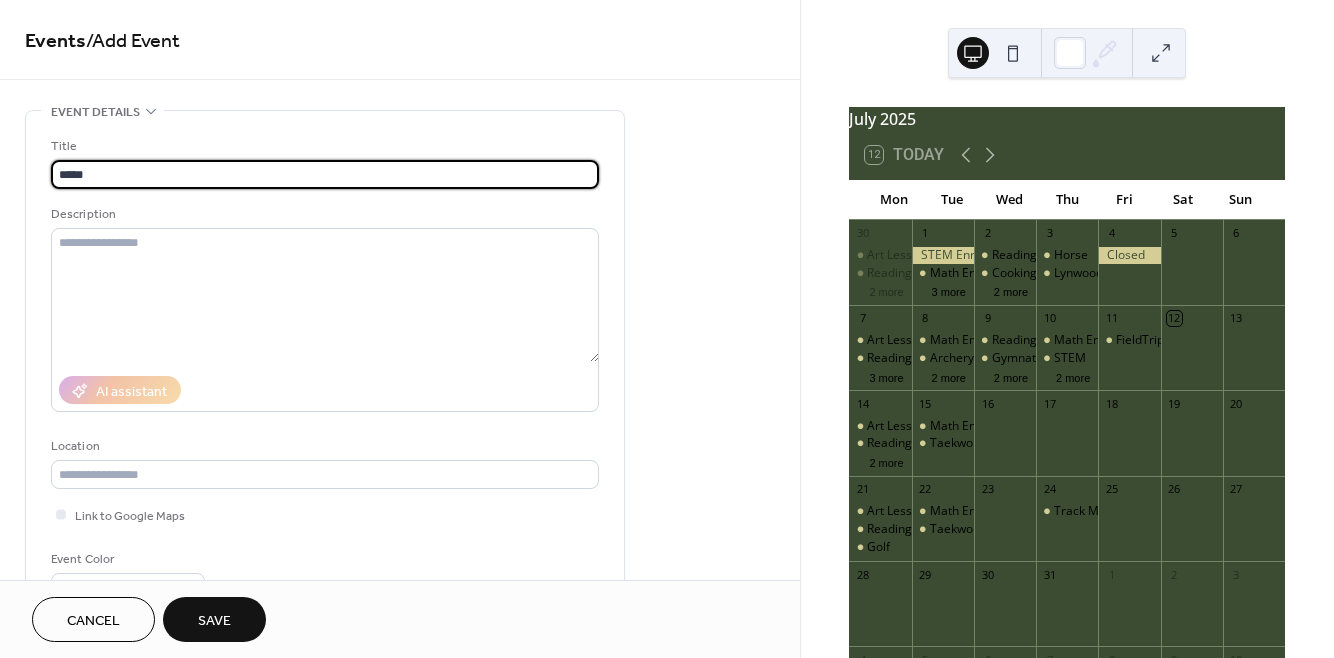 type on "**********" 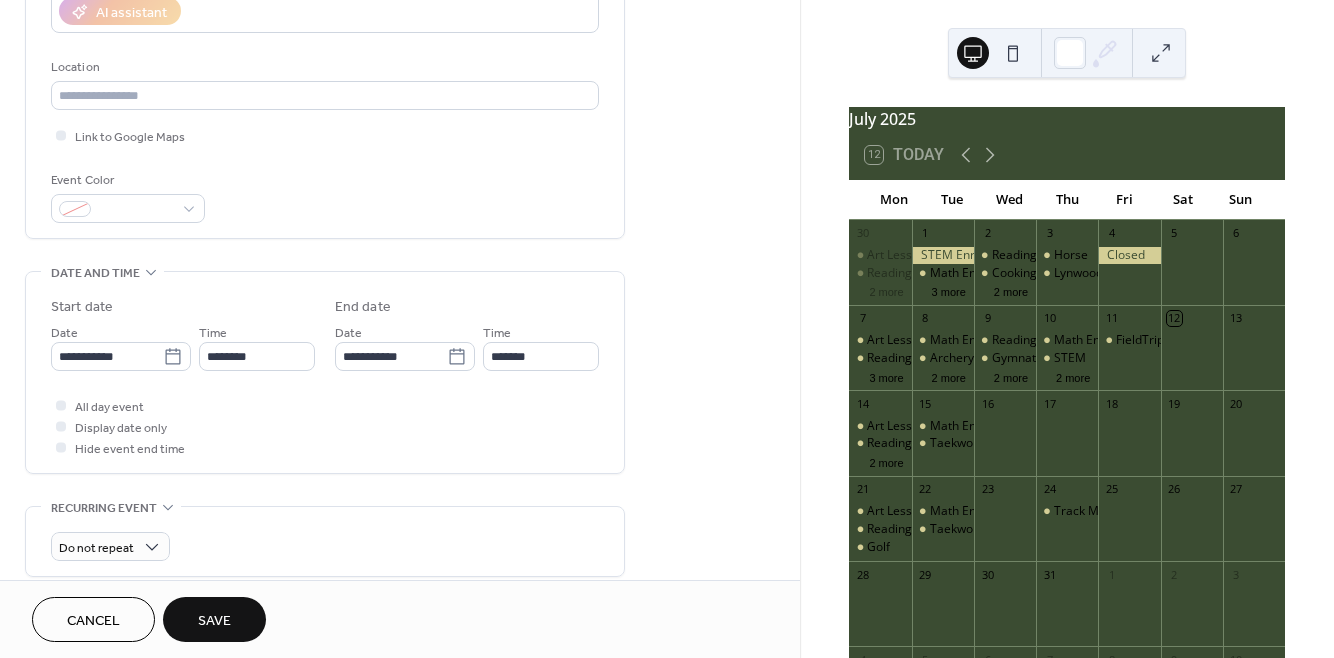 scroll, scrollTop: 391, scrollLeft: 0, axis: vertical 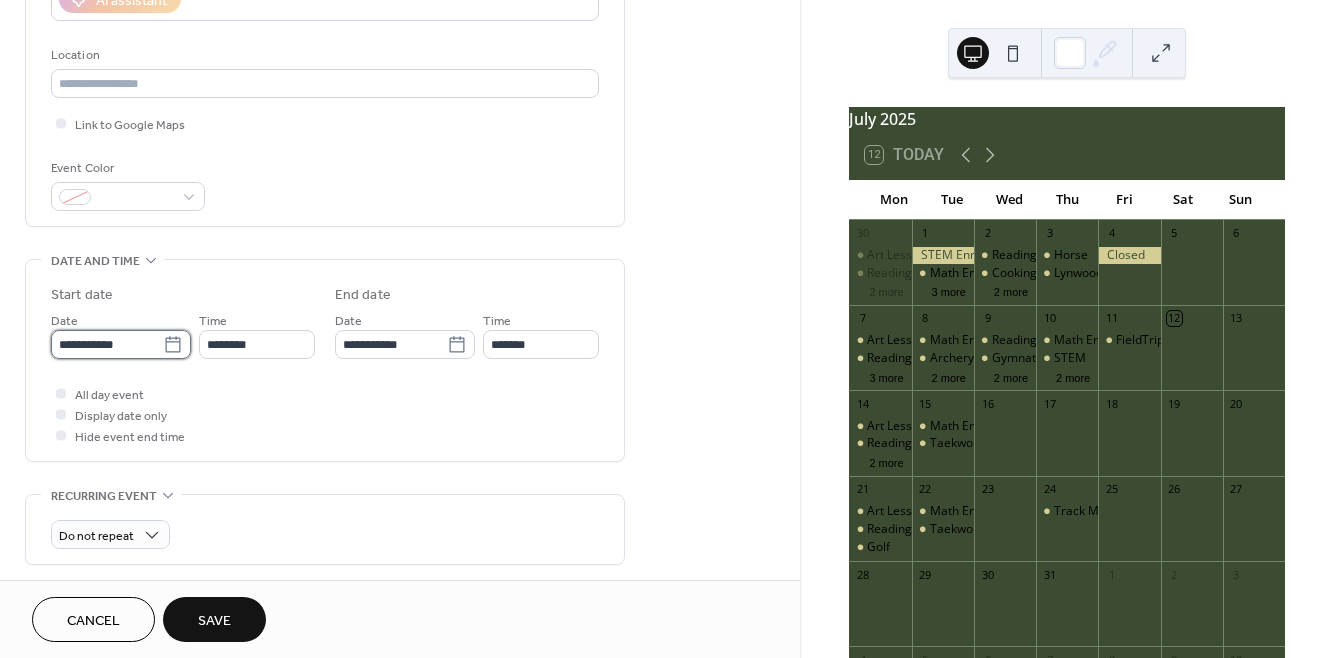 click on "**********" at bounding box center [107, 344] 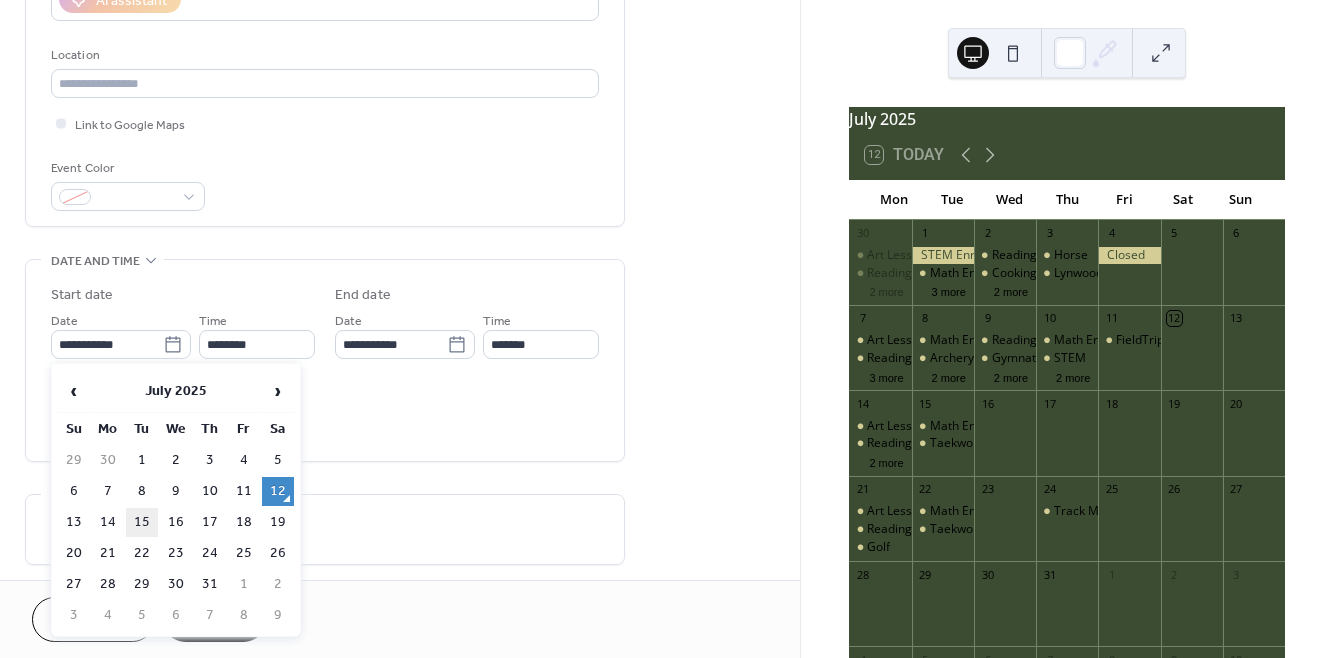 click on "15" at bounding box center (142, 522) 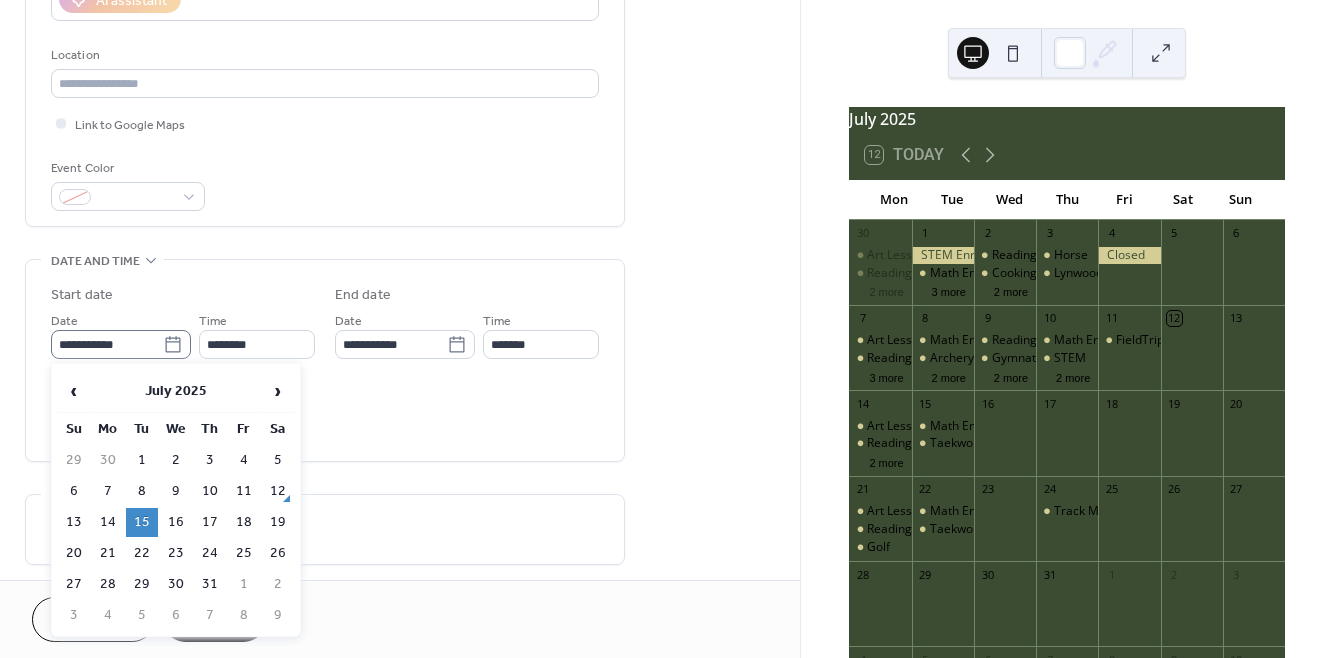 click 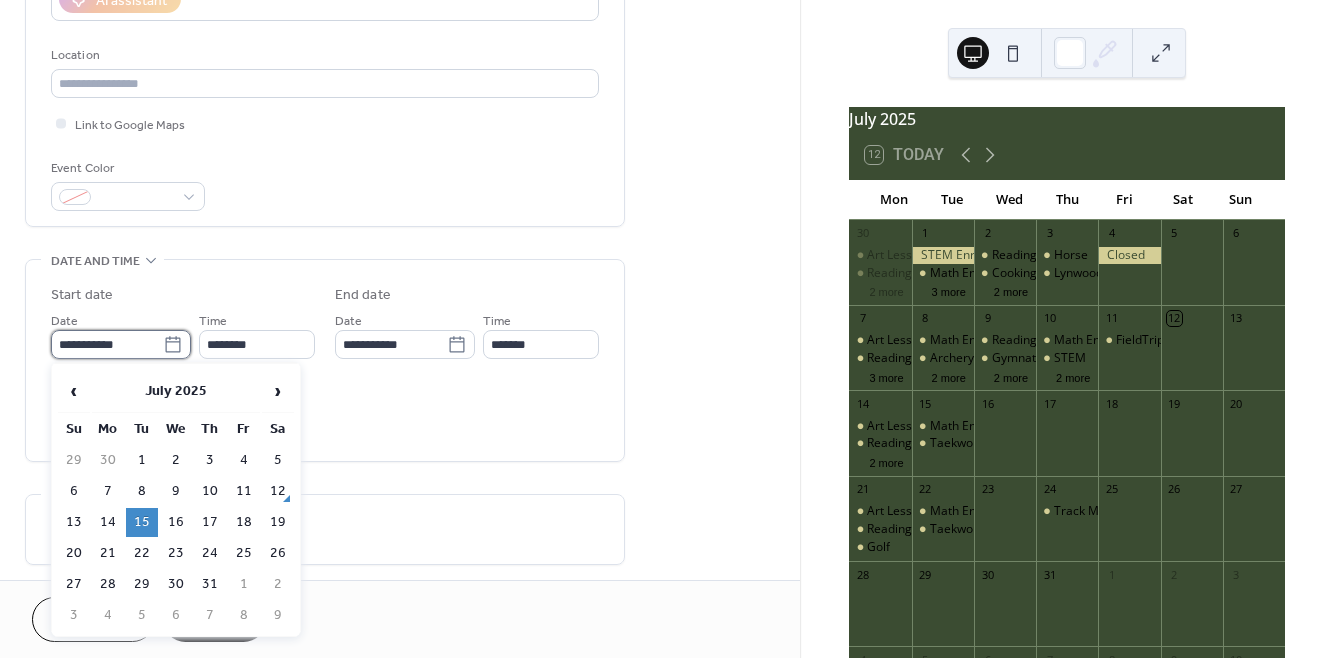 click on "**********" at bounding box center [107, 344] 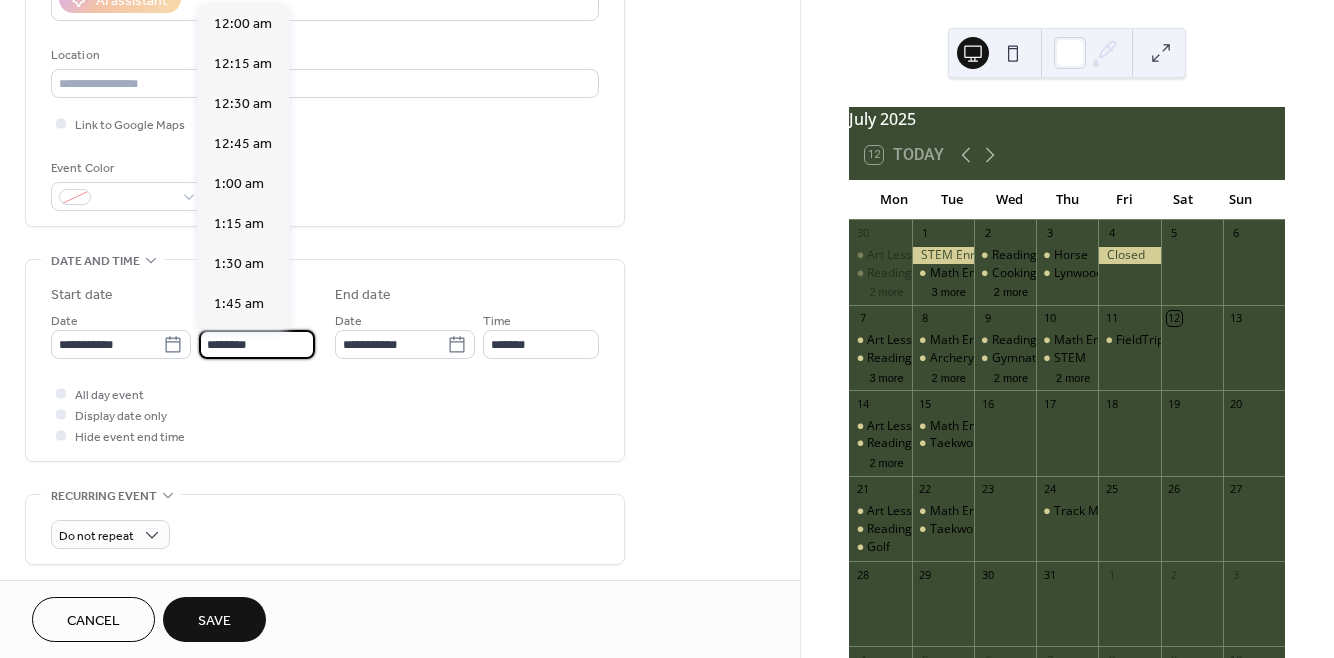 scroll, scrollTop: 1929, scrollLeft: 0, axis: vertical 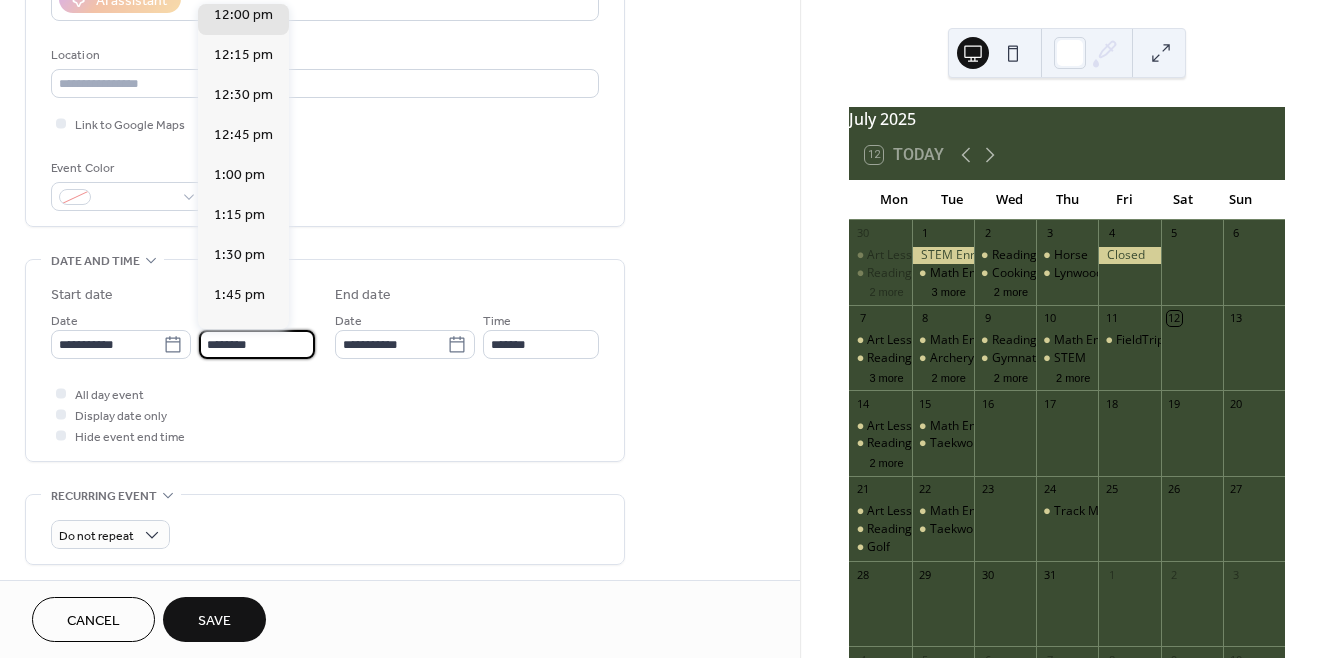 click on "********" at bounding box center (257, 344) 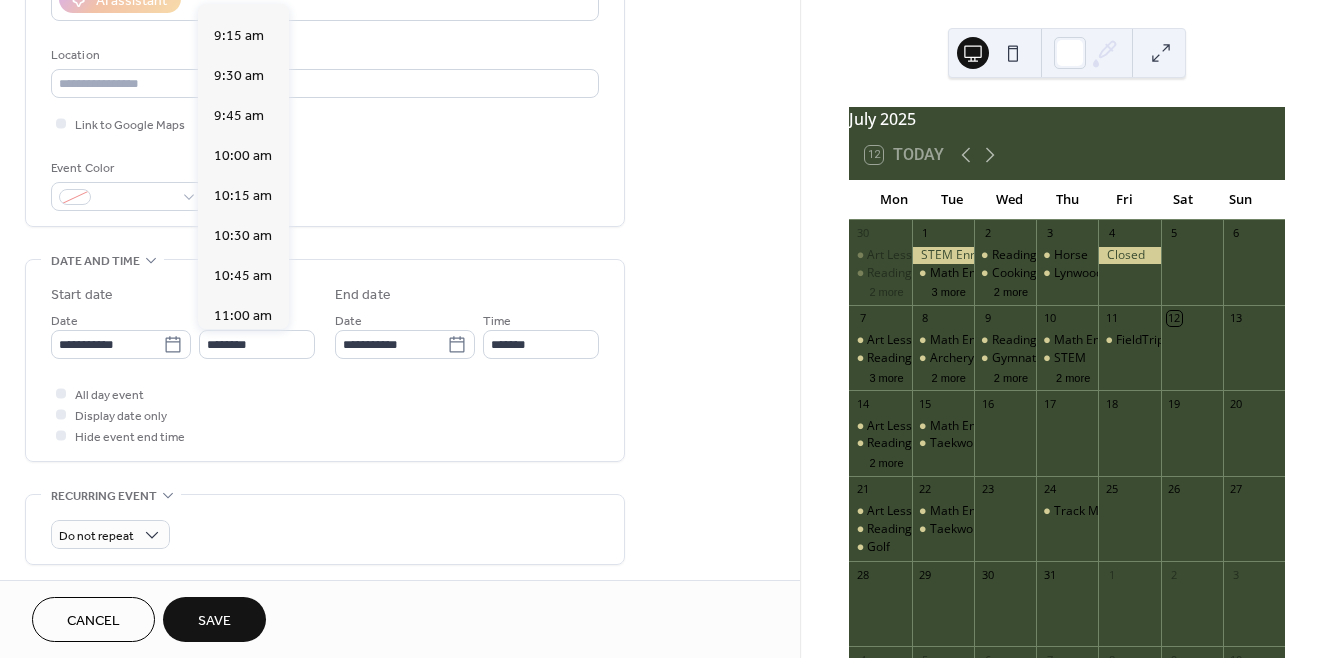 scroll, scrollTop: 1591, scrollLeft: 0, axis: vertical 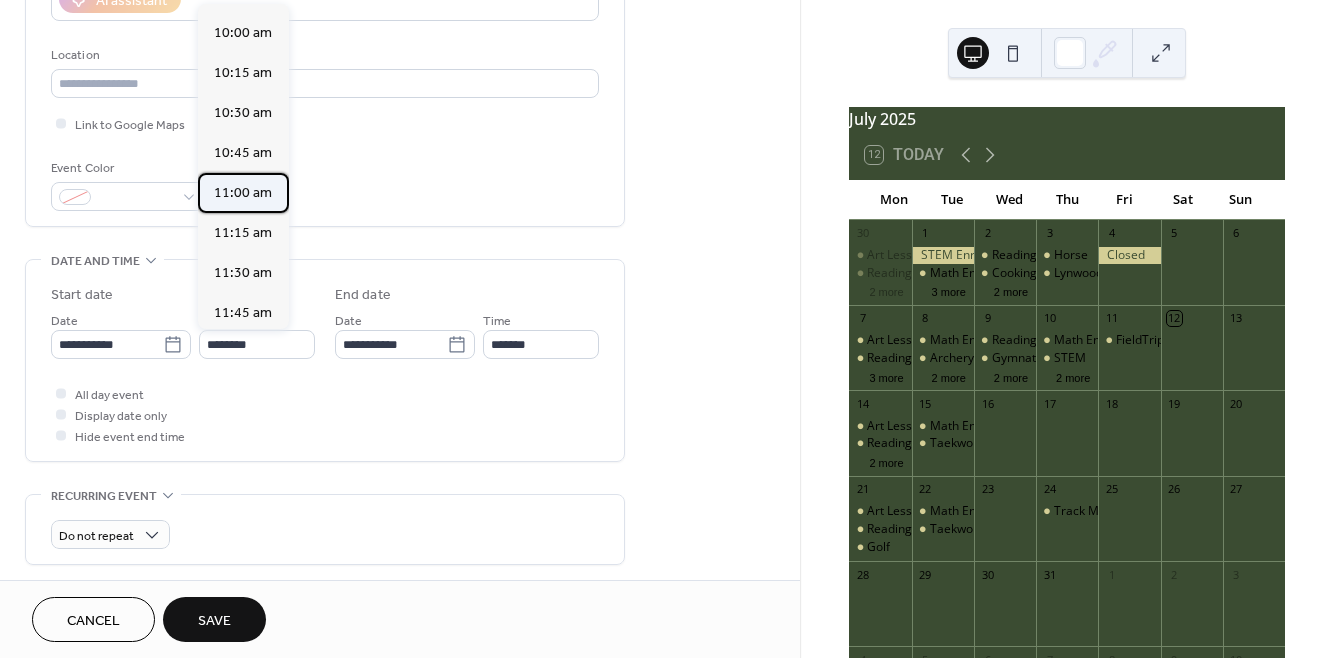 click on "11:00 am" at bounding box center [243, 193] 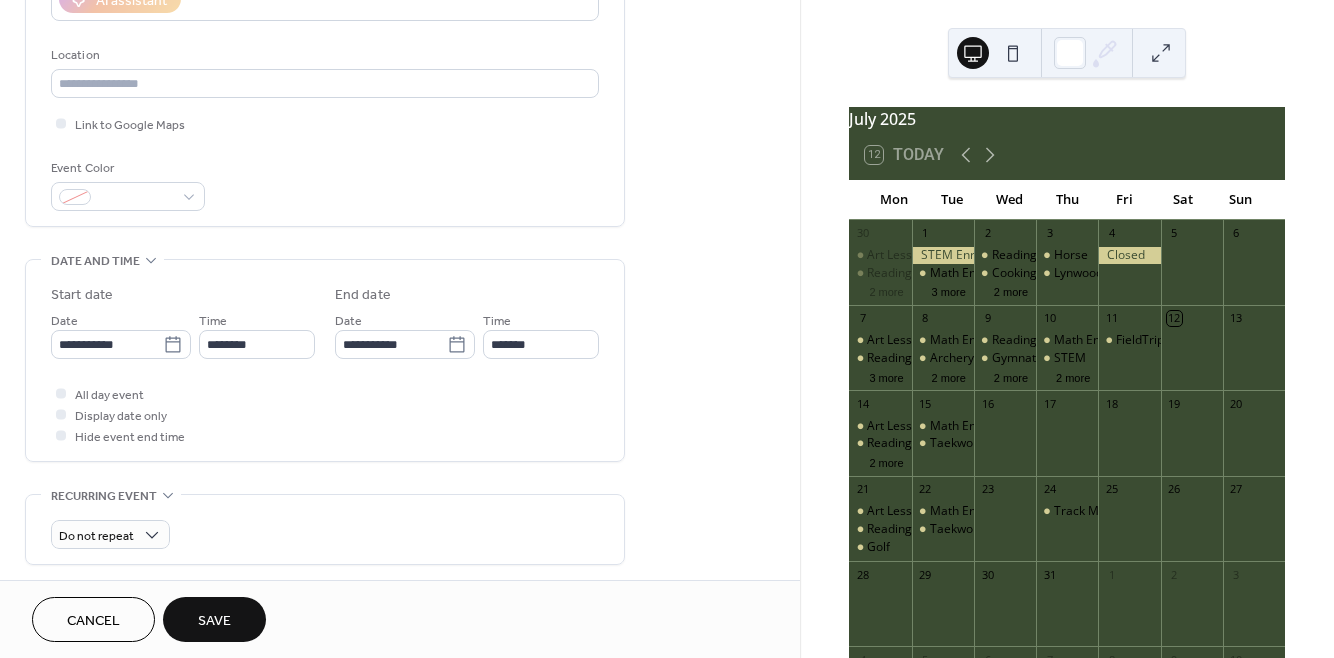 type on "********" 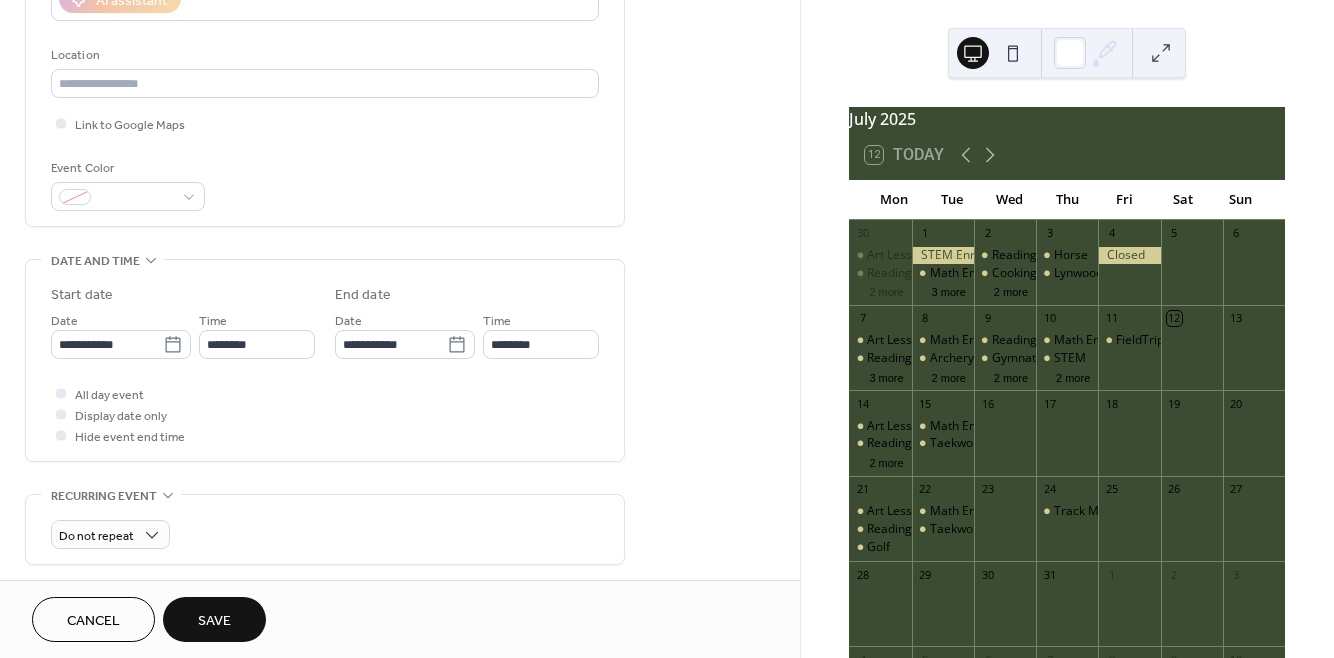 click on "Save" at bounding box center [214, 621] 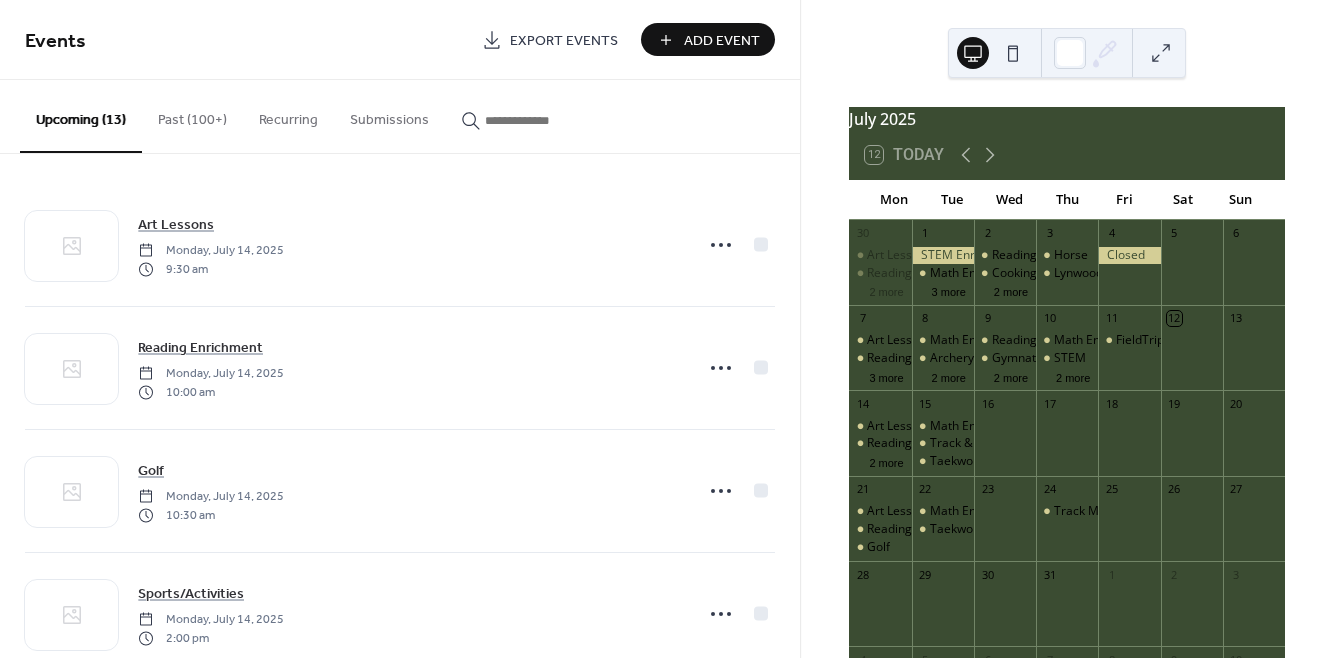 click on "Add Event" at bounding box center (722, 41) 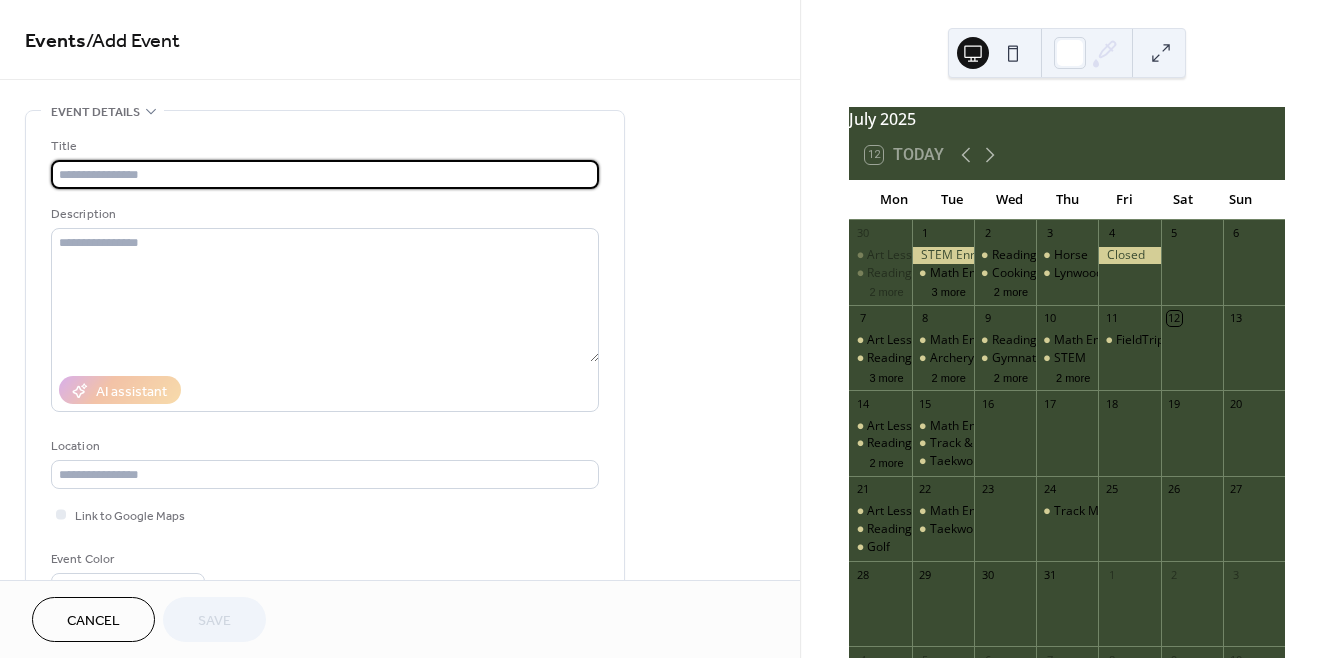 click at bounding box center (325, 174) 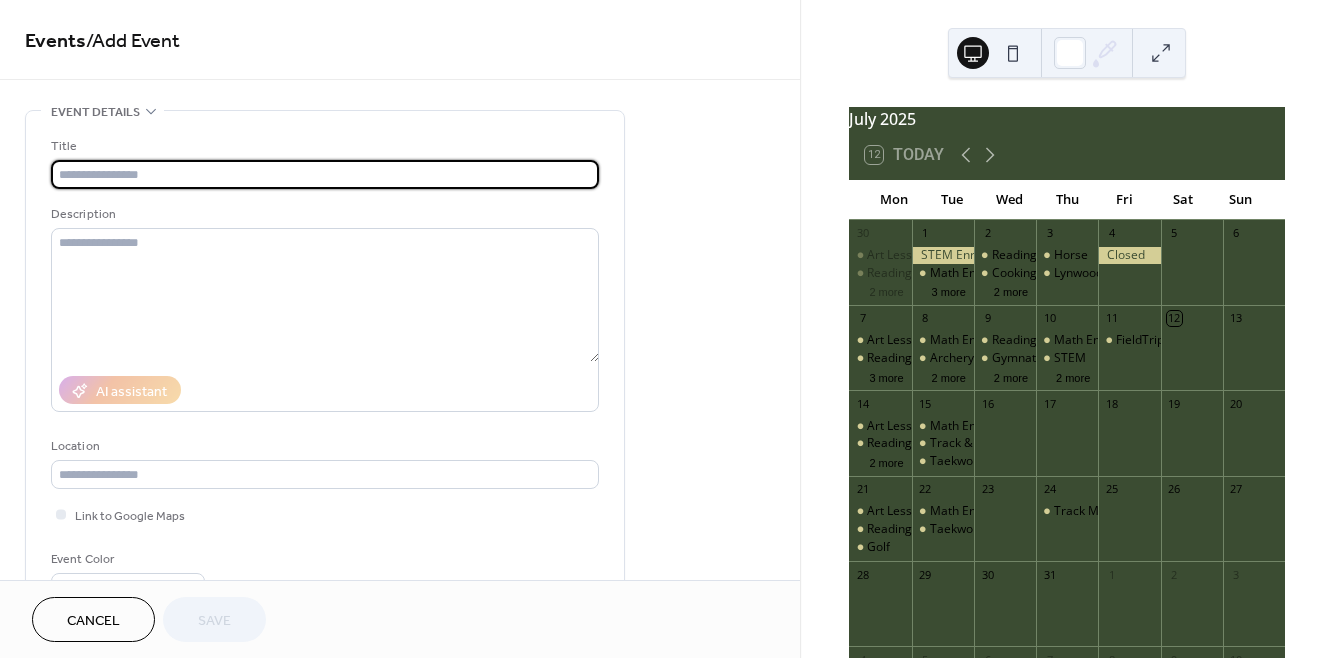 type on "**********" 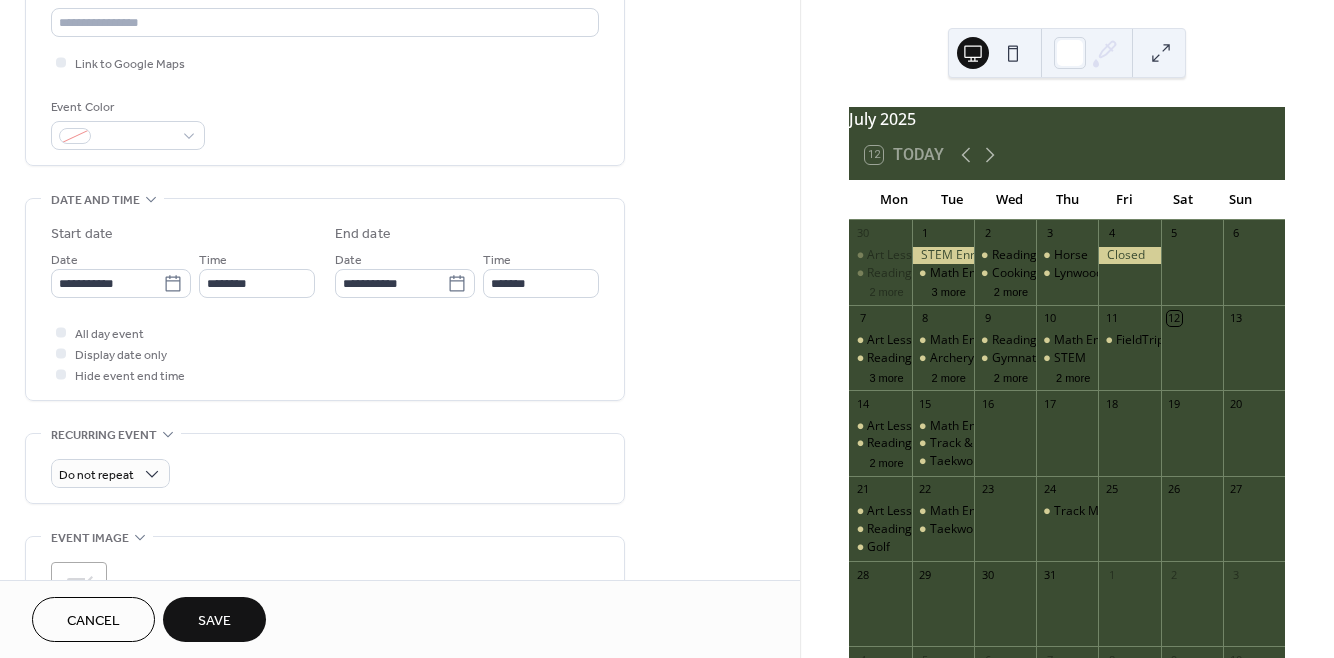 scroll, scrollTop: 528, scrollLeft: 0, axis: vertical 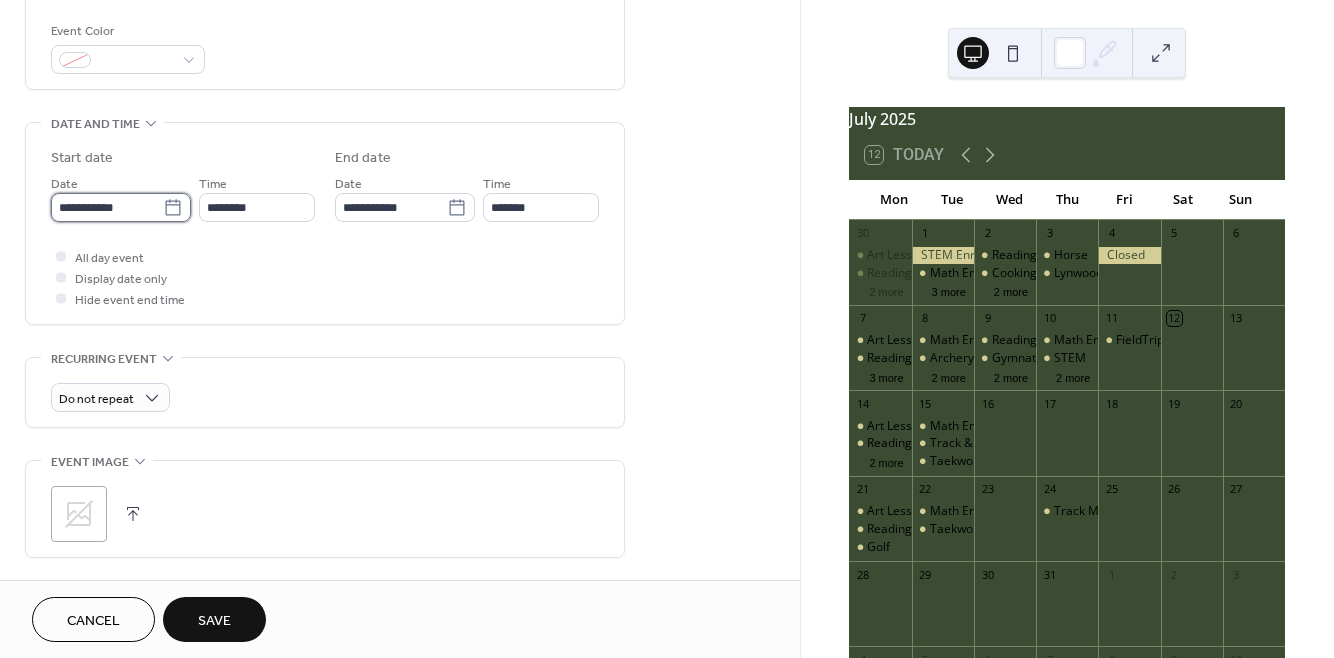 click on "**********" at bounding box center [107, 207] 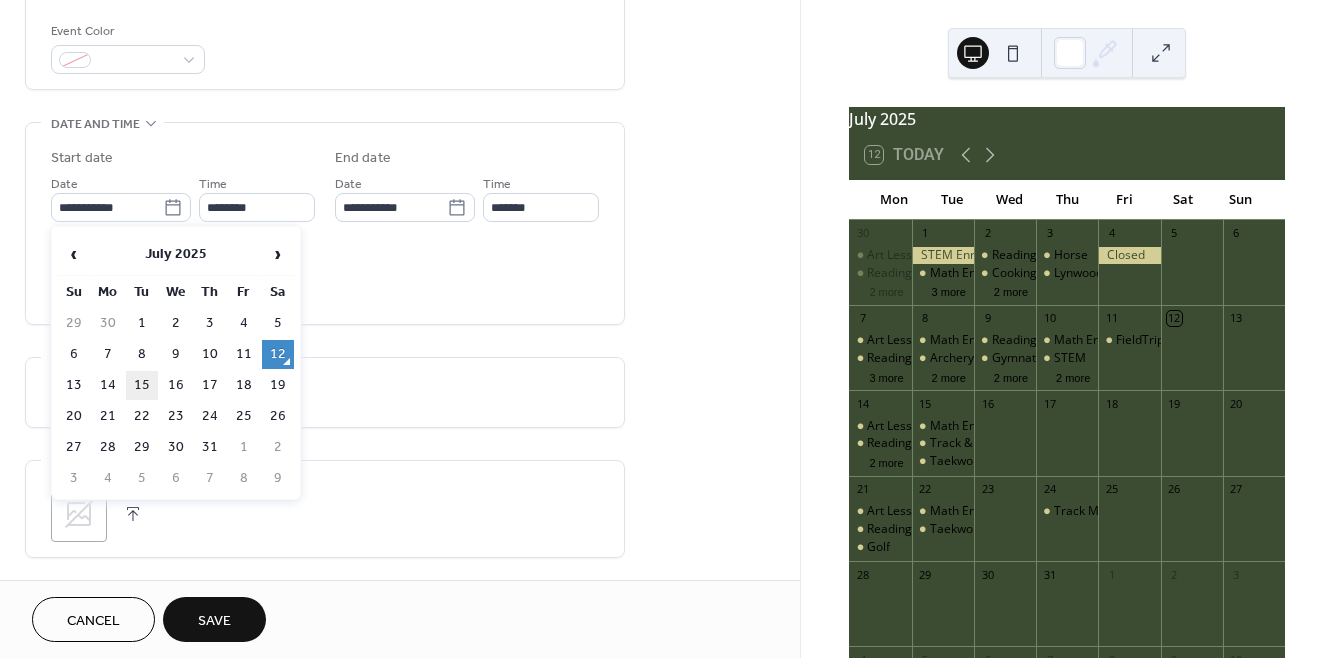click on "15" at bounding box center [142, 385] 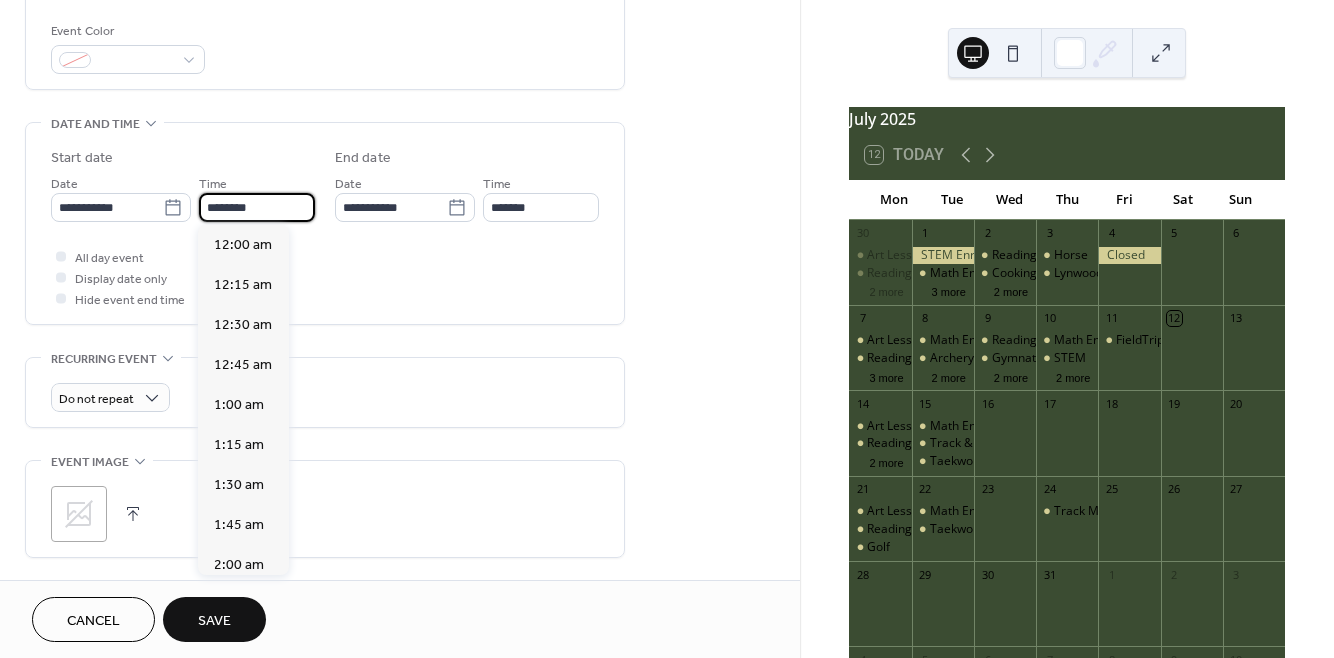 click on "********" at bounding box center [257, 207] 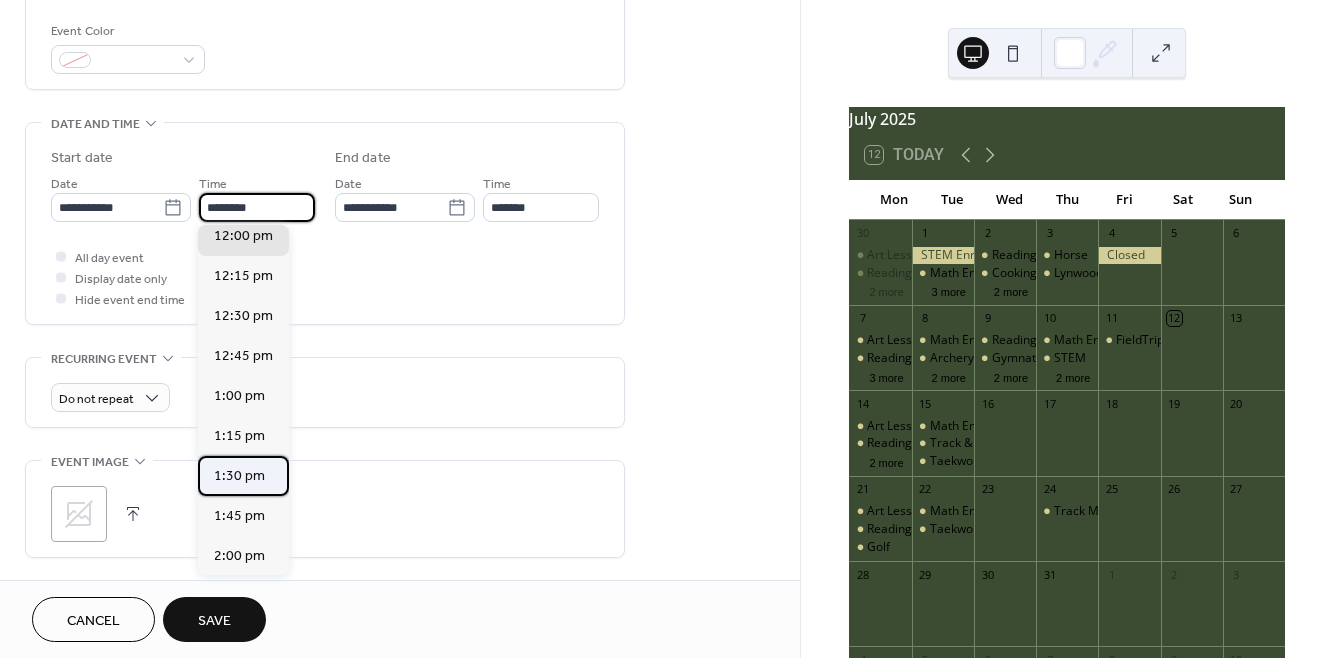 click on "1:30 pm" at bounding box center [239, 476] 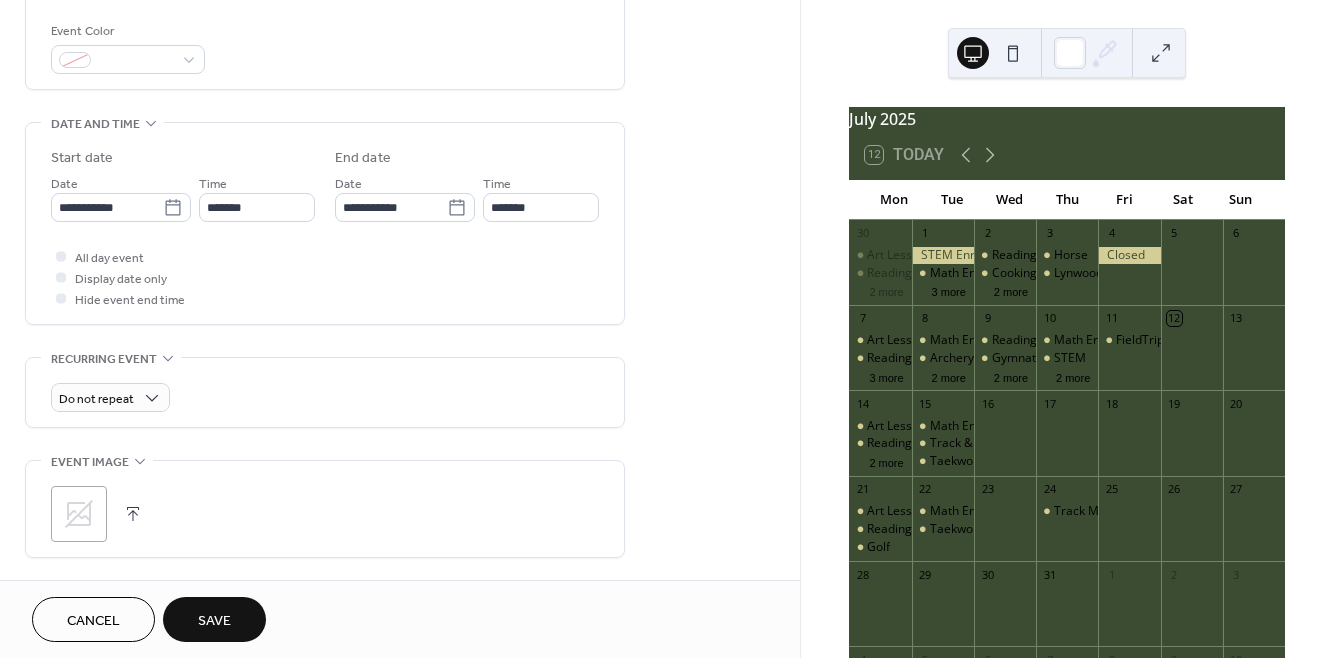 type on "*******" 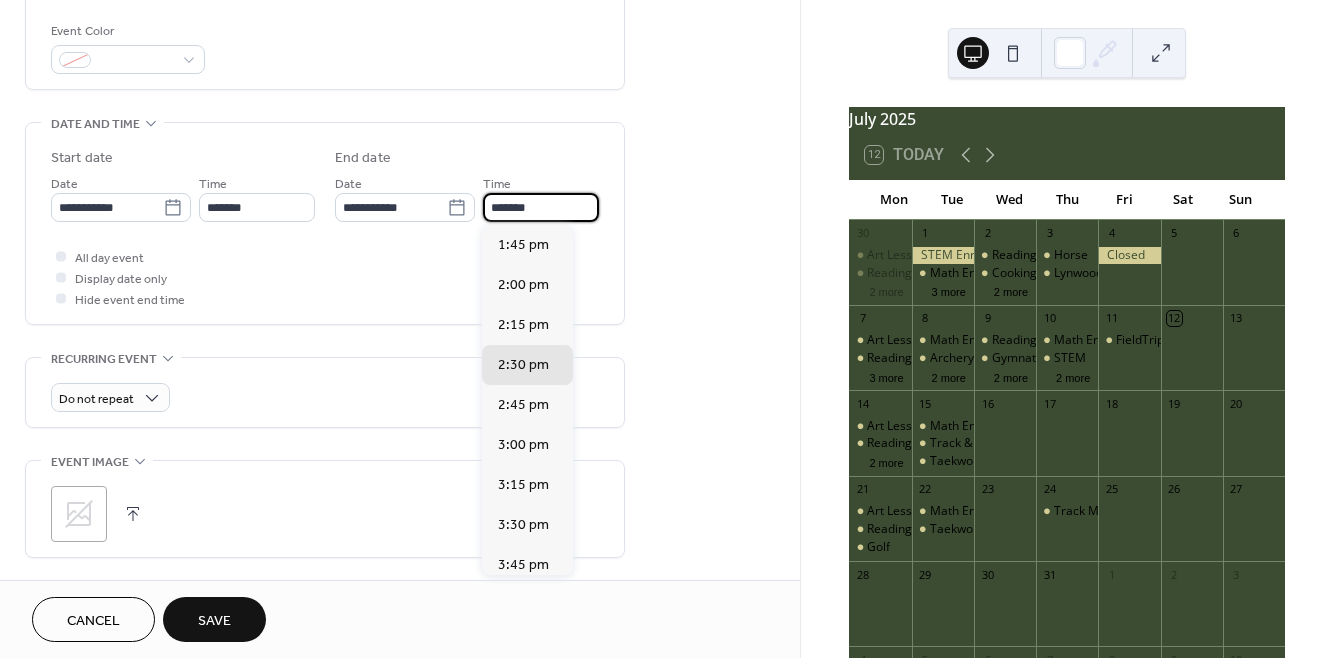 click on "*******" at bounding box center (541, 207) 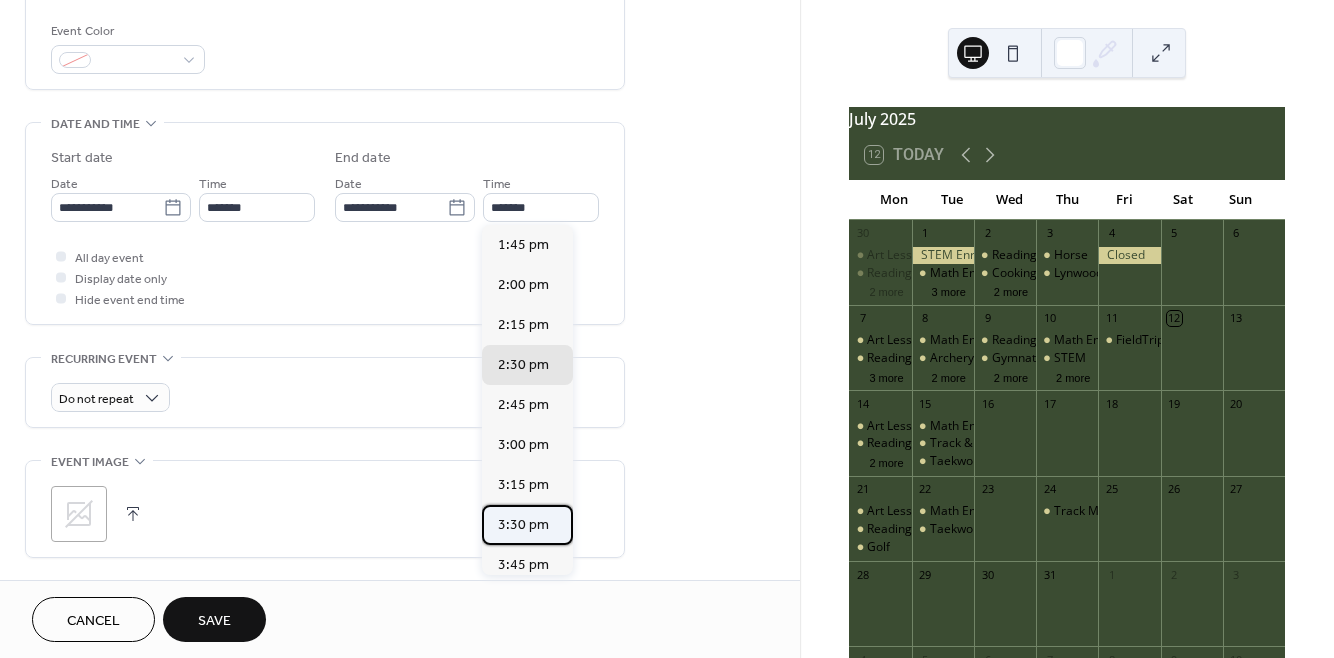 click on "3:30 pm" at bounding box center (523, 525) 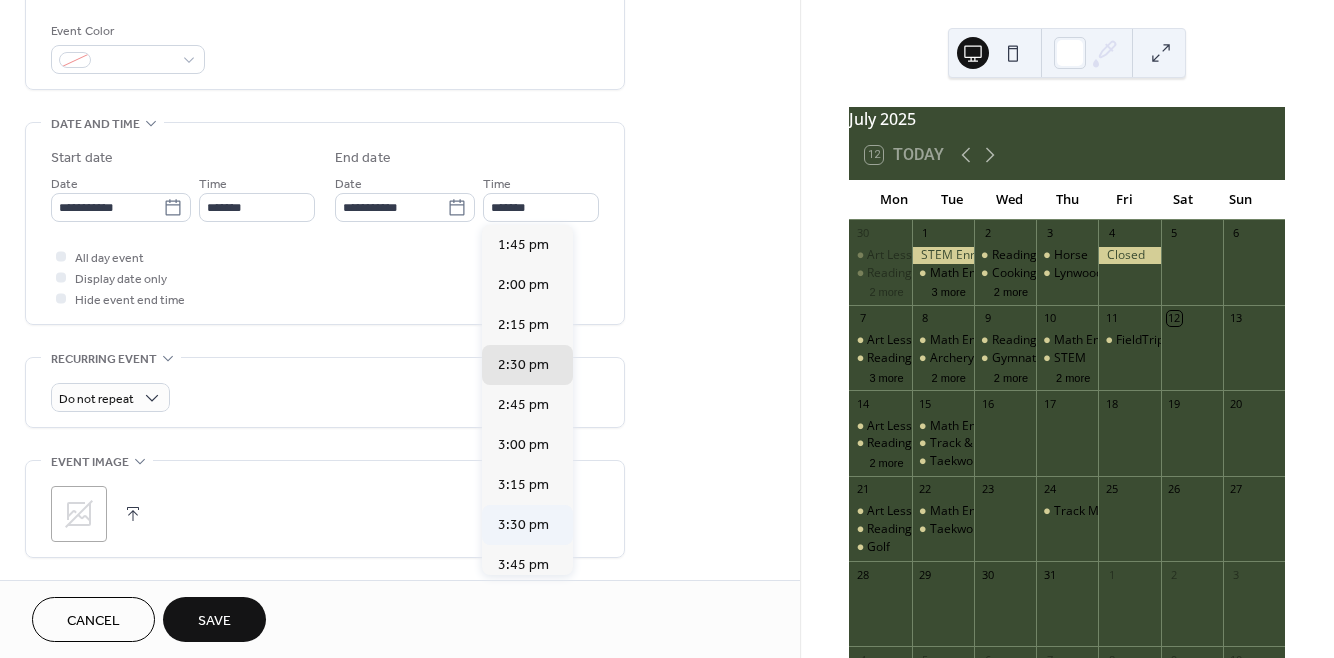 type on "*******" 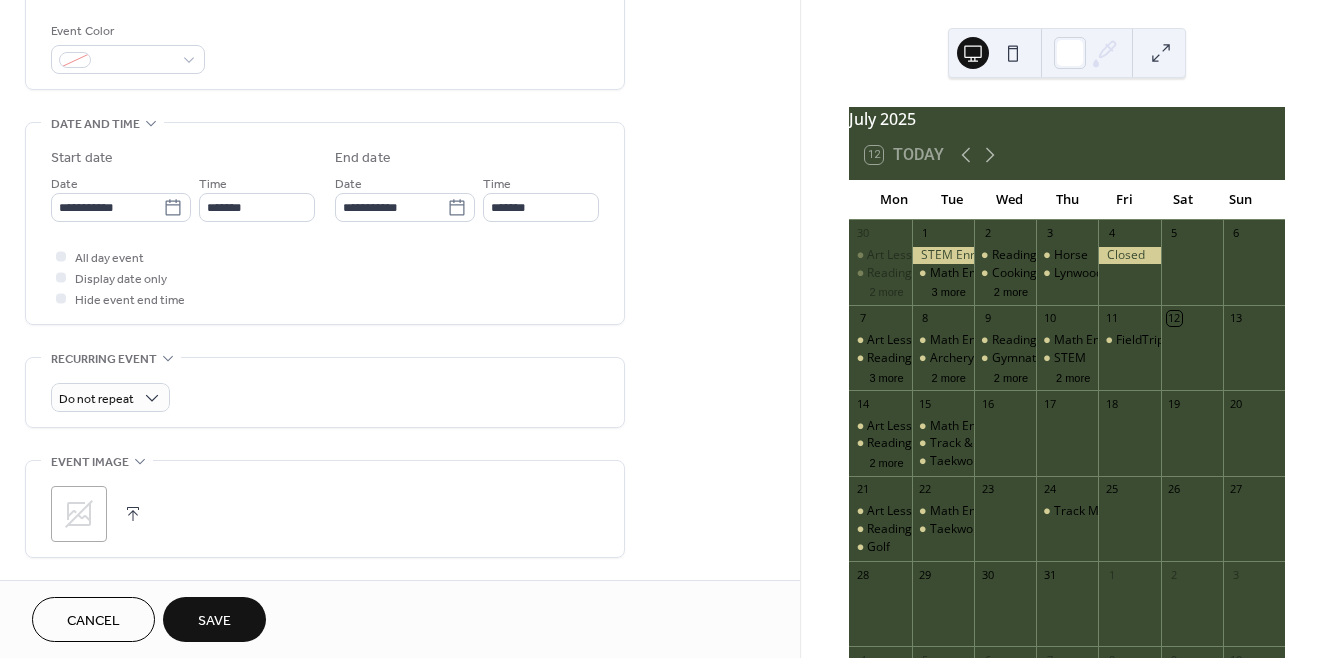 click on "Save" at bounding box center (214, 621) 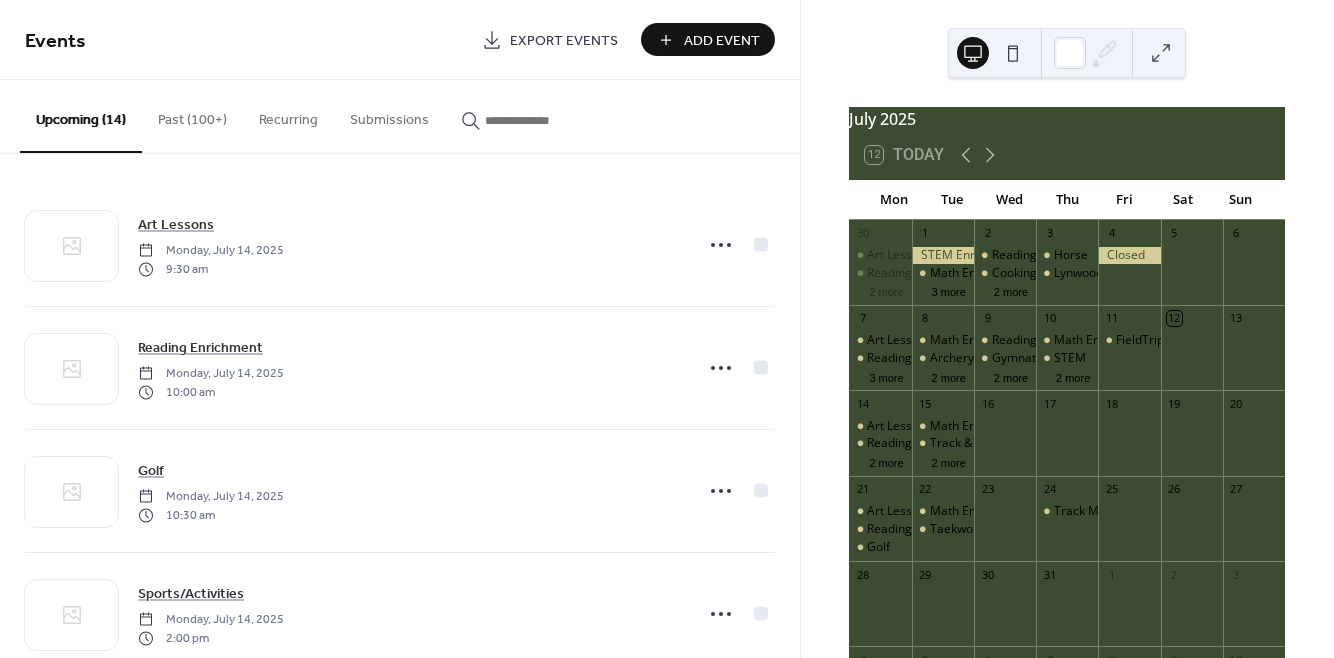 click on "Add Event" at bounding box center [722, 41] 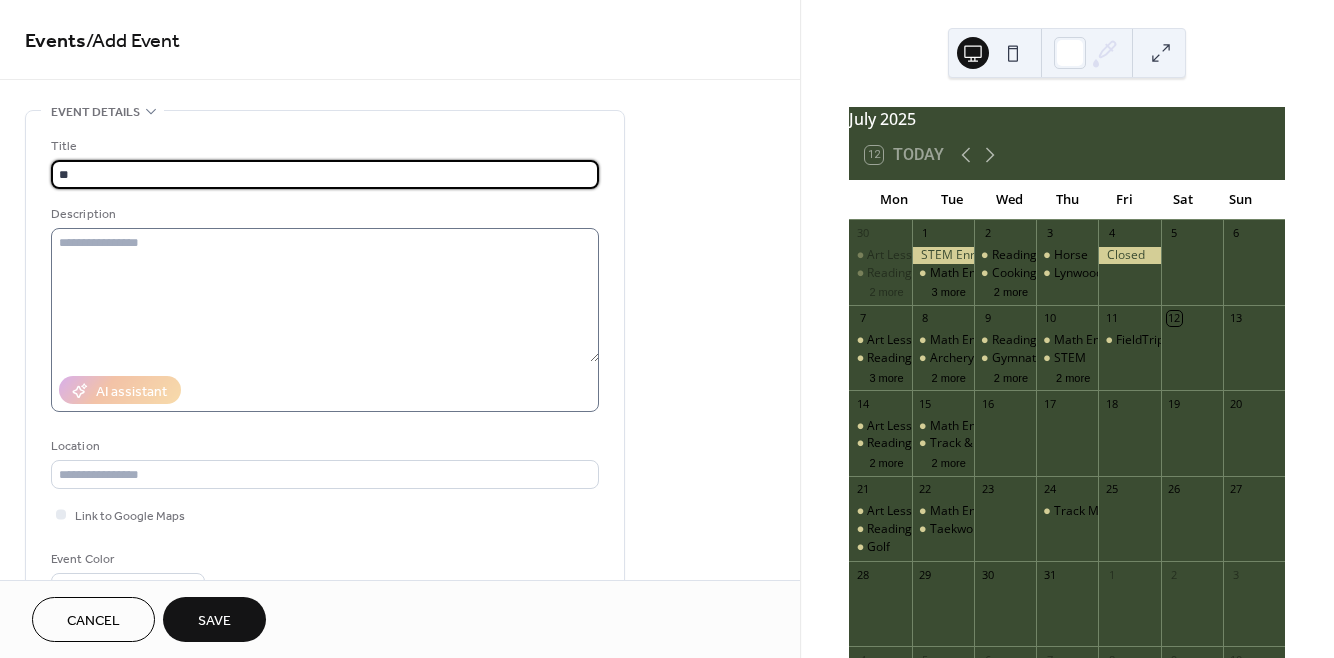 type on "**********" 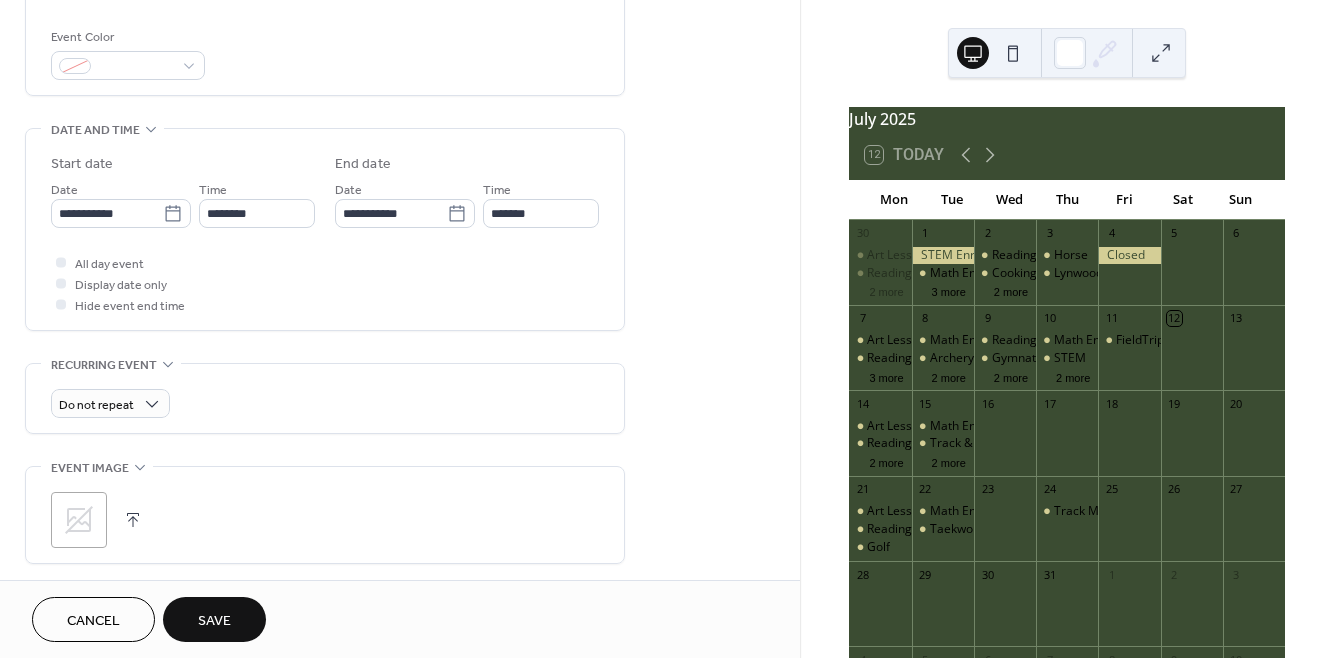 scroll, scrollTop: 585, scrollLeft: 0, axis: vertical 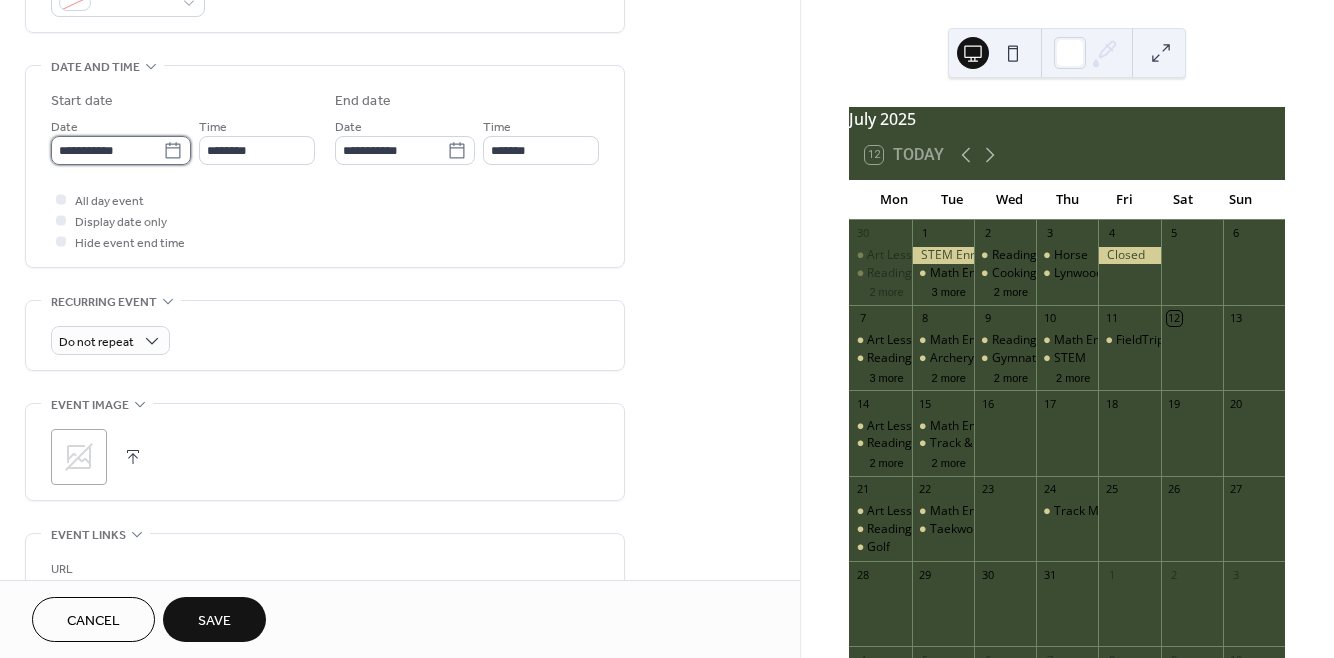 click on "**********" at bounding box center (107, 150) 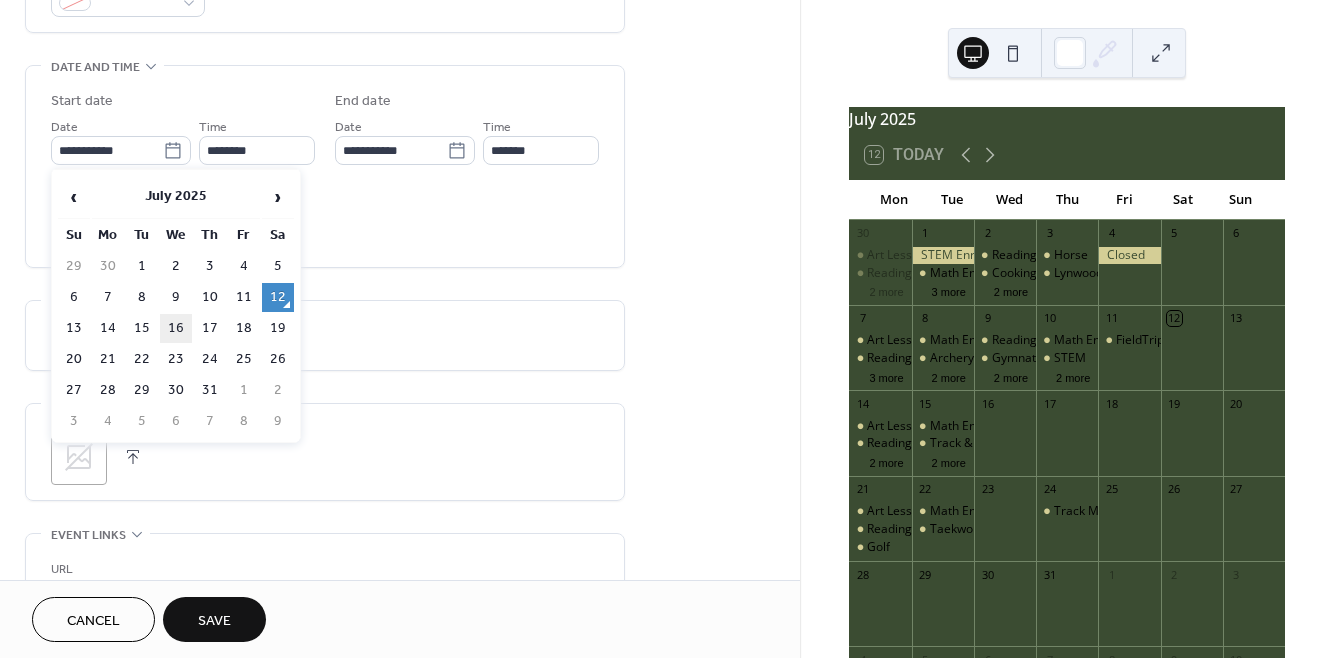 click on "16" at bounding box center (176, 328) 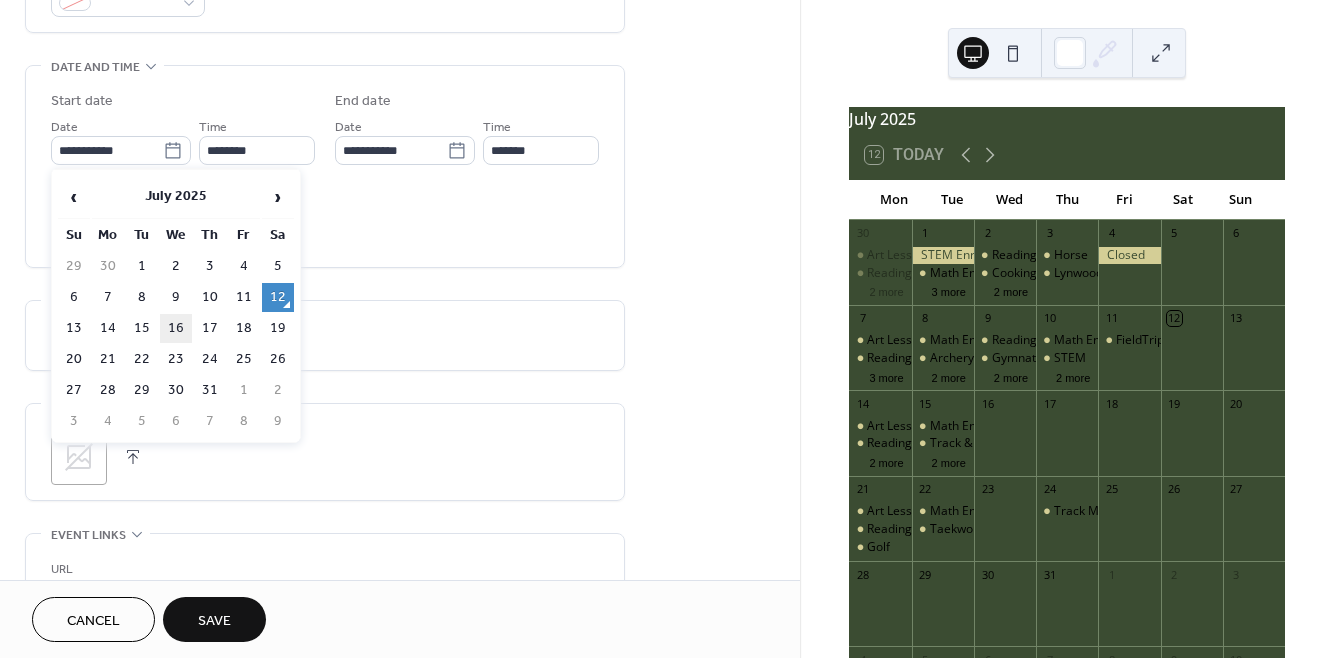 type on "**********" 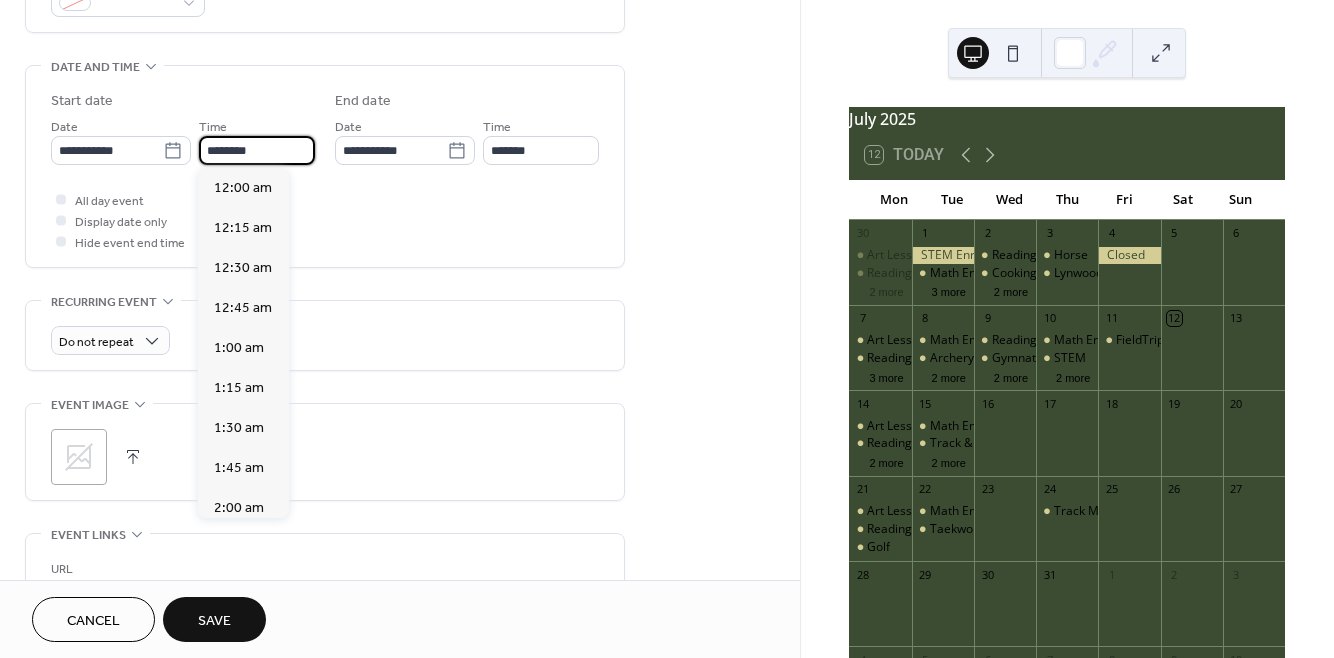 click on "********" at bounding box center [257, 150] 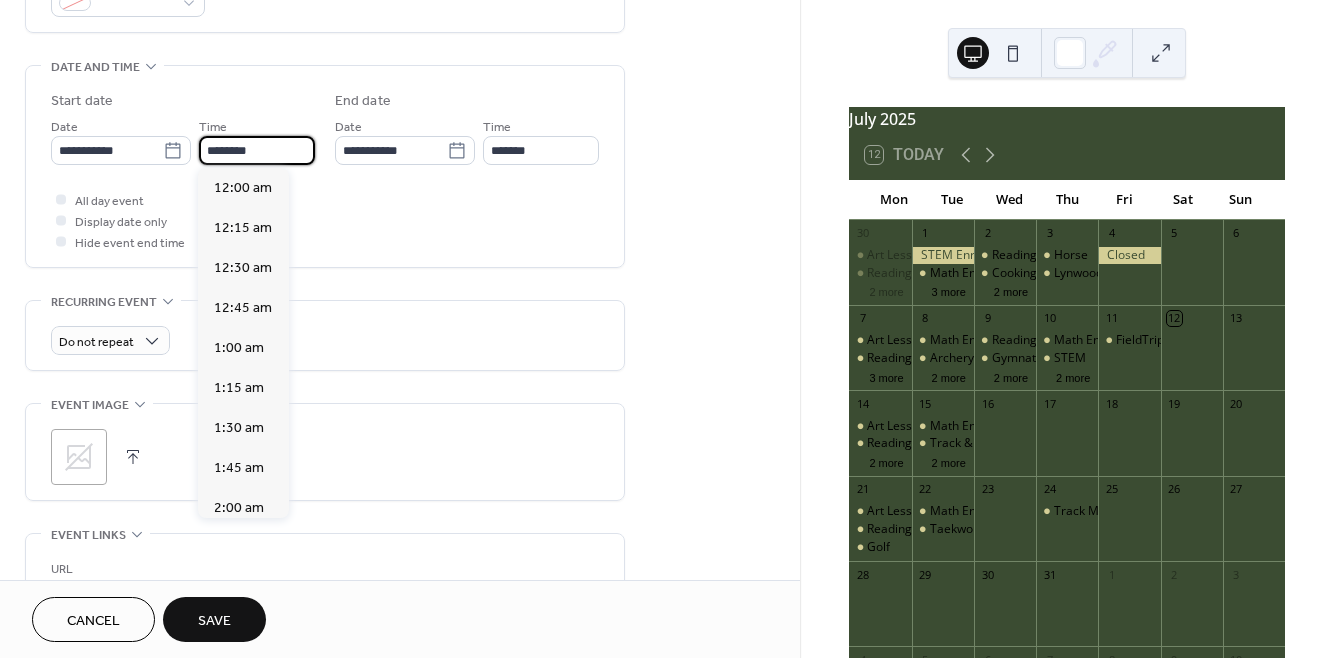 scroll, scrollTop: 1929, scrollLeft: 0, axis: vertical 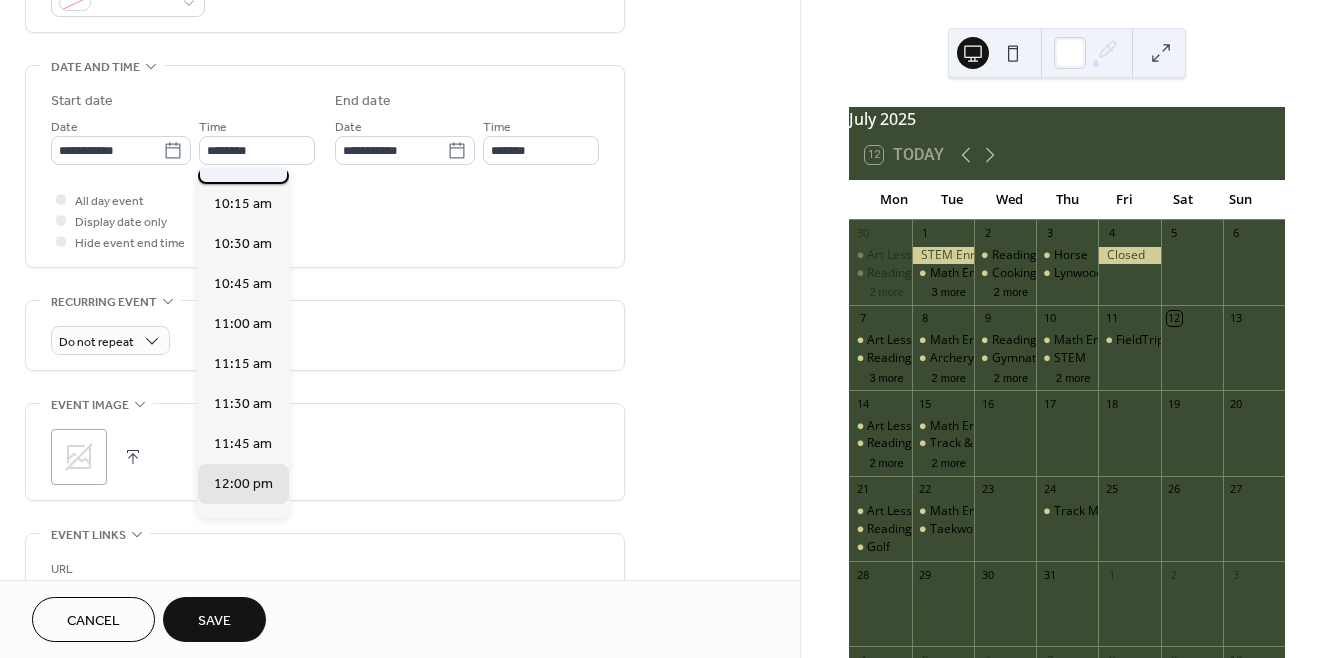 click on "10:00 am" at bounding box center [243, 164] 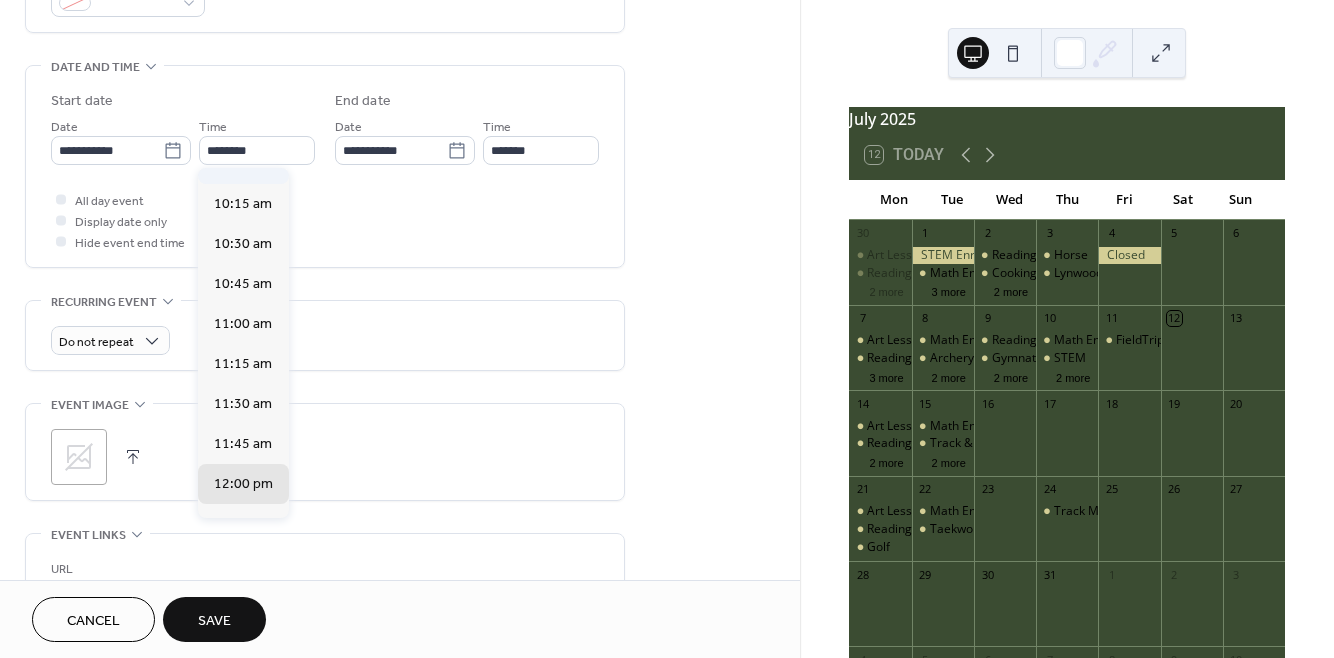 type on "********" 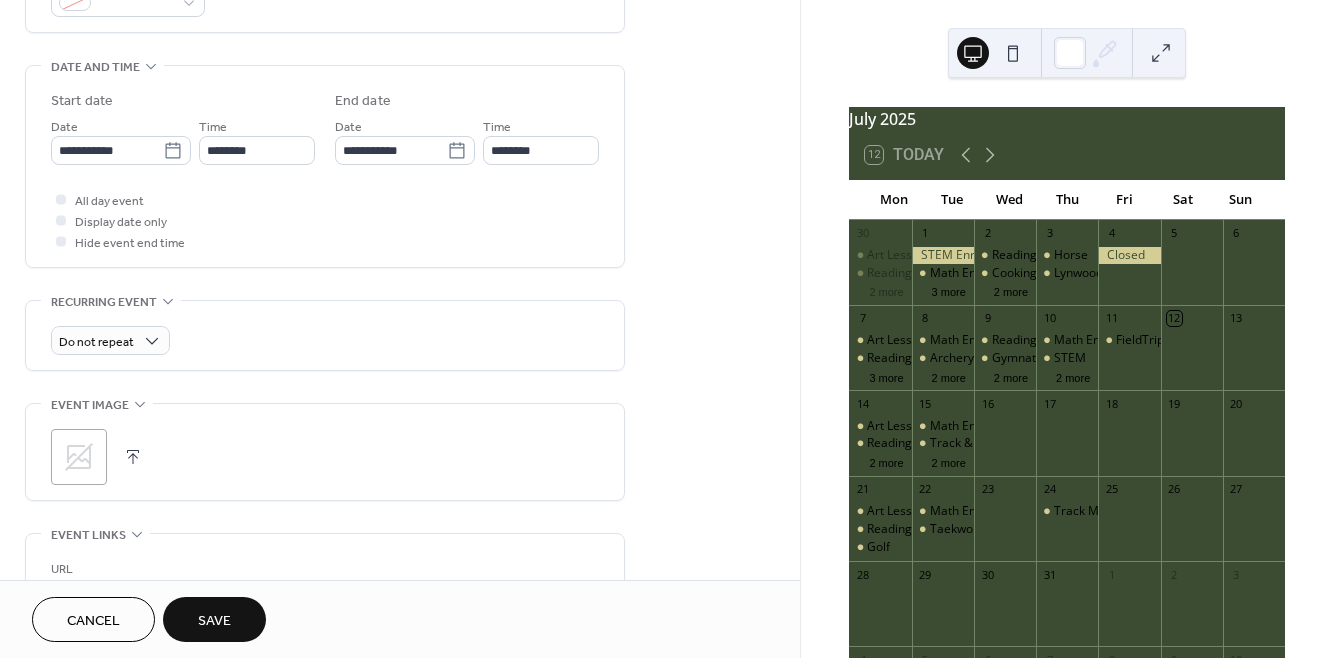 click on "Save" at bounding box center [214, 621] 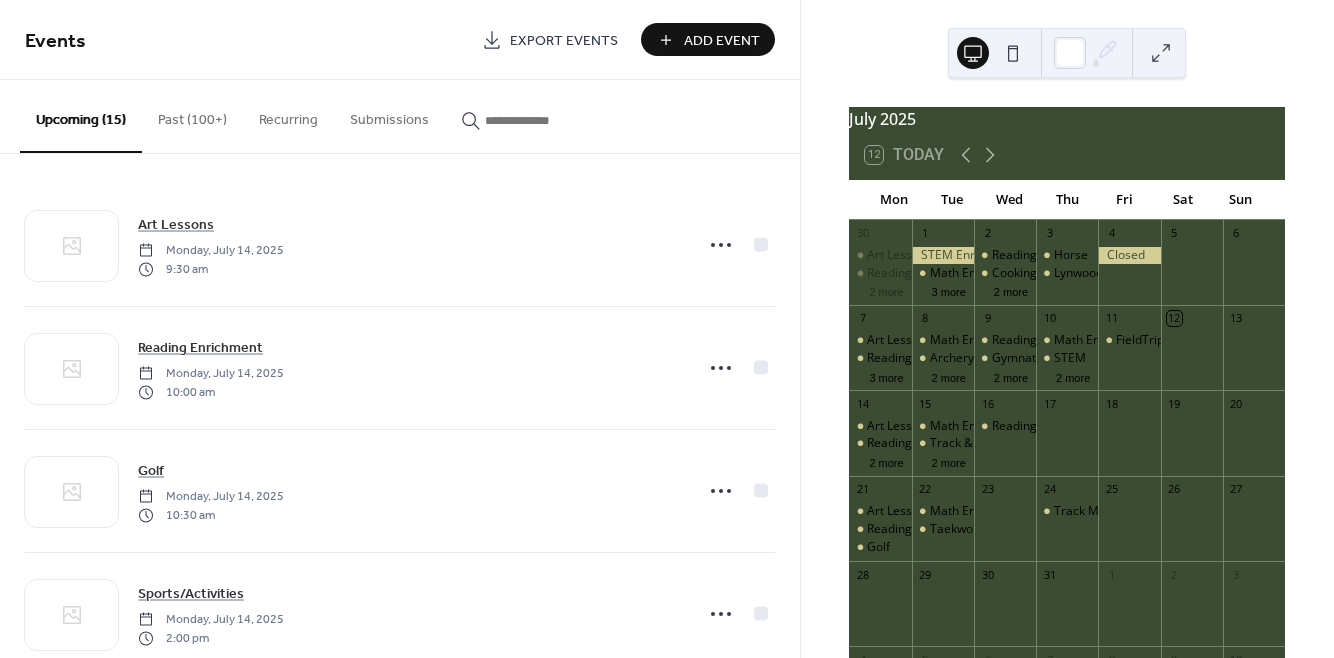 click on "Add Event" at bounding box center [722, 41] 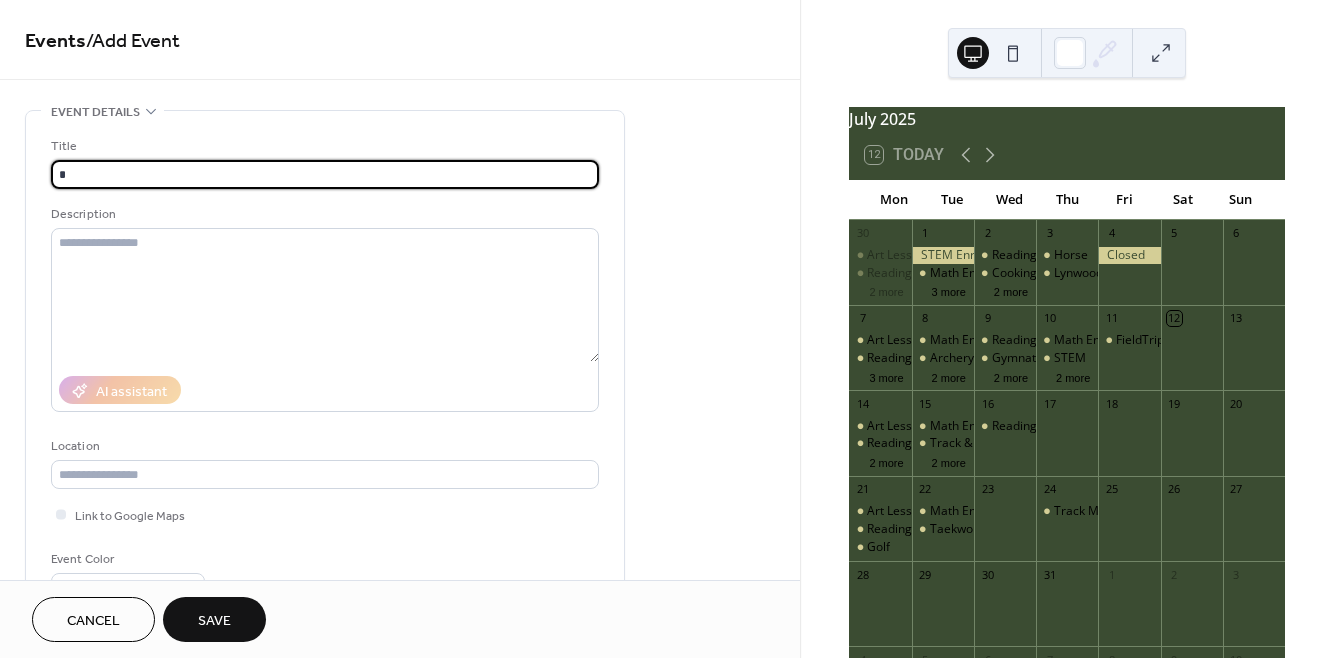 type on "**********" 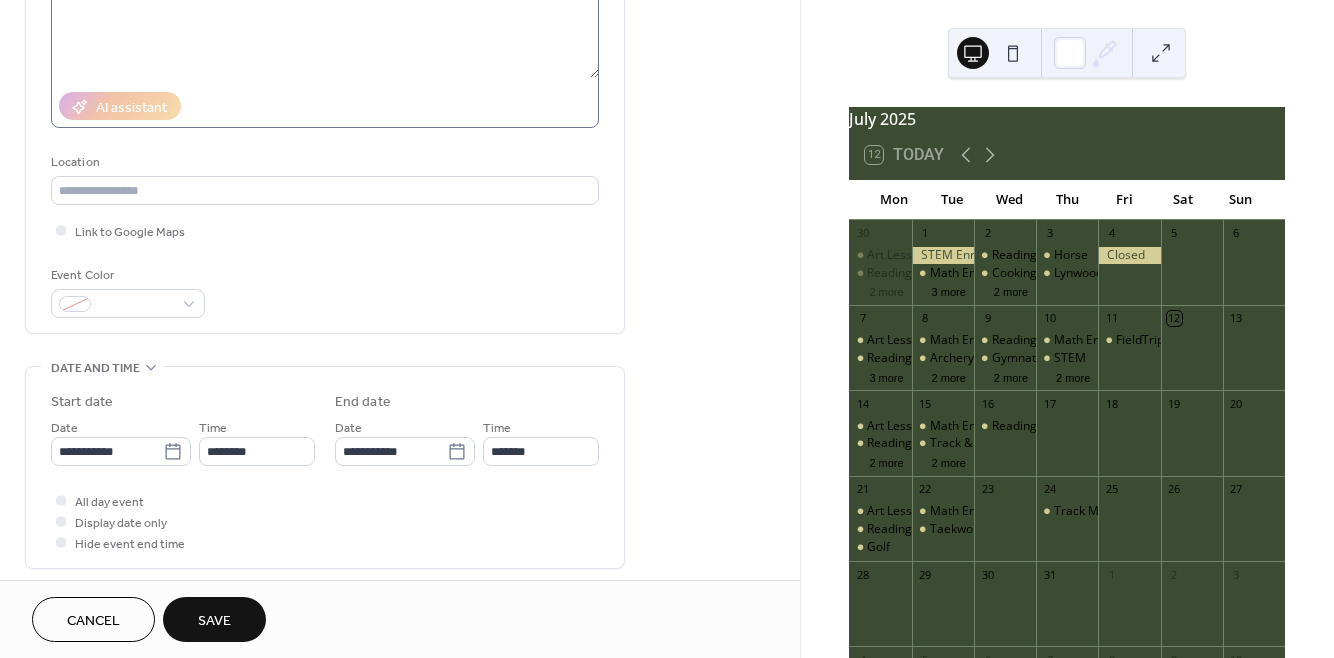 scroll, scrollTop: 296, scrollLeft: 0, axis: vertical 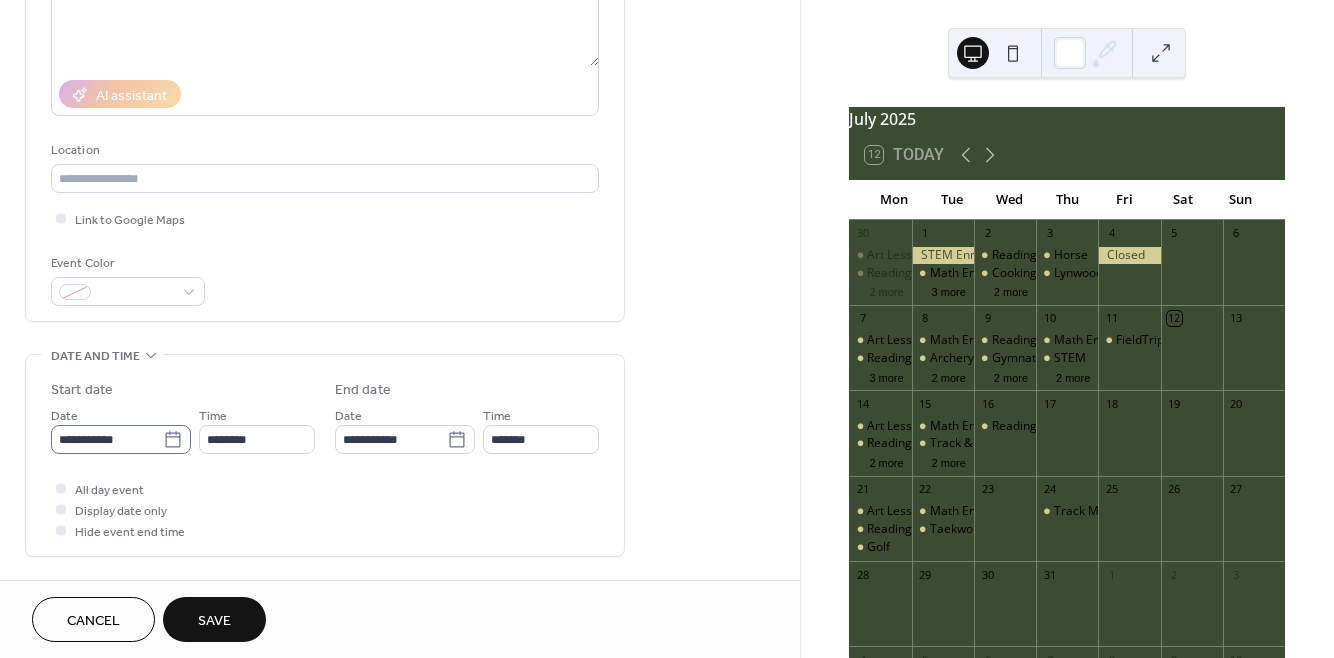 click 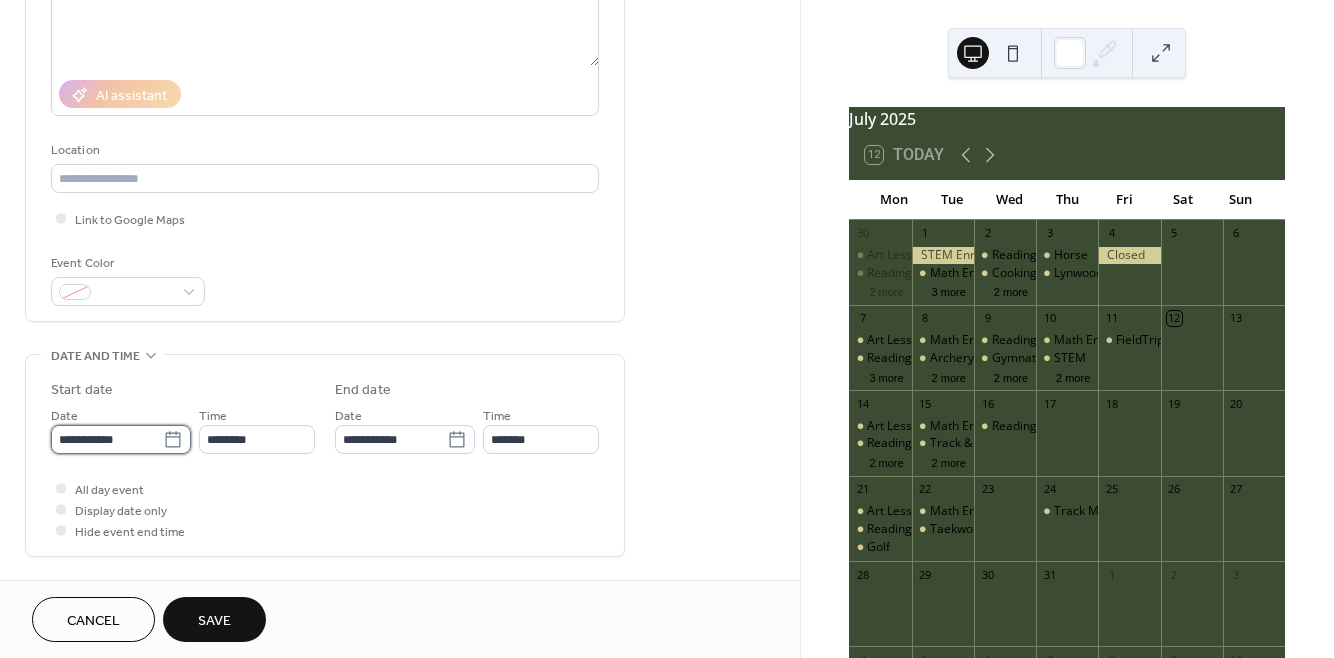 click on "**********" at bounding box center [107, 439] 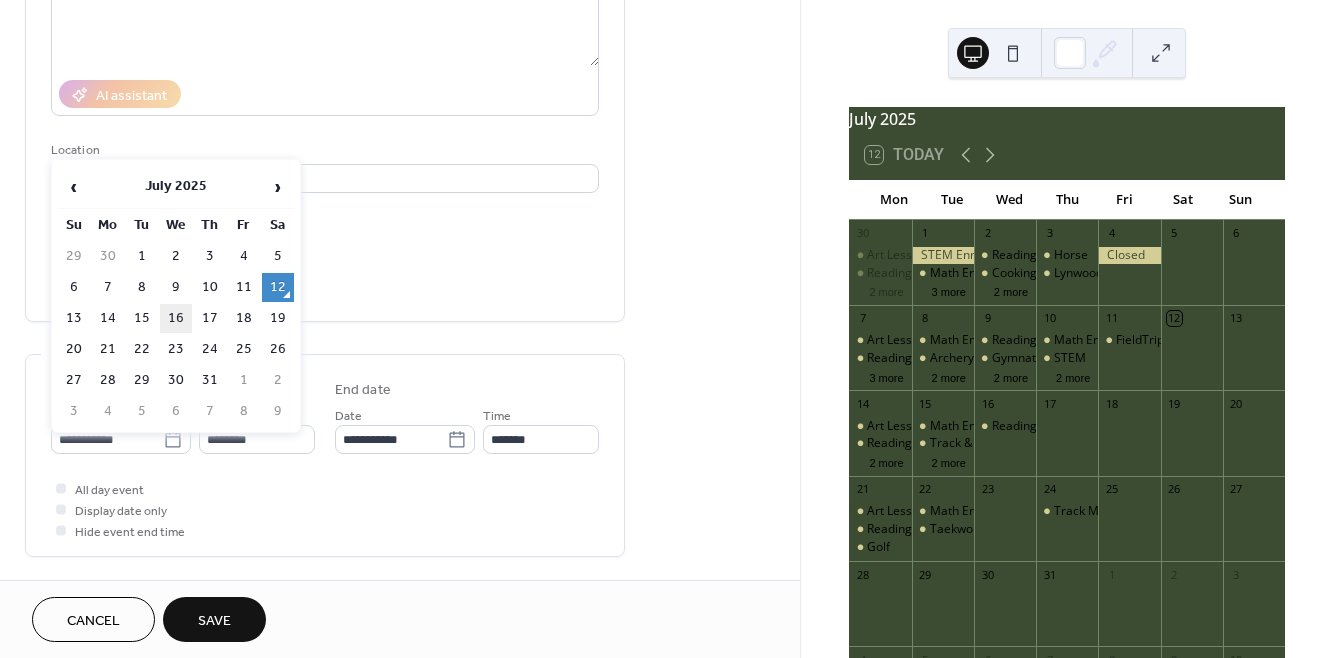 click on "16" at bounding box center (176, 318) 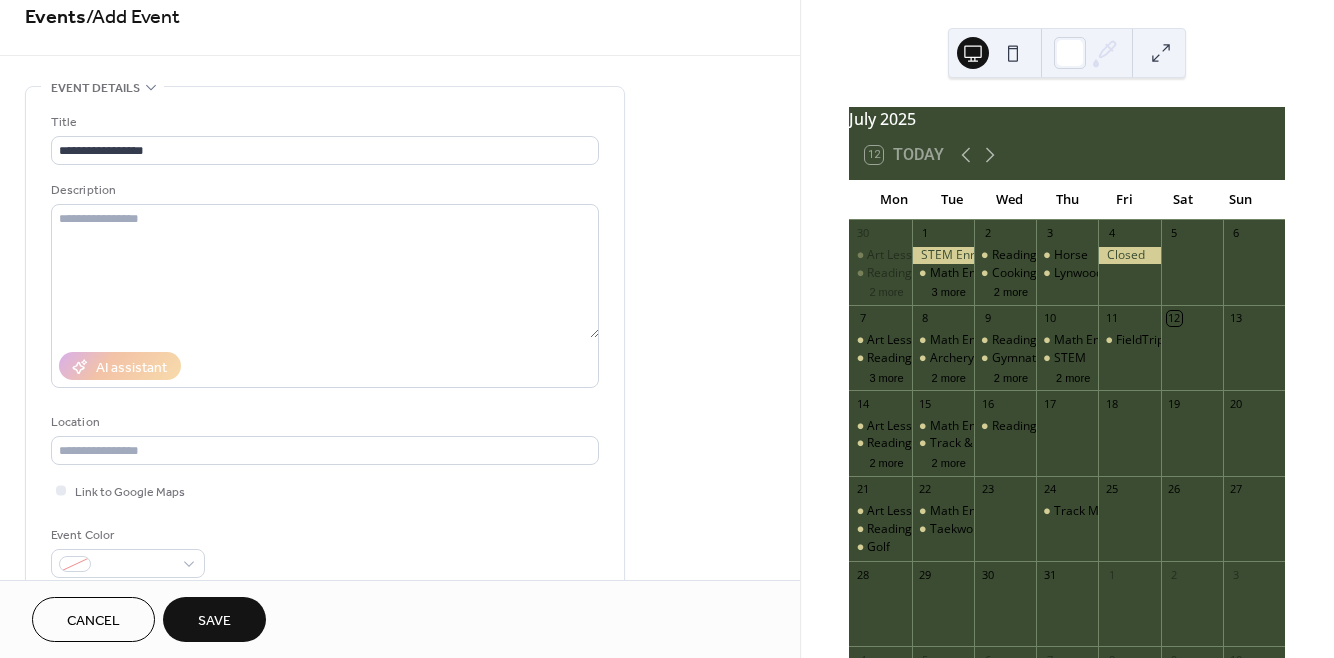 scroll, scrollTop: 0, scrollLeft: 0, axis: both 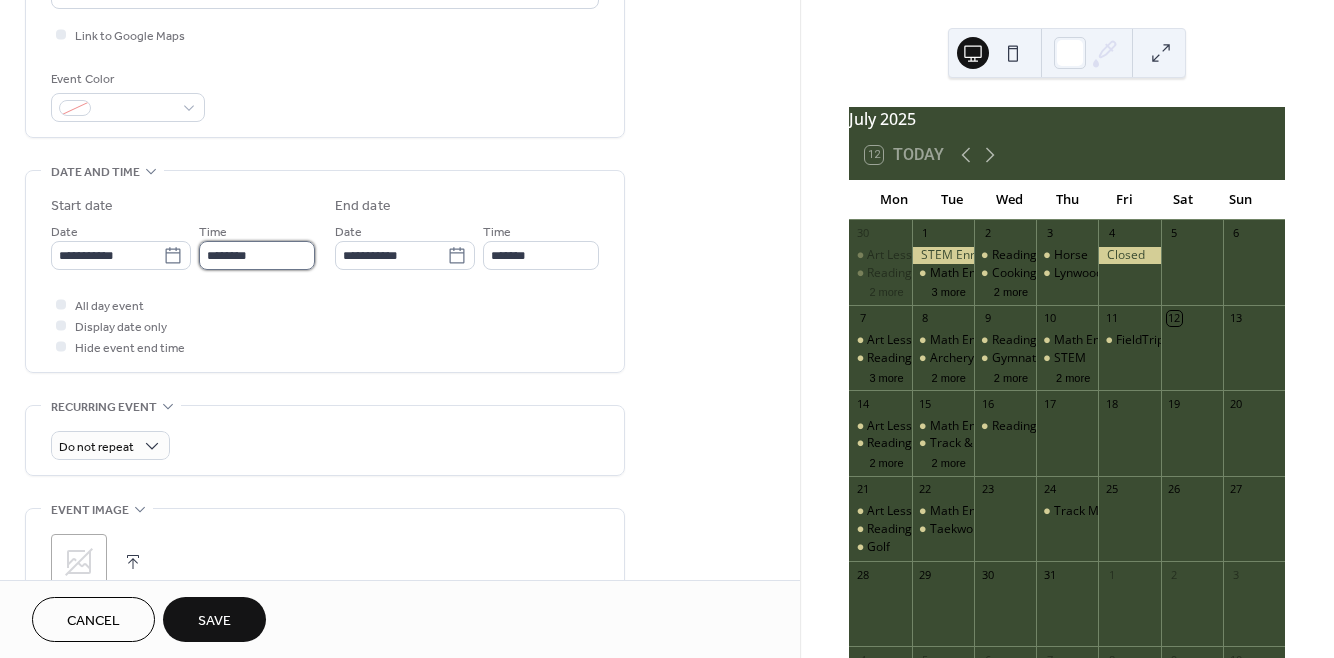click on "********" at bounding box center [257, 255] 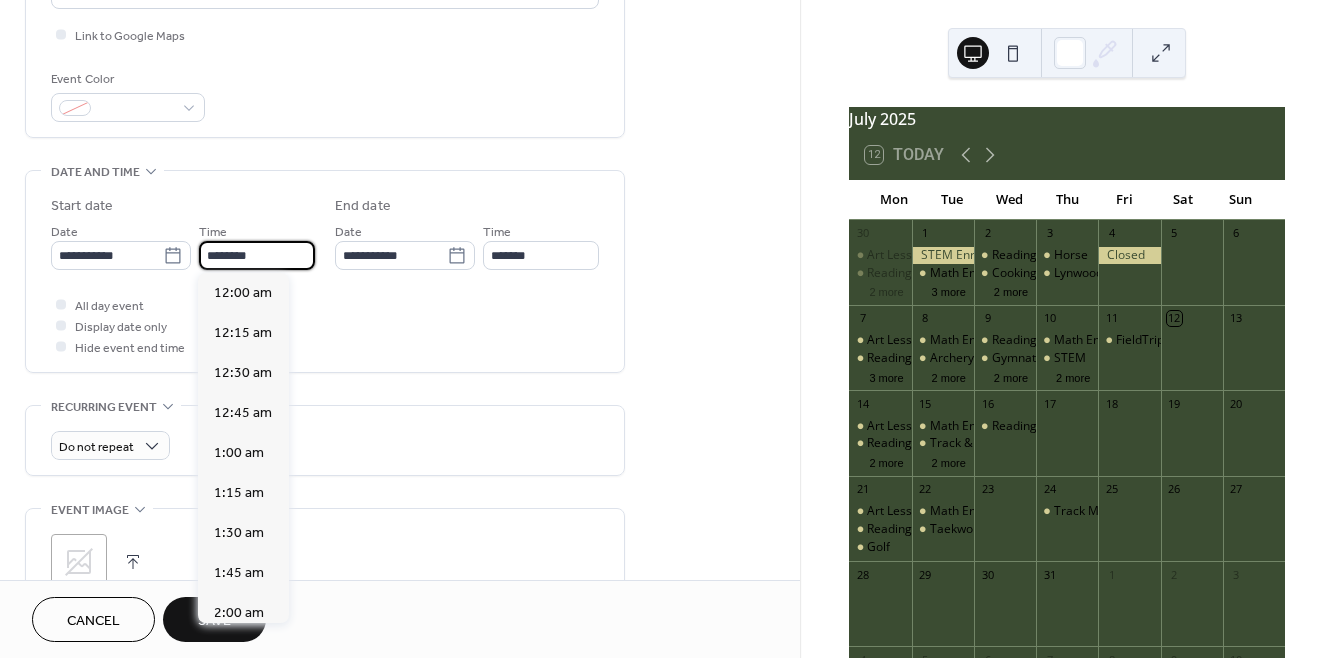 scroll, scrollTop: 1929, scrollLeft: 0, axis: vertical 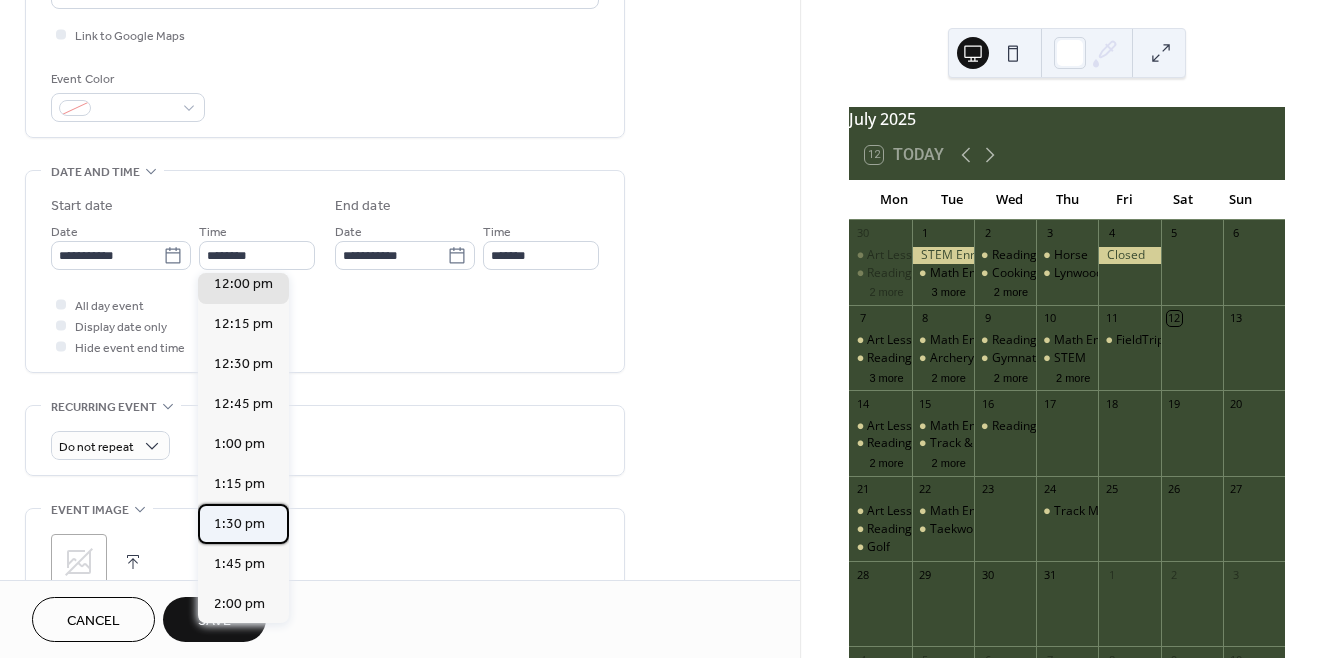 click on "1:30 pm" at bounding box center (239, 523) 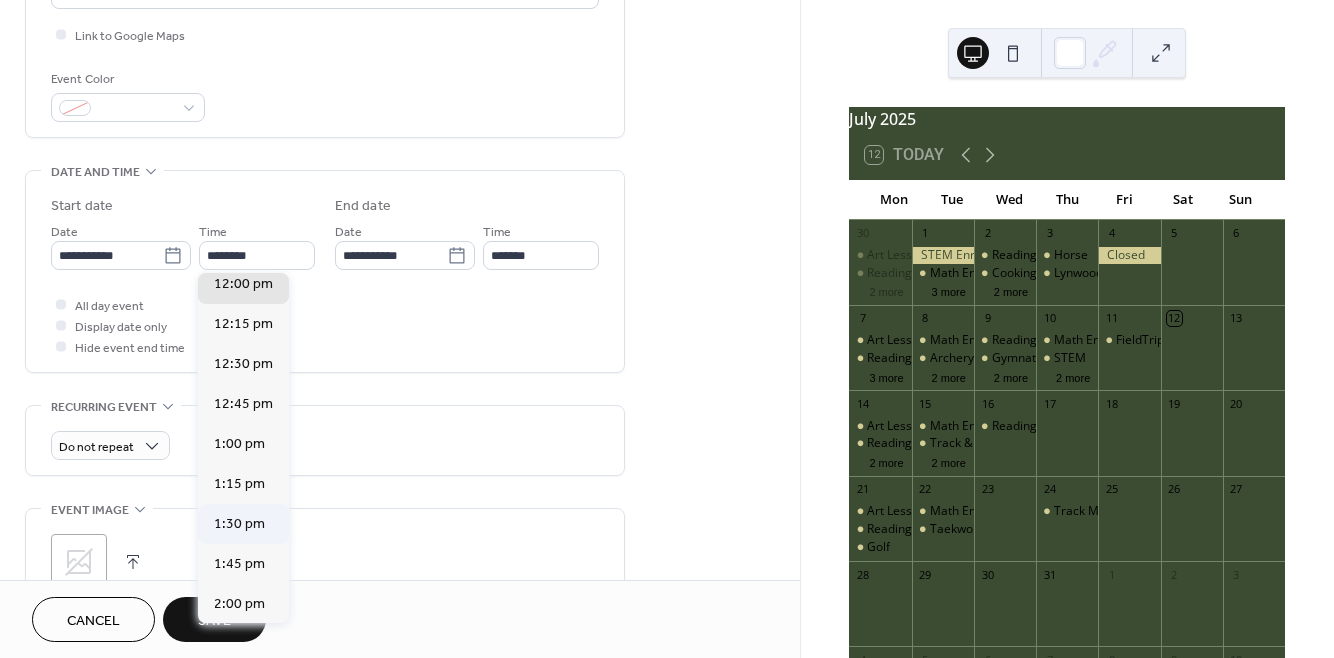 type on "*******" 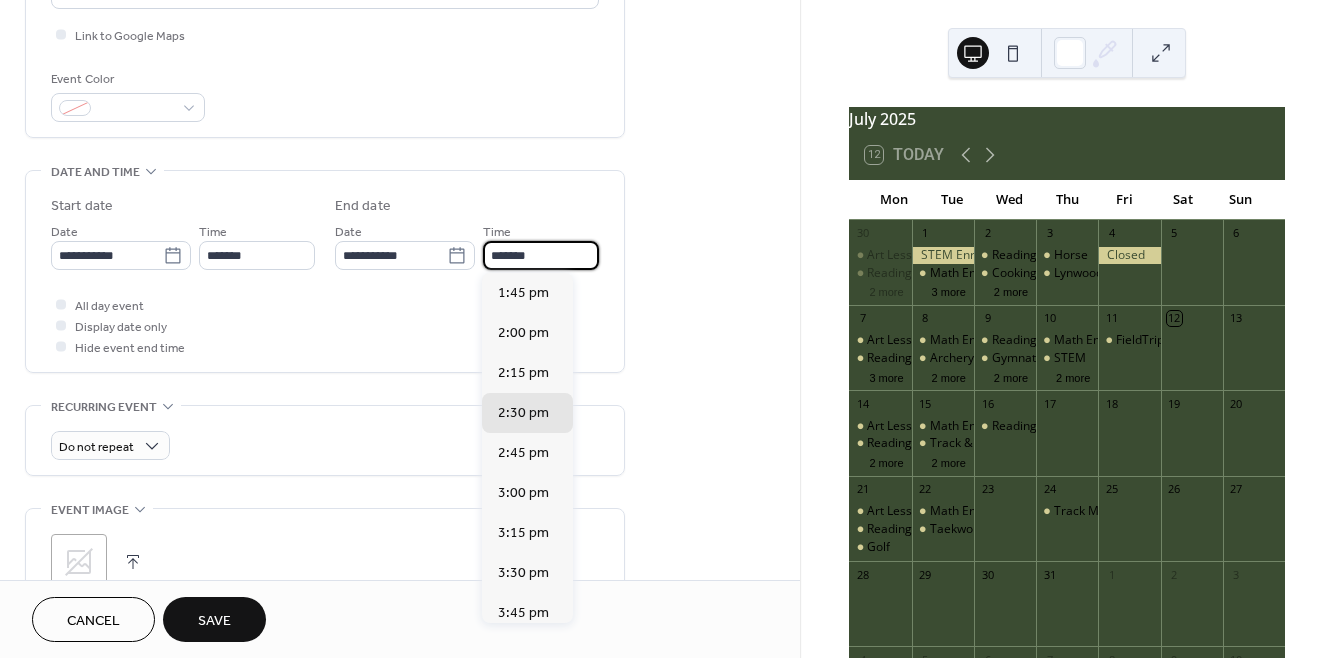 click on "*******" at bounding box center (541, 255) 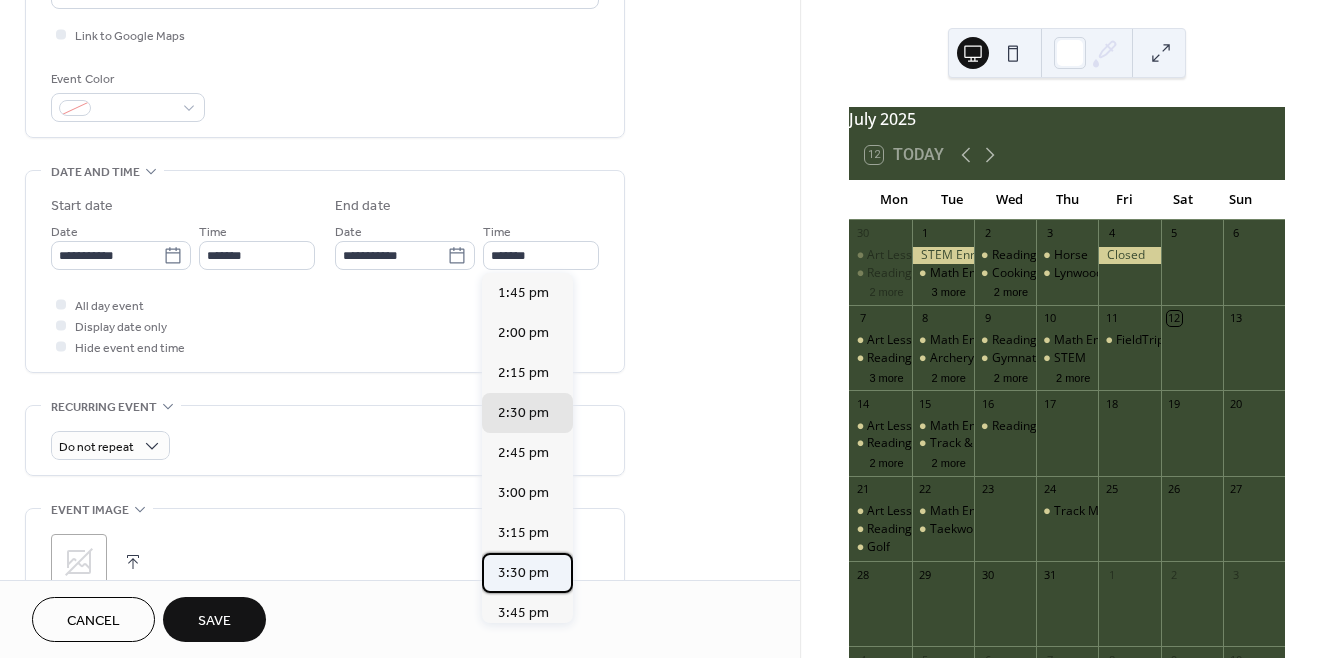 click on "3:30 pm" at bounding box center (523, 572) 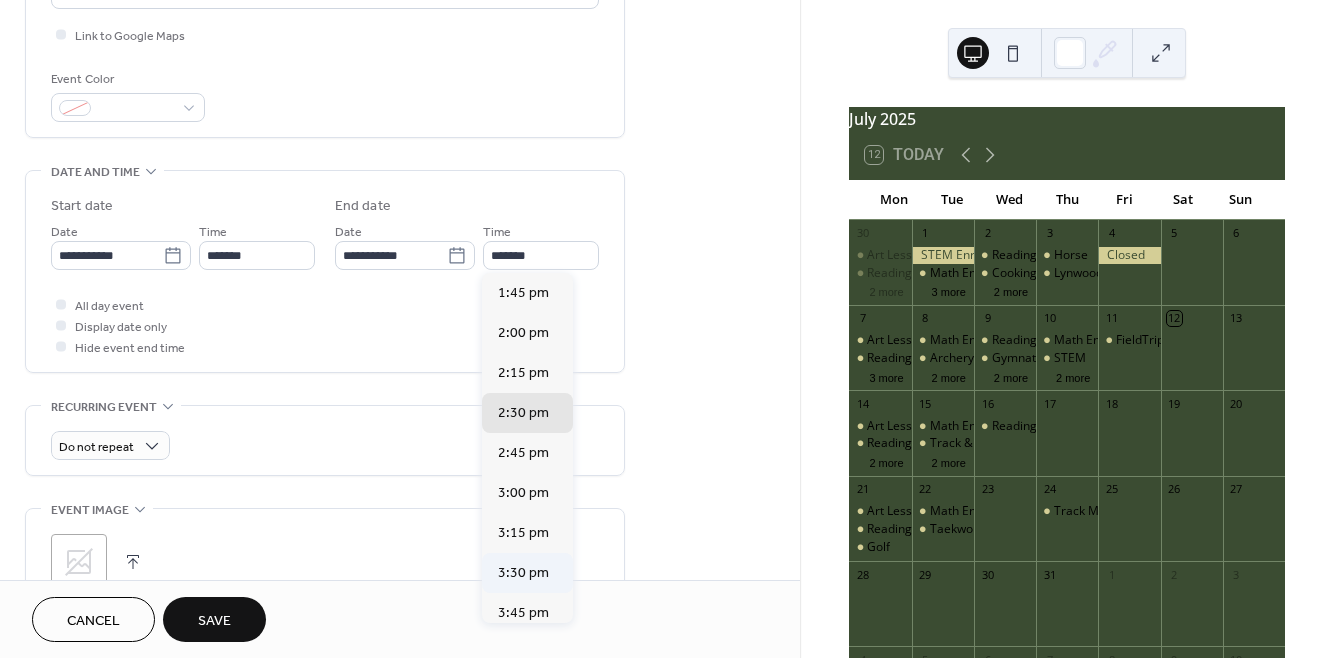 type on "*******" 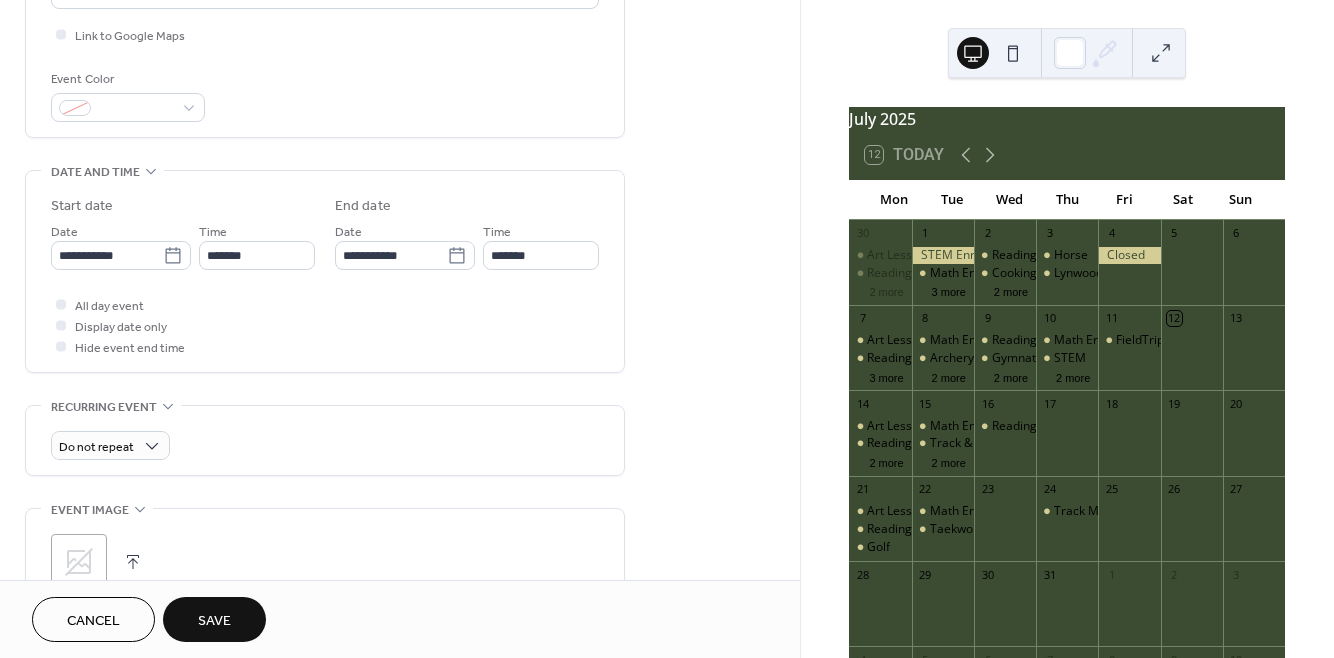 click on "Save" at bounding box center [214, 621] 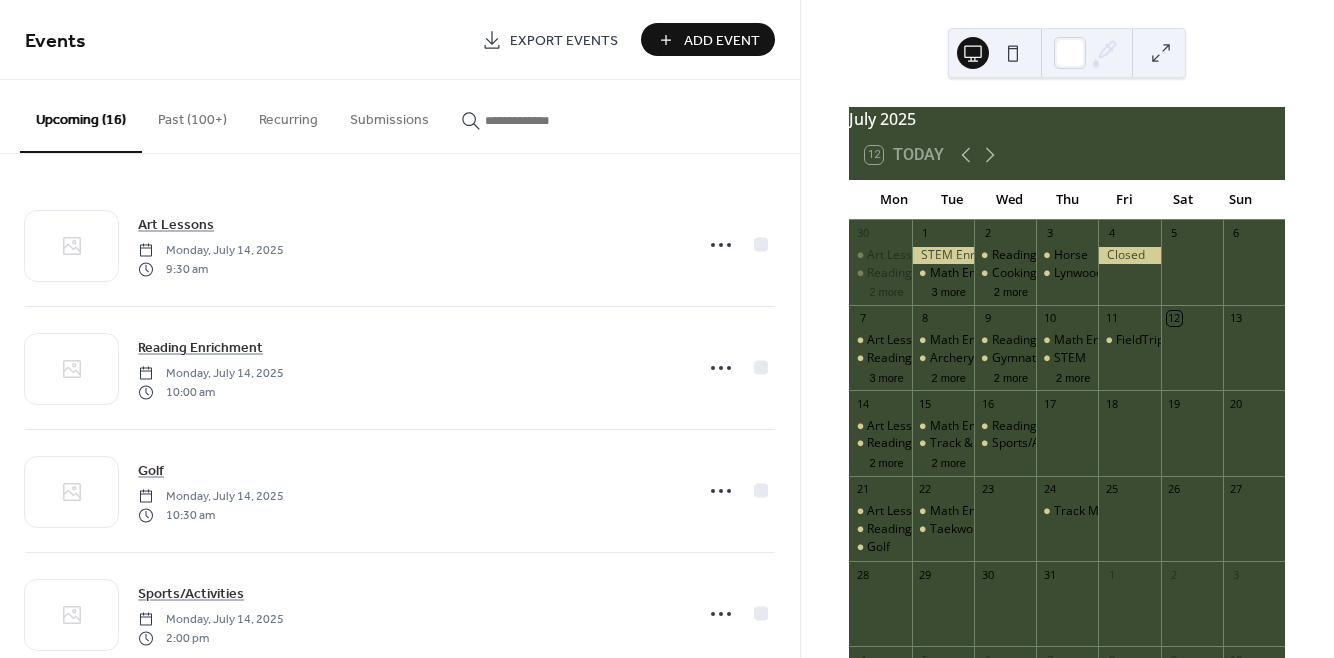 click on "Add Event" at bounding box center (722, 41) 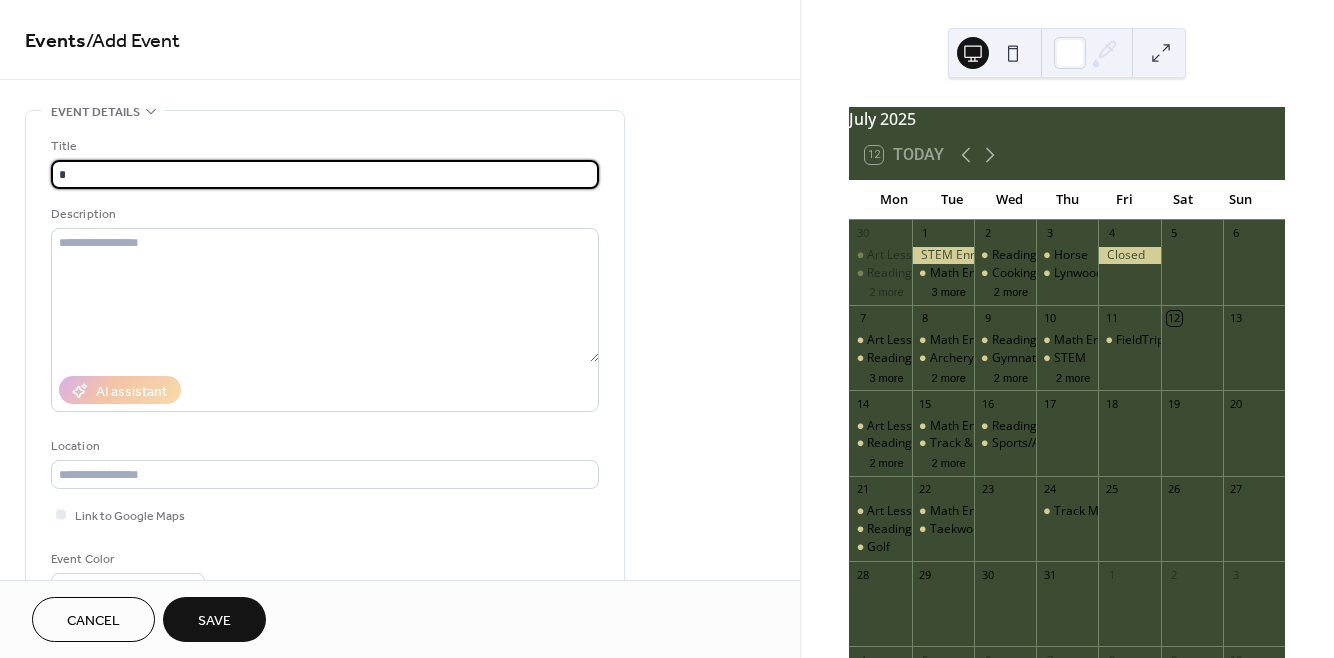 type on "**********" 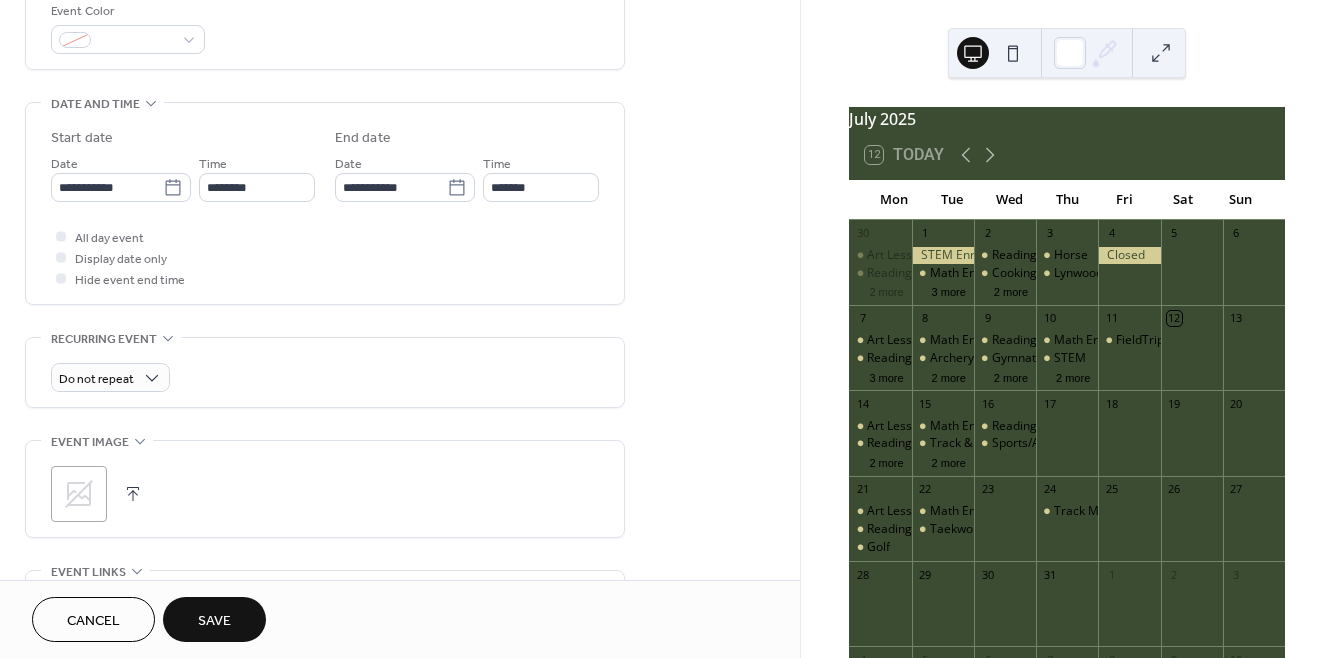 scroll, scrollTop: 548, scrollLeft: 0, axis: vertical 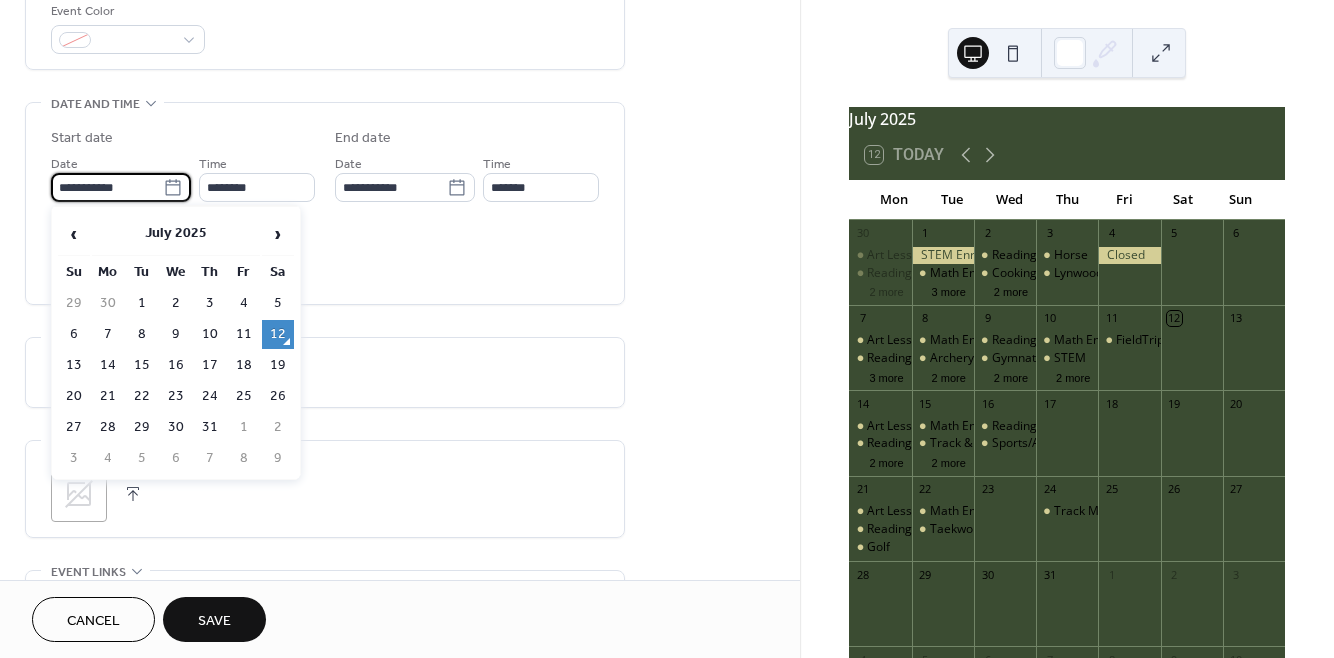 click on "**********" at bounding box center (107, 187) 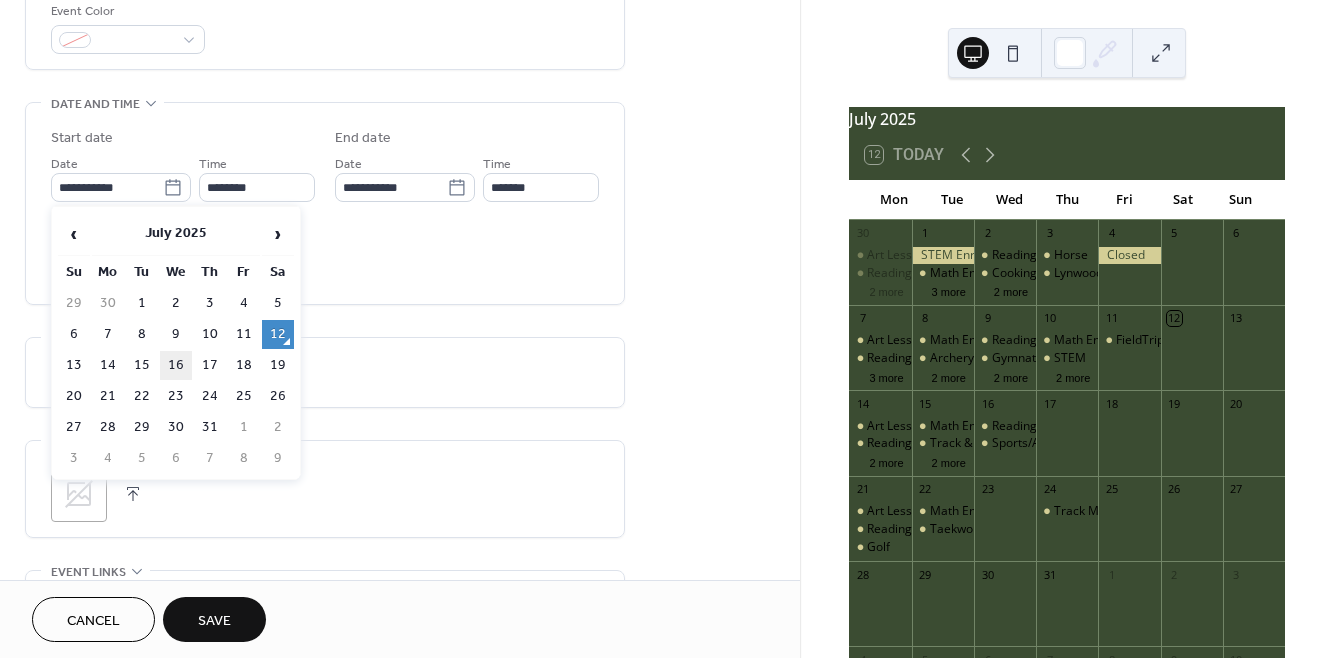 click on "16" at bounding box center [176, 365] 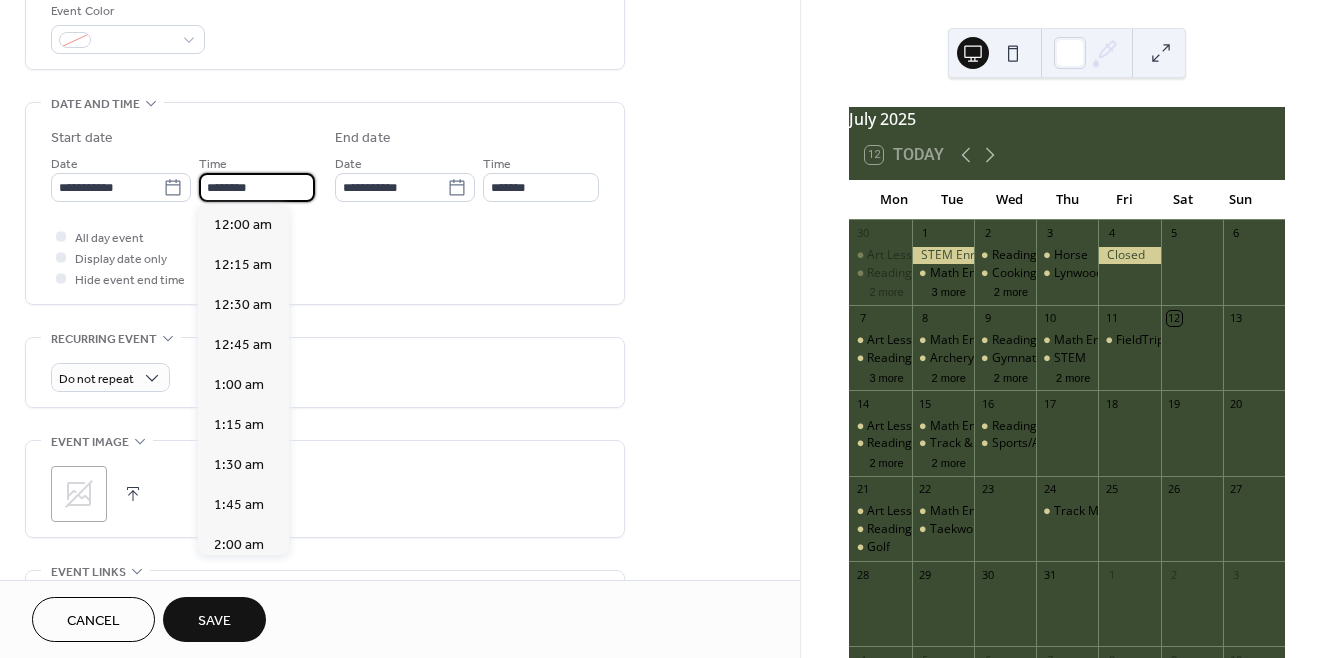 scroll, scrollTop: 1929, scrollLeft: 0, axis: vertical 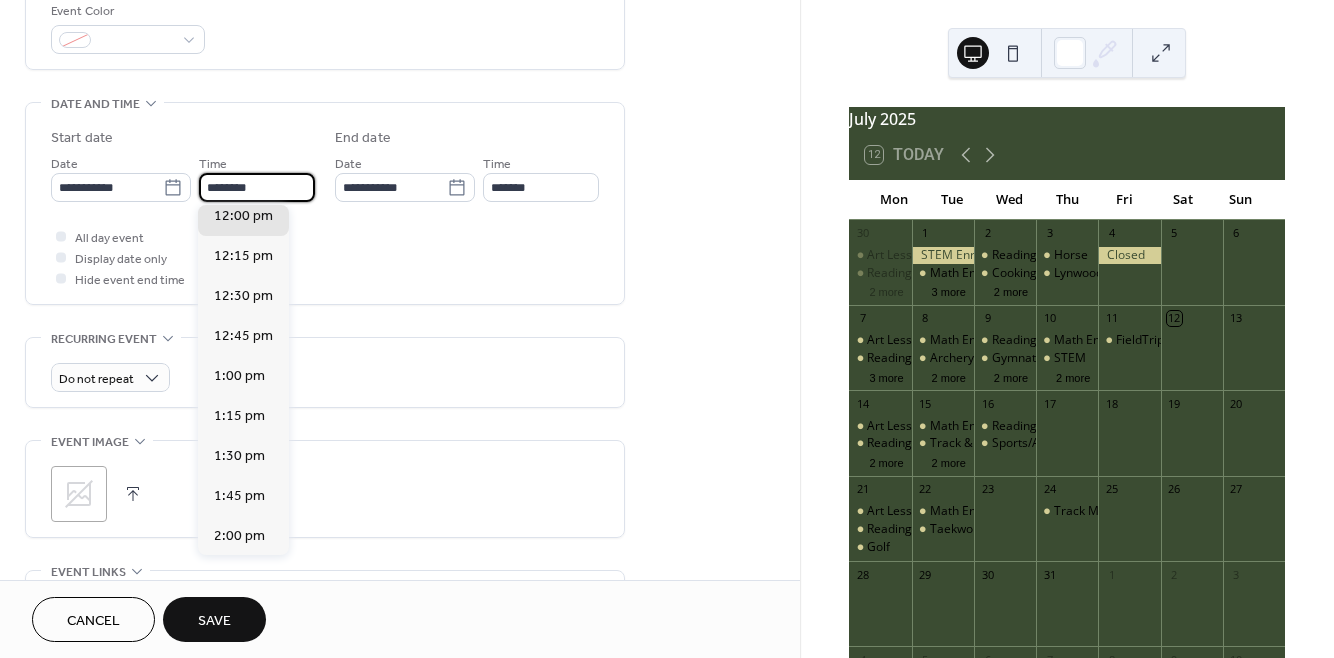 click on "********" at bounding box center (257, 187) 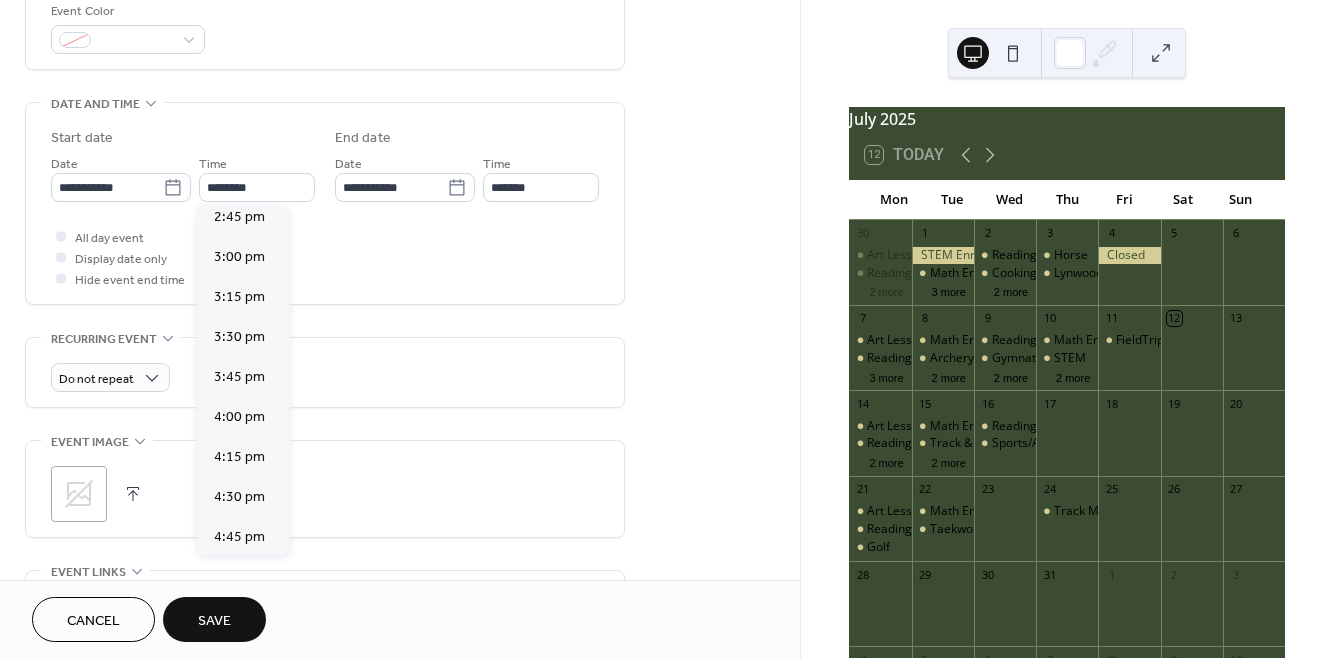 scroll, scrollTop: 2359, scrollLeft: 0, axis: vertical 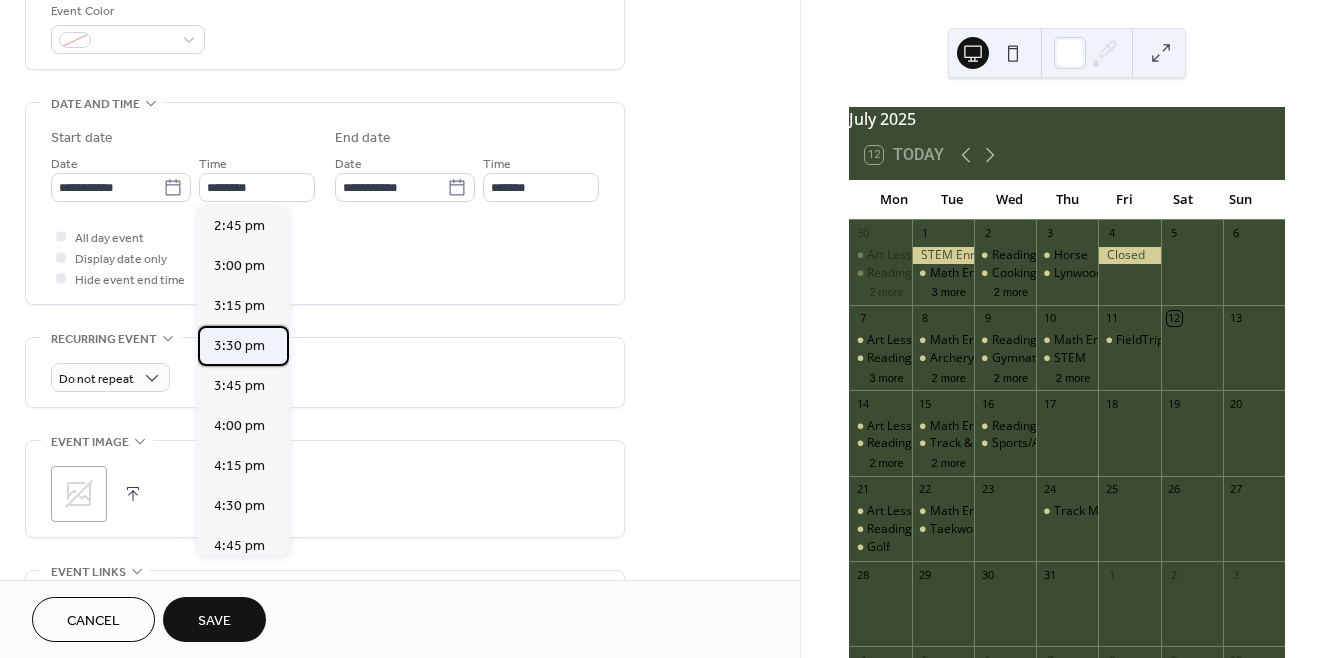 click on "3:30 pm" at bounding box center (243, 346) 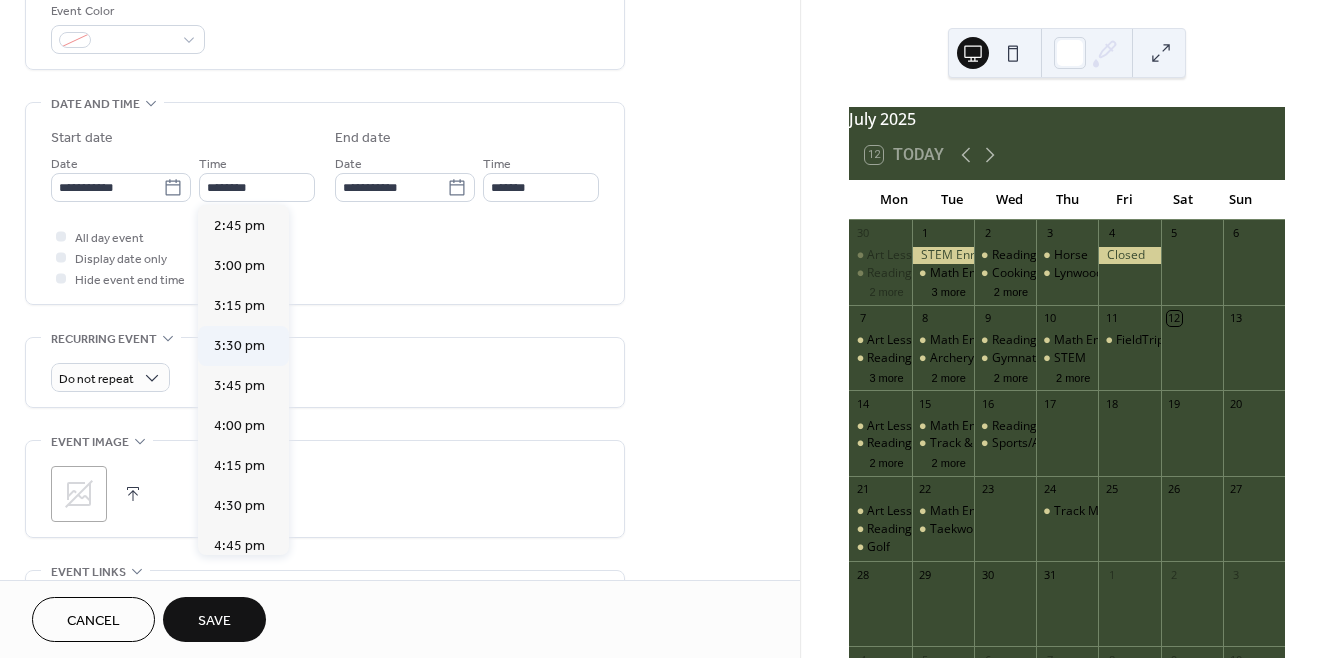 type on "*******" 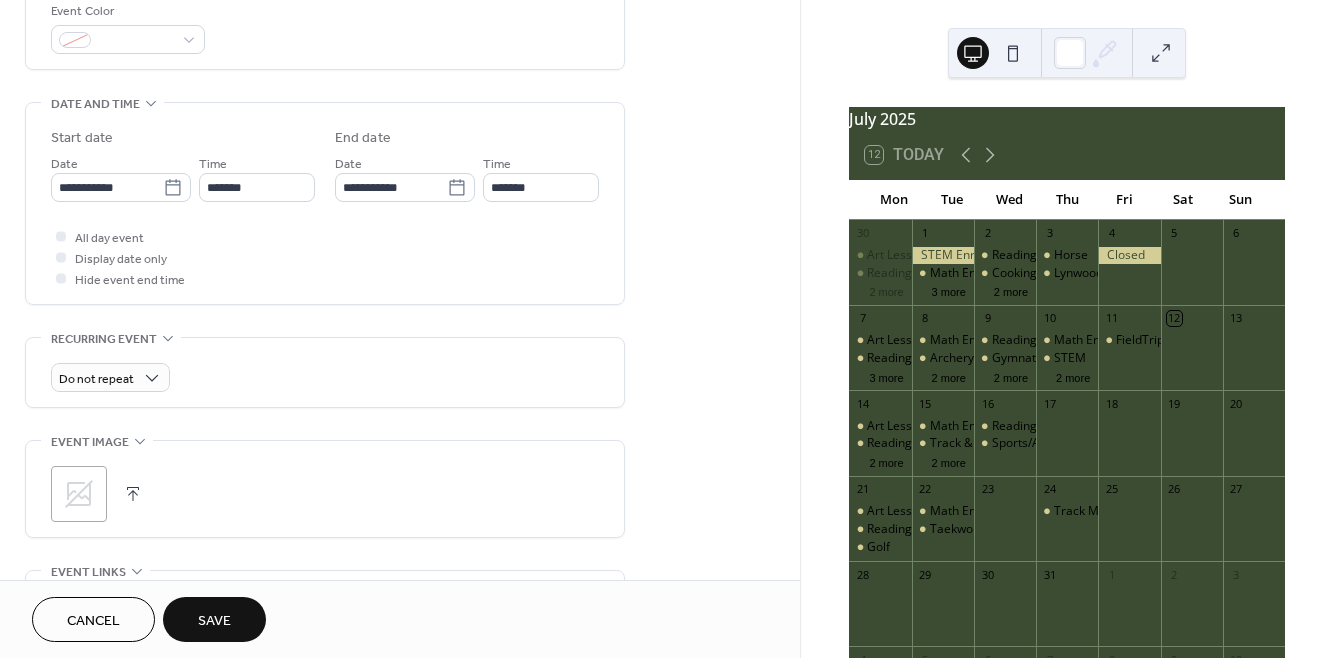 click on "Save" at bounding box center (214, 621) 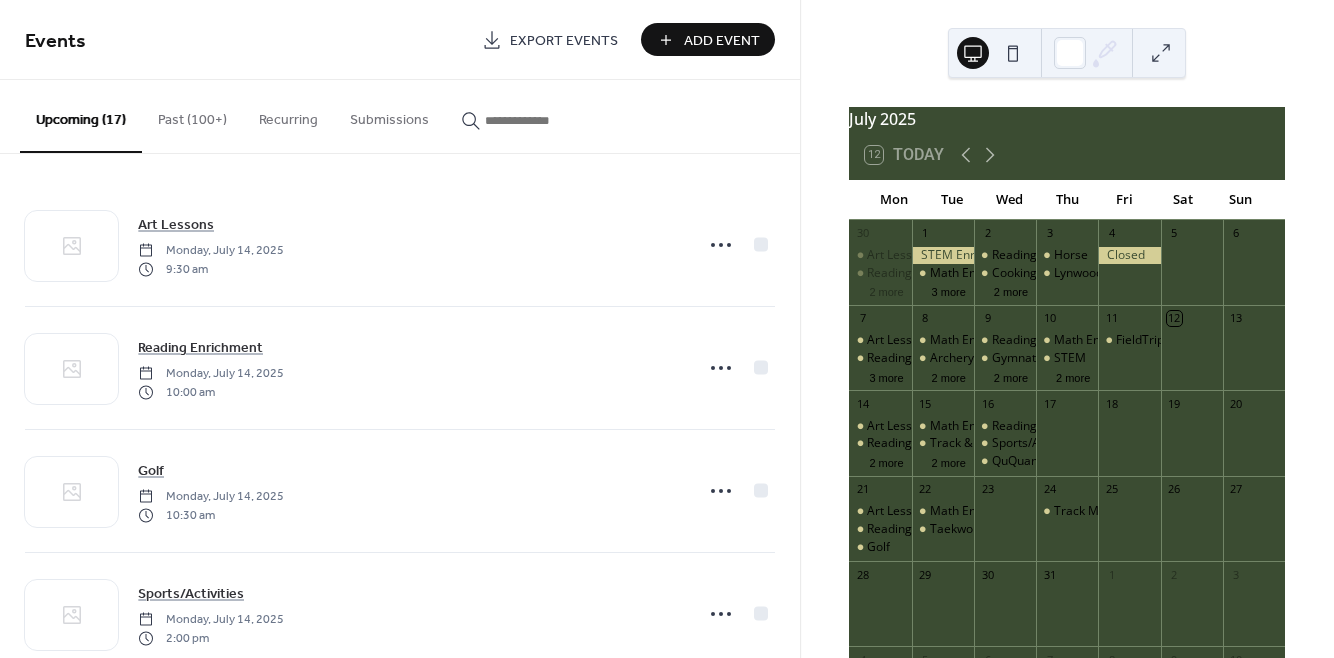 click on "Add Event" at bounding box center [722, 41] 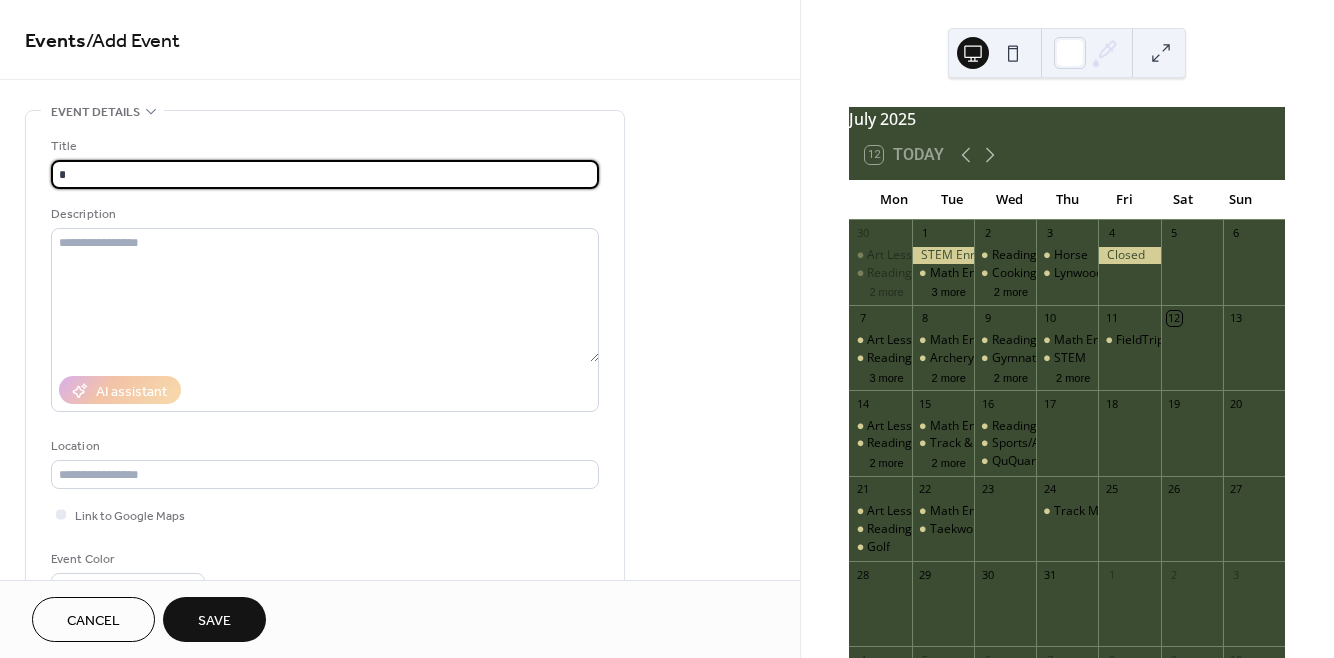 type on "**********" 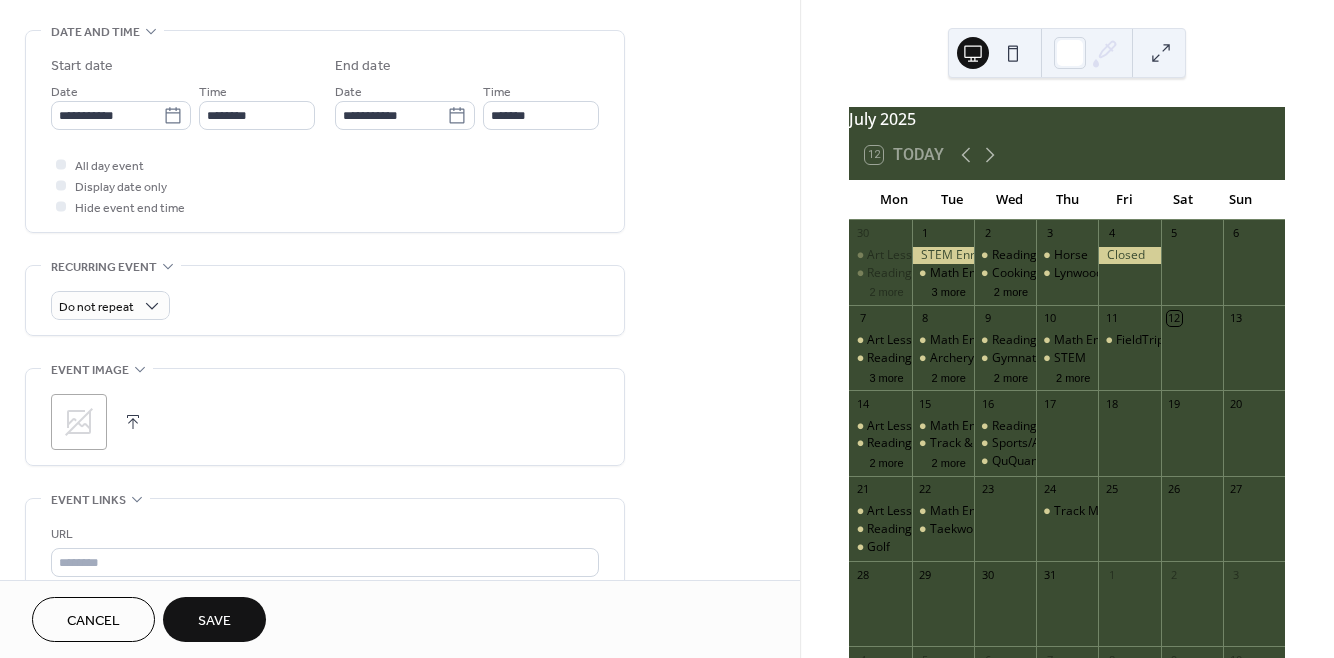 scroll, scrollTop: 621, scrollLeft: 0, axis: vertical 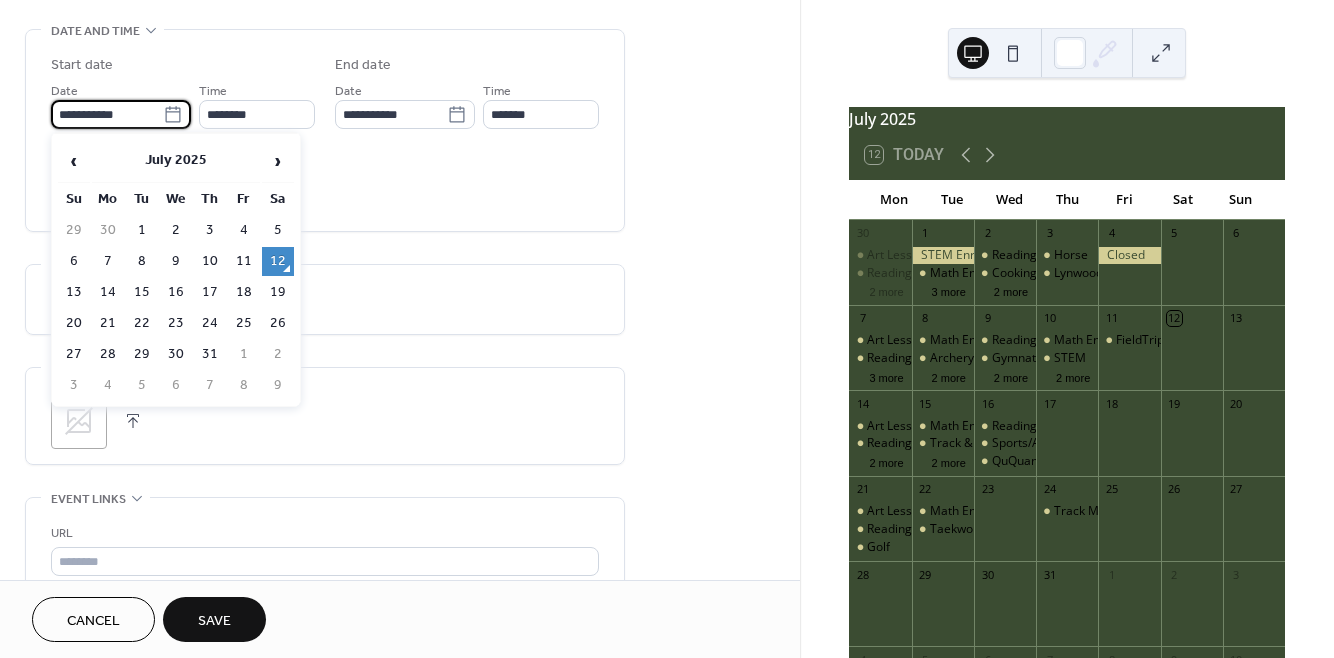 click on "**********" at bounding box center (107, 114) 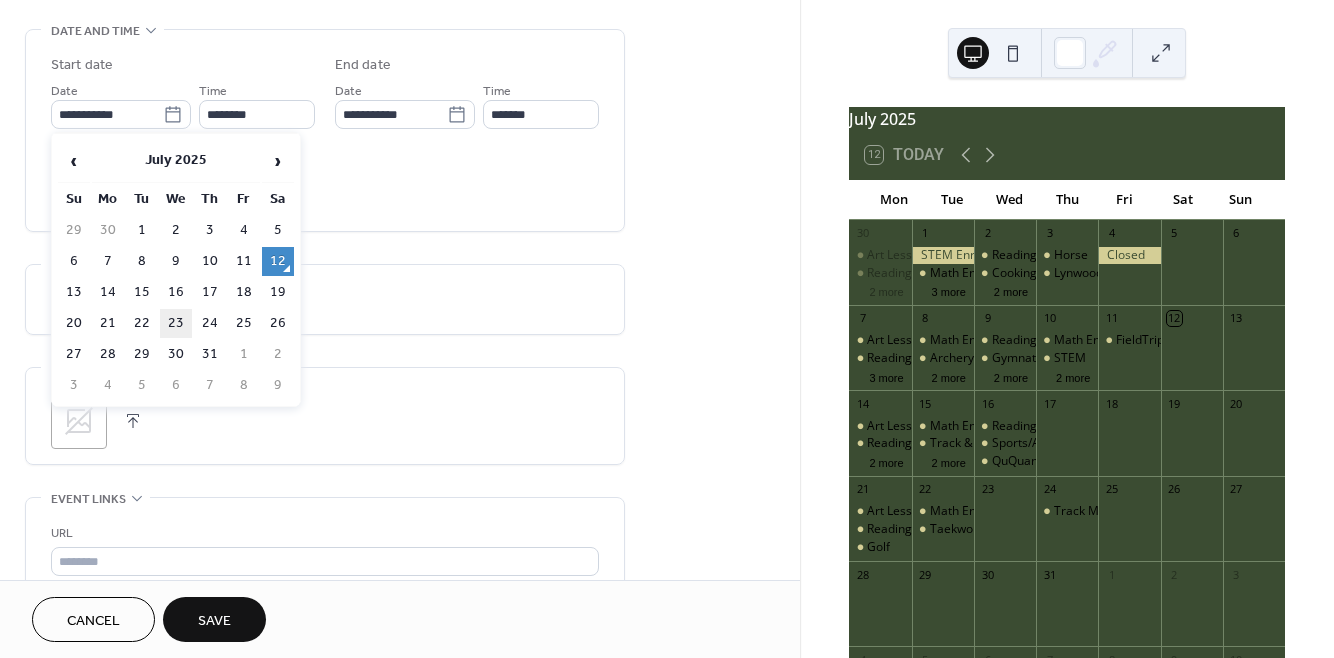 click on "23" at bounding box center [176, 323] 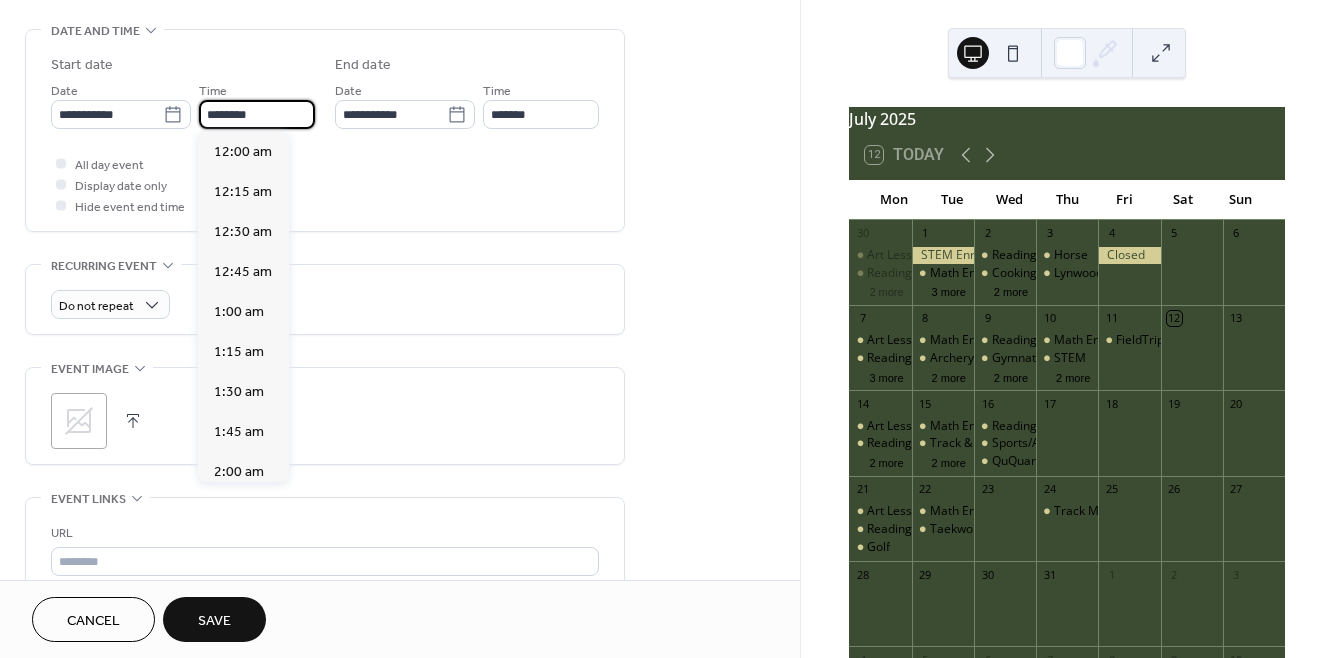 scroll, scrollTop: 1929, scrollLeft: 0, axis: vertical 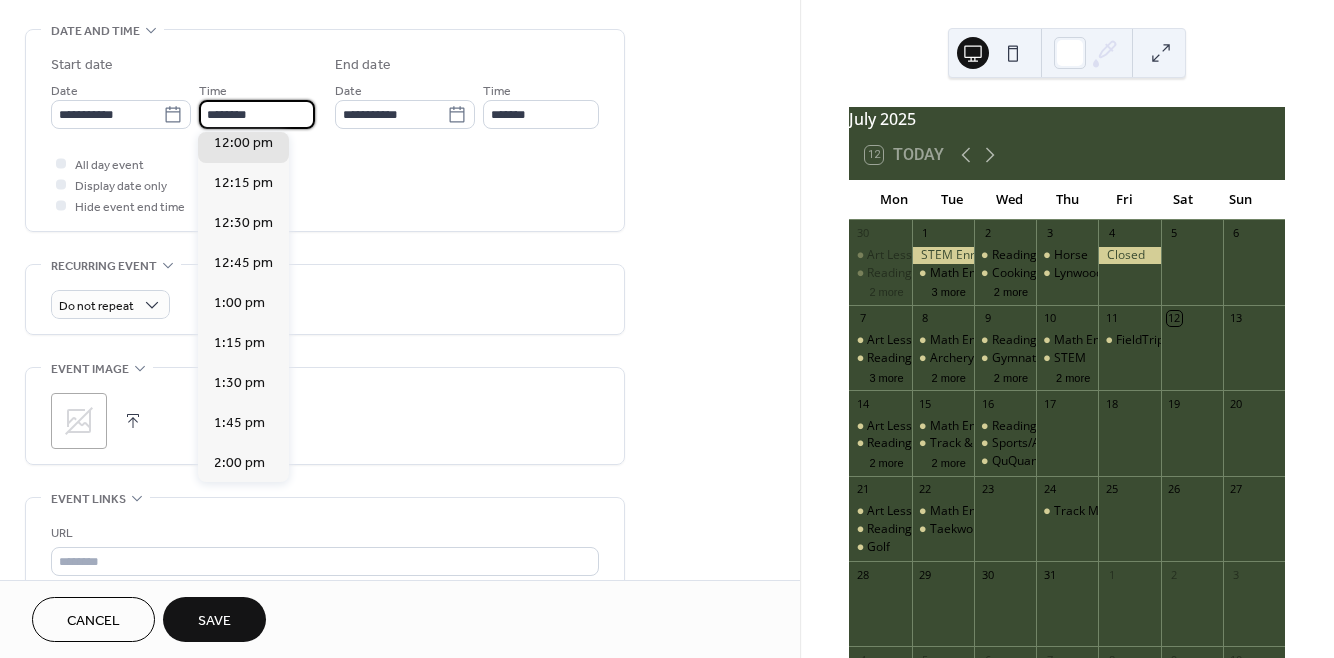 click on "********" at bounding box center [257, 114] 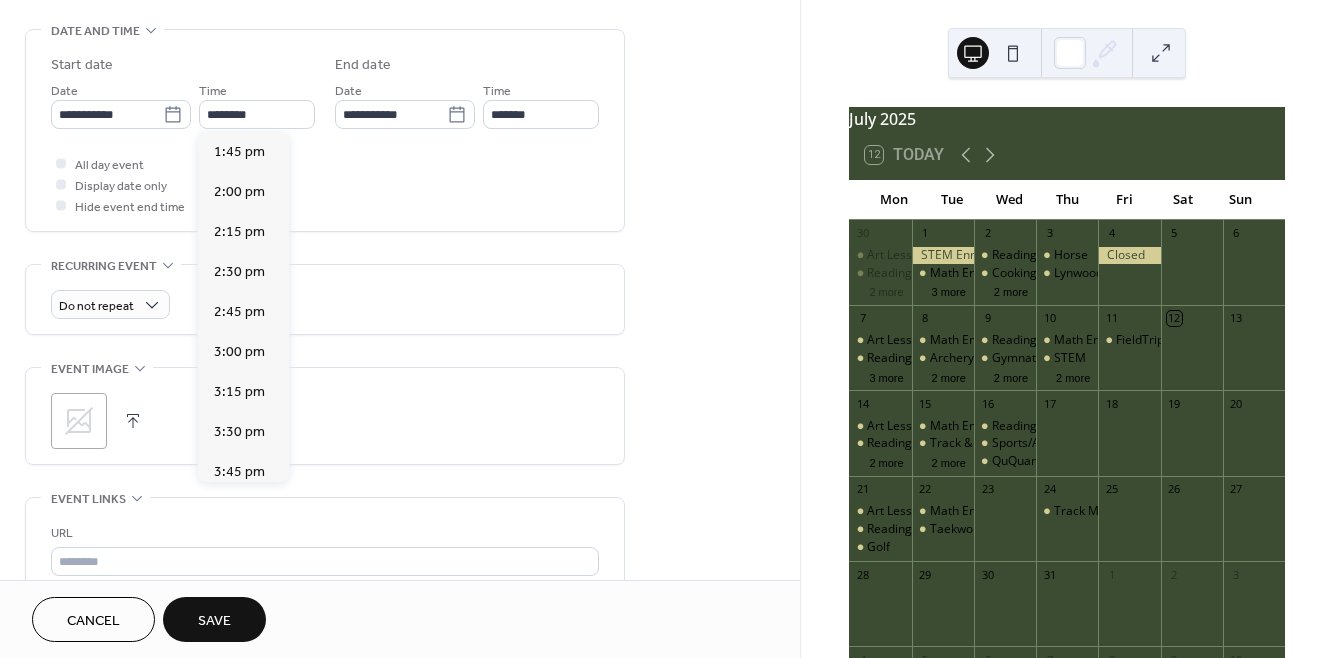 scroll, scrollTop: 2288, scrollLeft: 0, axis: vertical 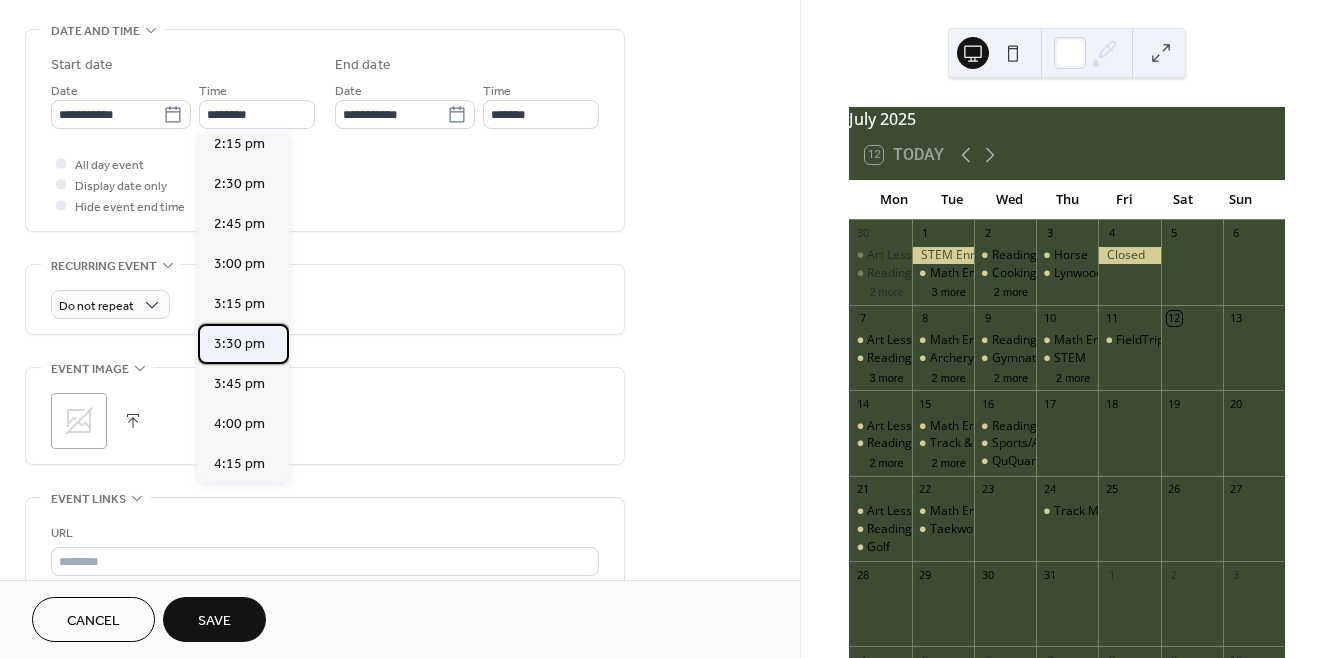 click on "3:30 pm" at bounding box center (239, 343) 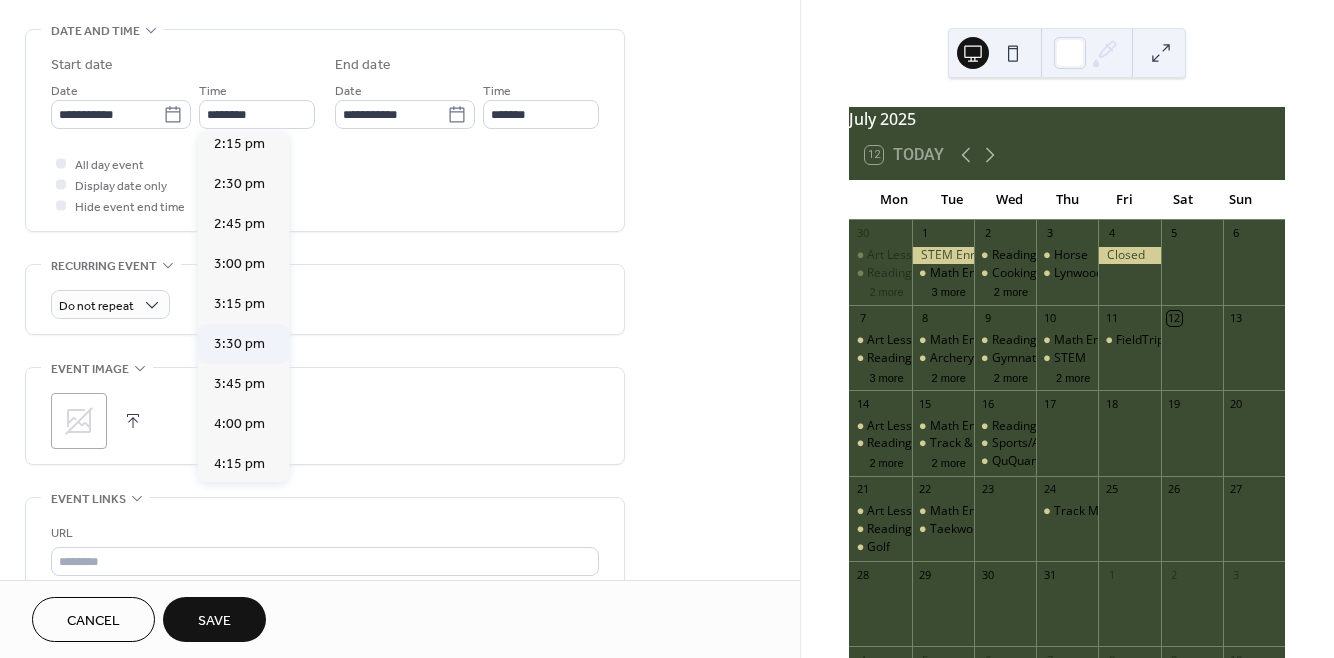 type on "*******" 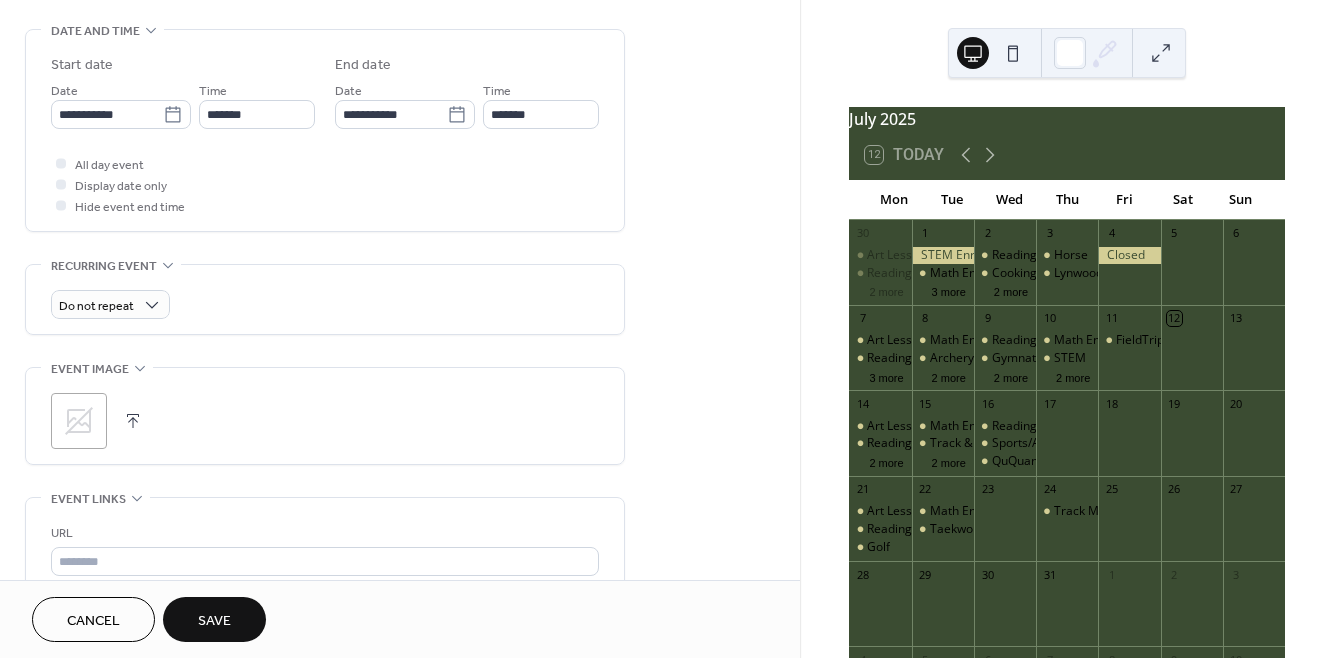 click on "Save" at bounding box center (214, 621) 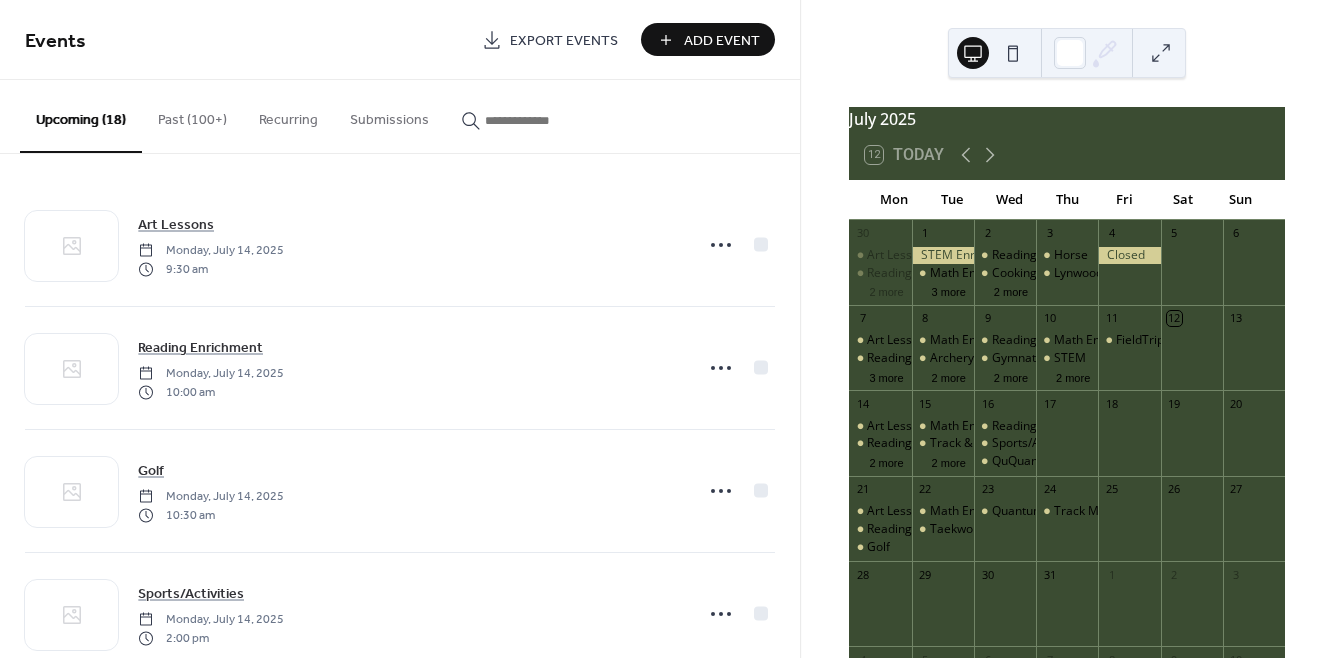 click on "Add Event" at bounding box center [722, 41] 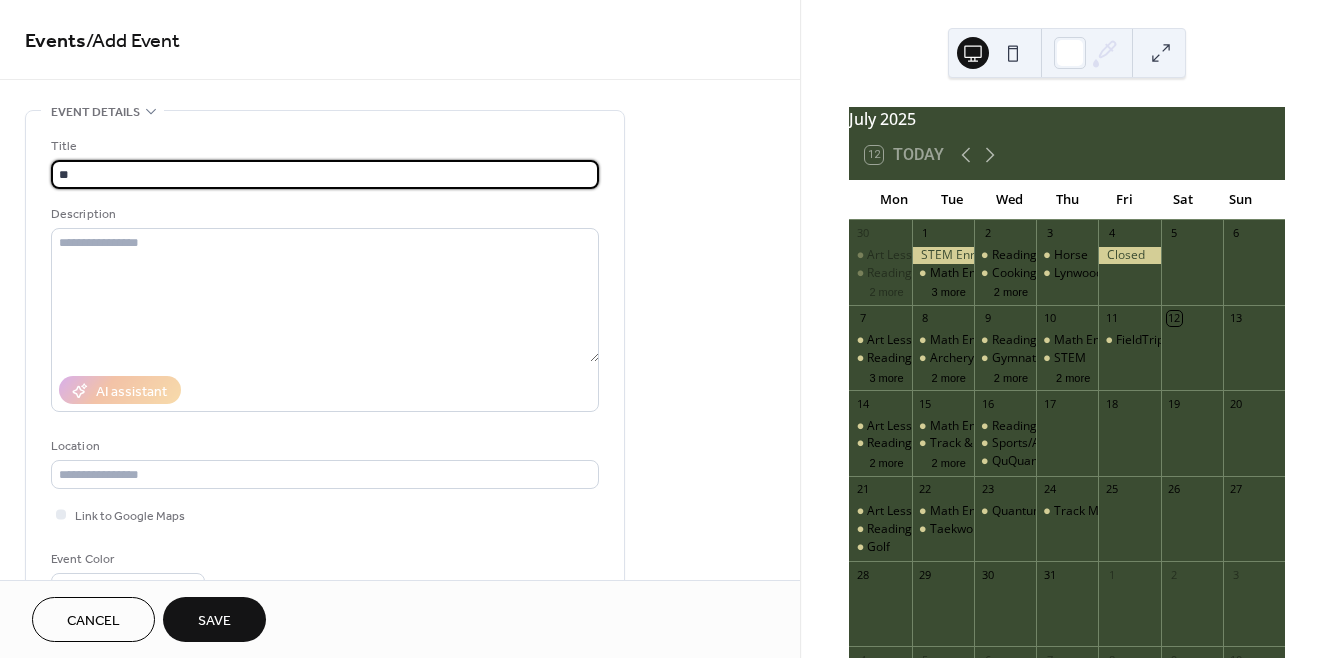 type on "**********" 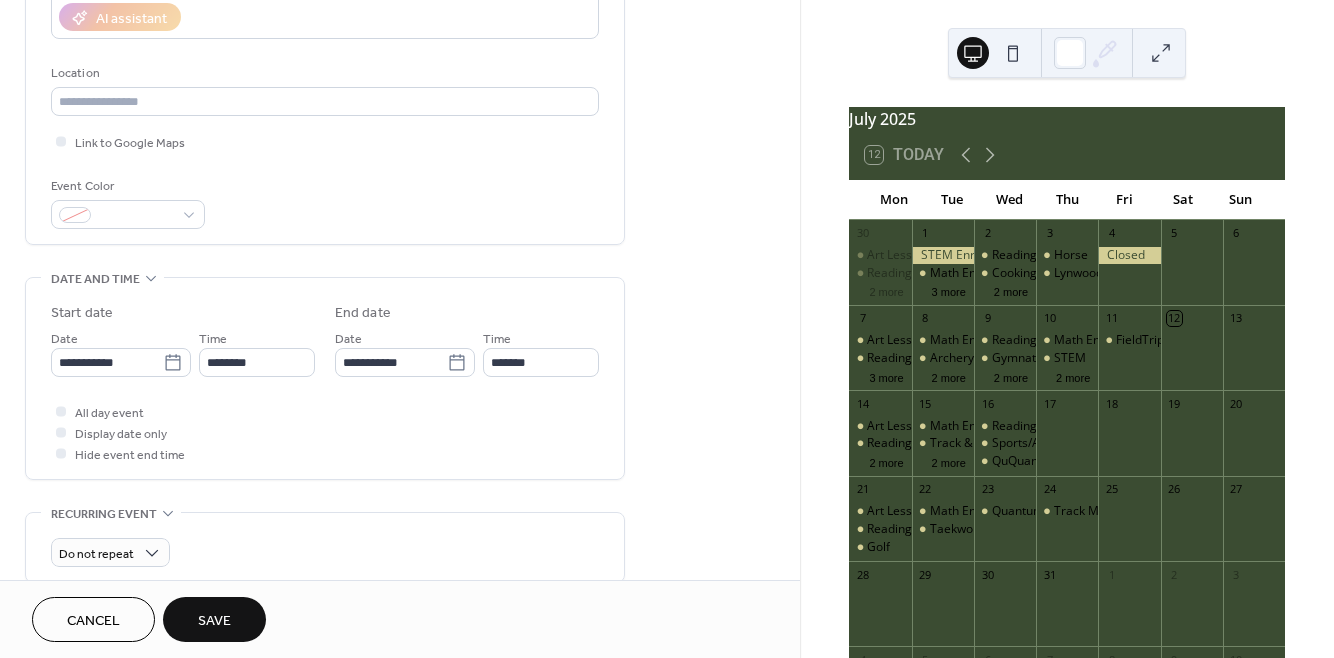 scroll, scrollTop: 377, scrollLeft: 0, axis: vertical 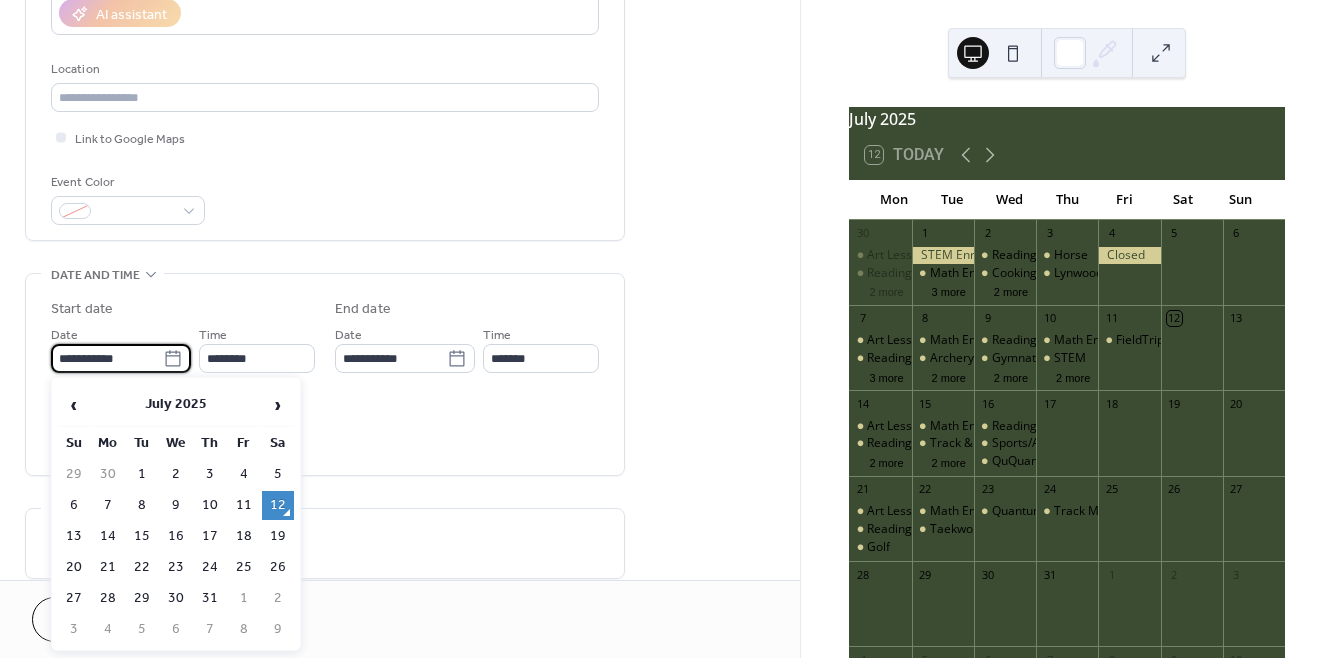 click on "**********" at bounding box center (107, 358) 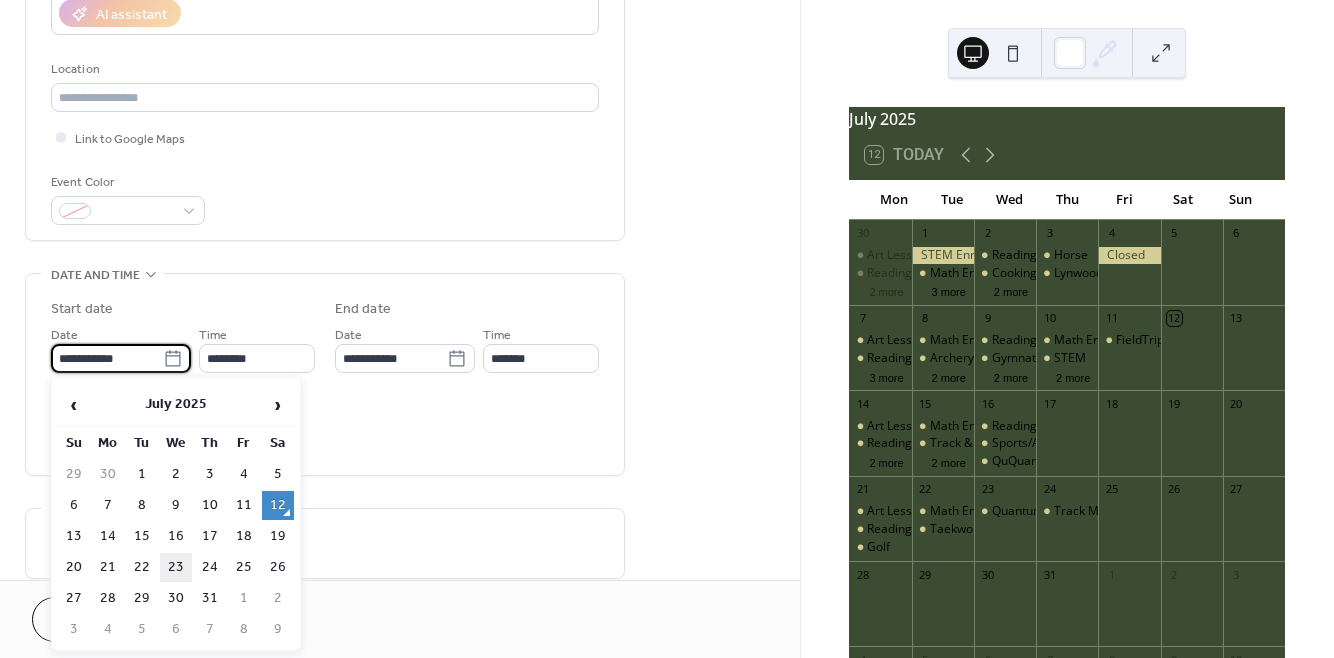 click on "23" at bounding box center (176, 567) 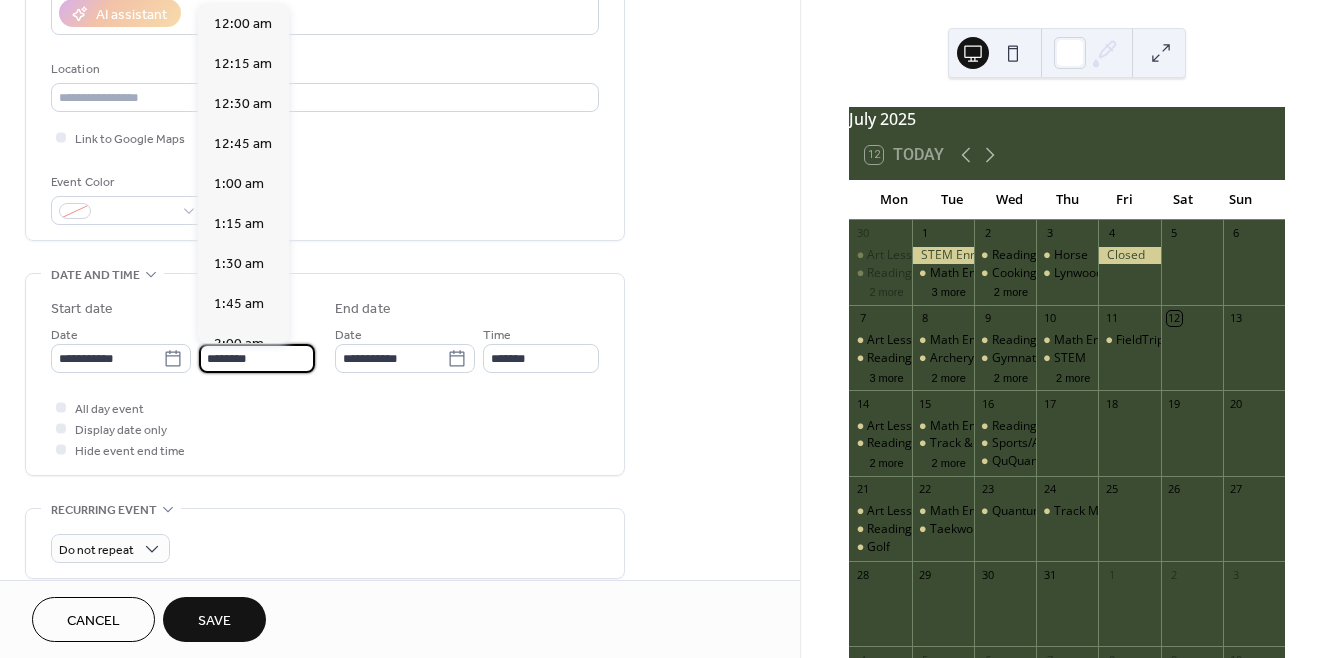 click on "********" at bounding box center [257, 358] 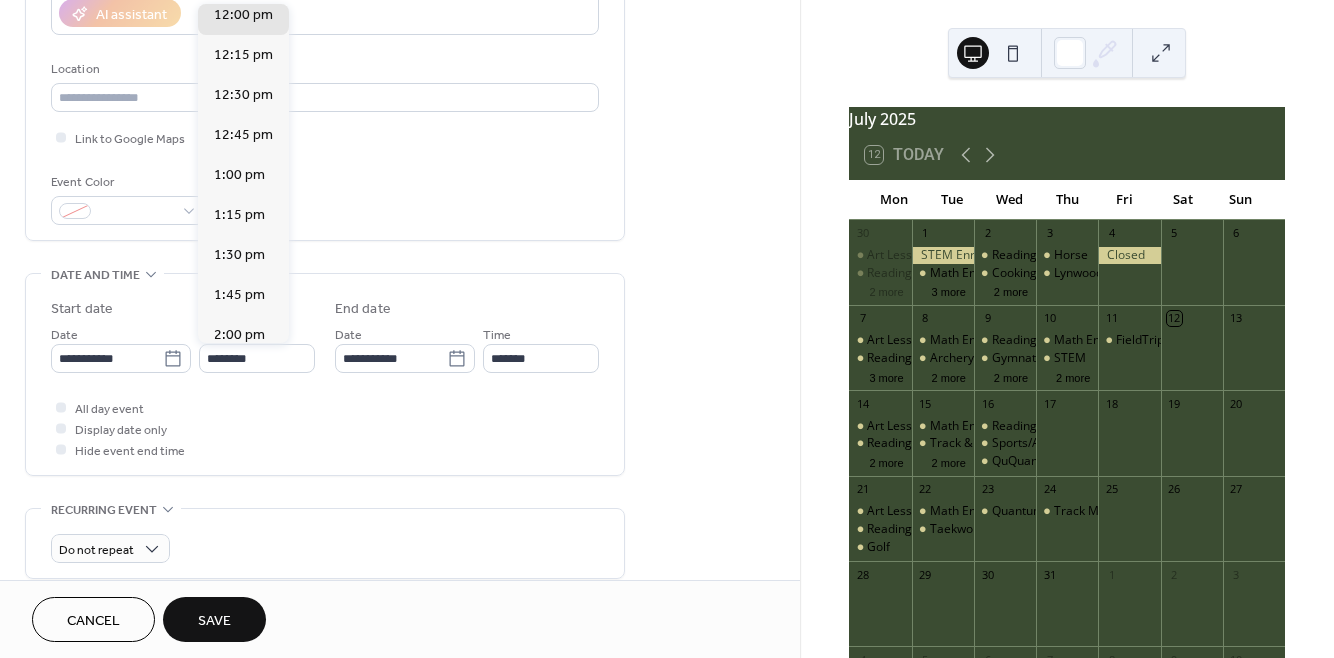 scroll, scrollTop: 1632, scrollLeft: 0, axis: vertical 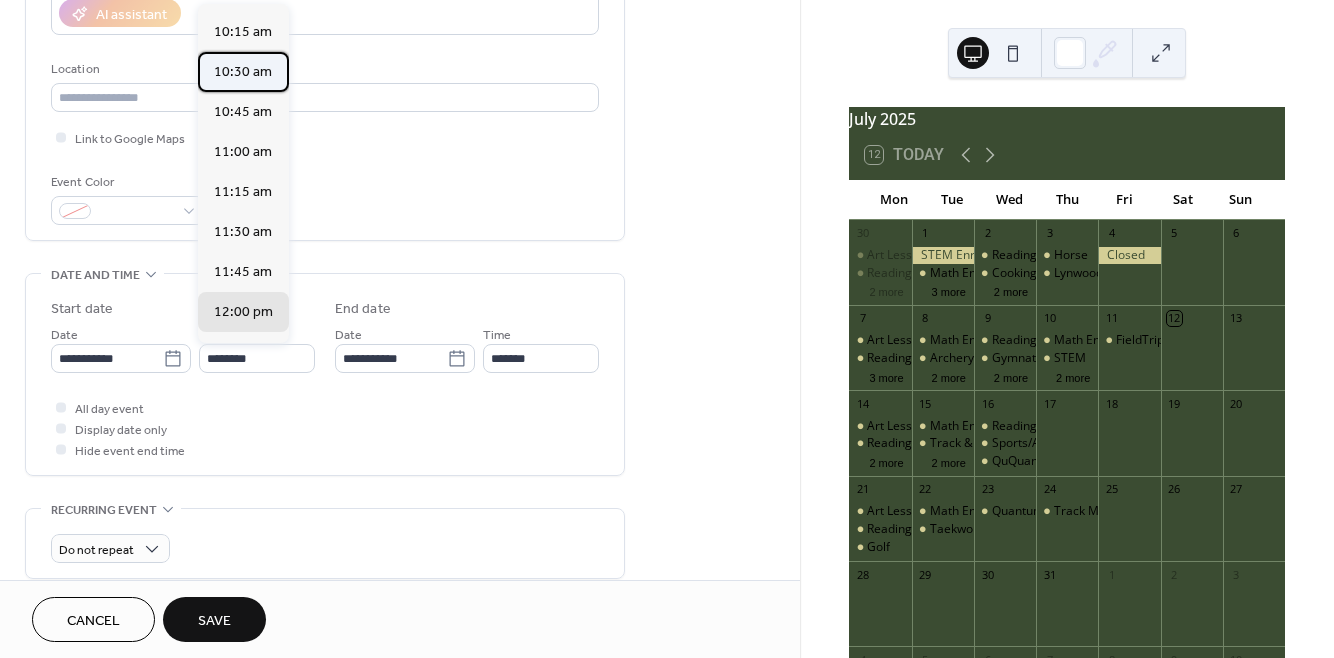 click on "10:30 am" at bounding box center (243, 72) 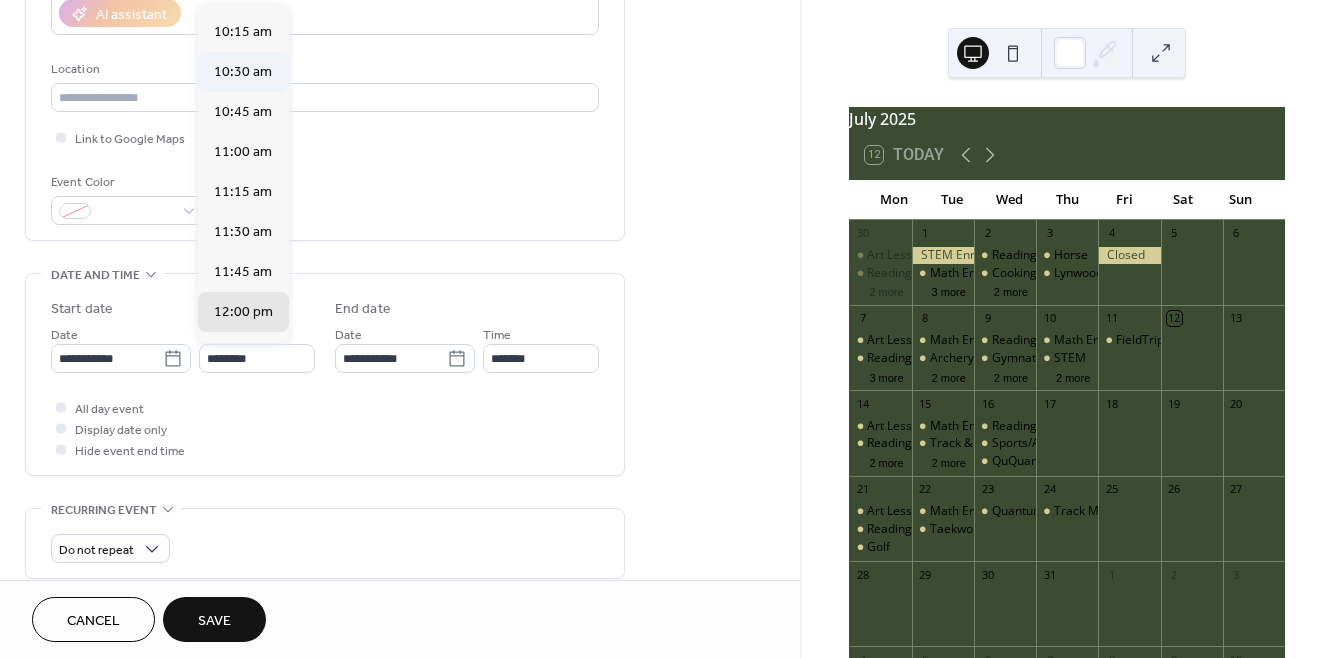 type on "********" 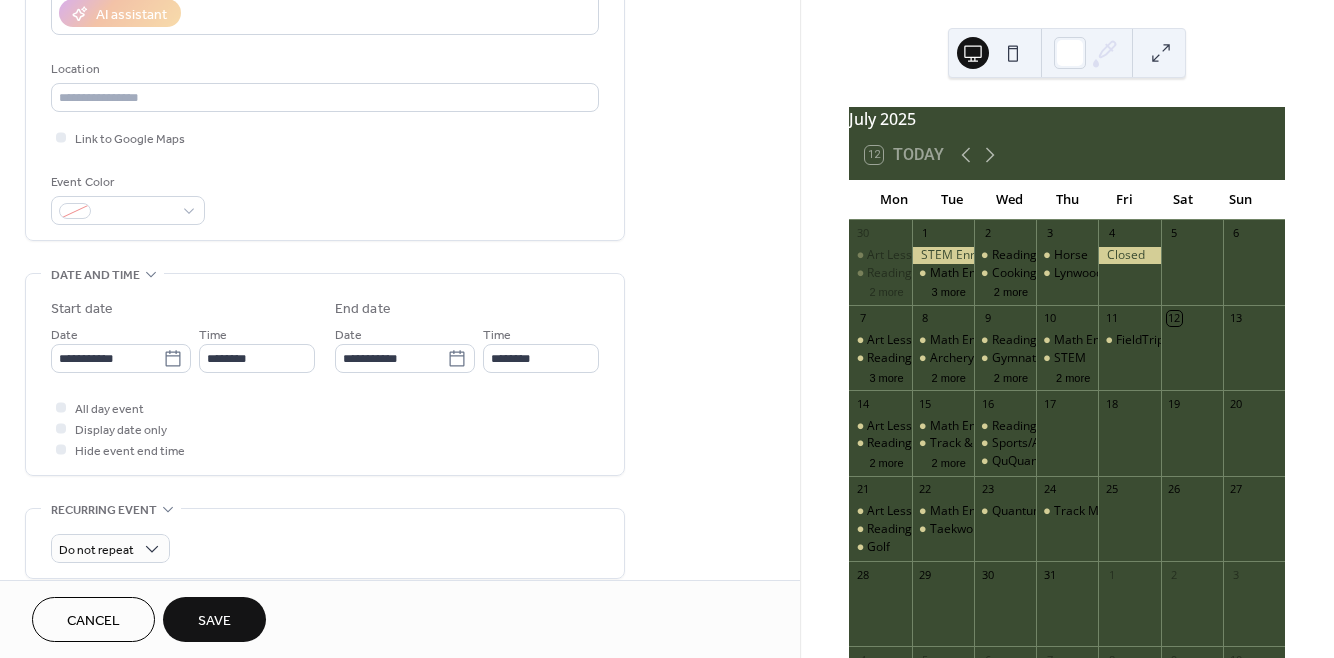 click on "Save" at bounding box center (214, 621) 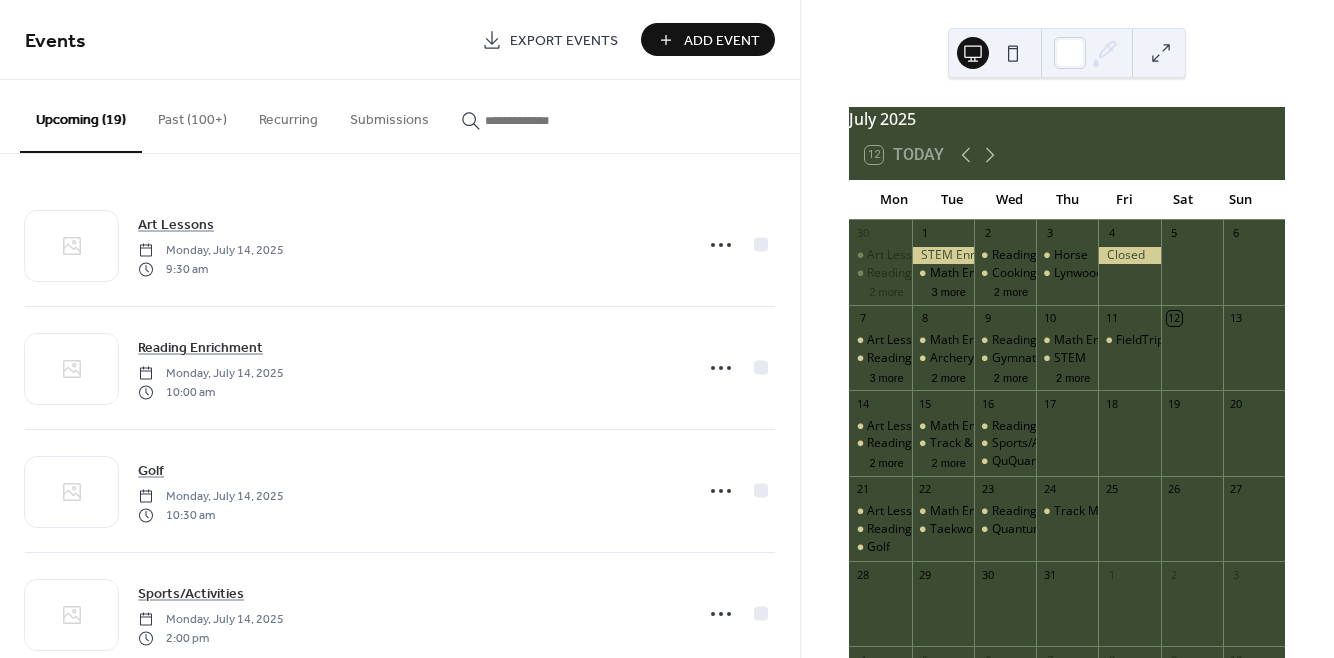 click on "Add Event" at bounding box center [722, 41] 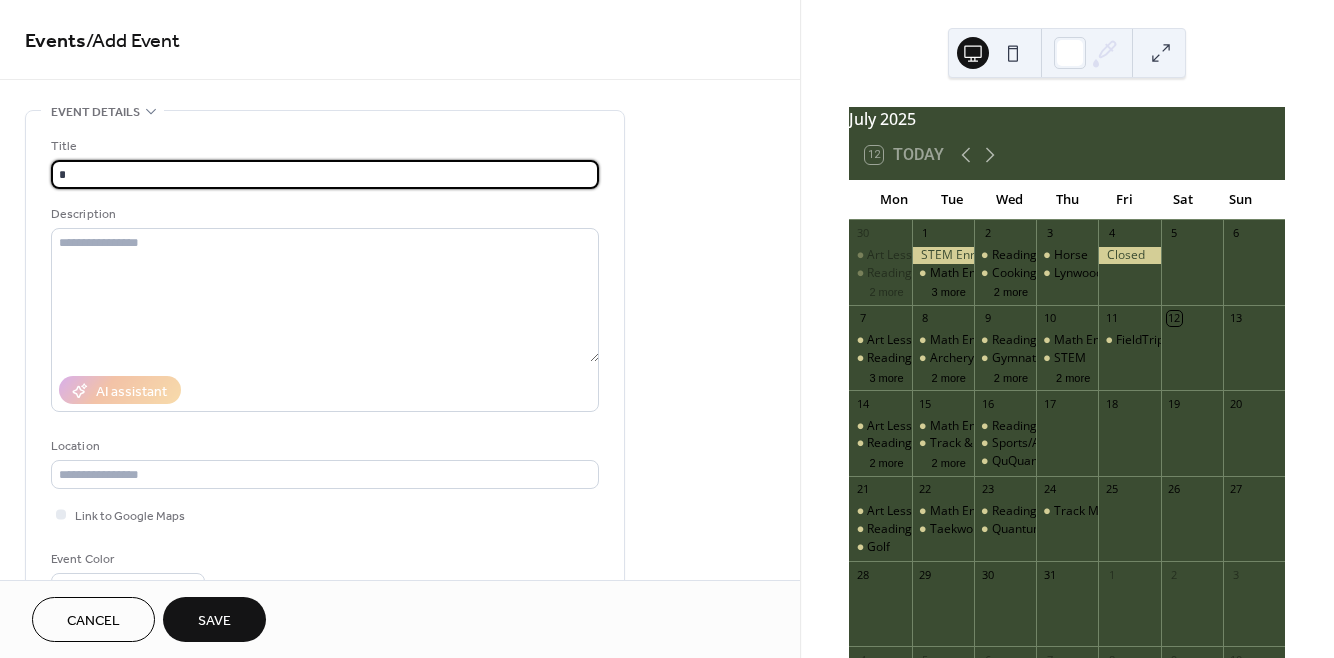 type on "**********" 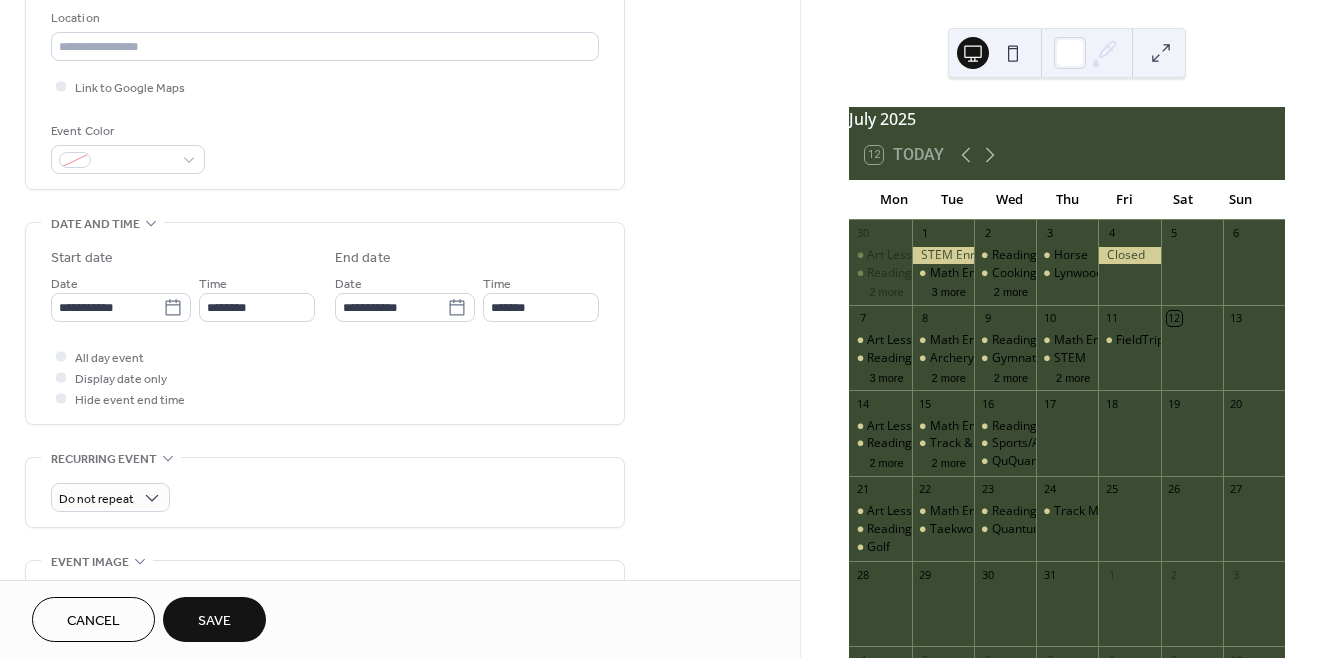 scroll, scrollTop: 430, scrollLeft: 0, axis: vertical 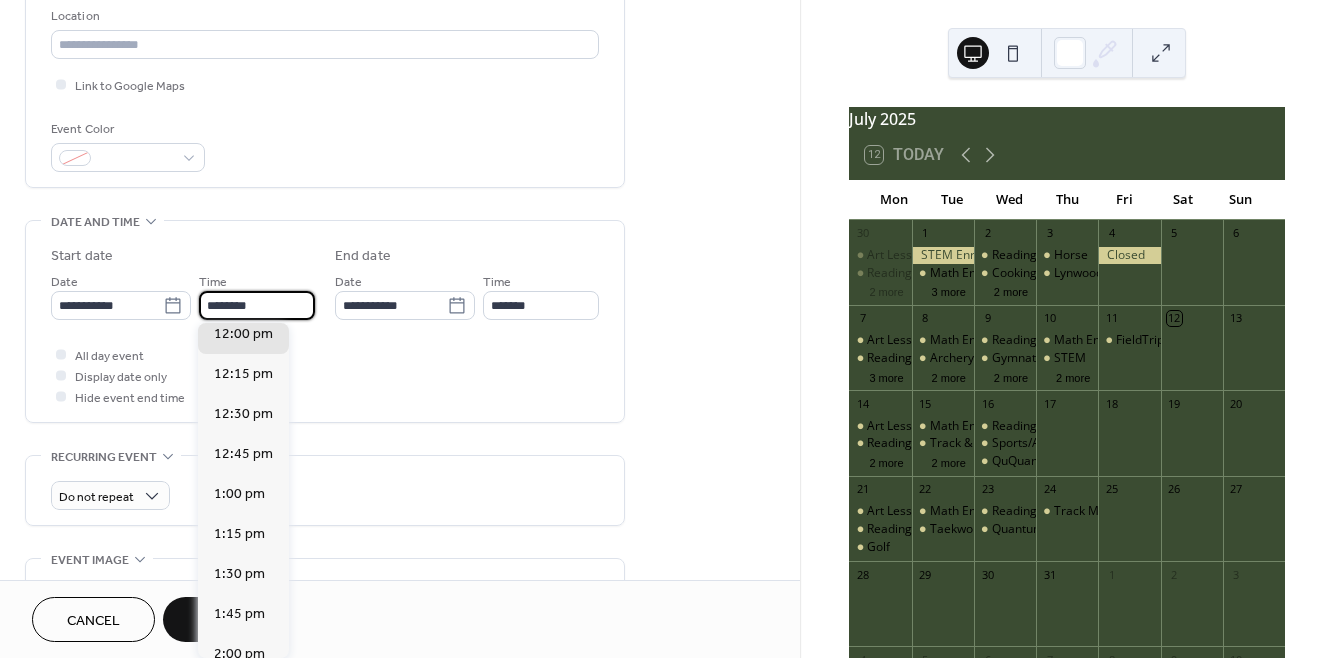 click on "********" at bounding box center [257, 305] 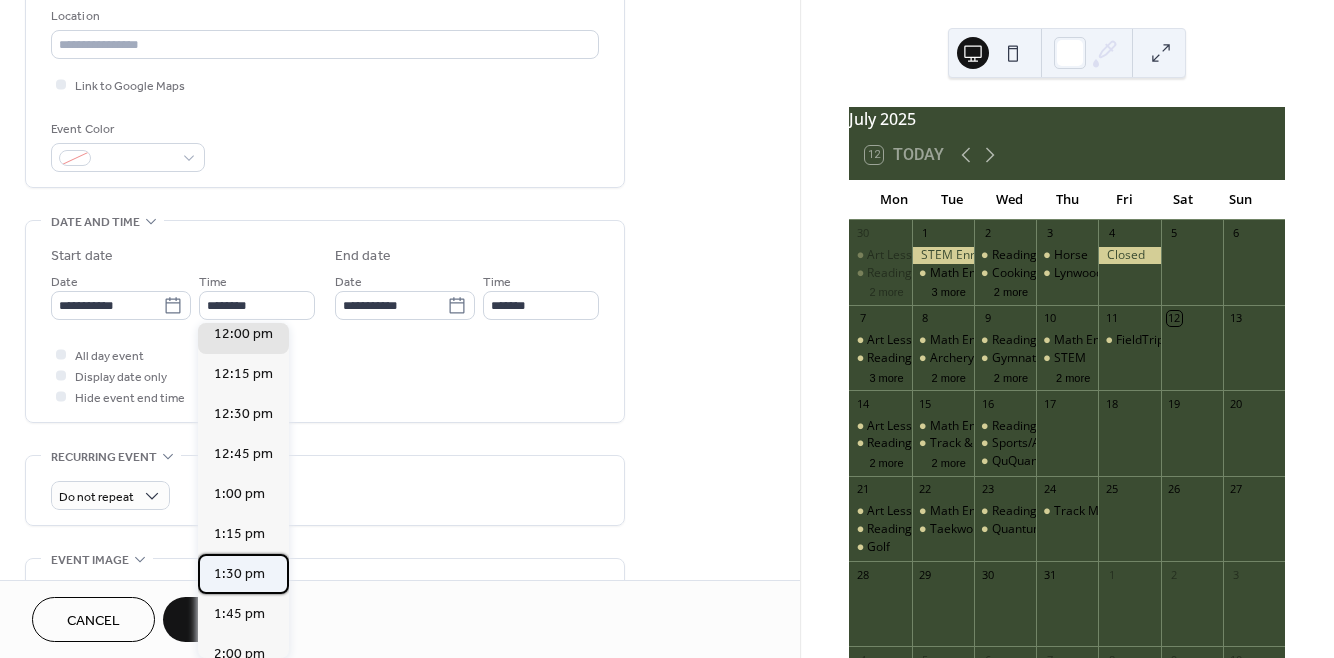 click on "1:30 pm" at bounding box center (239, 574) 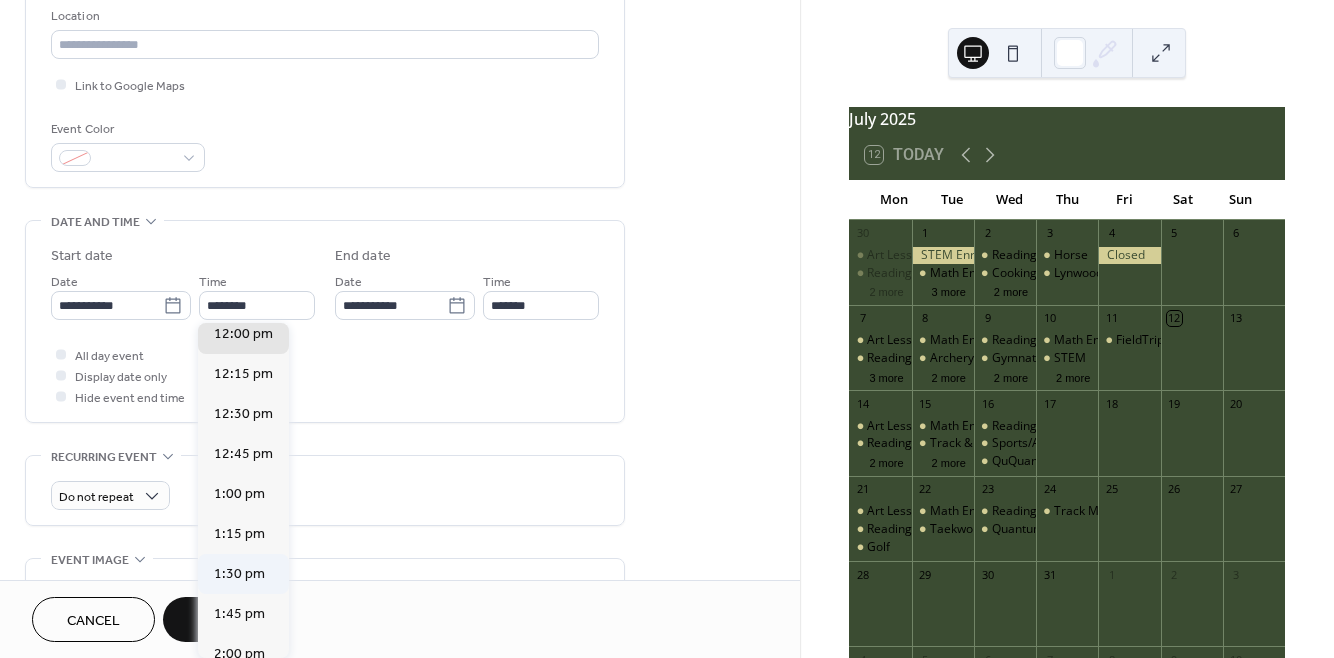 type on "*******" 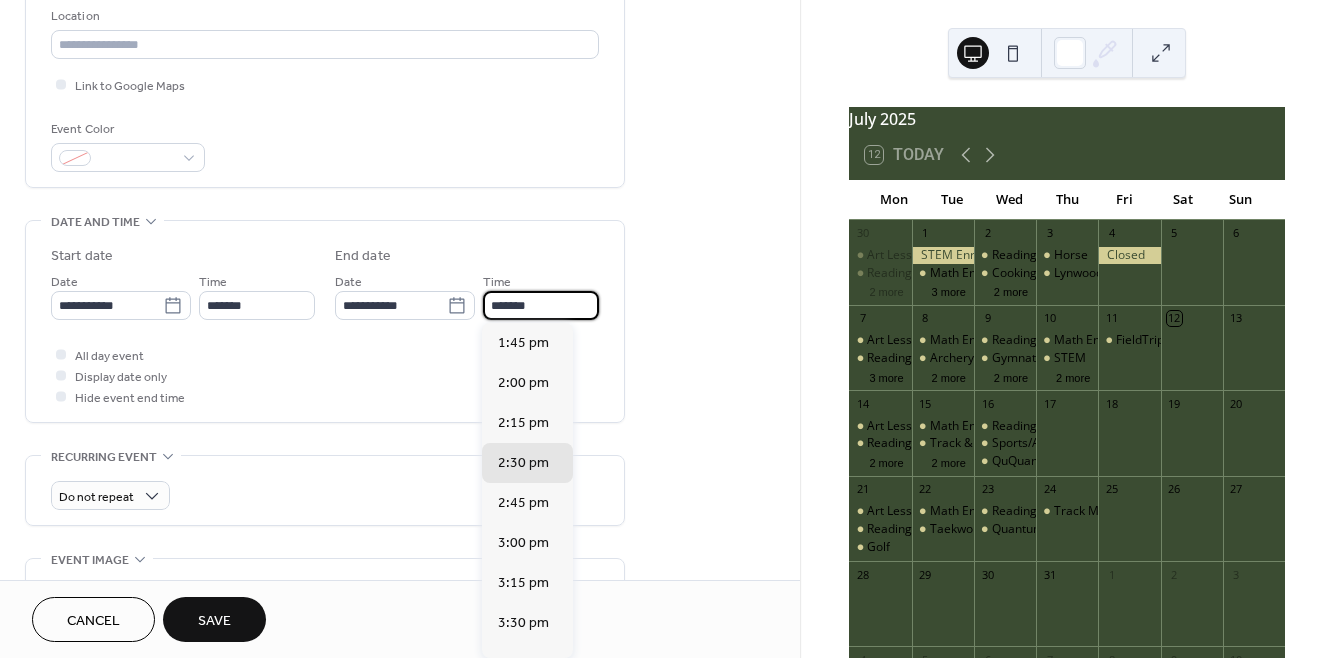 click on "*******" at bounding box center [541, 305] 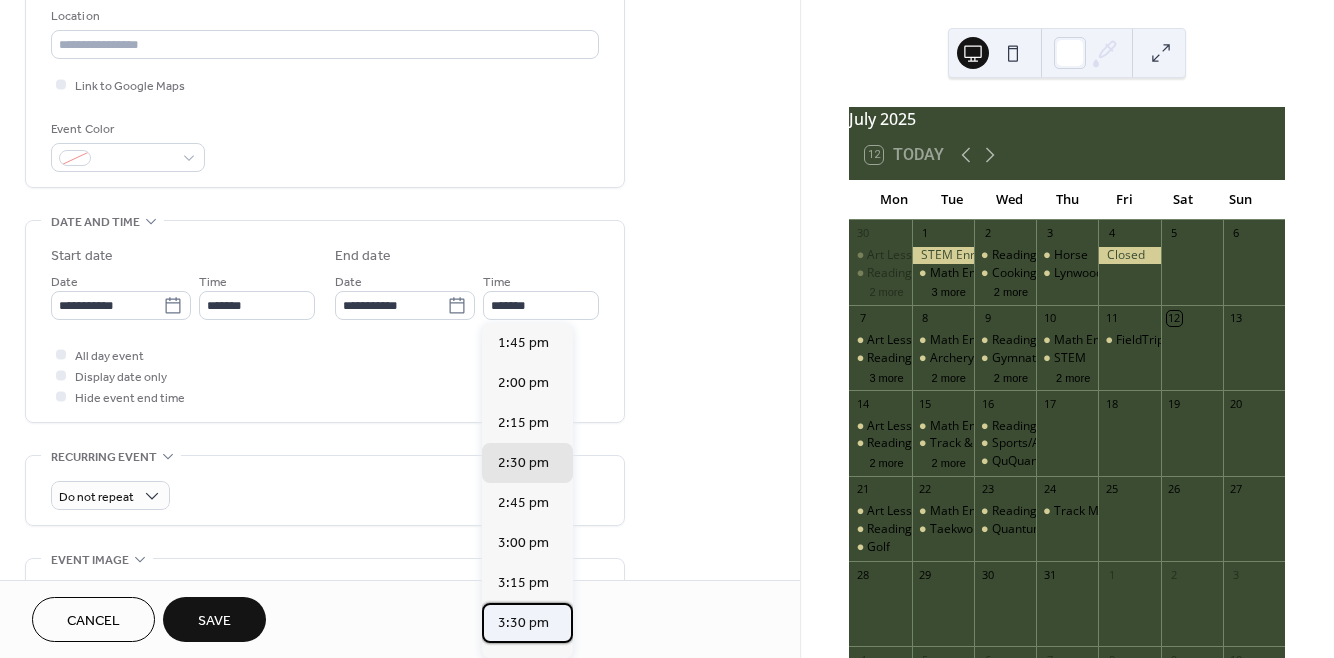 click on "3:30 pm" at bounding box center (523, 623) 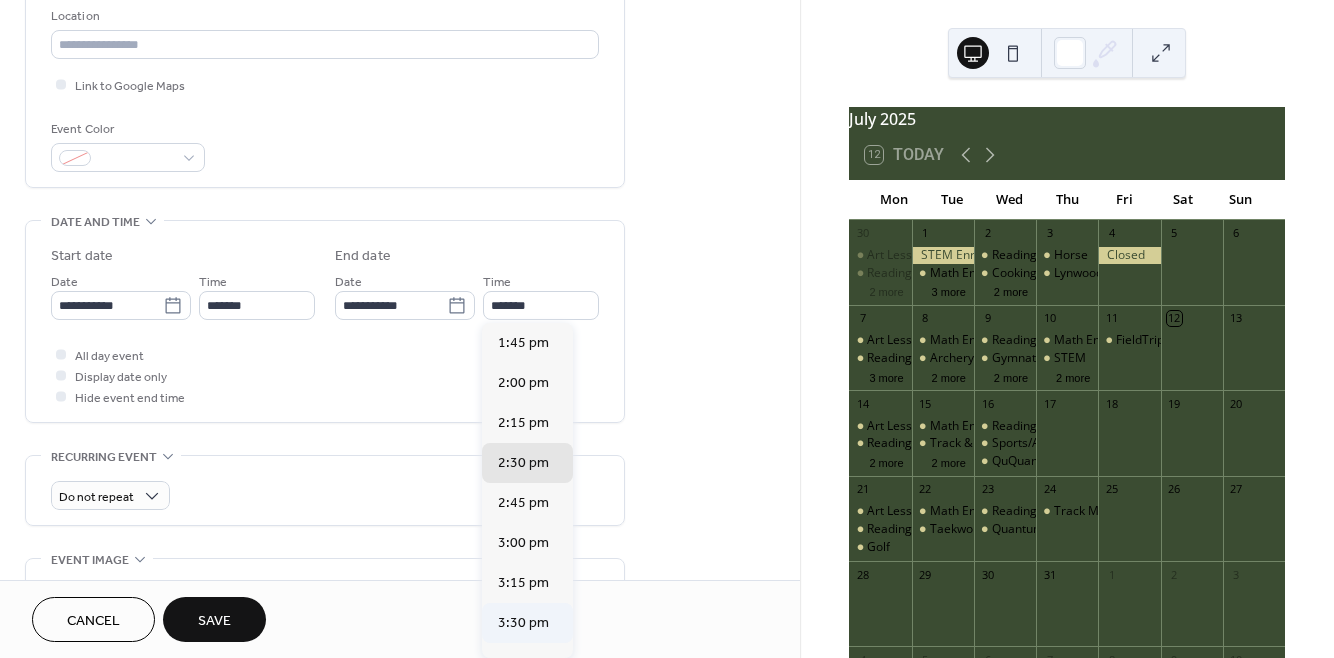 type on "*******" 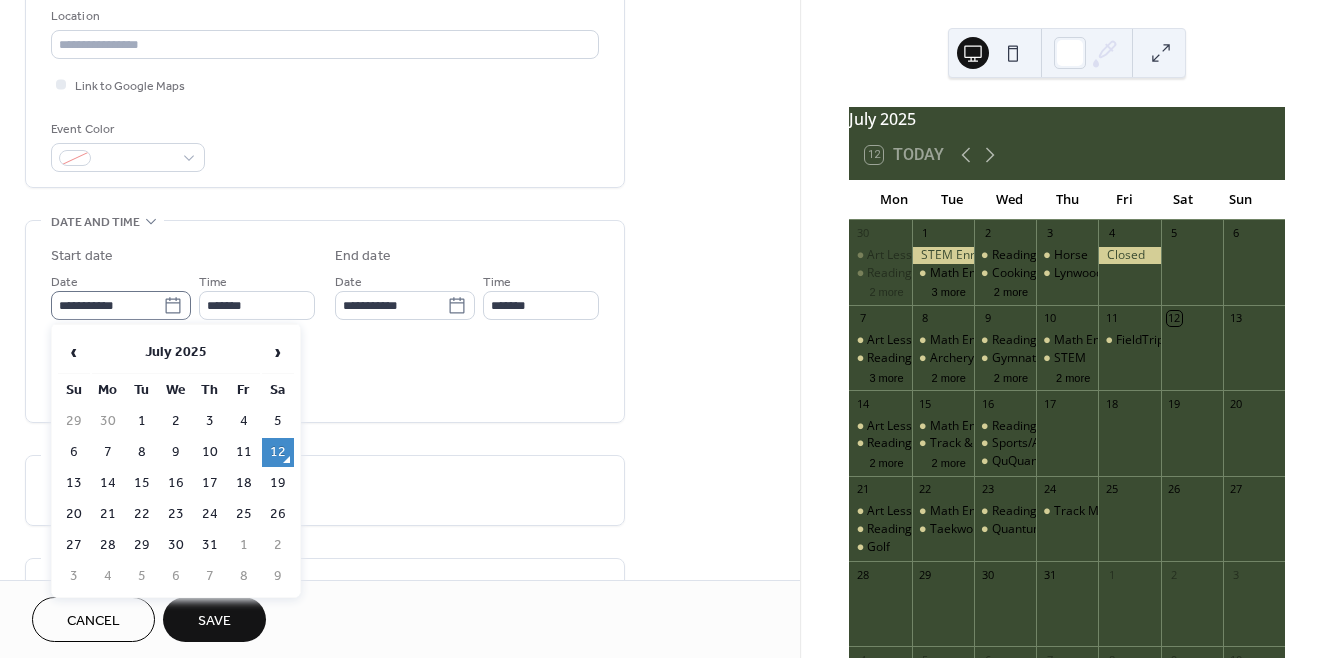 click 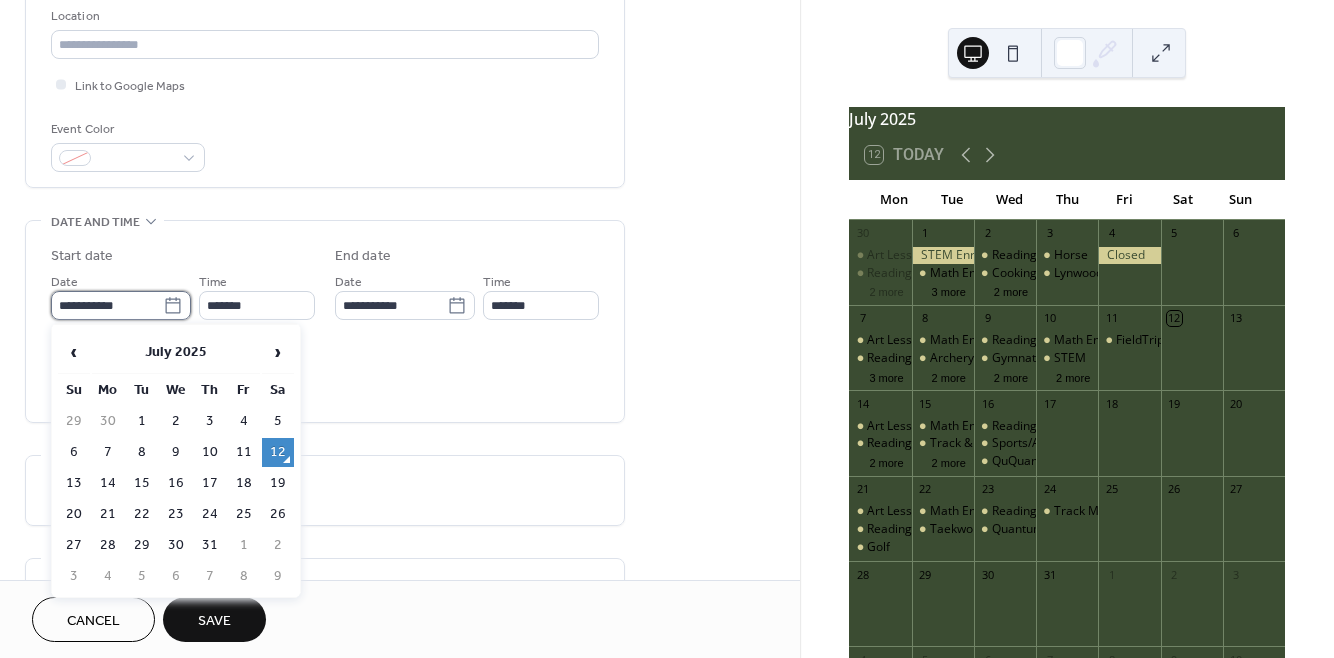 click on "**********" at bounding box center (107, 305) 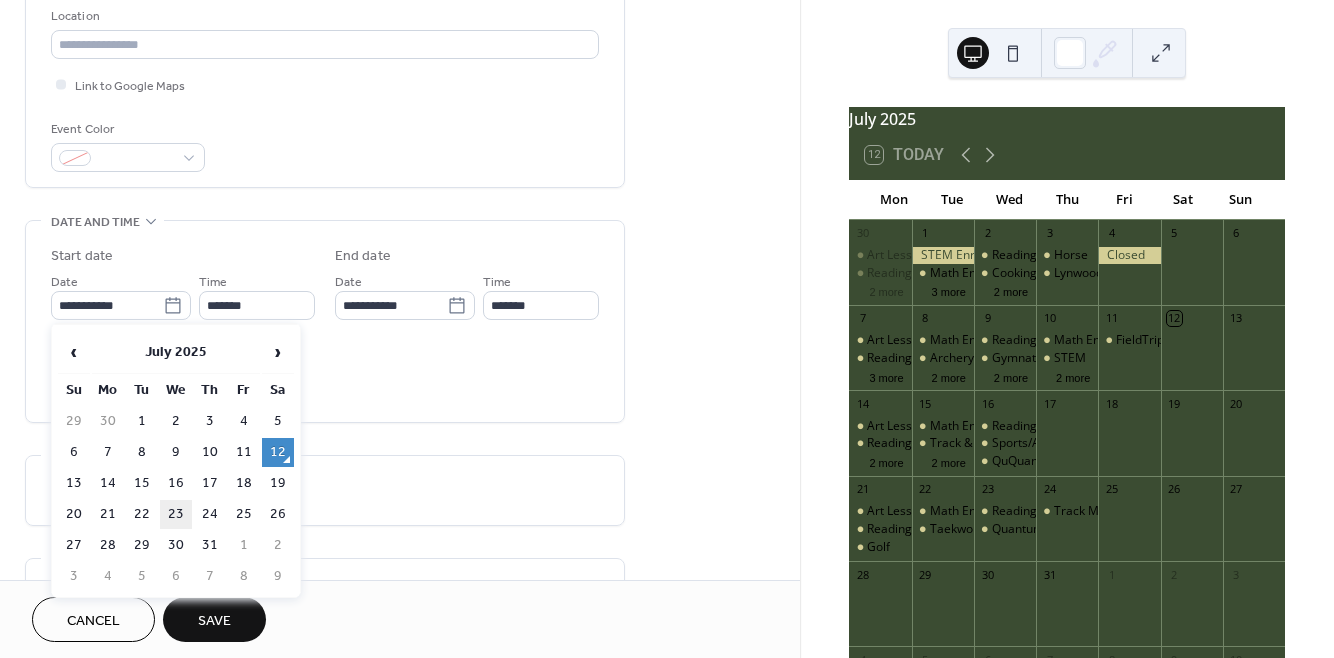 click on "23" at bounding box center (176, 514) 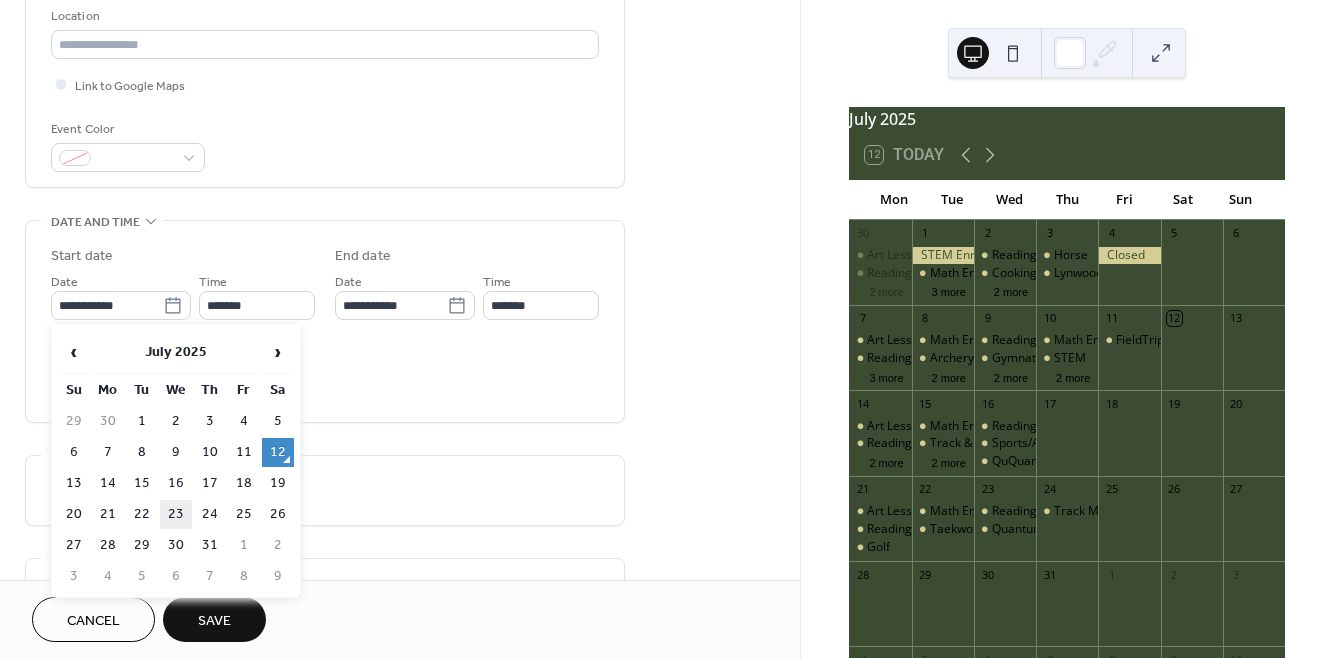 type on "**********" 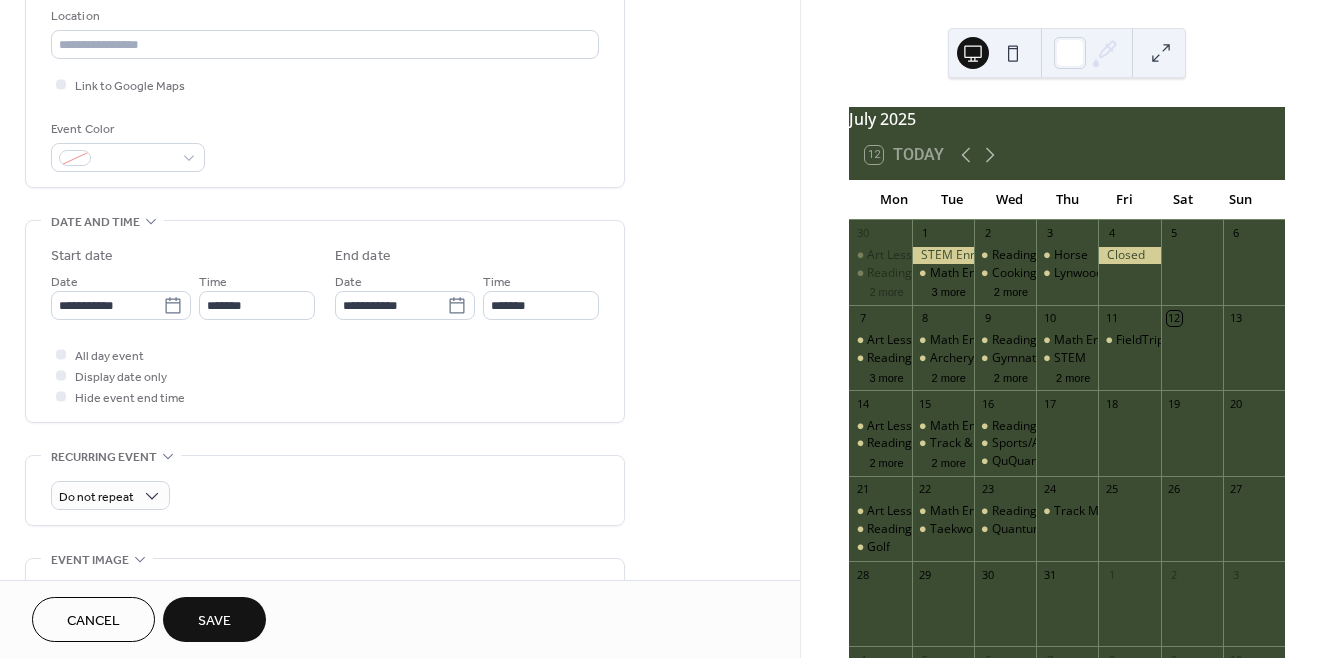 click on "Save" at bounding box center (214, 621) 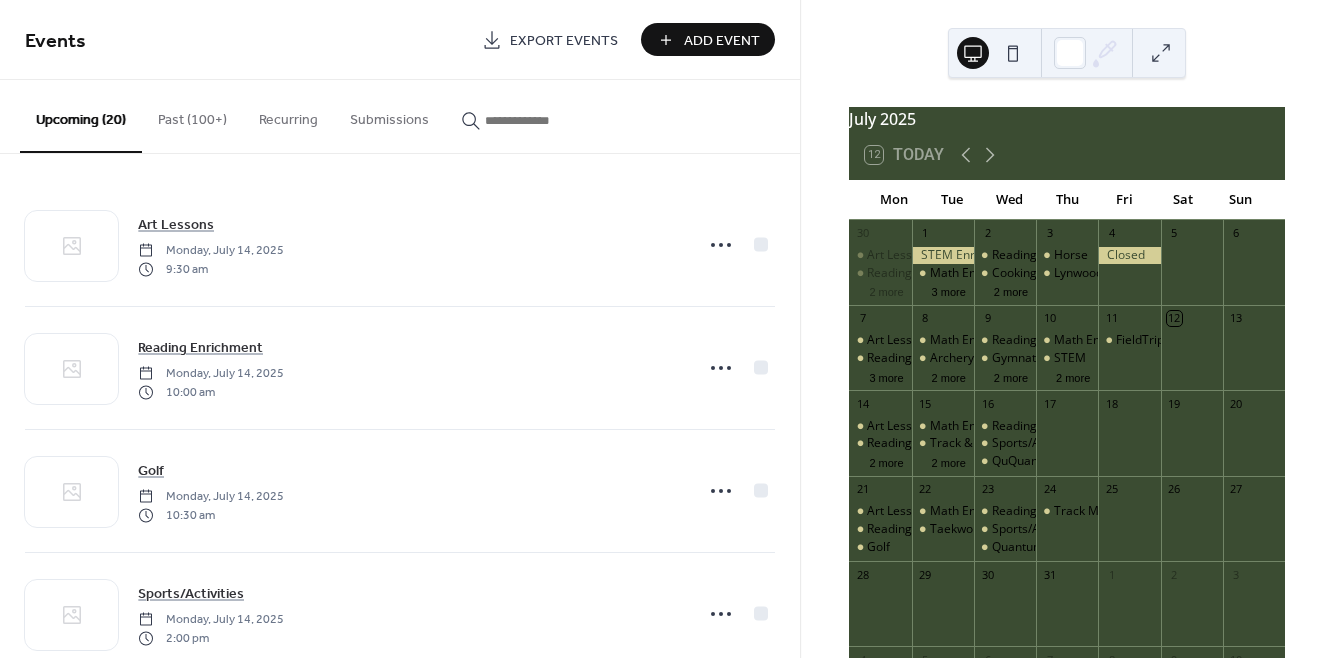 click at bounding box center (1067, 443) 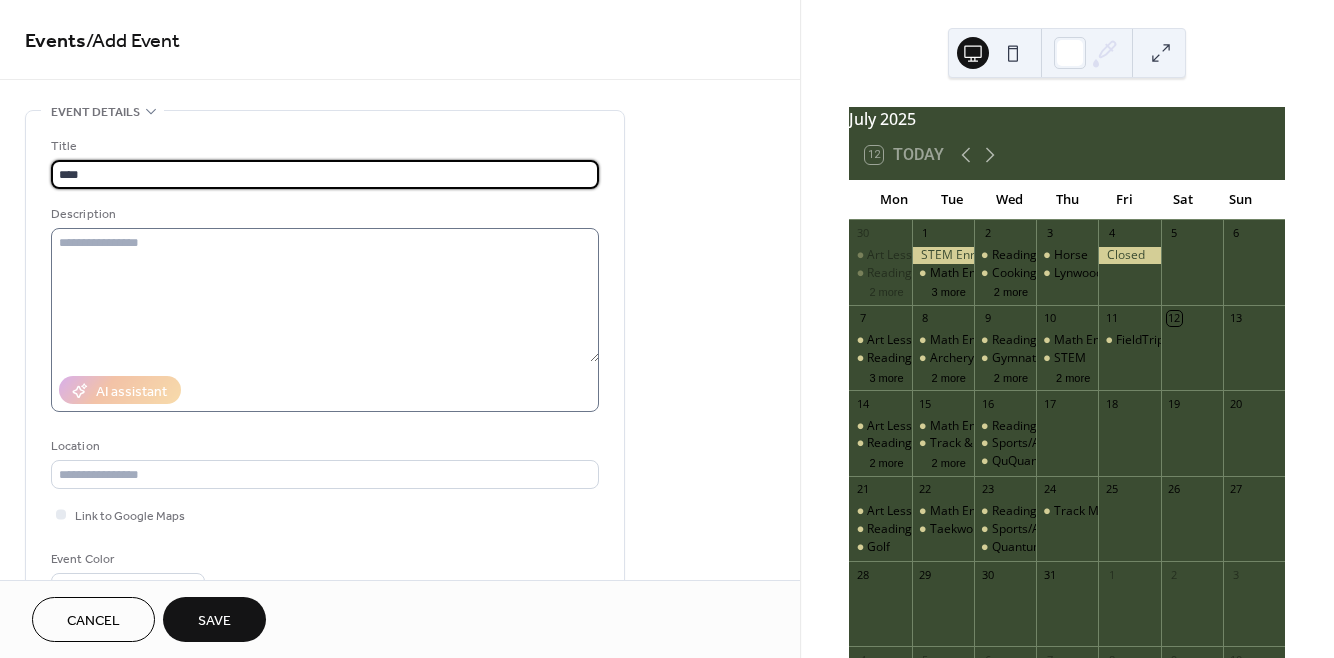 type on "**********" 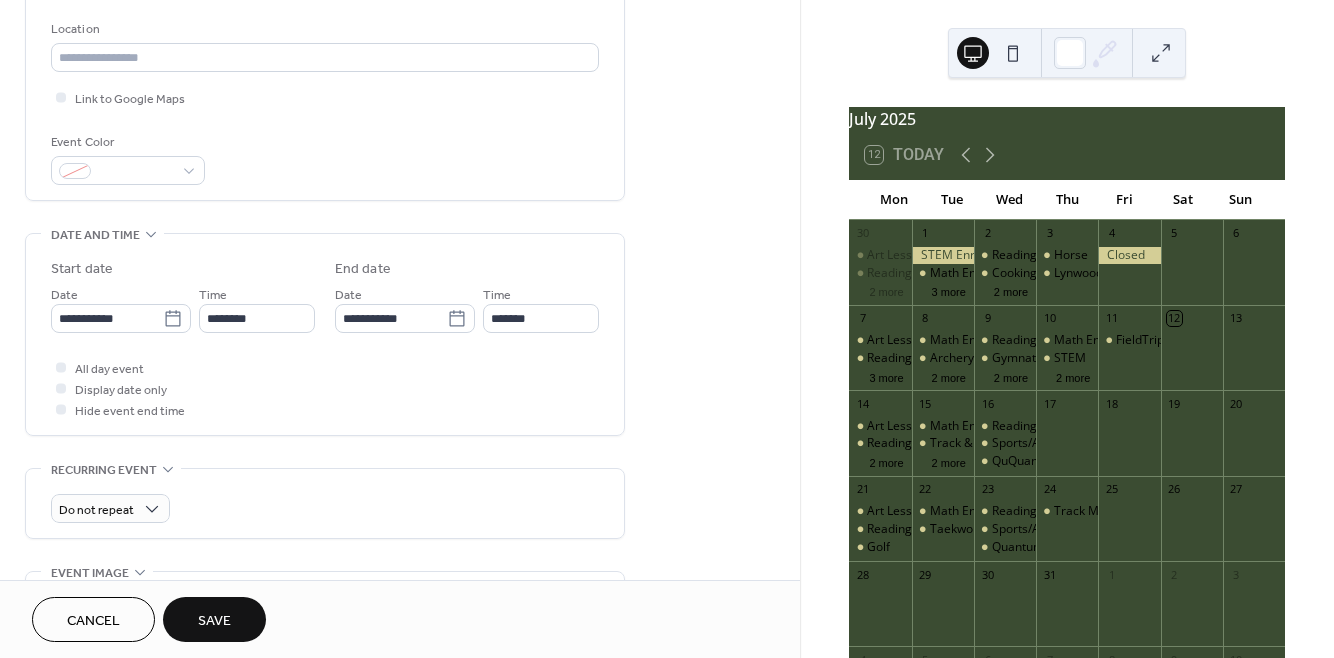 scroll, scrollTop: 447, scrollLeft: 0, axis: vertical 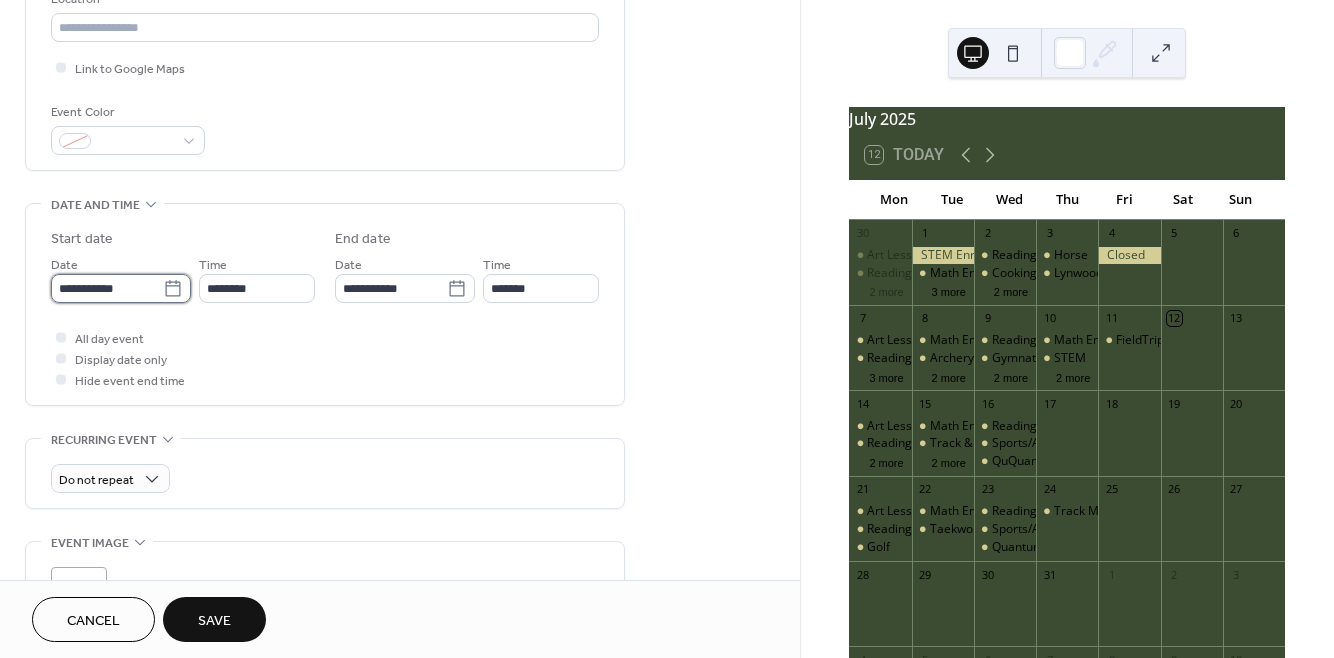 click on "**********" at bounding box center (107, 288) 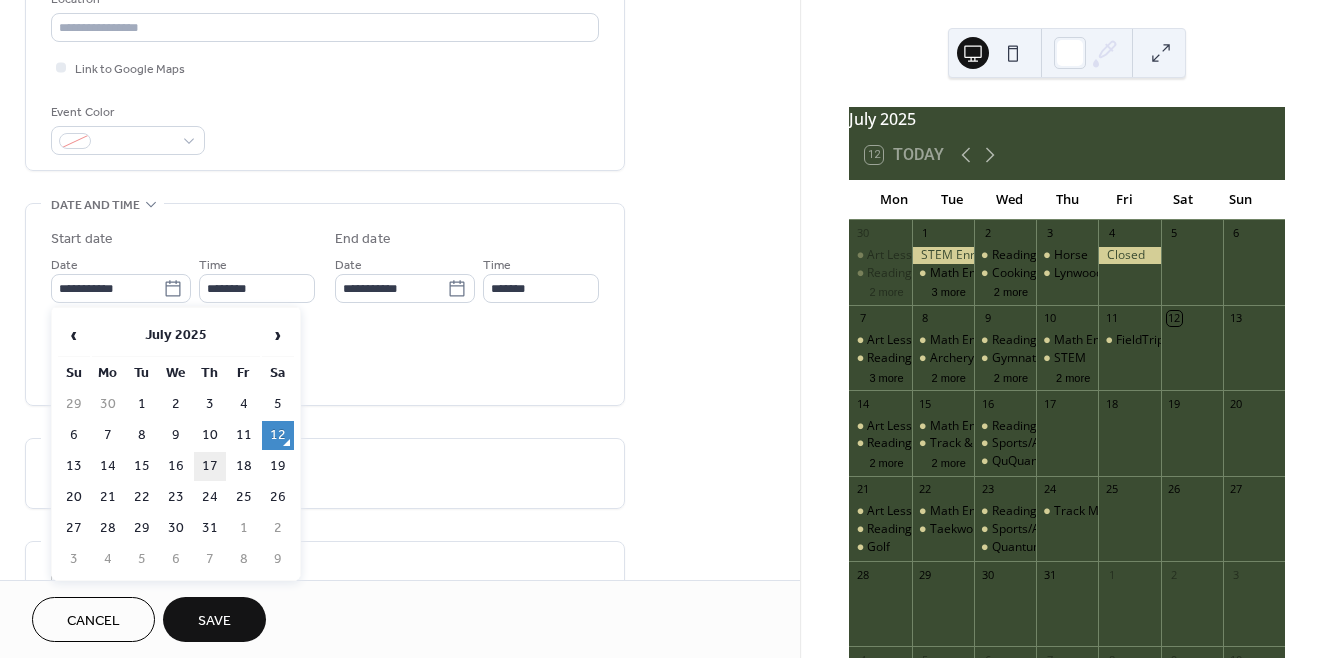 click on "17" at bounding box center (210, 466) 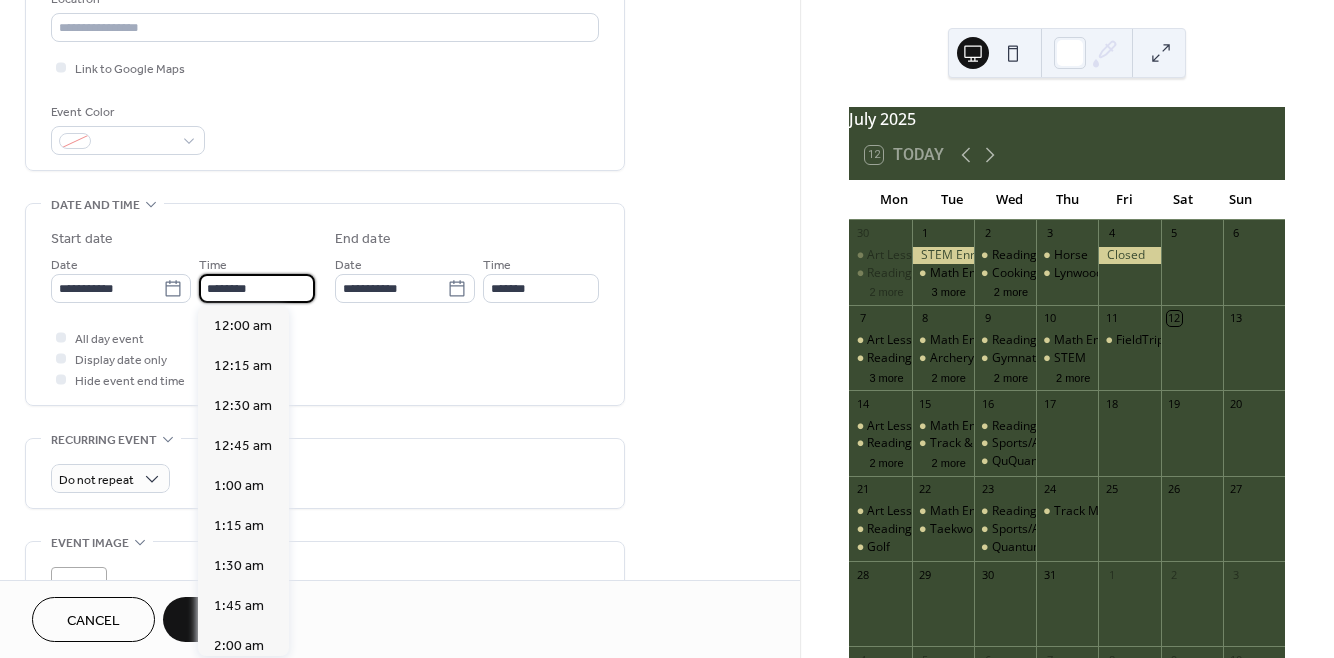 scroll, scrollTop: 1929, scrollLeft: 0, axis: vertical 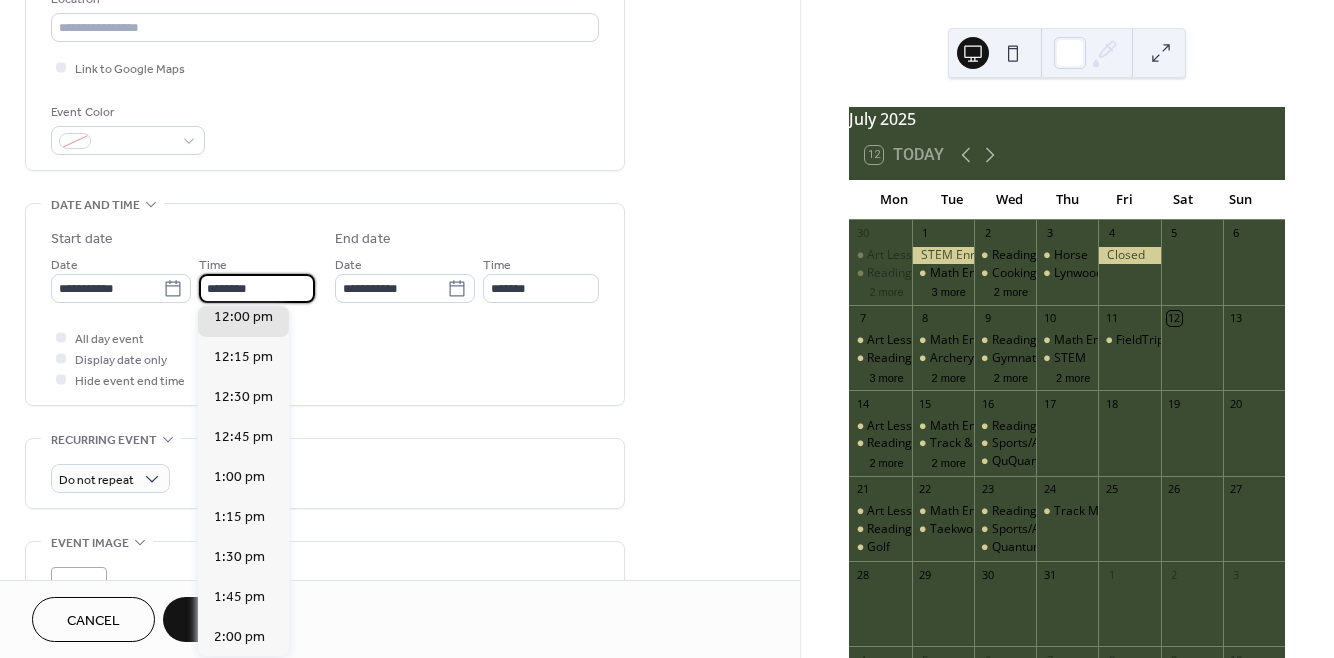 click on "********" at bounding box center (257, 288) 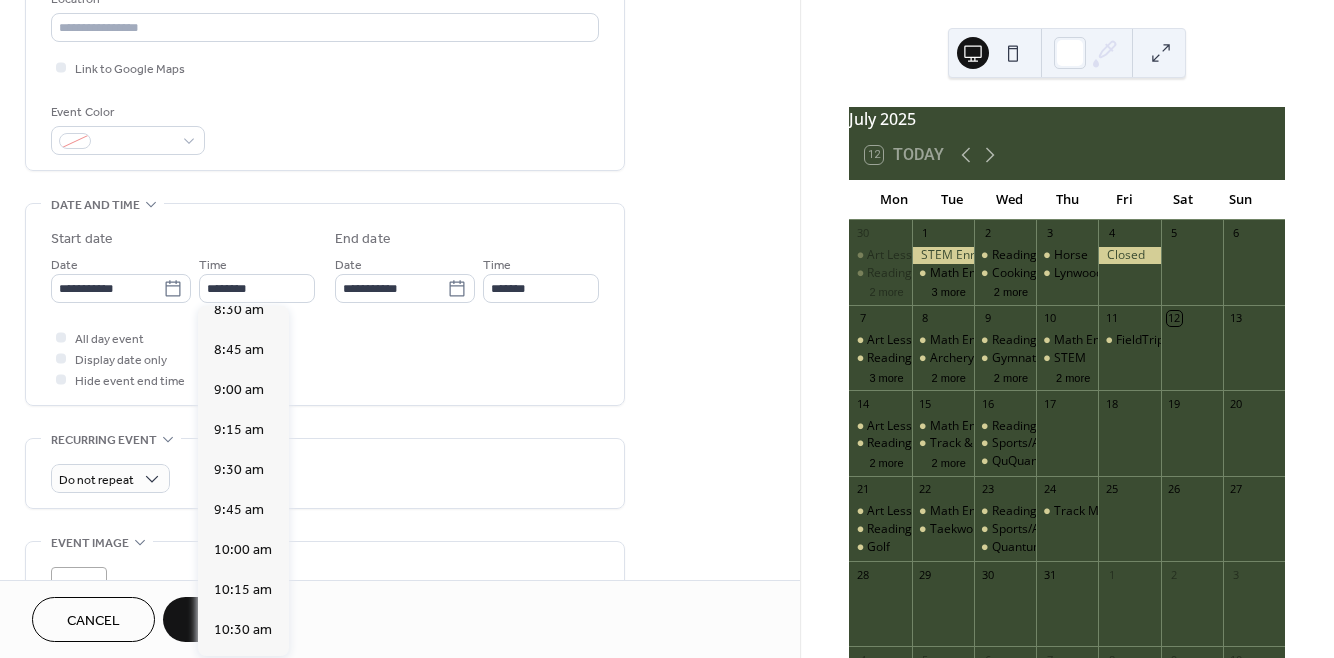 scroll, scrollTop: 1317, scrollLeft: 0, axis: vertical 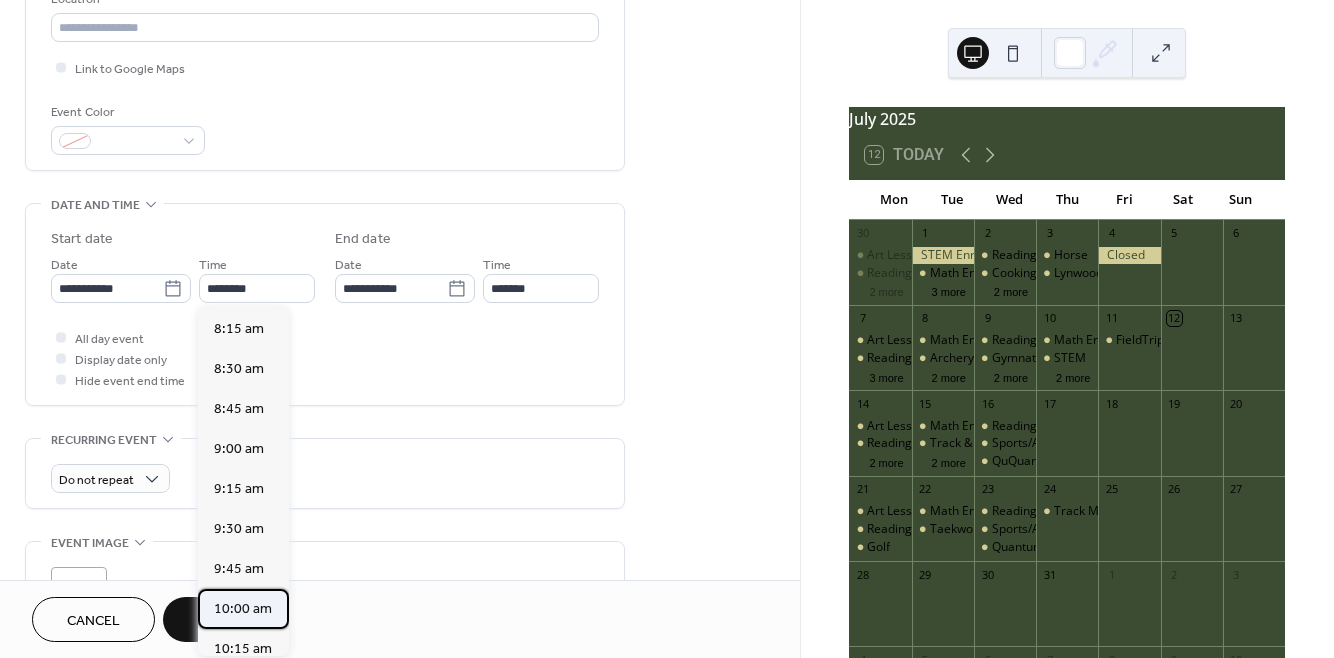 click on "10:00 am" at bounding box center [243, 609] 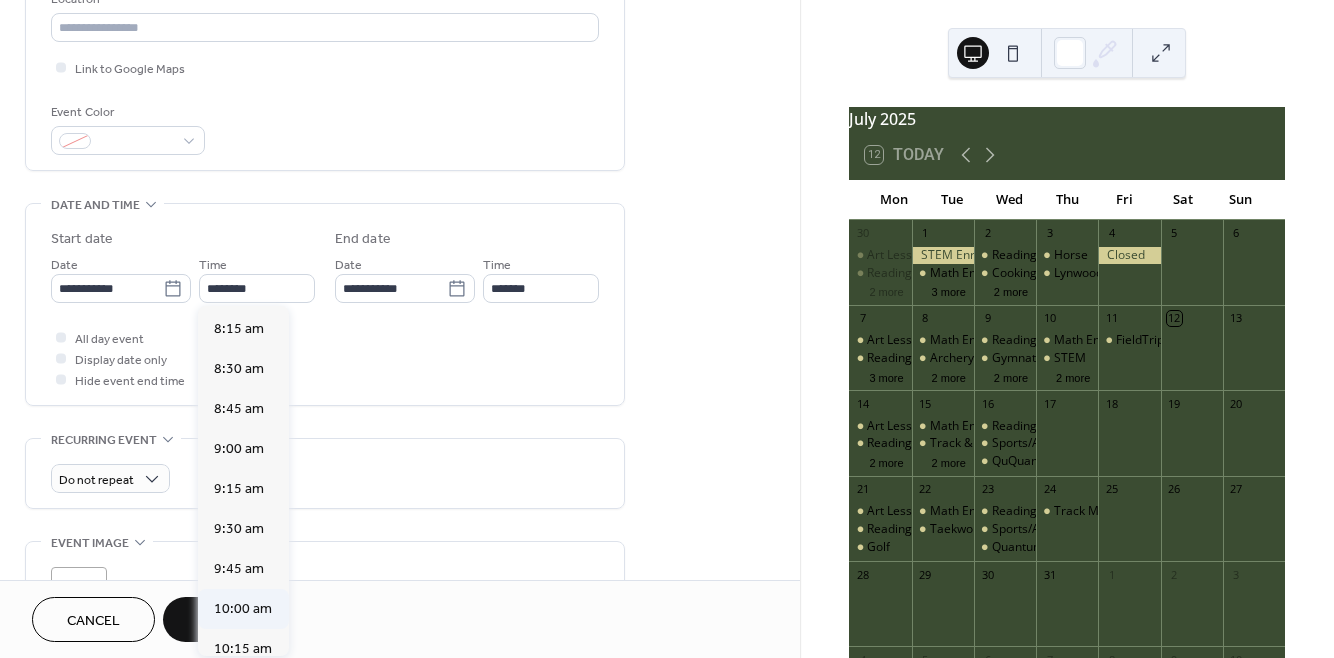 type on "********" 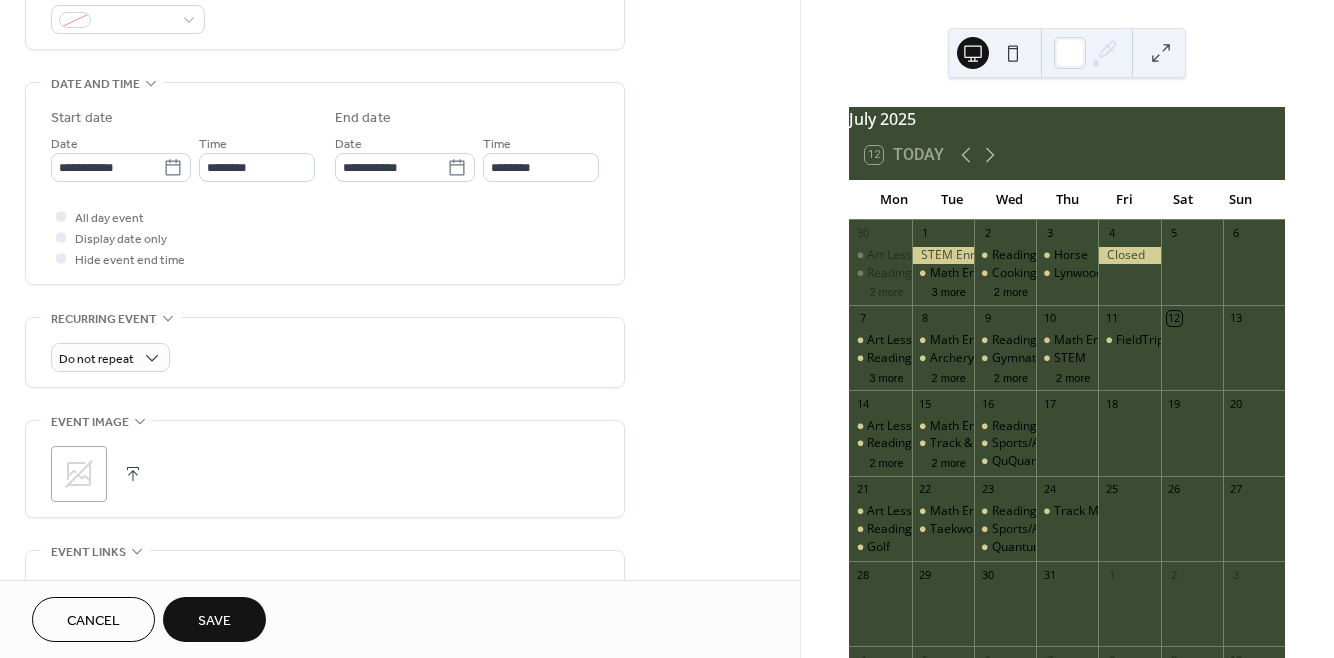 scroll, scrollTop: 596, scrollLeft: 0, axis: vertical 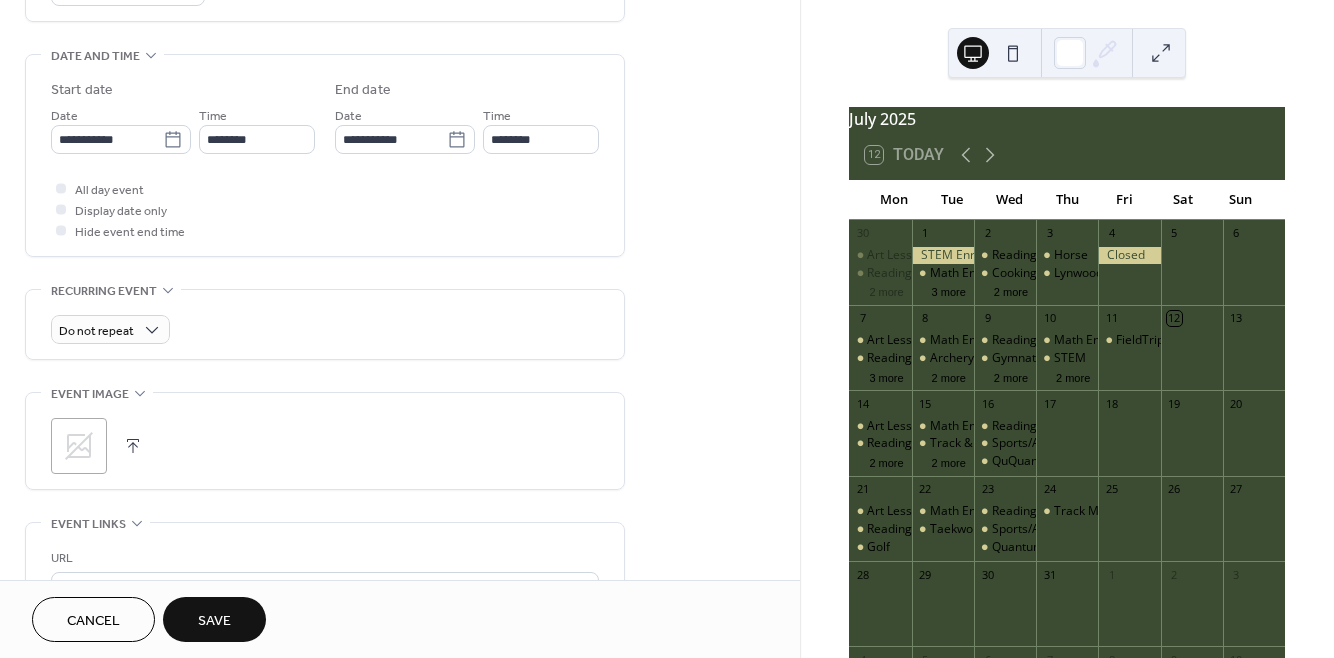 click on "Save" at bounding box center [214, 621] 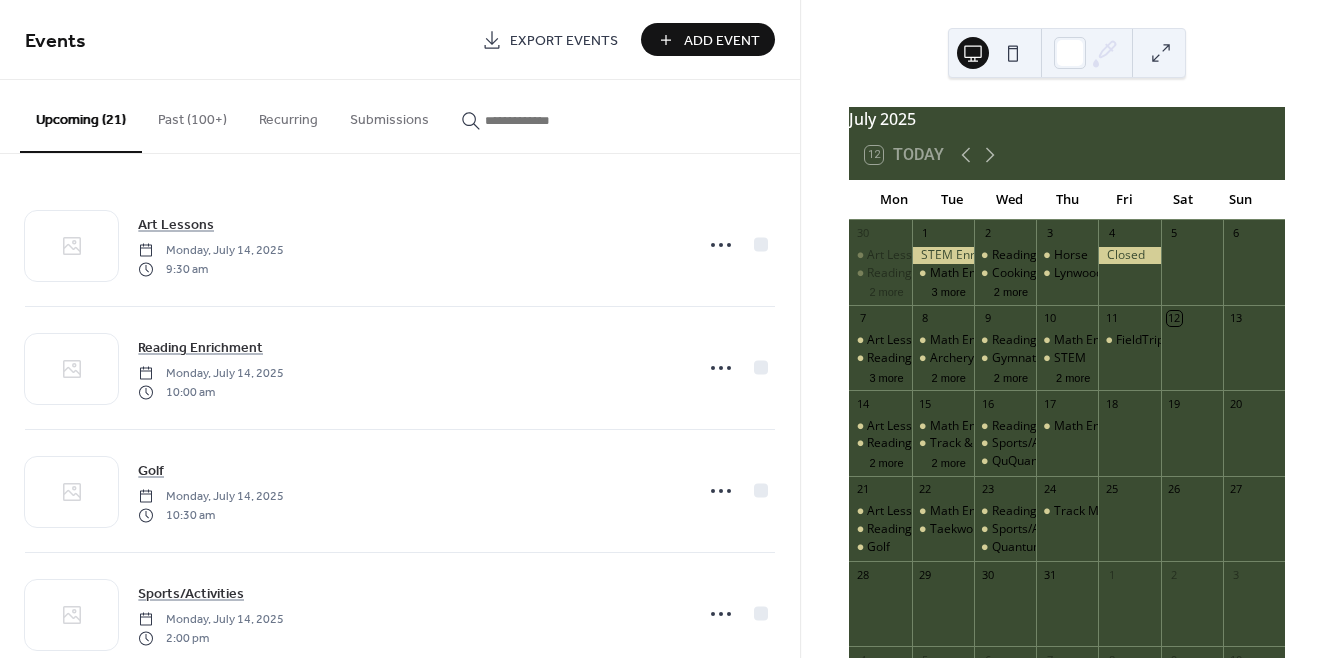 click on "Add Event" at bounding box center [722, 41] 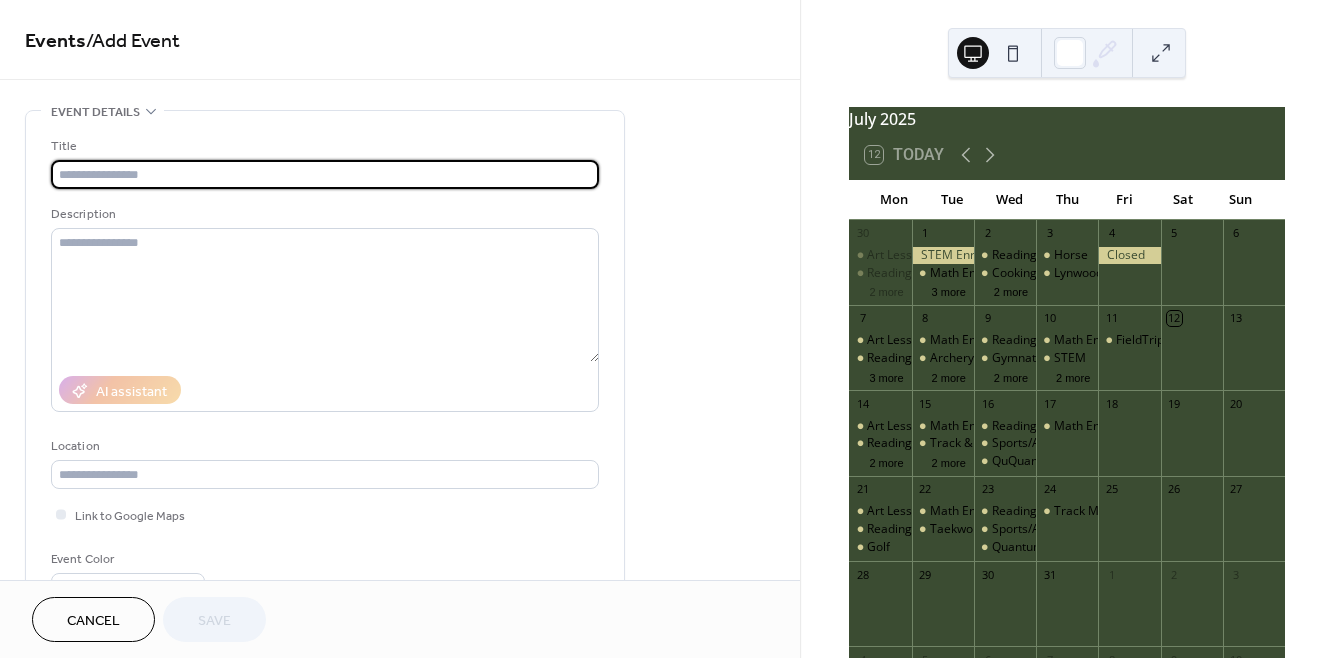 click at bounding box center [325, 174] 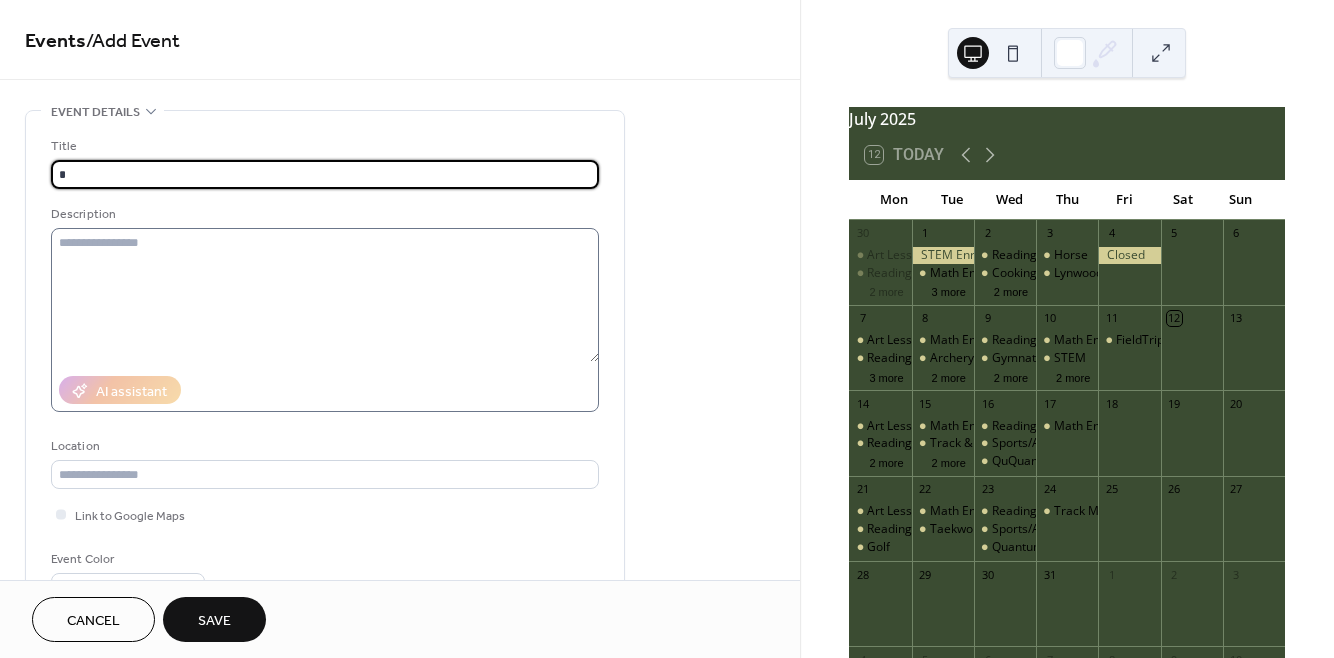 type on "**********" 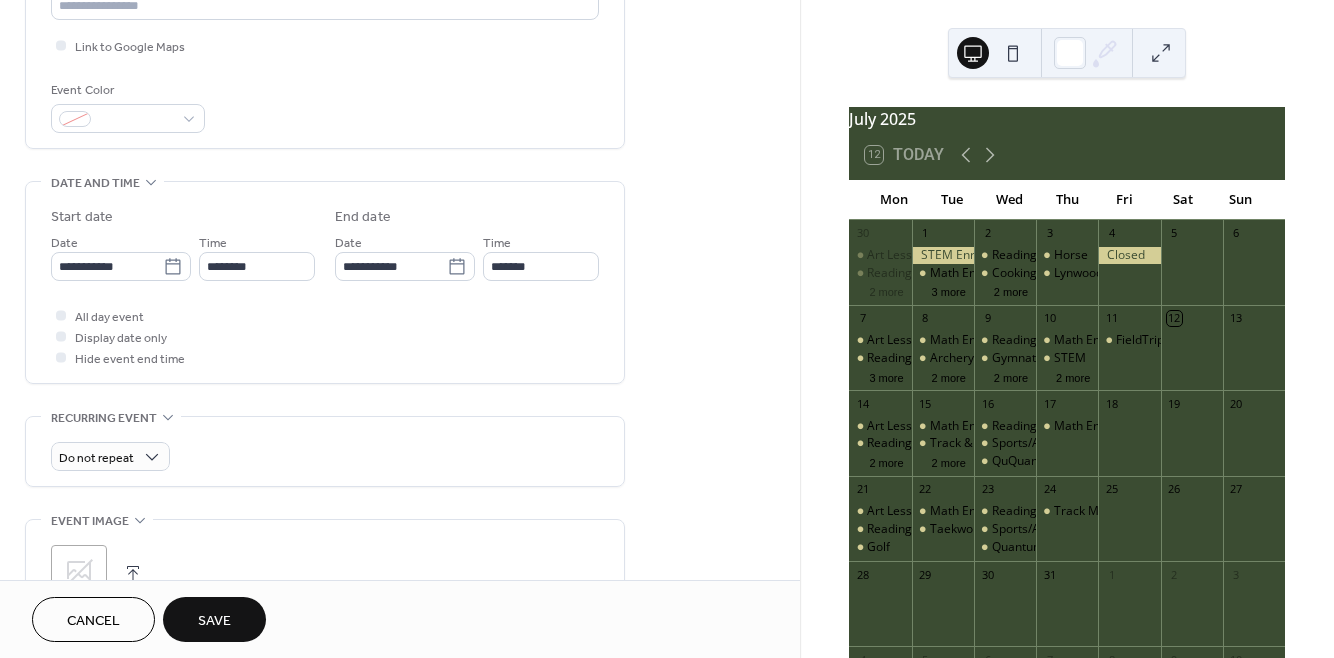 scroll, scrollTop: 475, scrollLeft: 0, axis: vertical 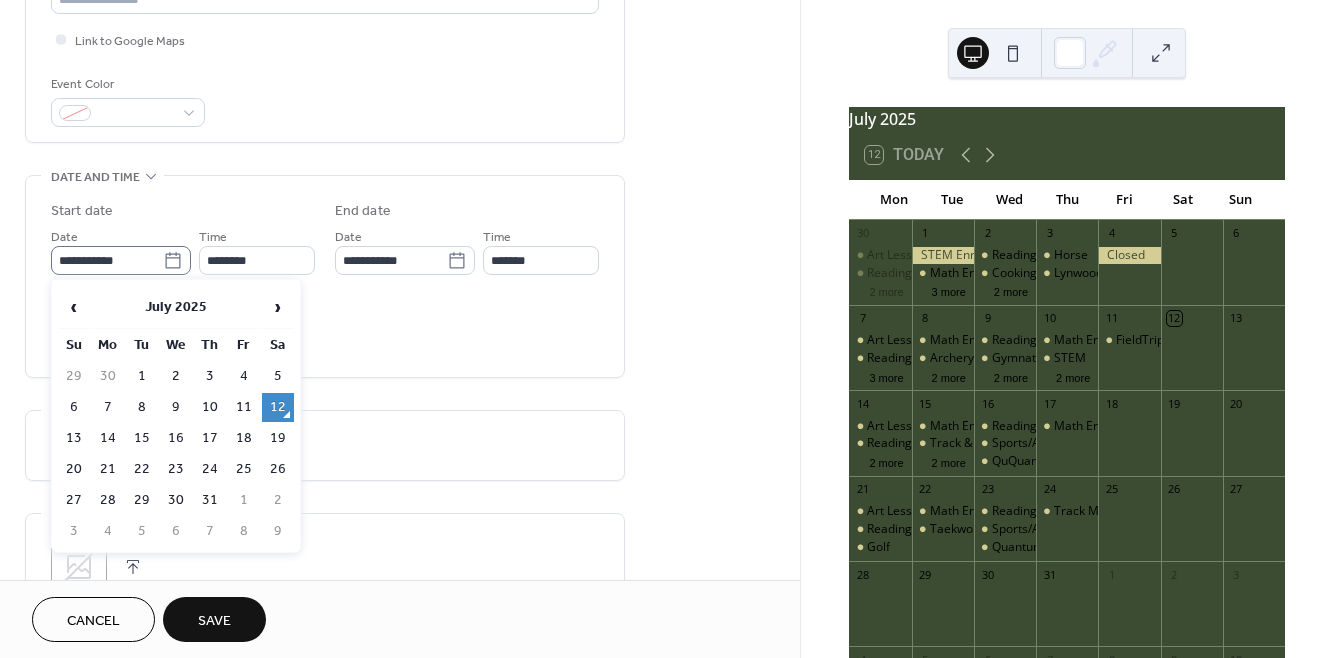 click 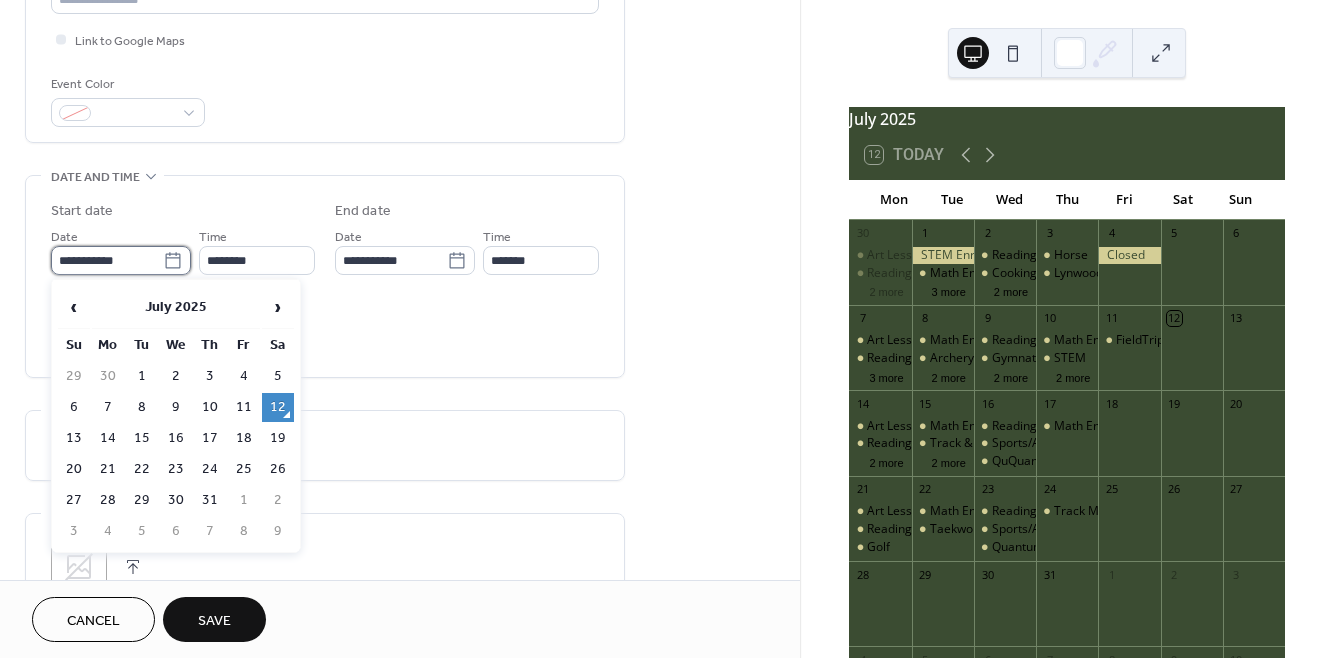click on "**********" at bounding box center (107, 260) 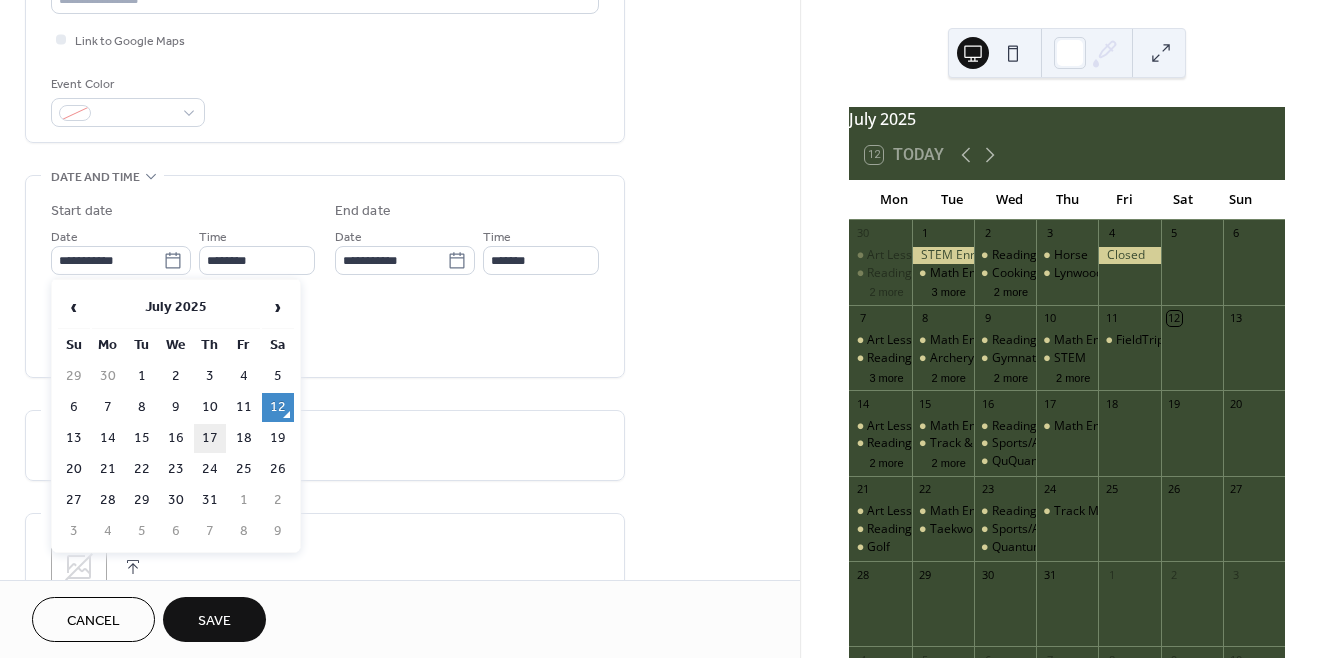 click on "17" at bounding box center [210, 438] 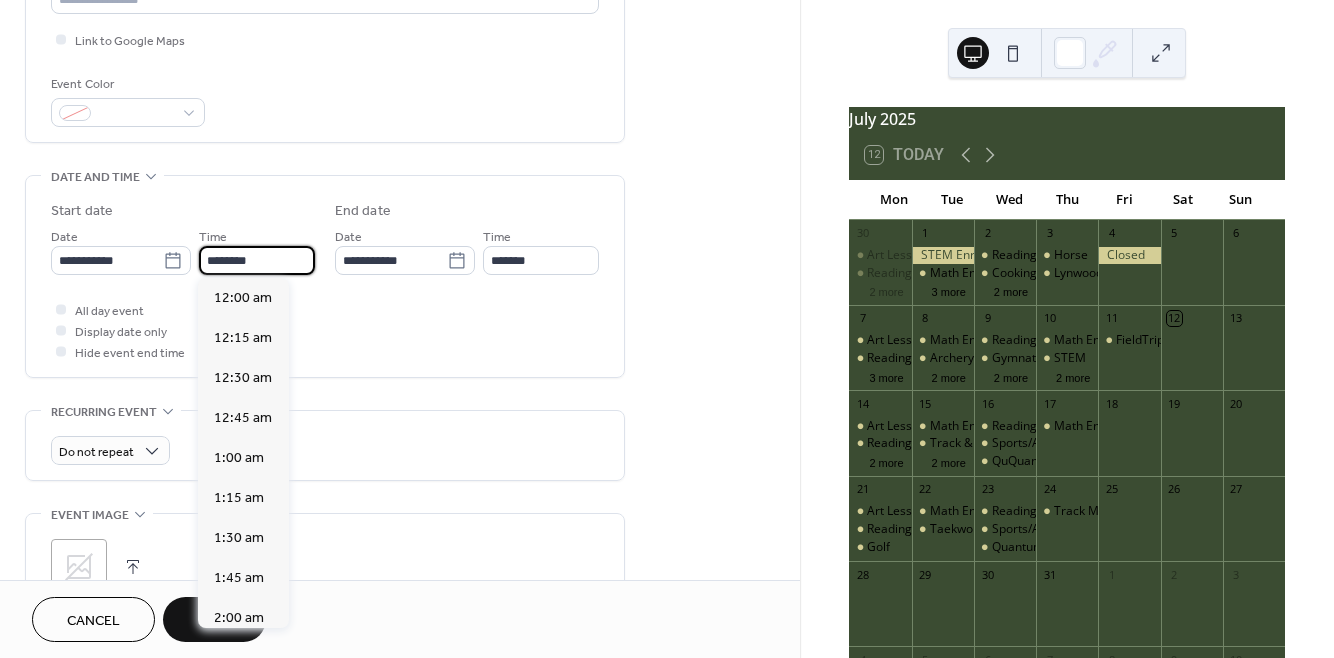 scroll, scrollTop: 1929, scrollLeft: 0, axis: vertical 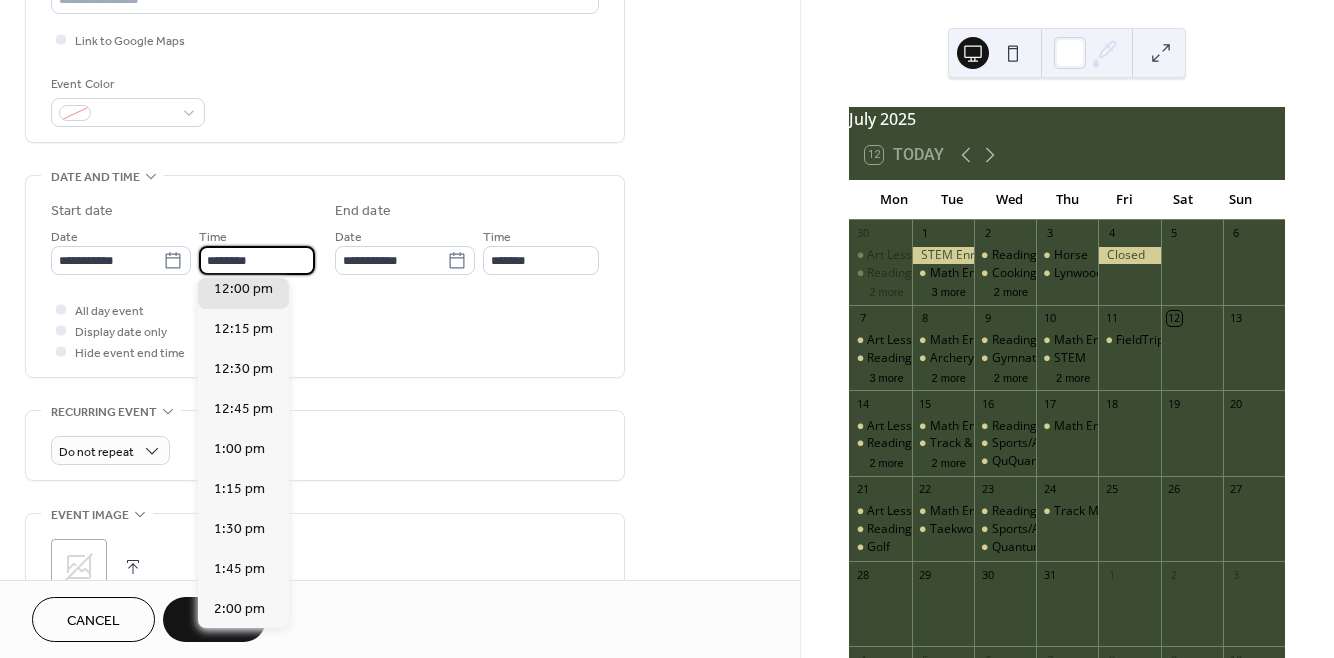 click on "********" at bounding box center [257, 260] 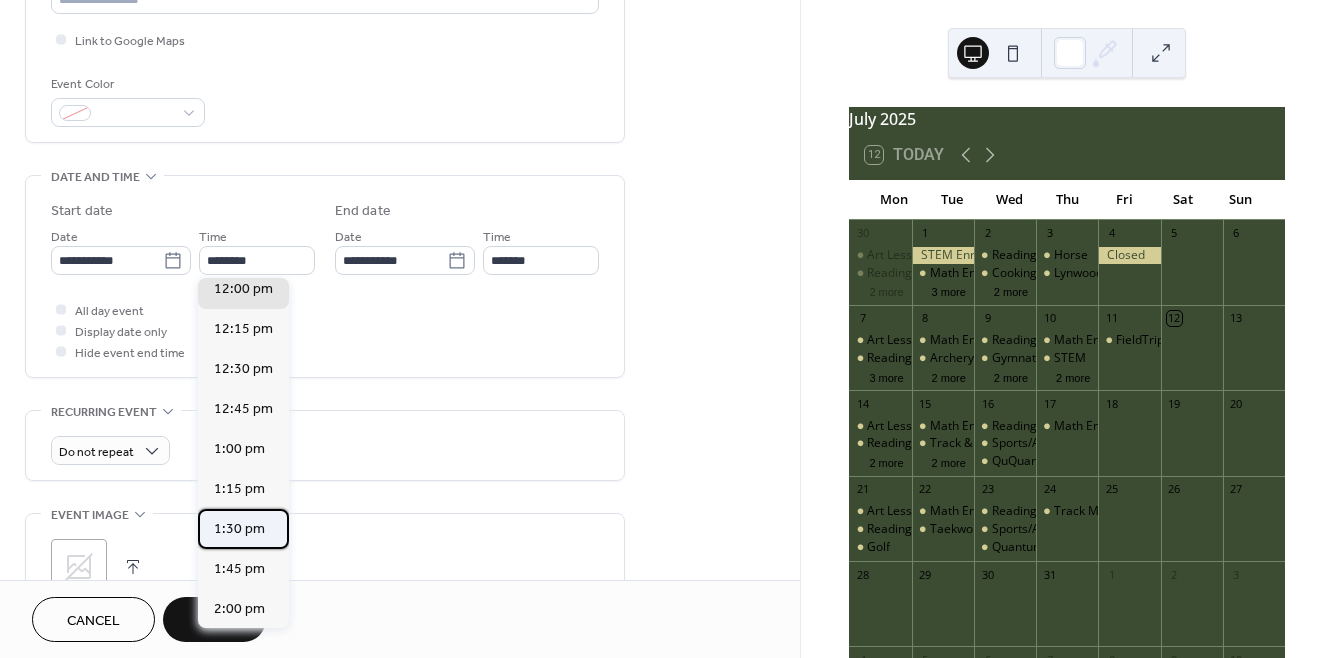 click on "1:30 pm" at bounding box center (239, 529) 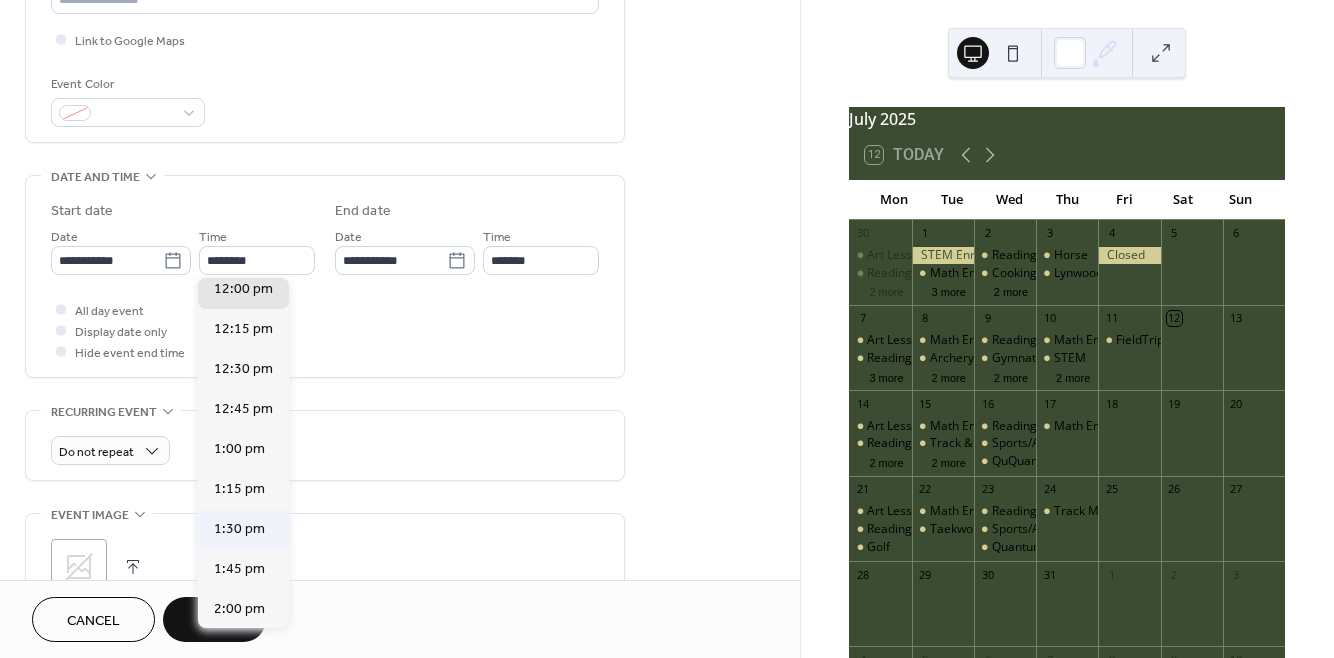 type on "*******" 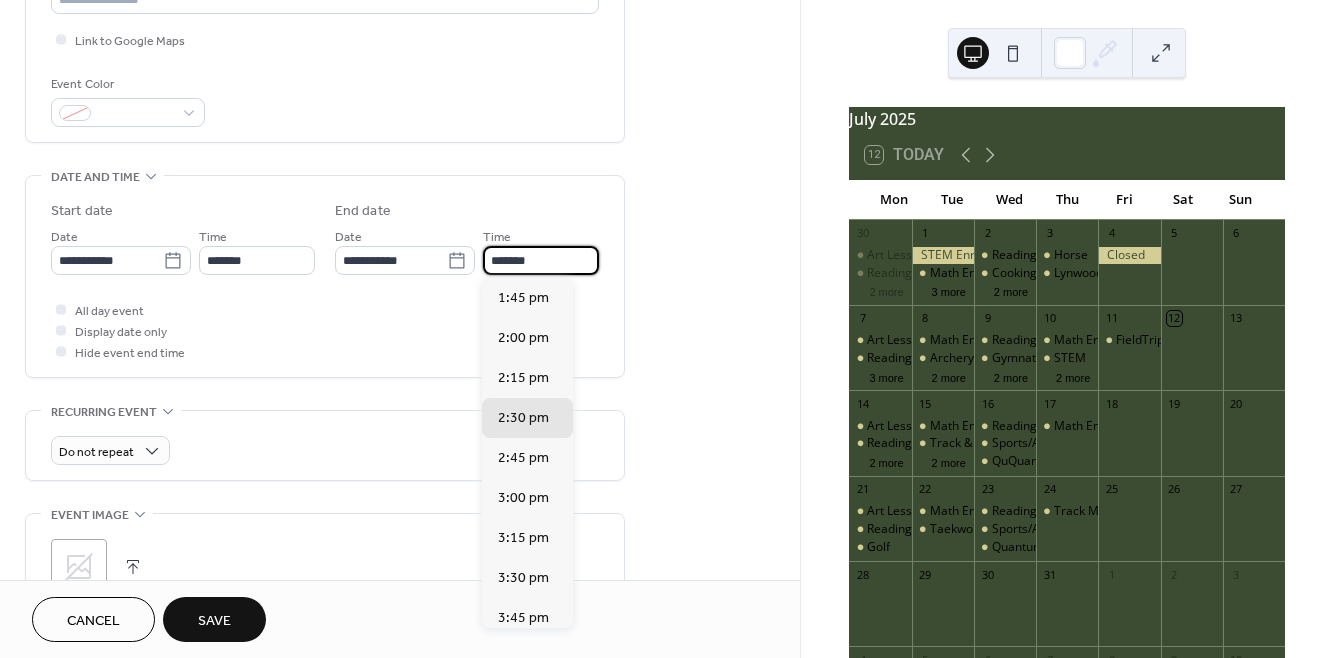 click on "*******" at bounding box center [541, 260] 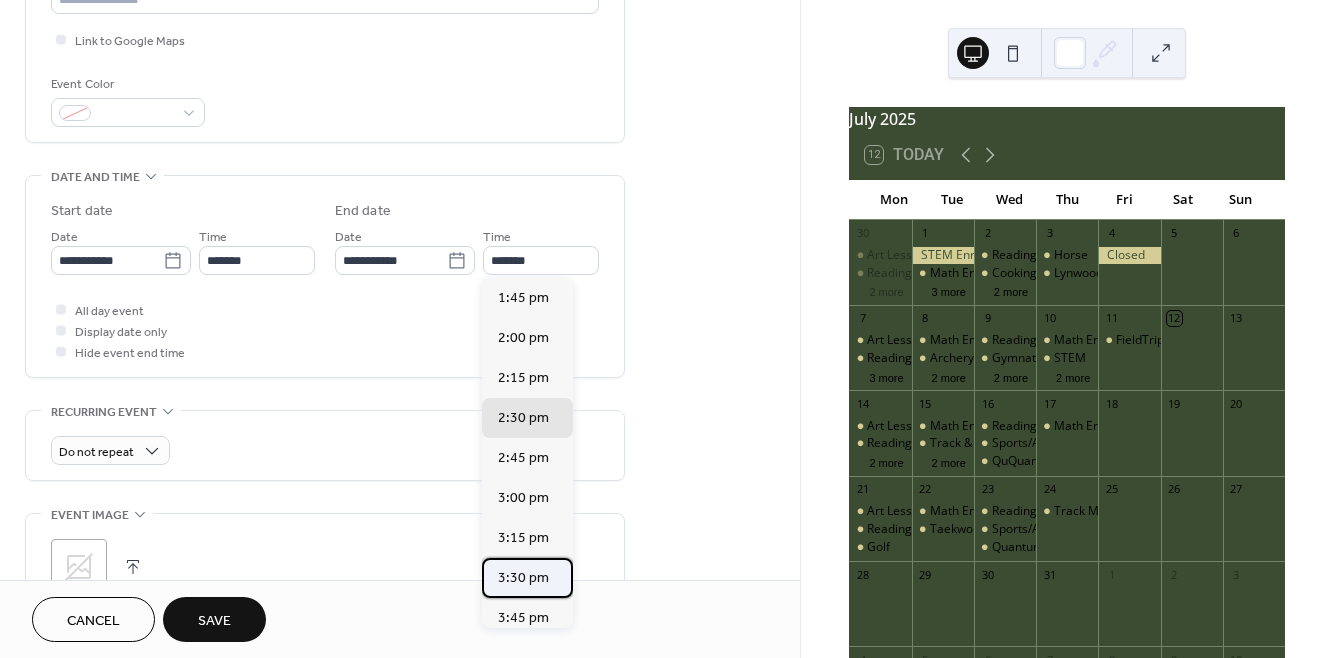 click on "3:30 pm" at bounding box center [523, 578] 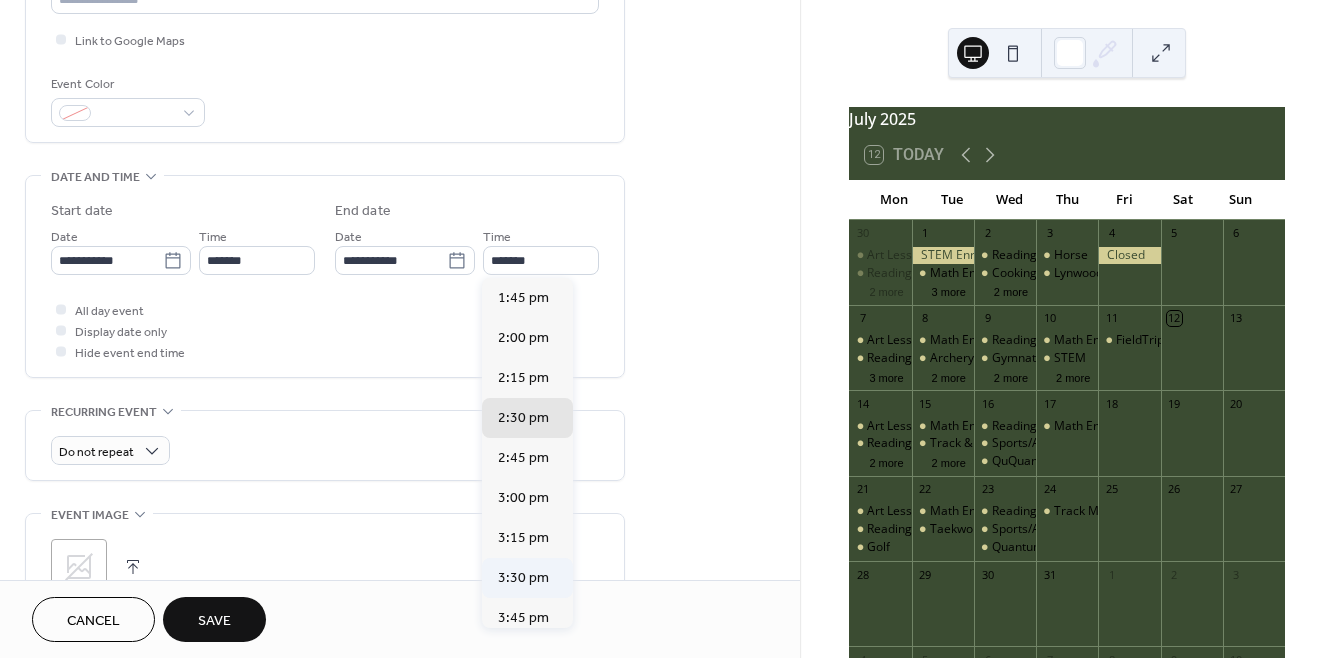 type on "*******" 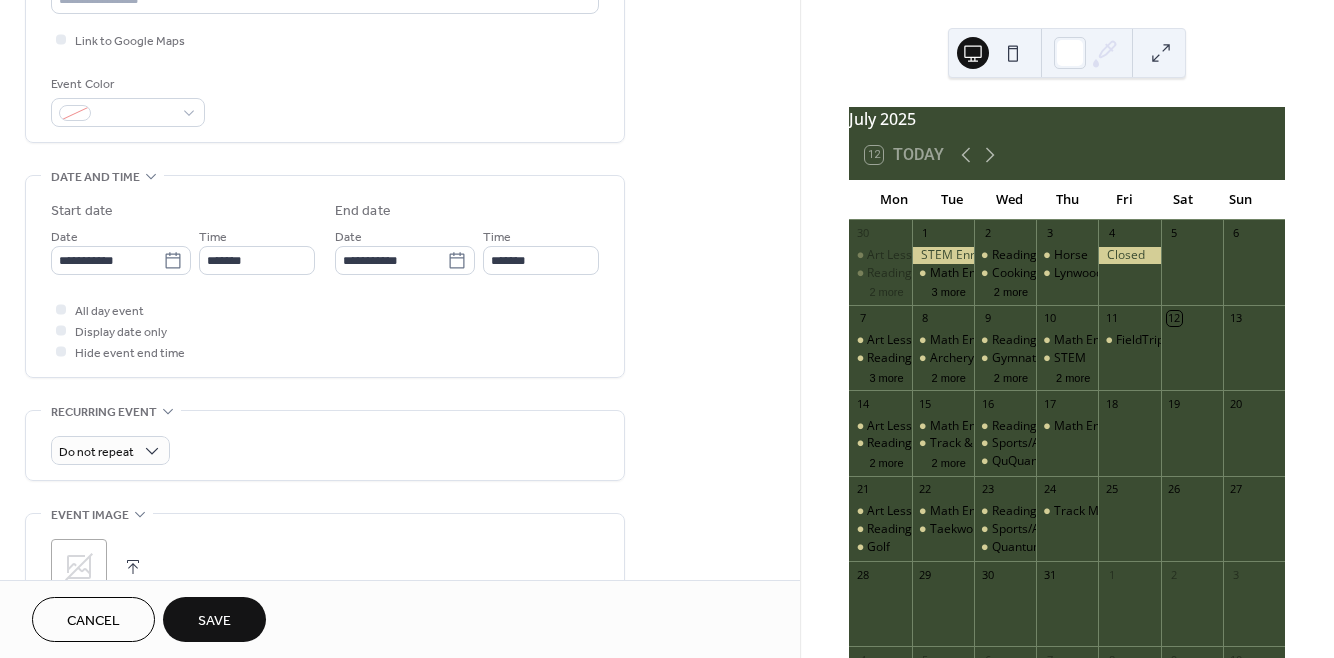 click on "Save" at bounding box center [214, 619] 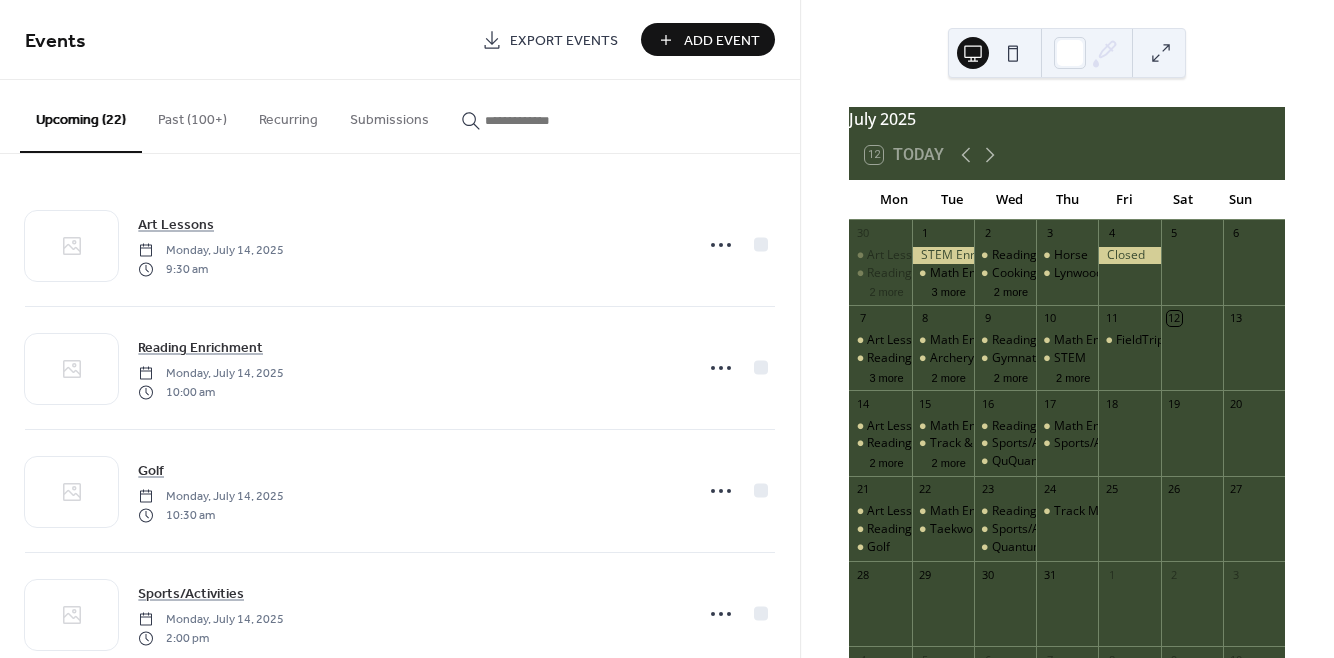 click on "Add Event" at bounding box center (722, 41) 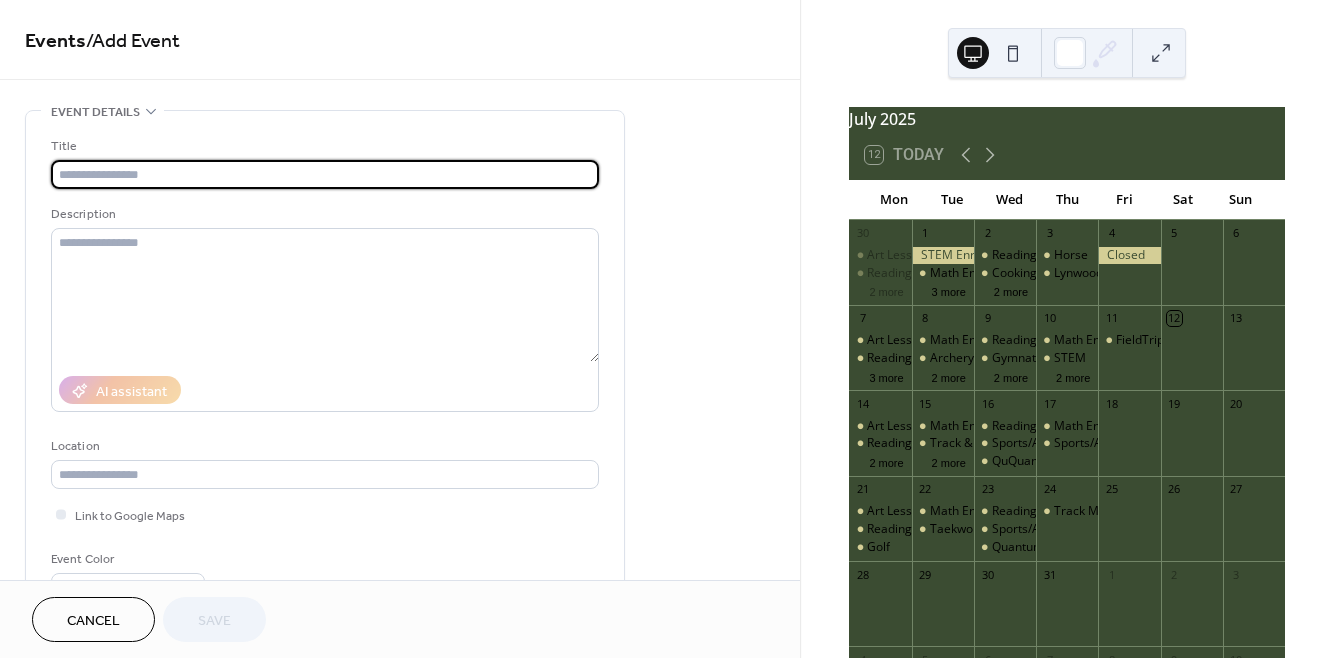 click on "Events  /  Add Event" at bounding box center (400, 41) 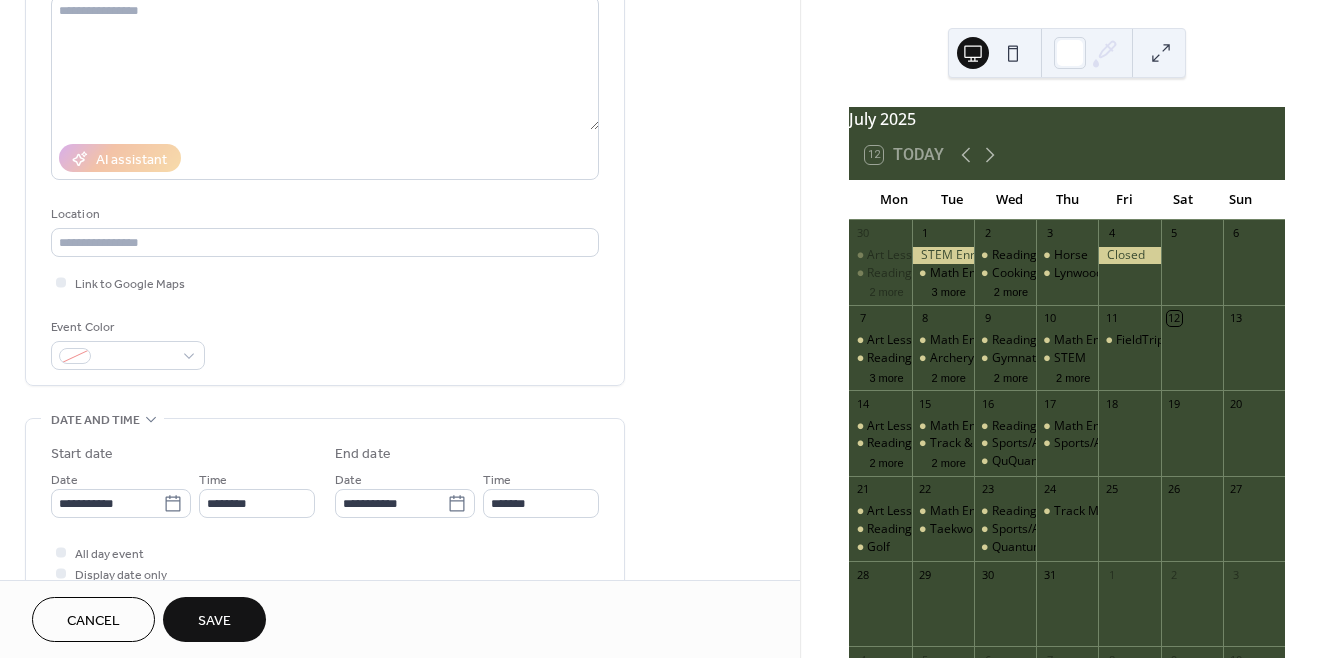 scroll, scrollTop: 243, scrollLeft: 0, axis: vertical 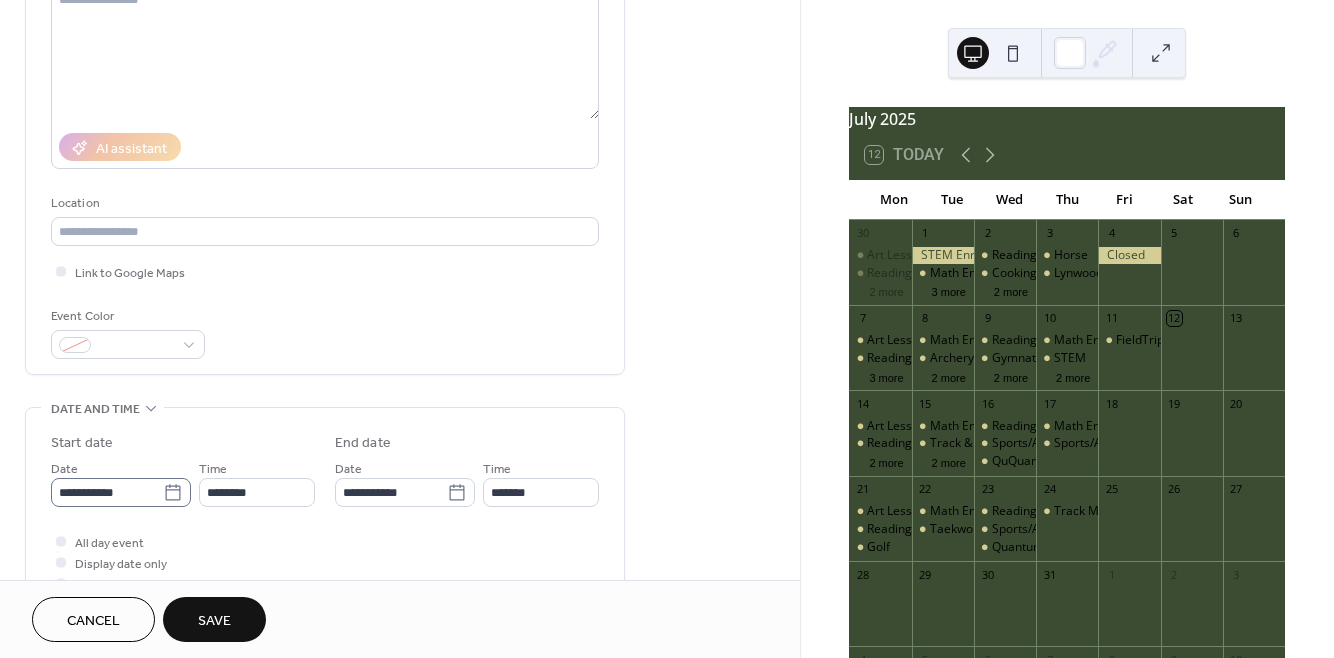 type on "*******" 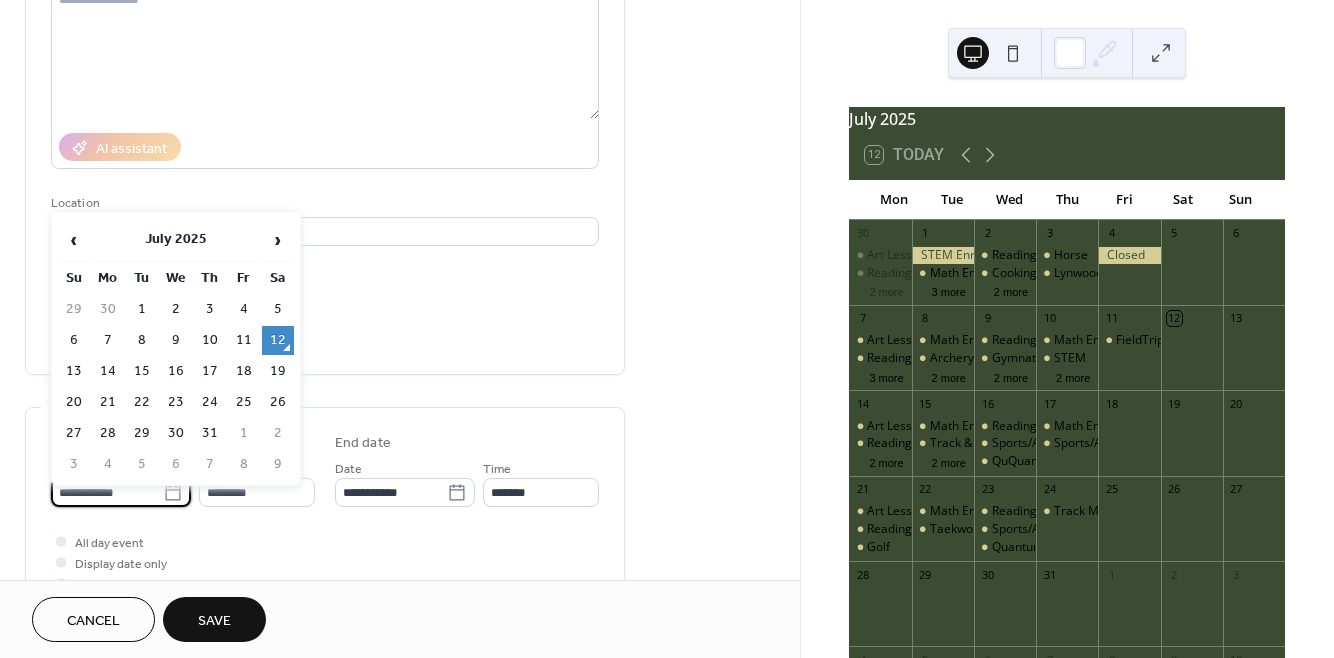 click on "**********" at bounding box center [107, 492] 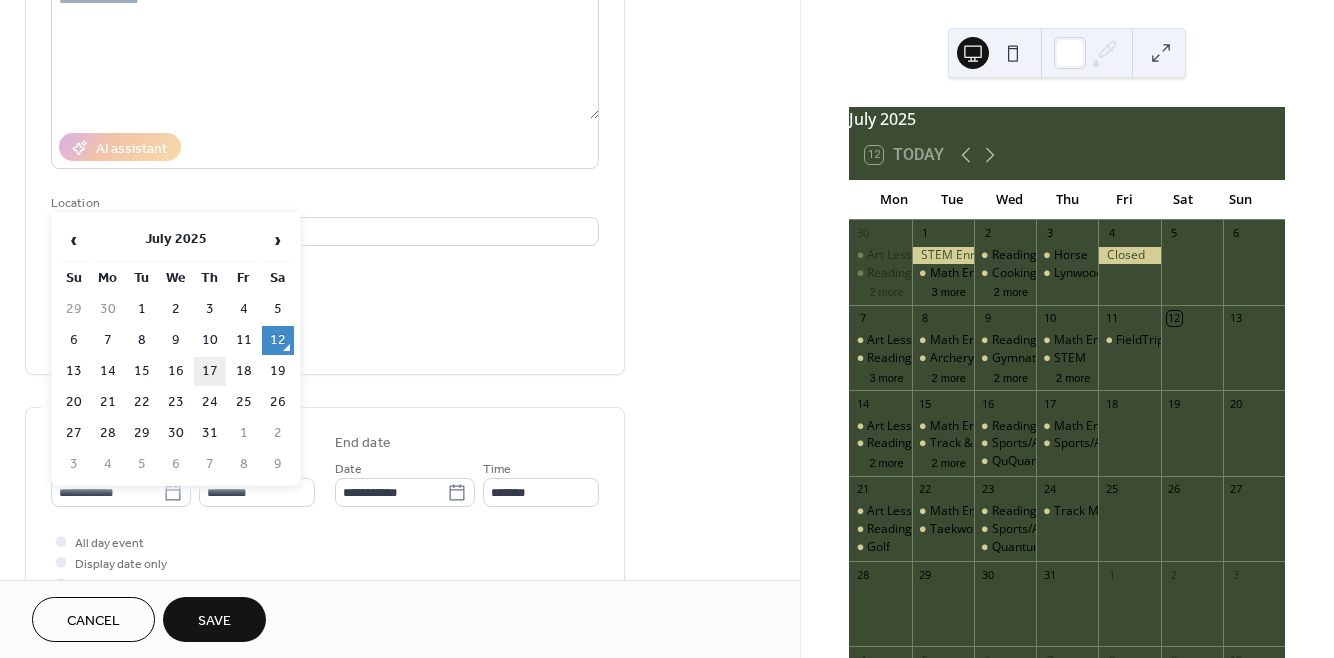 click on "17" at bounding box center (210, 371) 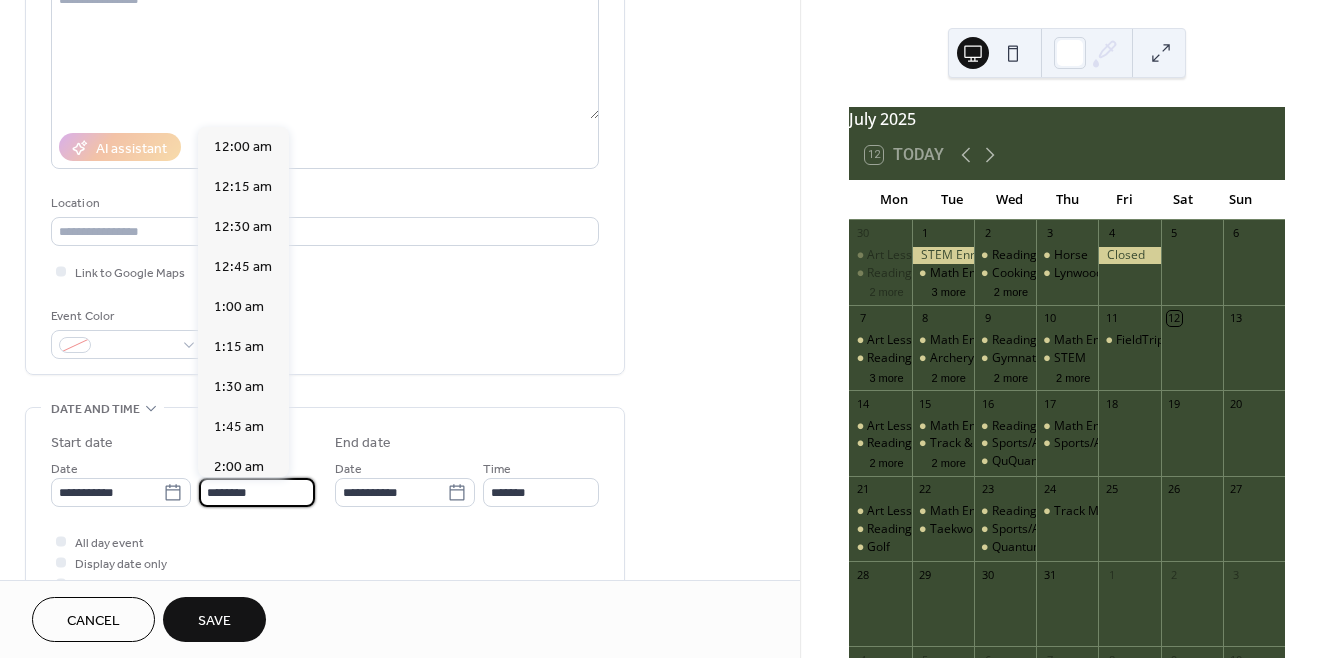 scroll, scrollTop: 1929, scrollLeft: 0, axis: vertical 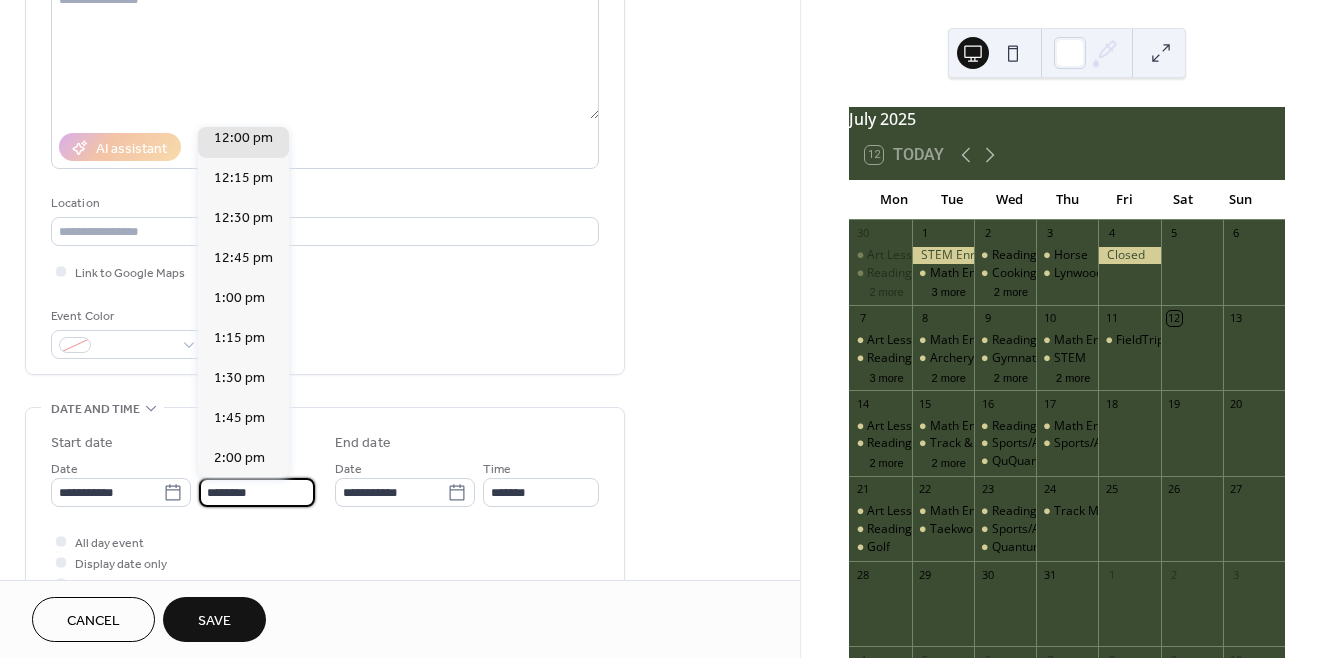 click on "********" at bounding box center [257, 492] 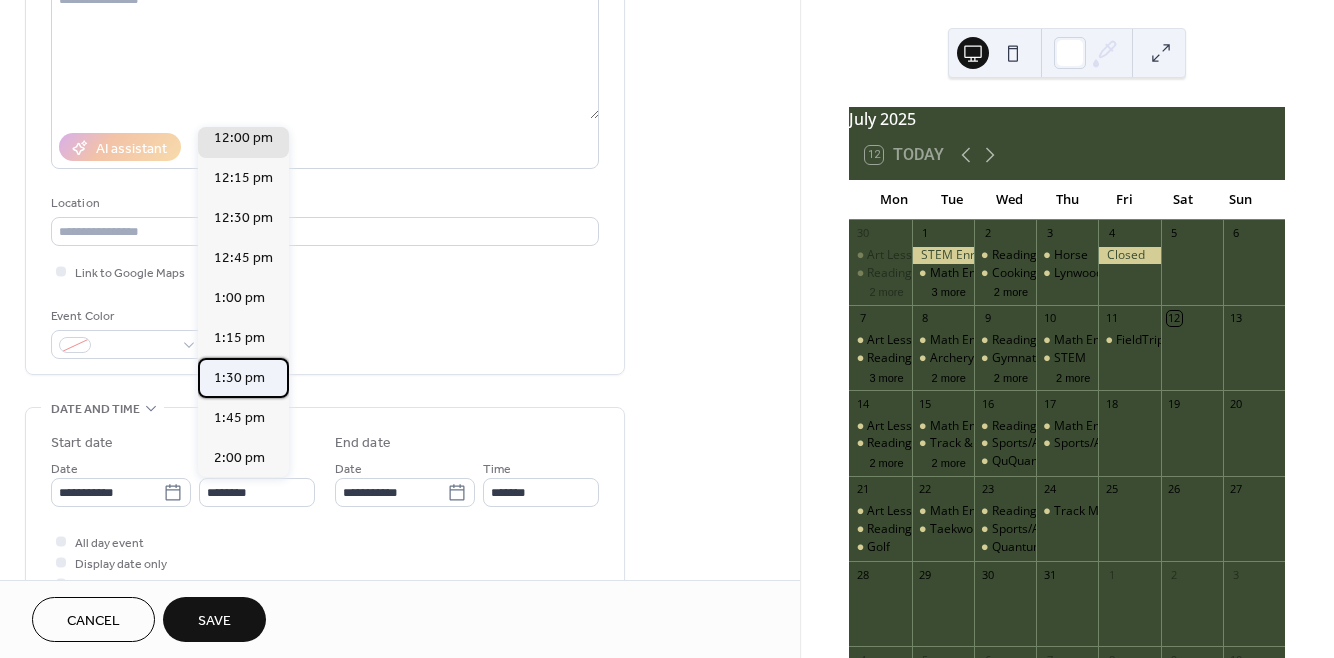 click on "1:30 pm" at bounding box center [239, 378] 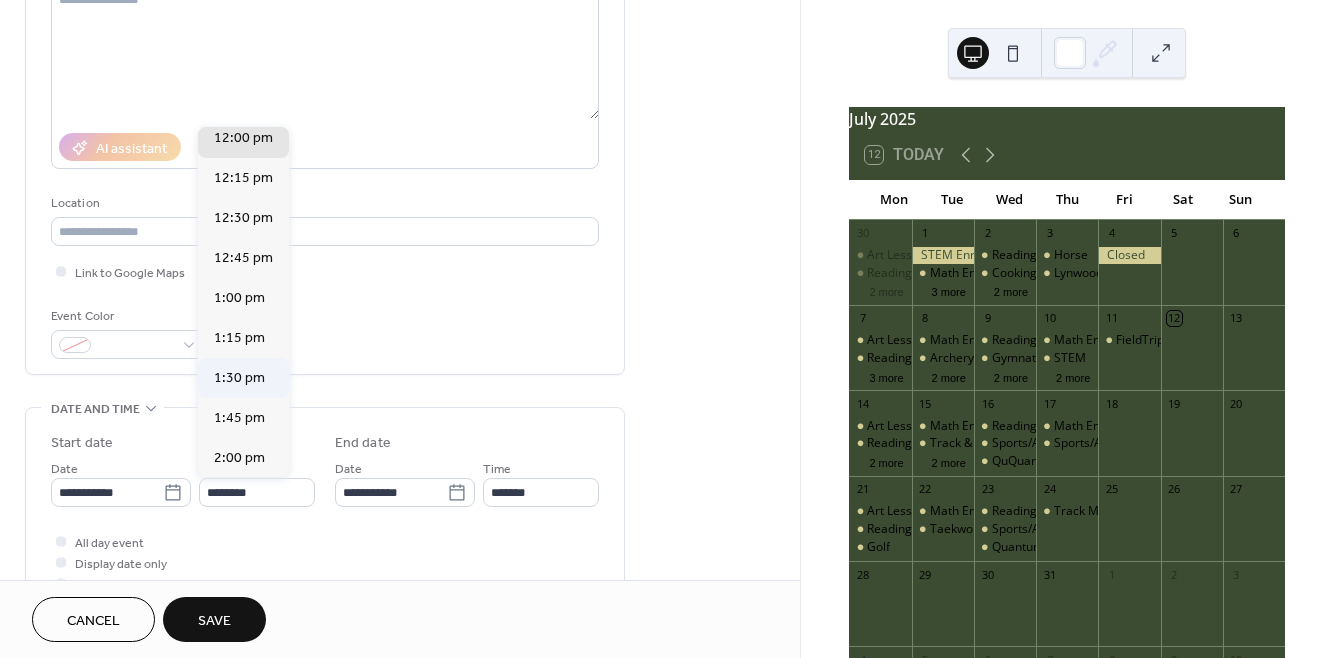 type on "*******" 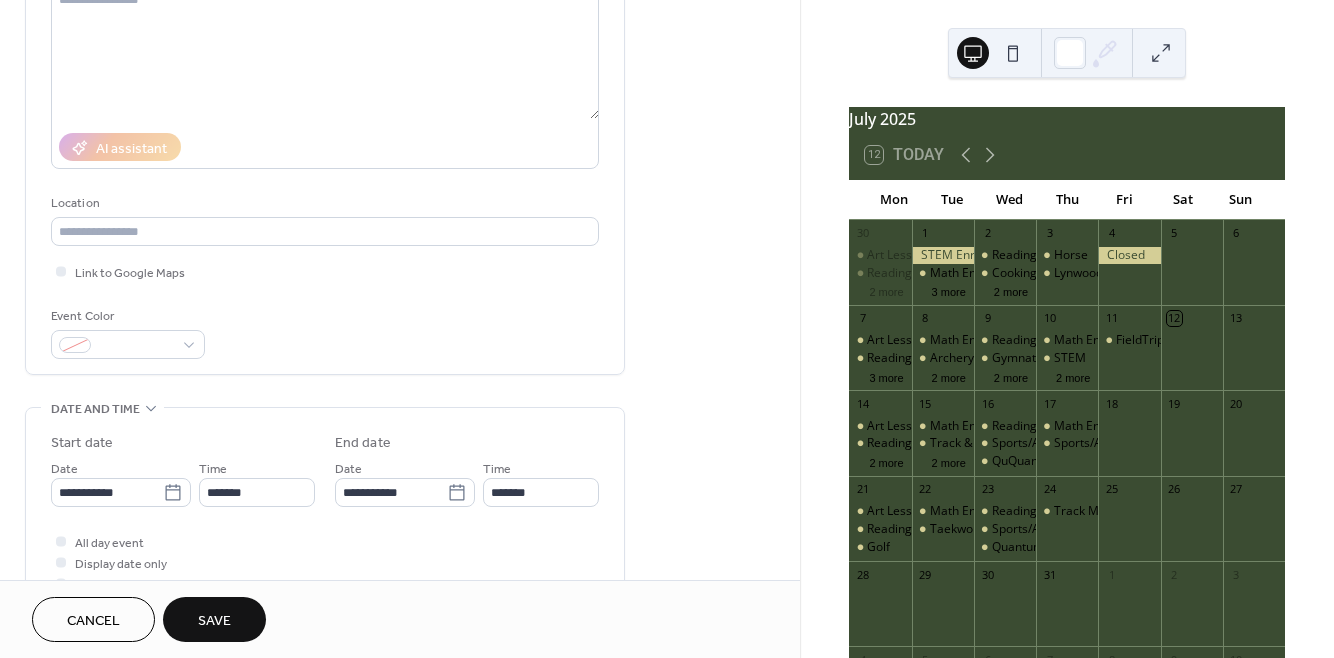 click on "Save" at bounding box center (214, 619) 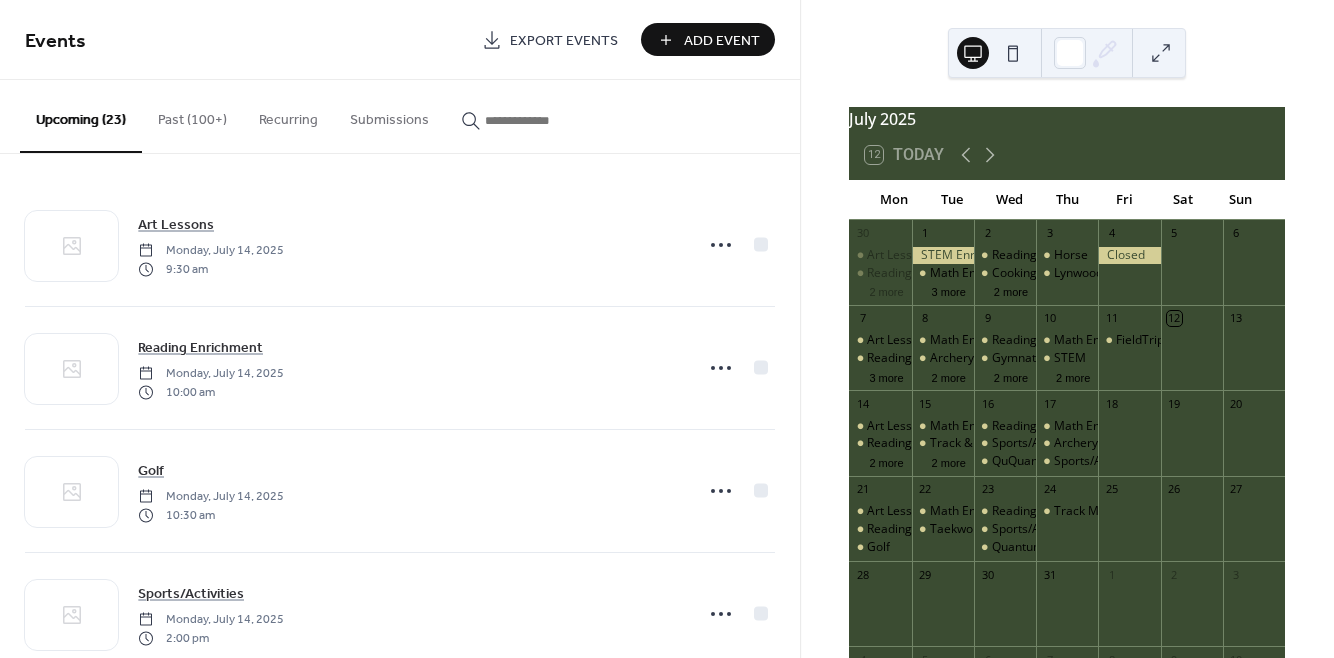 click on "Add Event" at bounding box center (722, 41) 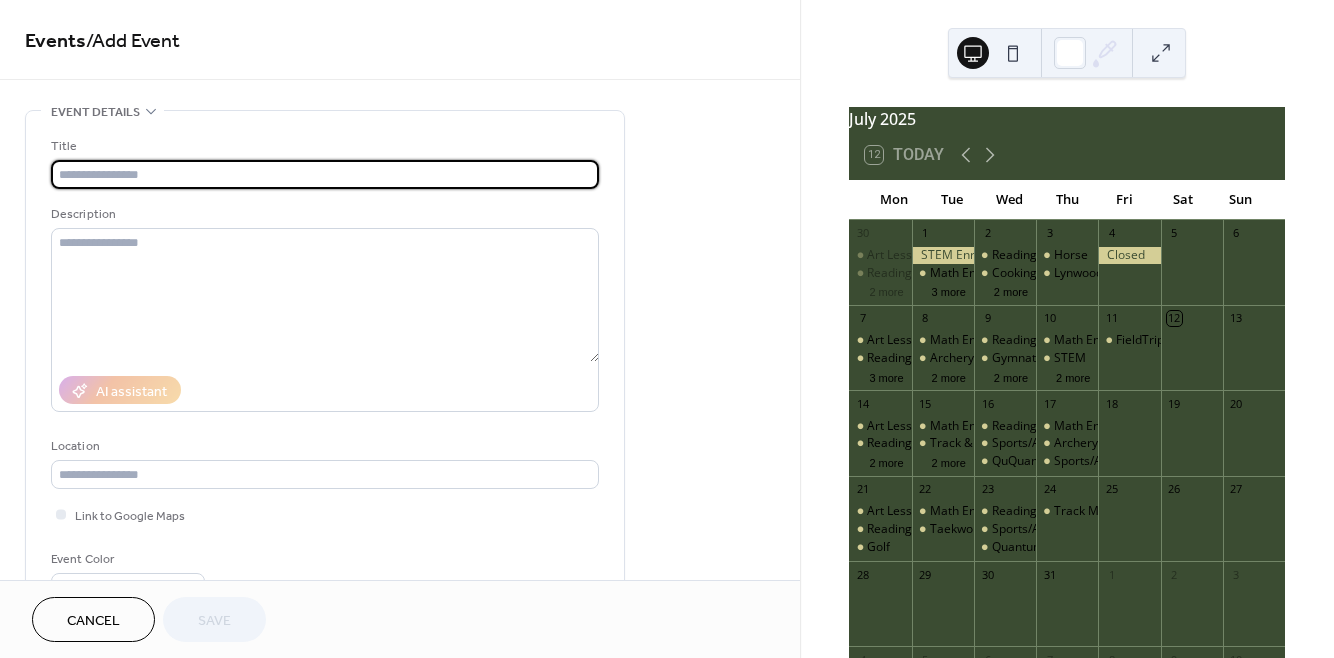 click at bounding box center (325, 174) 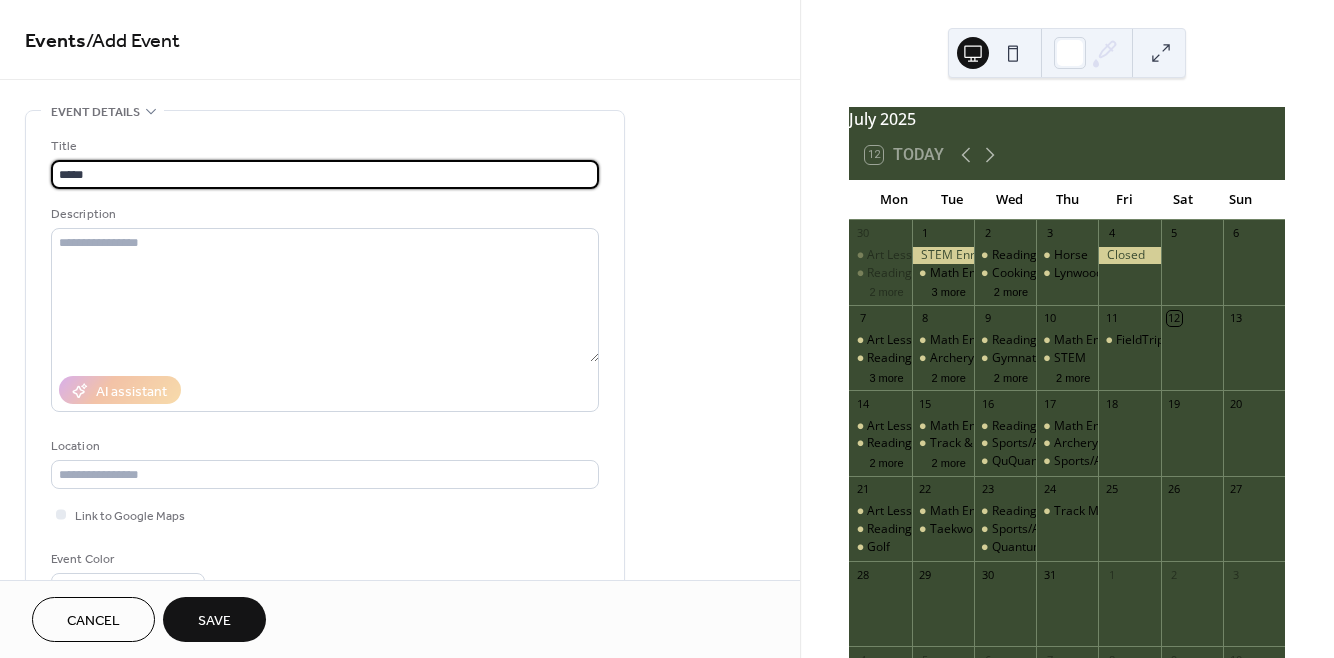 click on "*****" at bounding box center (325, 174) 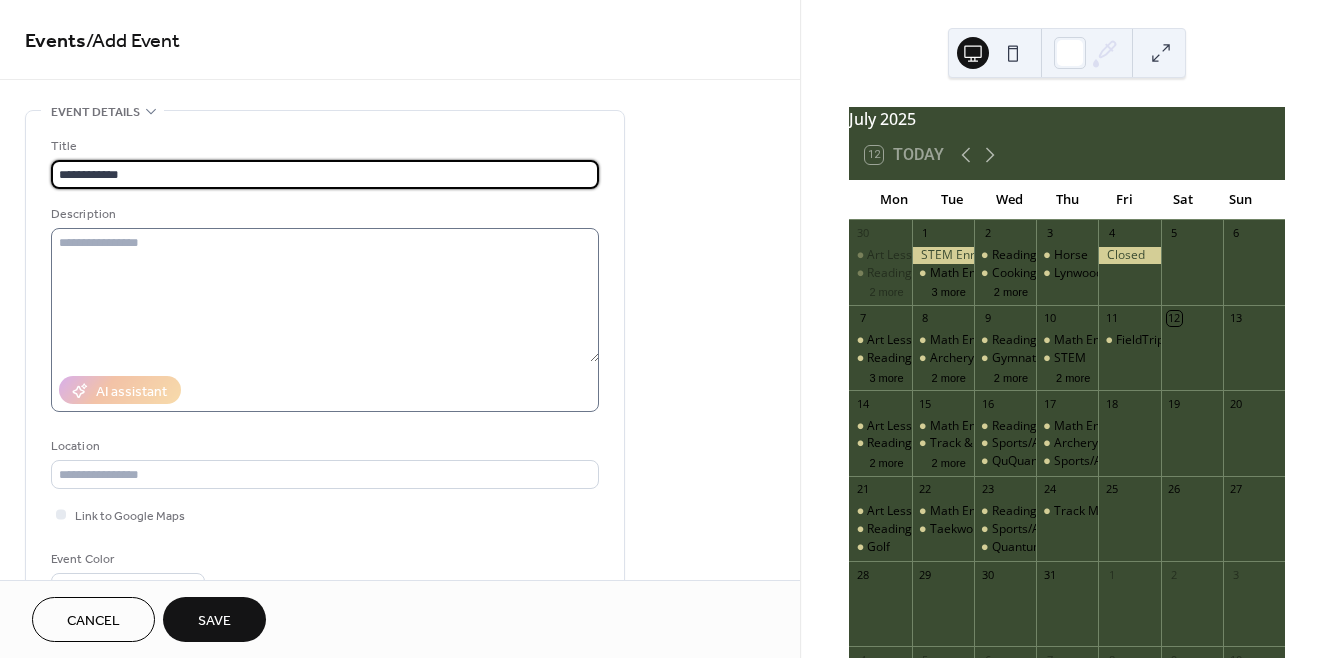 type on "**********" 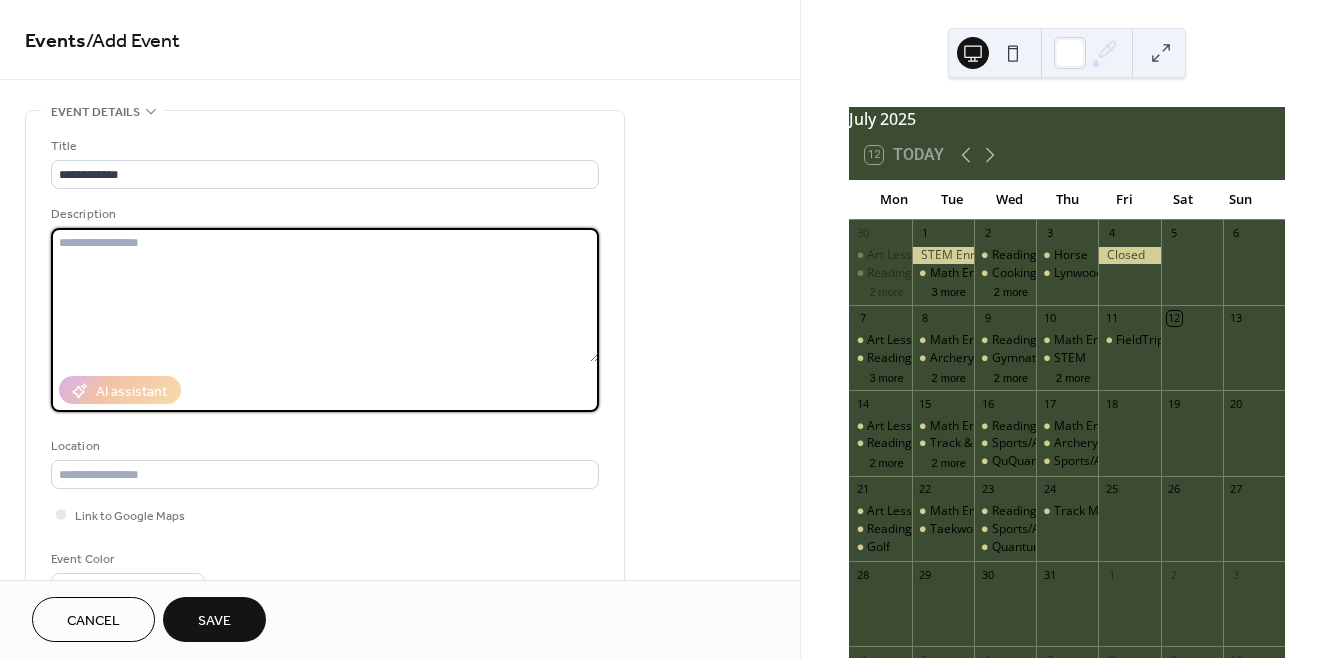 click at bounding box center (325, 295) 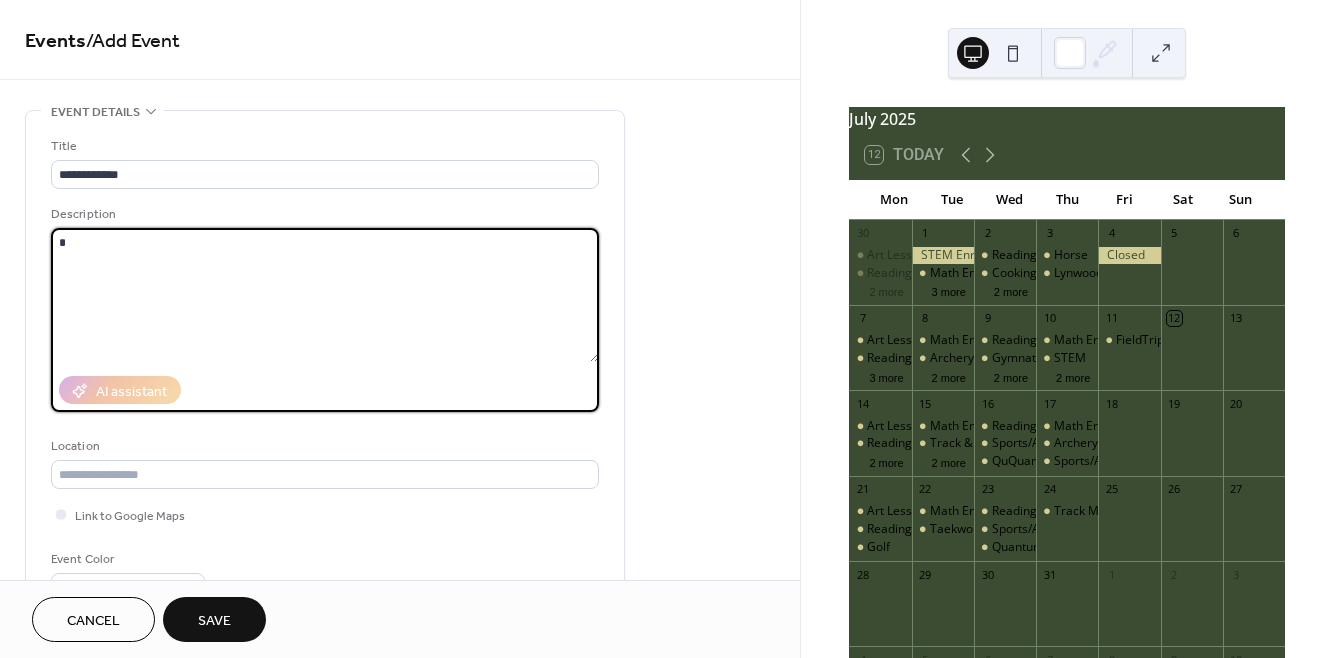 type on "*" 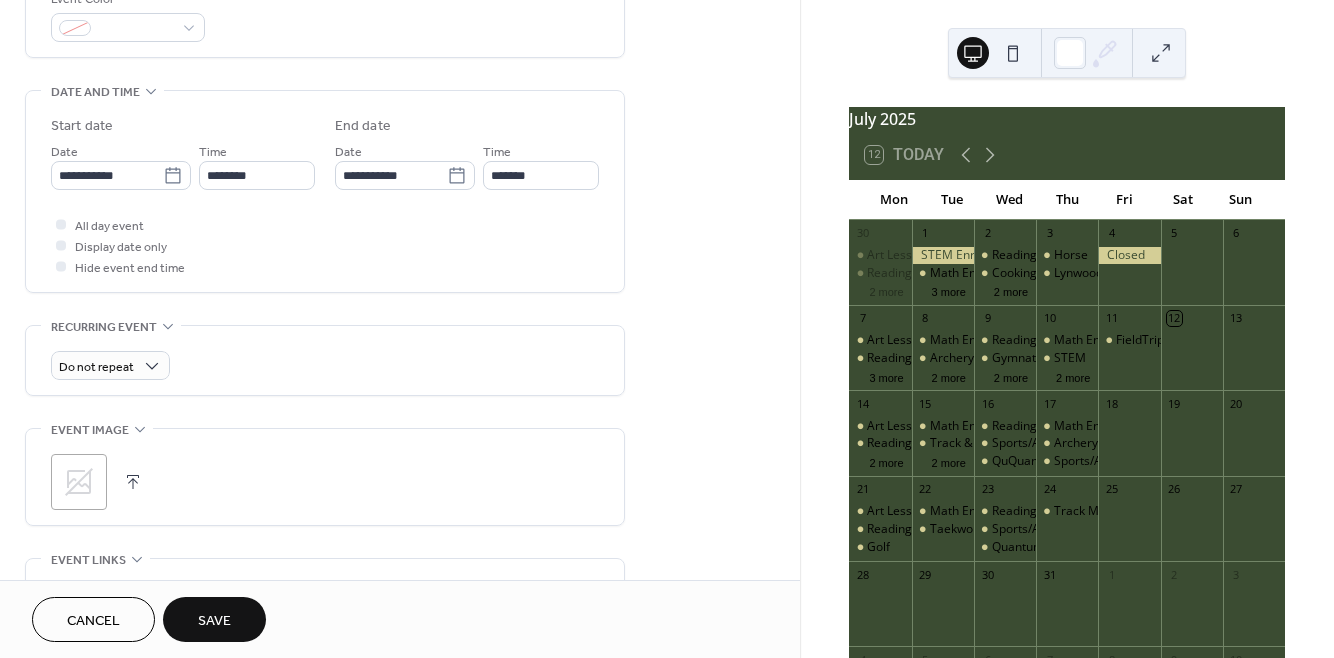 scroll, scrollTop: 562, scrollLeft: 0, axis: vertical 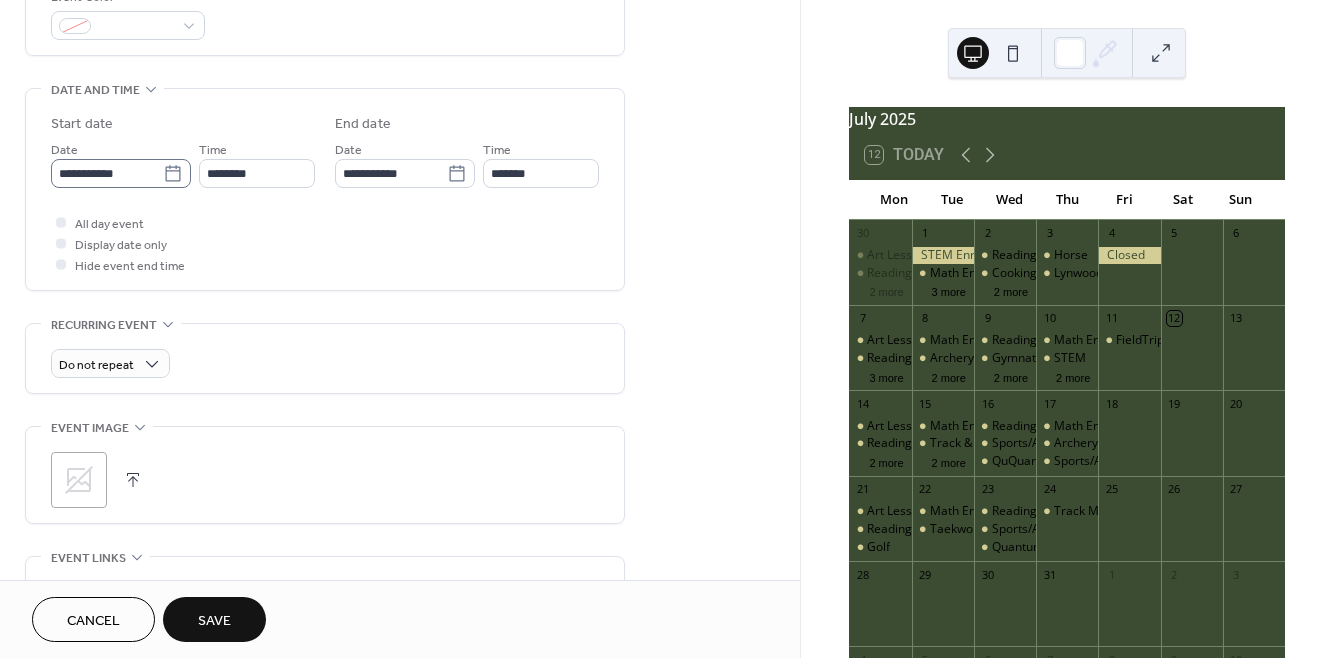 type on "**********" 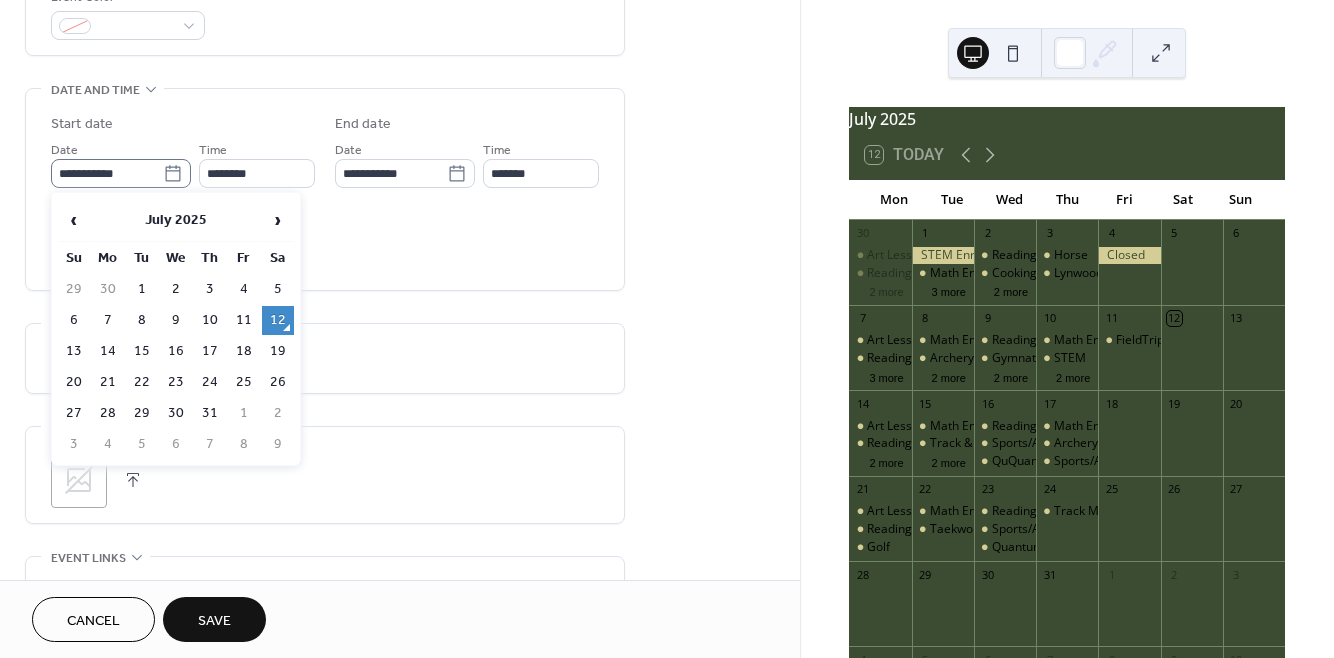 click 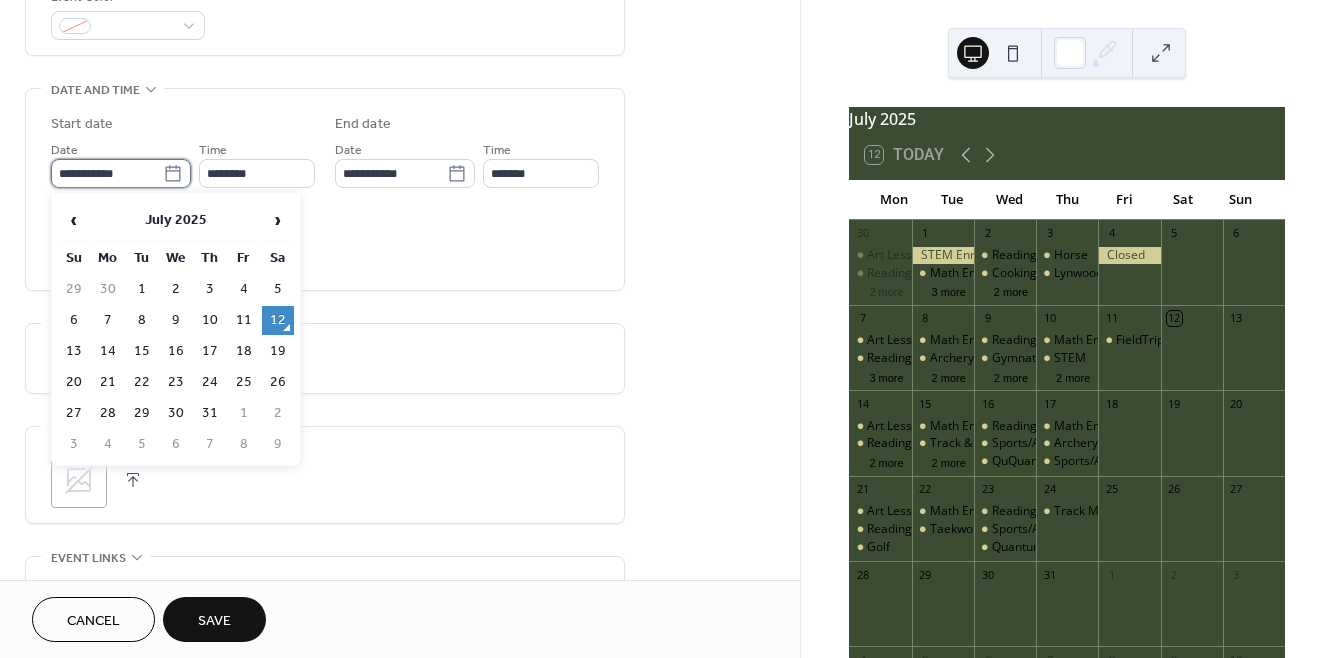 click on "**********" at bounding box center [107, 173] 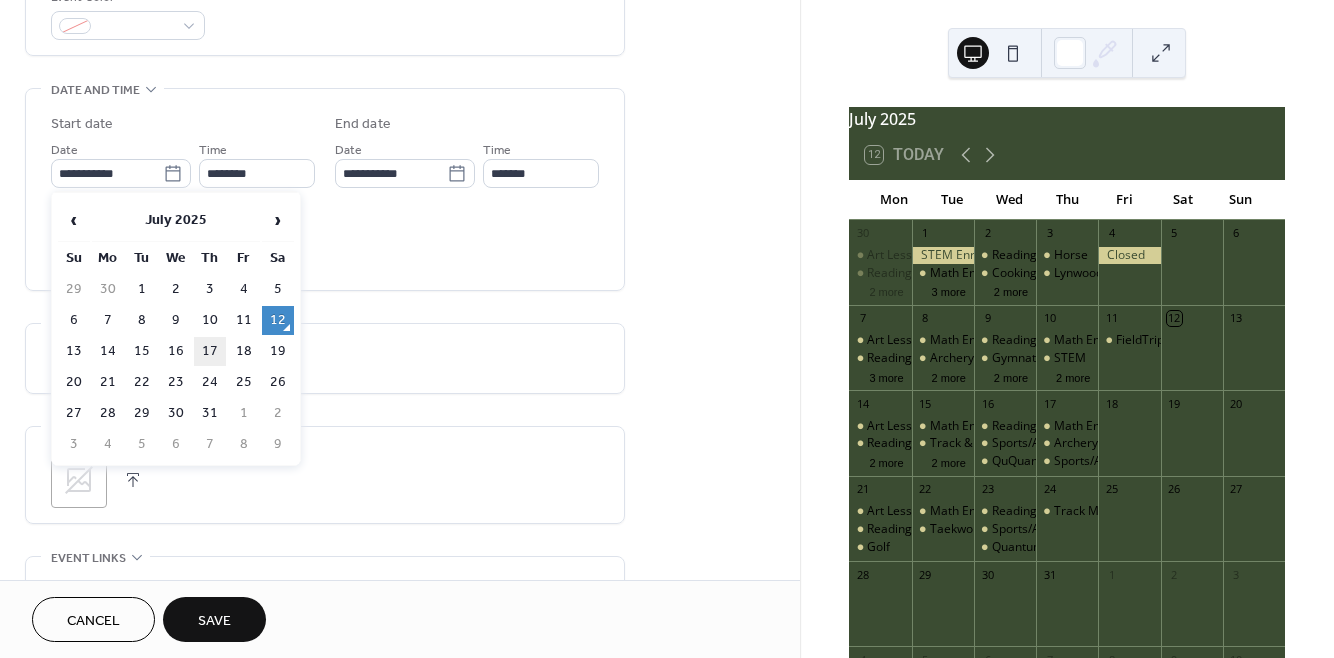 click on "17" at bounding box center [210, 351] 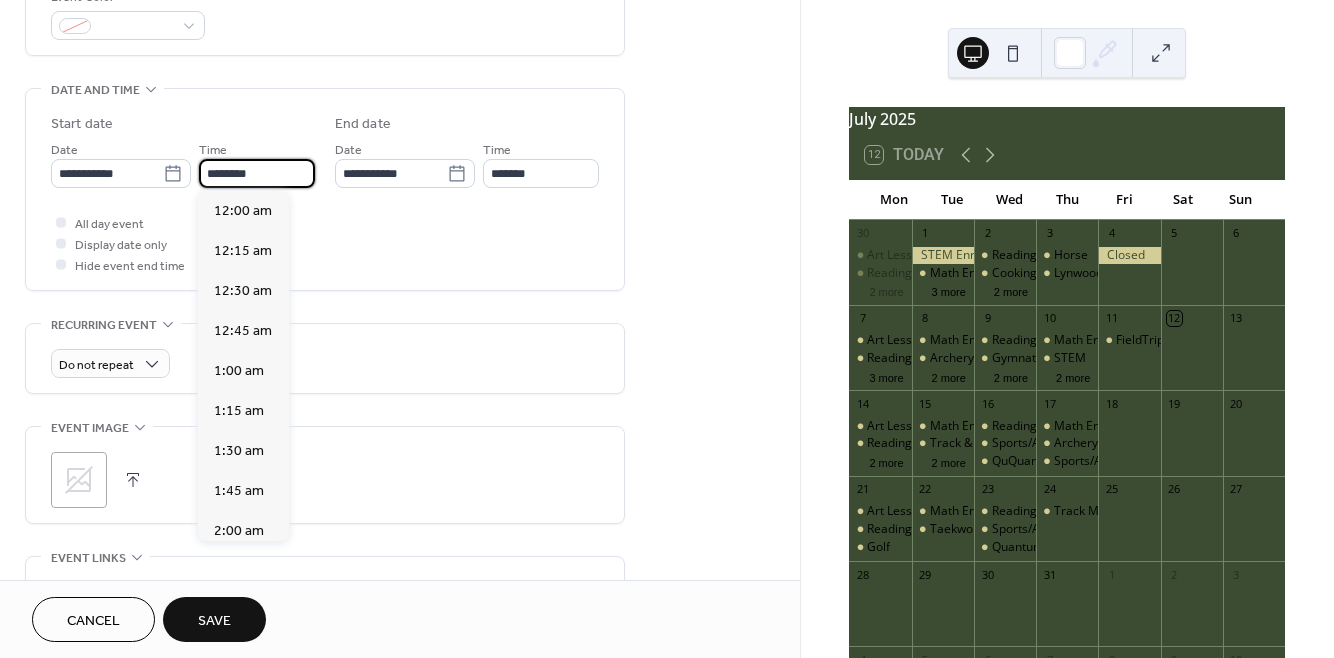 scroll, scrollTop: 1929, scrollLeft: 0, axis: vertical 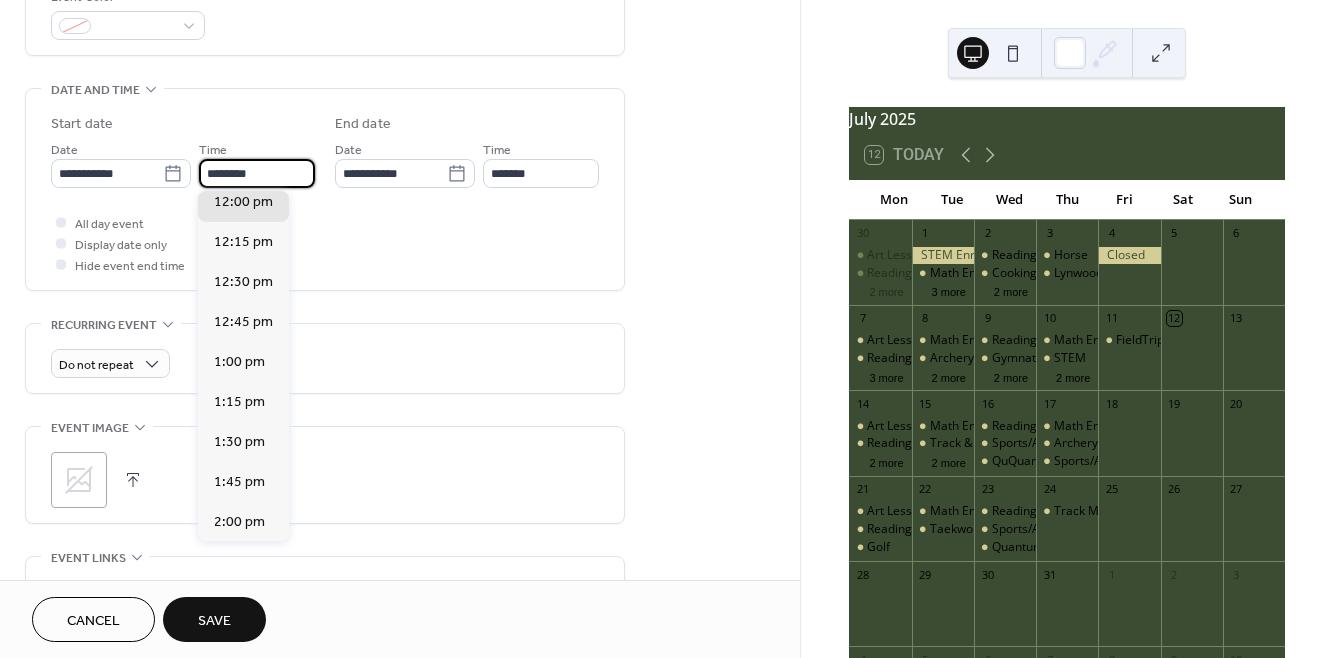 click on "********" at bounding box center [257, 173] 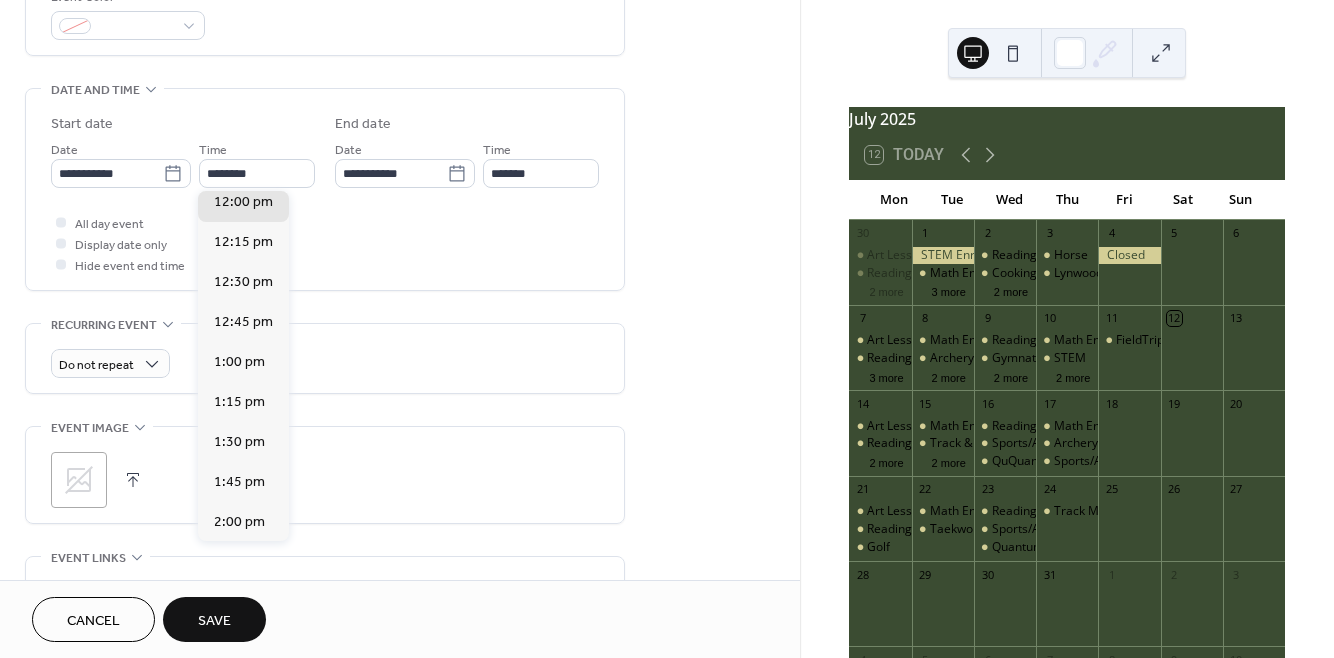 scroll, scrollTop: 1624, scrollLeft: 0, axis: vertical 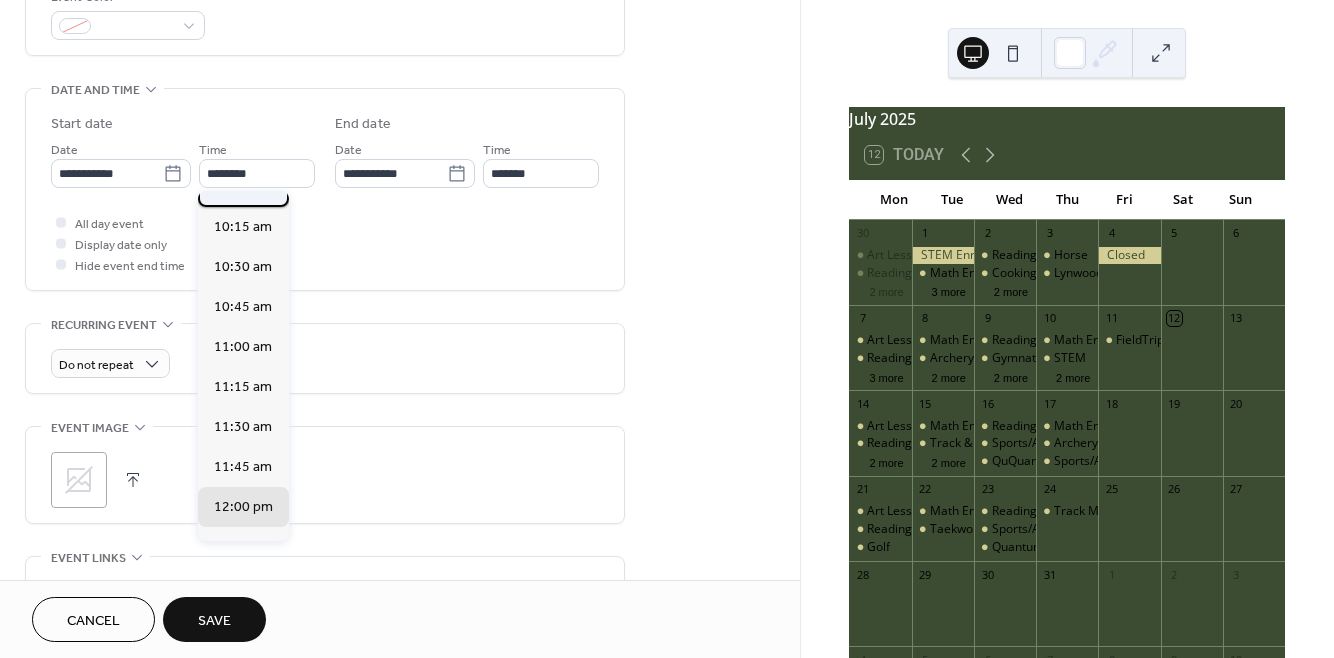 click on "10:00 am" at bounding box center (243, 187) 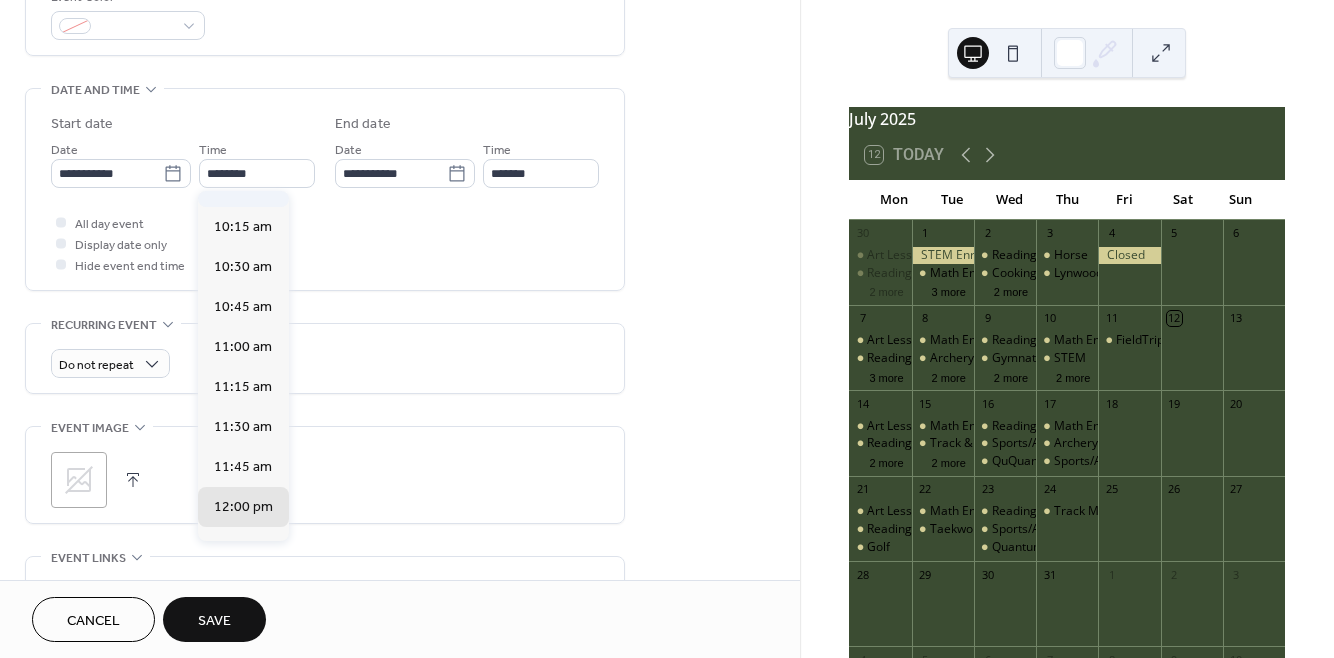 type on "********" 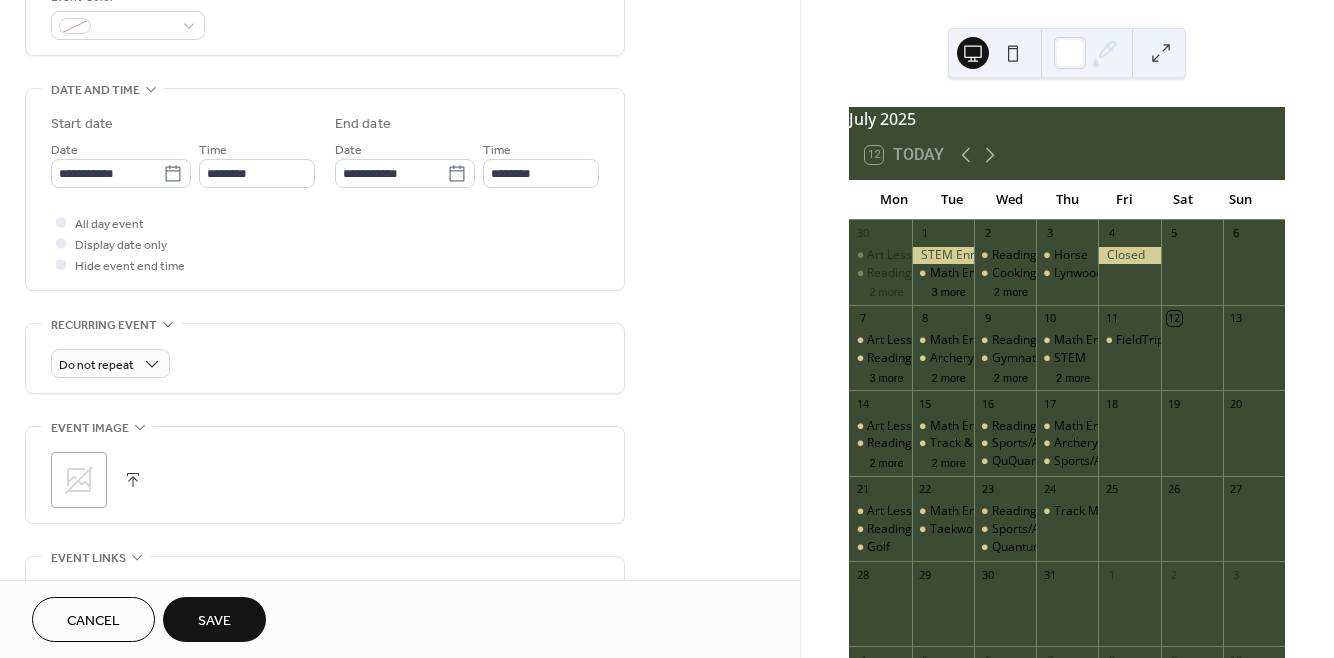 click on "Save" at bounding box center (214, 621) 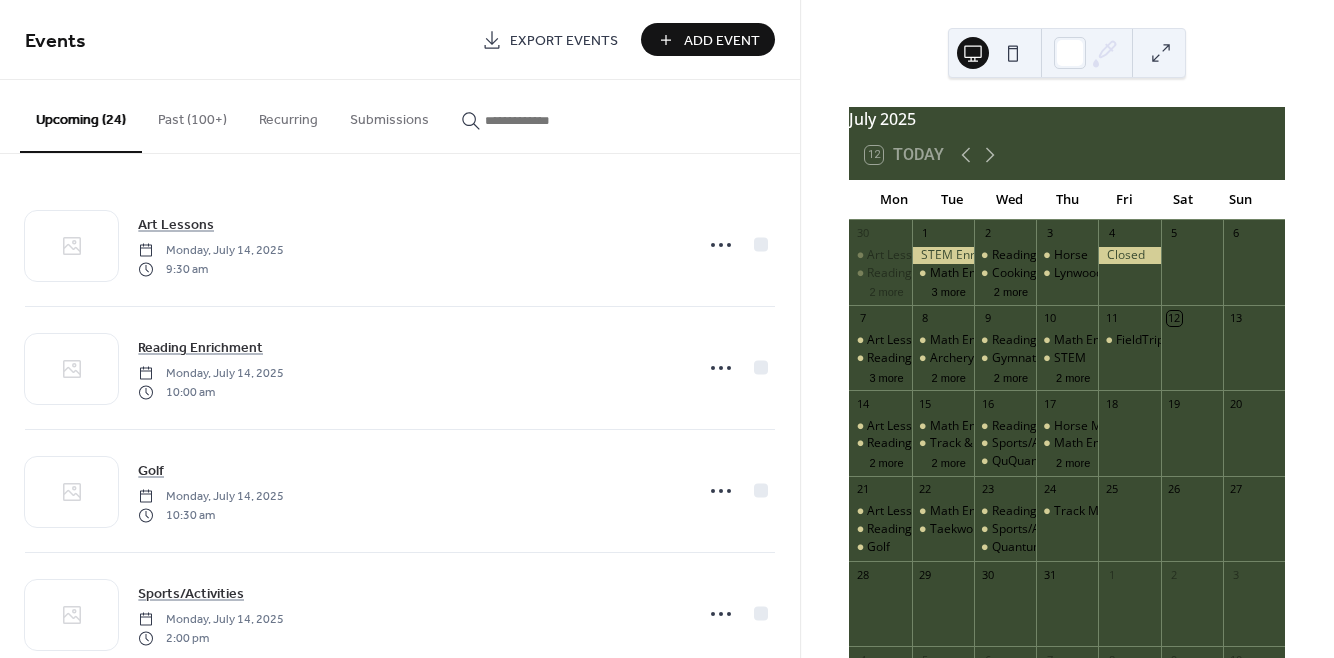 click on "Add Event" at bounding box center (722, 41) 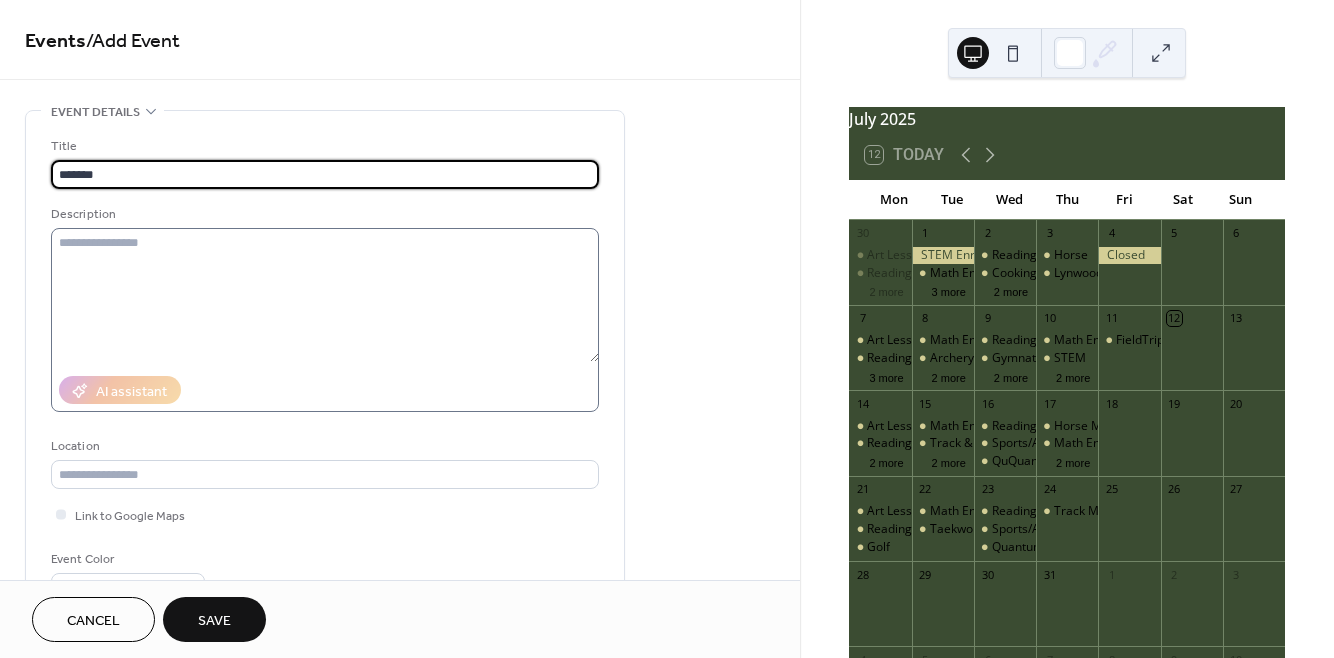 type on "**********" 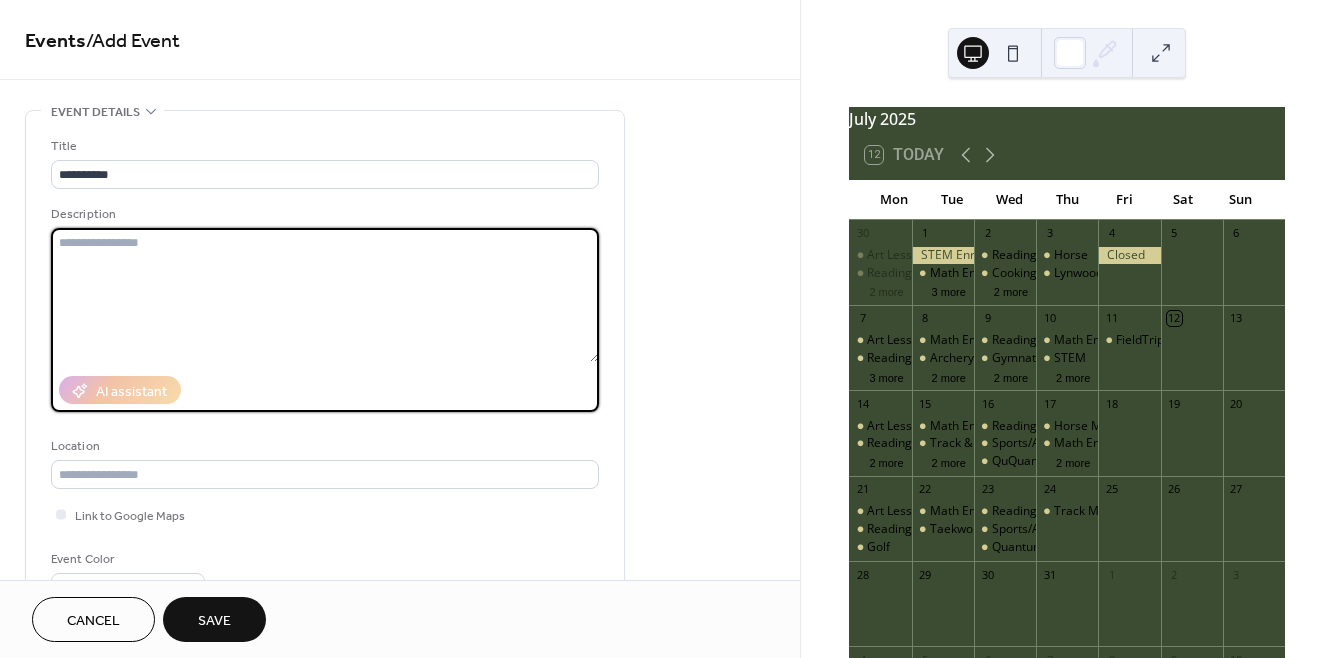 click at bounding box center (325, 295) 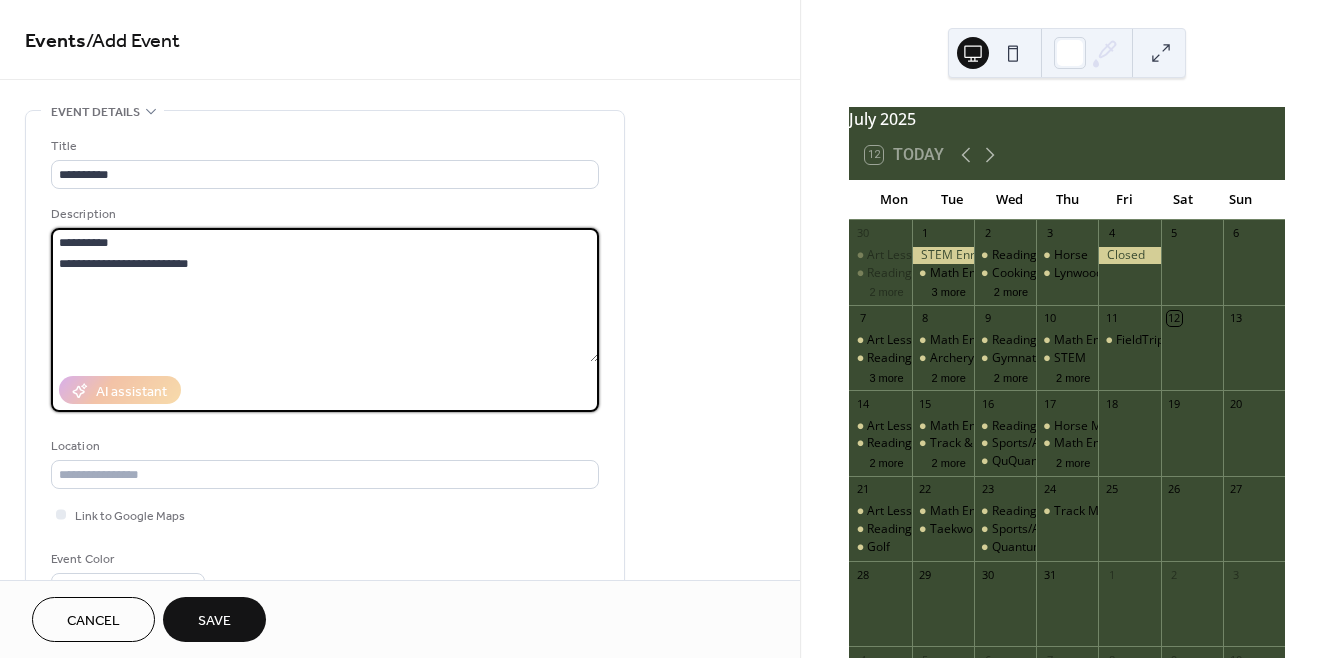 click on "**********" at bounding box center [325, 295] 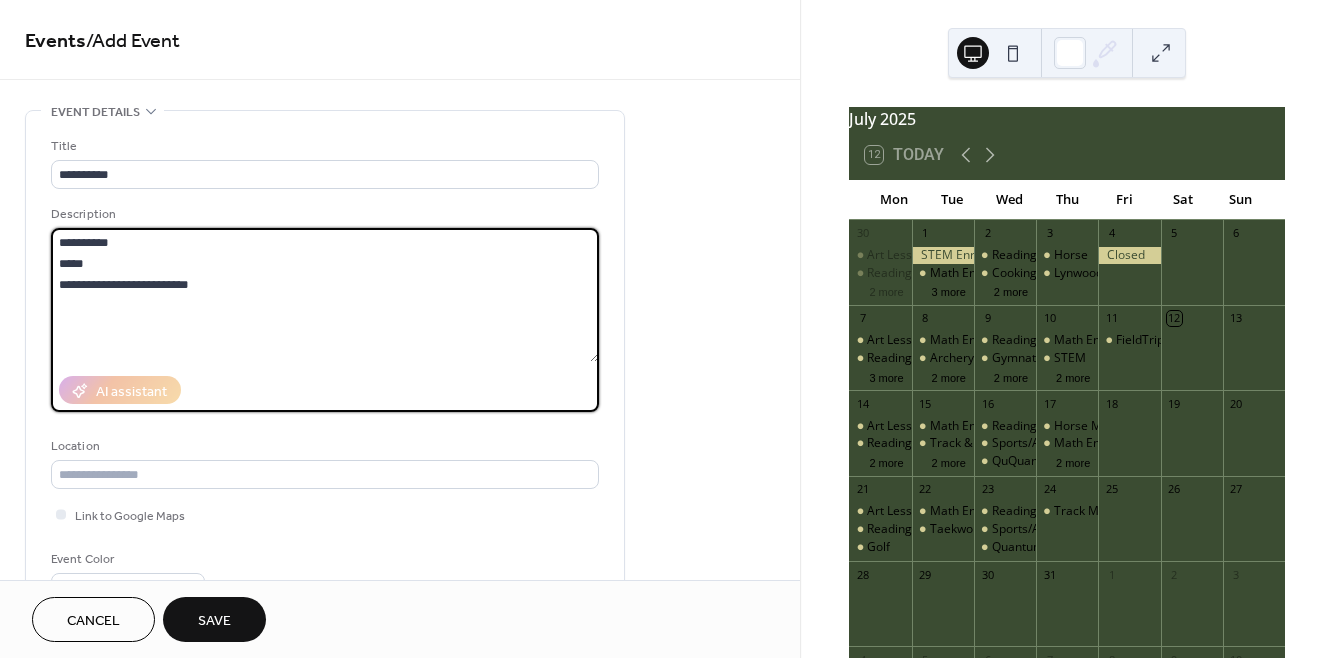 click on "**********" at bounding box center (325, 295) 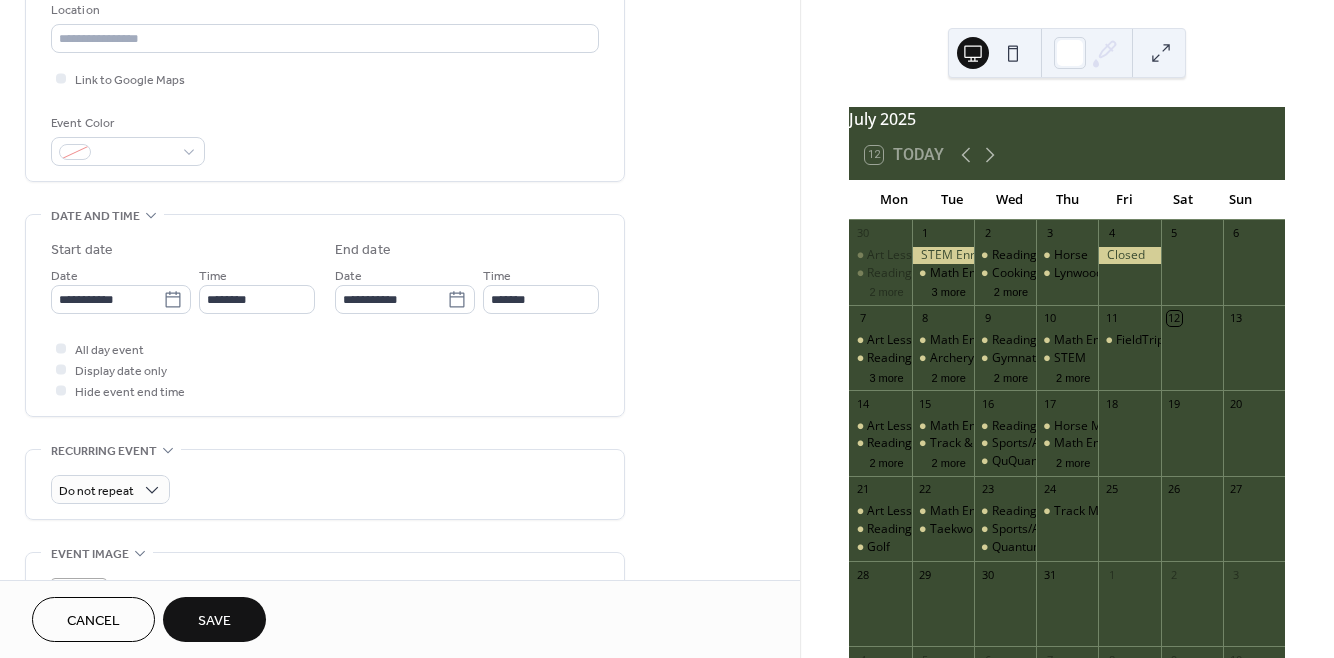 scroll, scrollTop: 436, scrollLeft: 0, axis: vertical 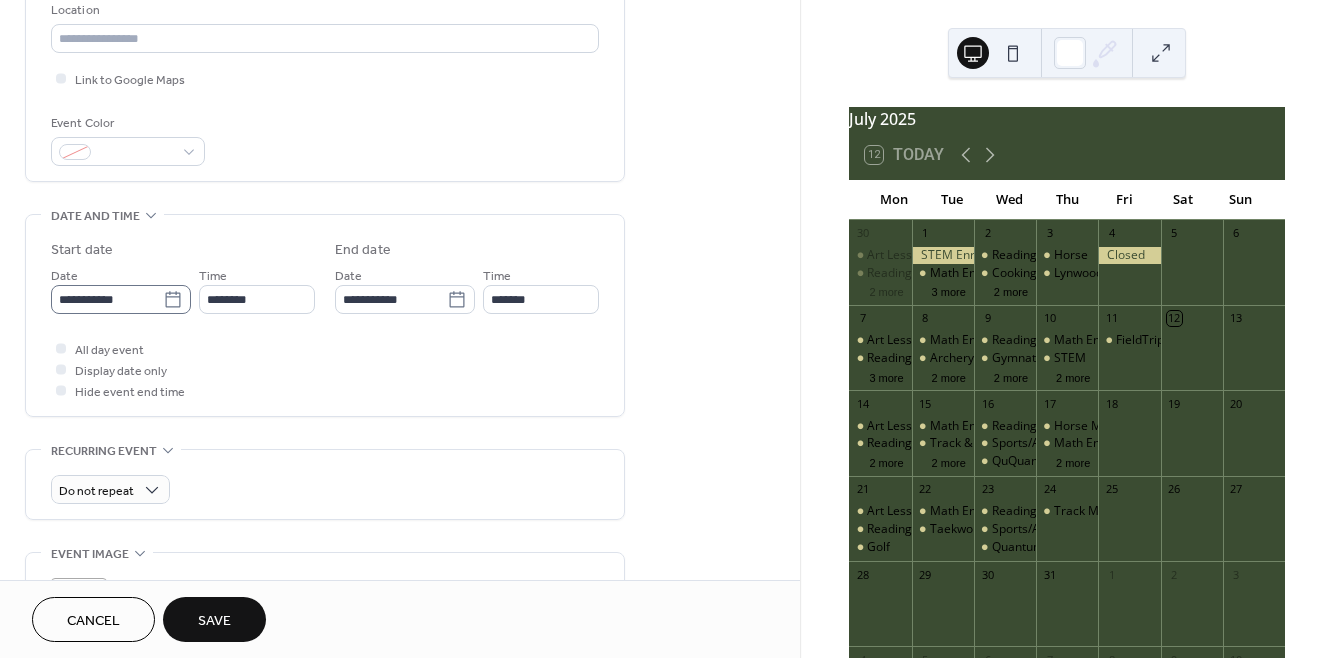 type on "**********" 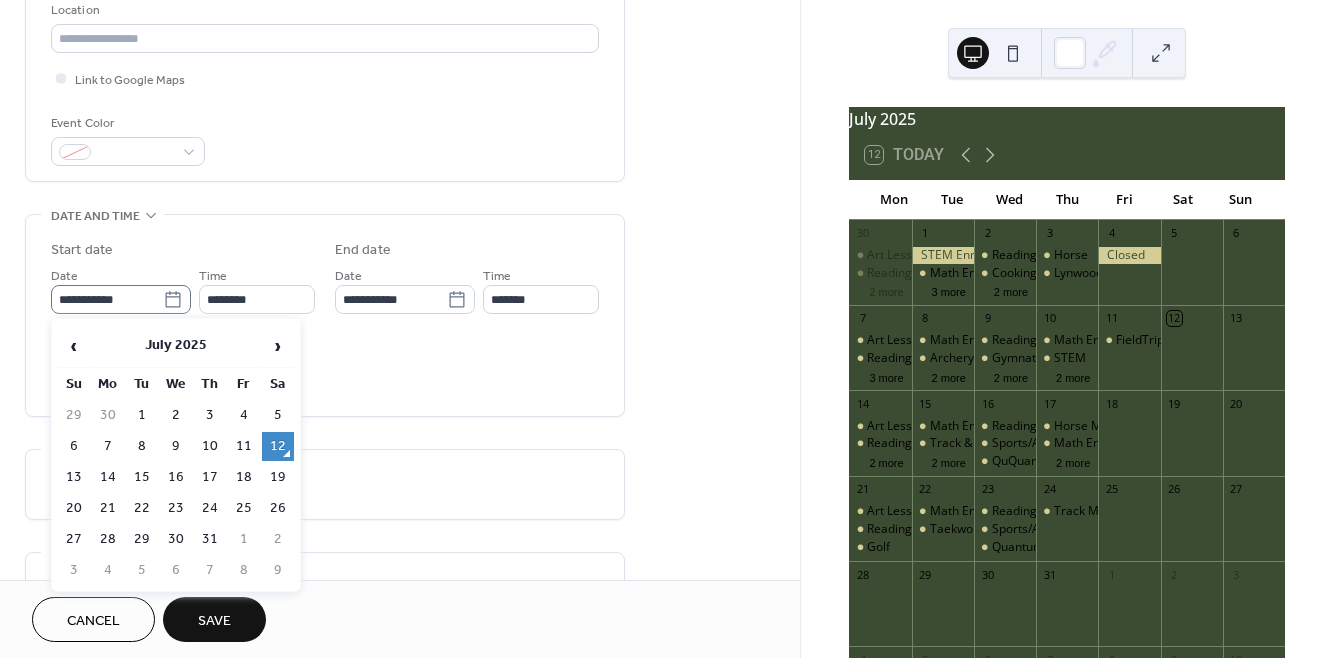 click 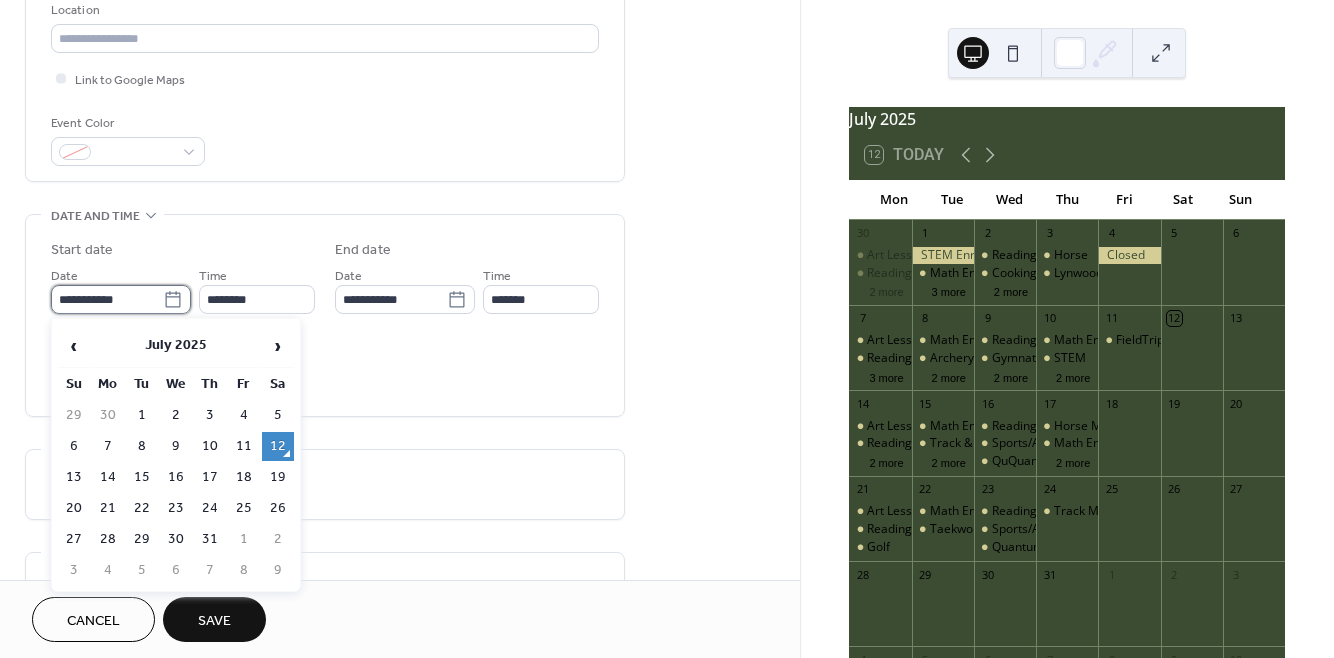 click on "**********" at bounding box center [107, 299] 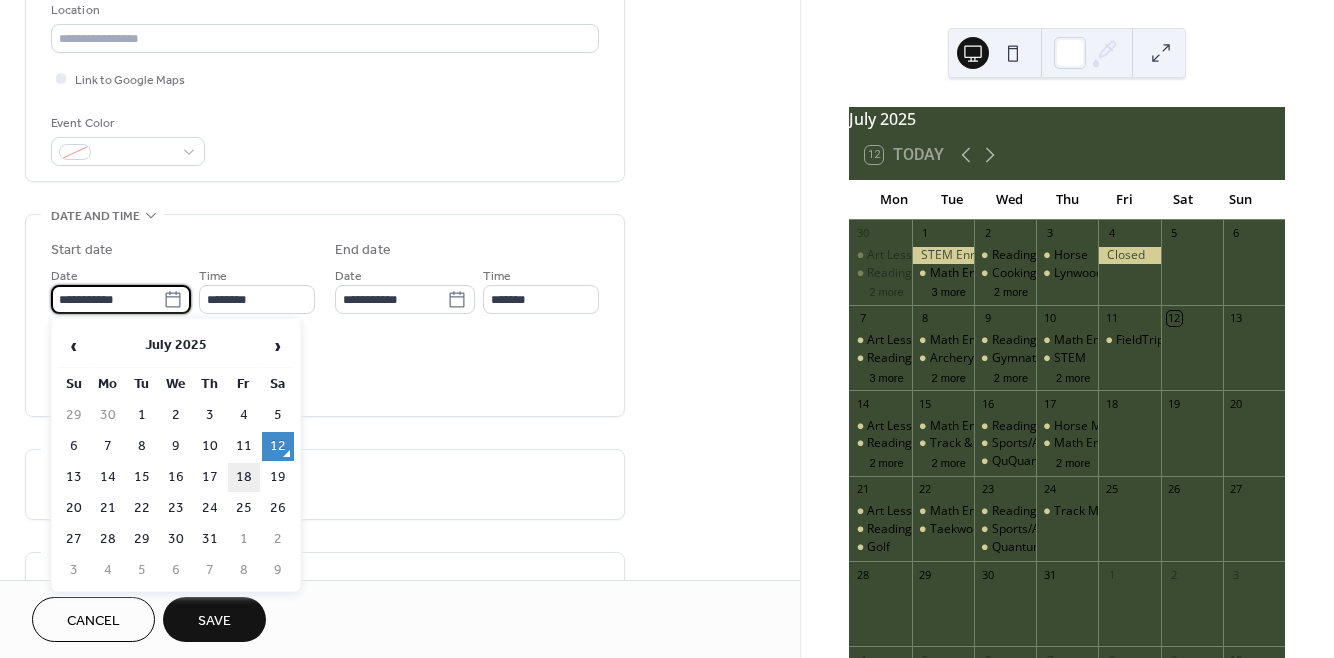 click on "18" at bounding box center [244, 477] 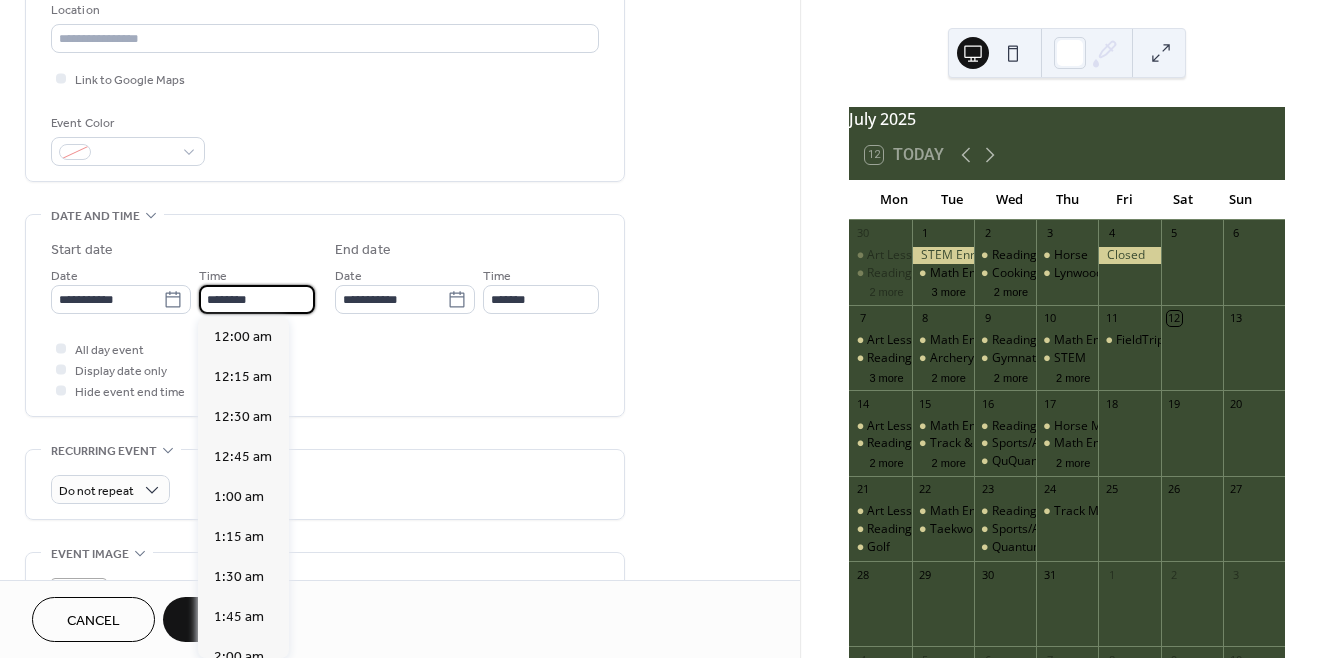 scroll, scrollTop: 1929, scrollLeft: 0, axis: vertical 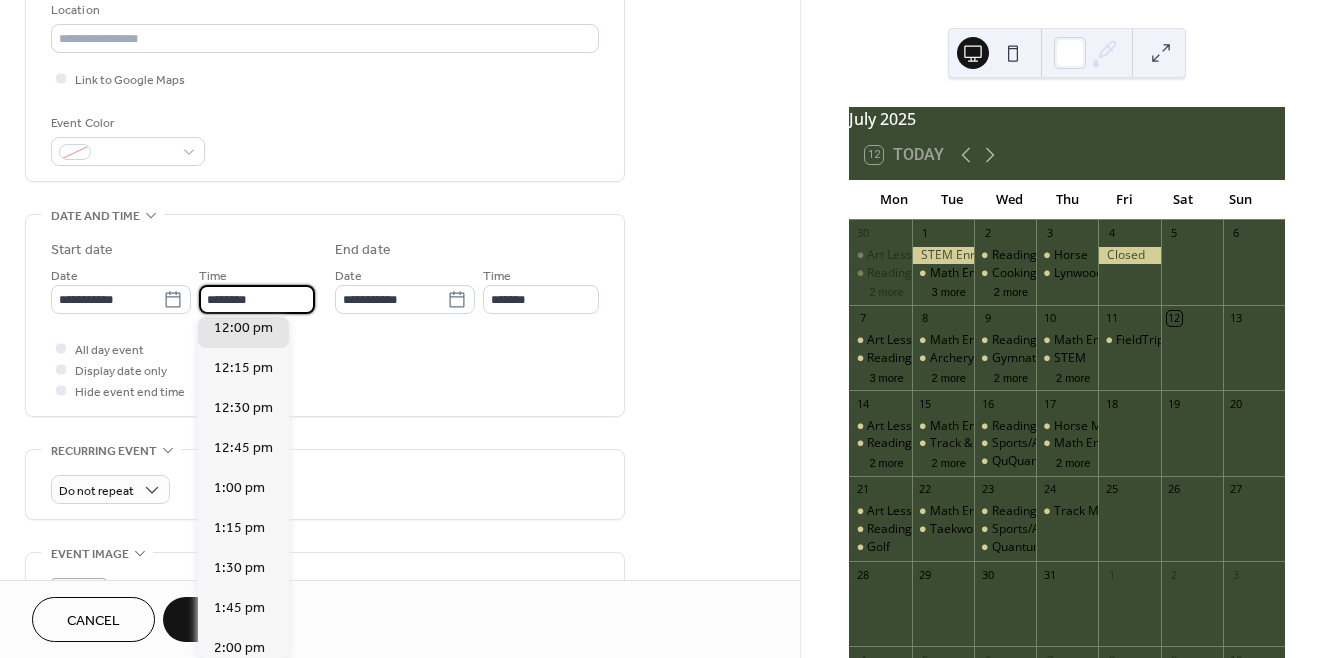 click on "********" at bounding box center (257, 299) 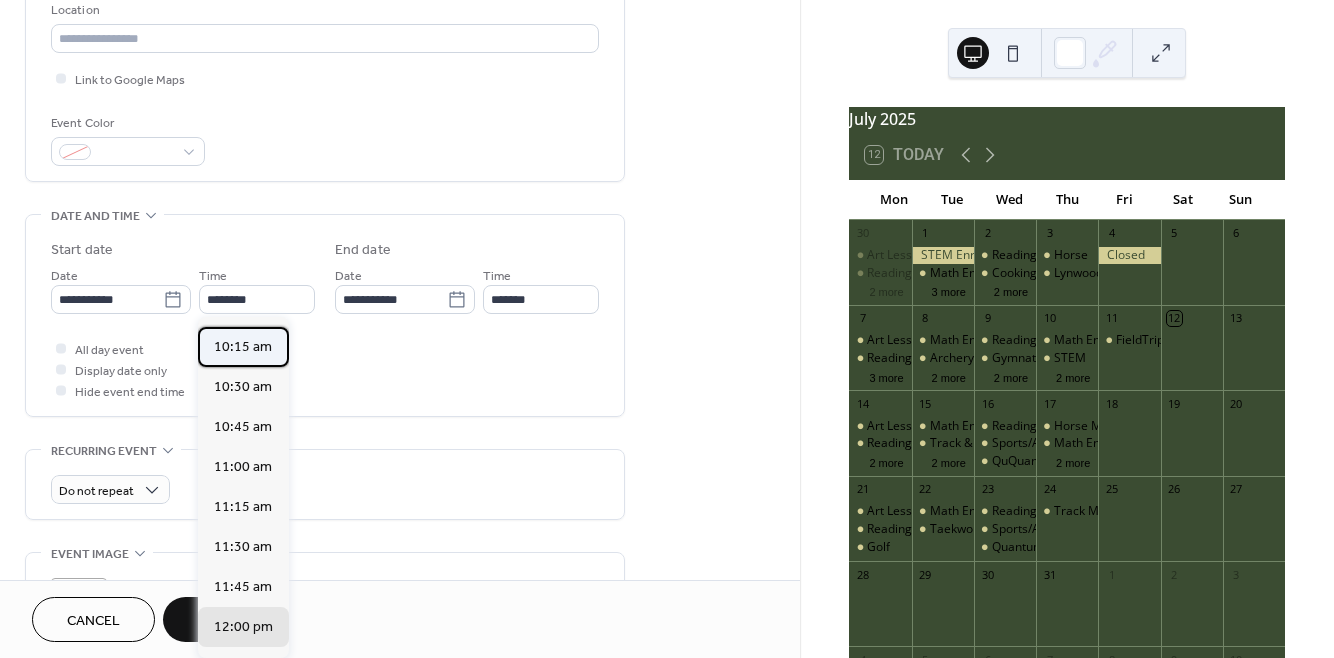 click on "10:15 am" at bounding box center (243, 346) 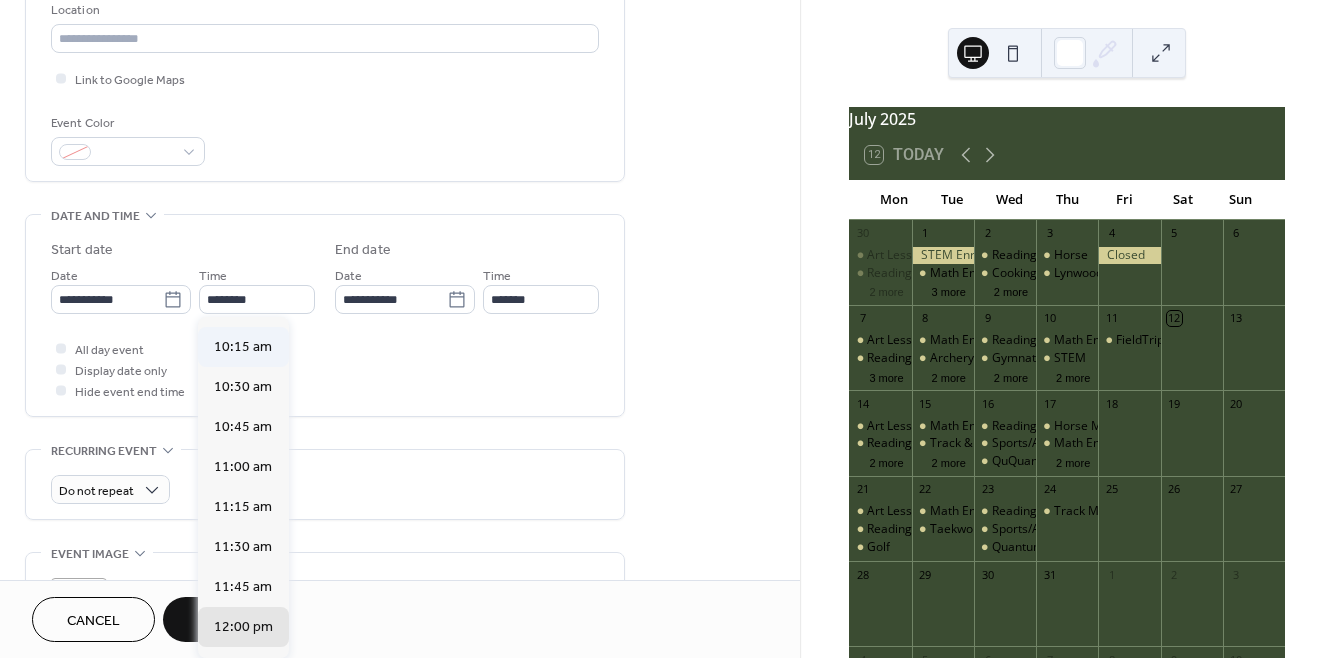 type on "********" 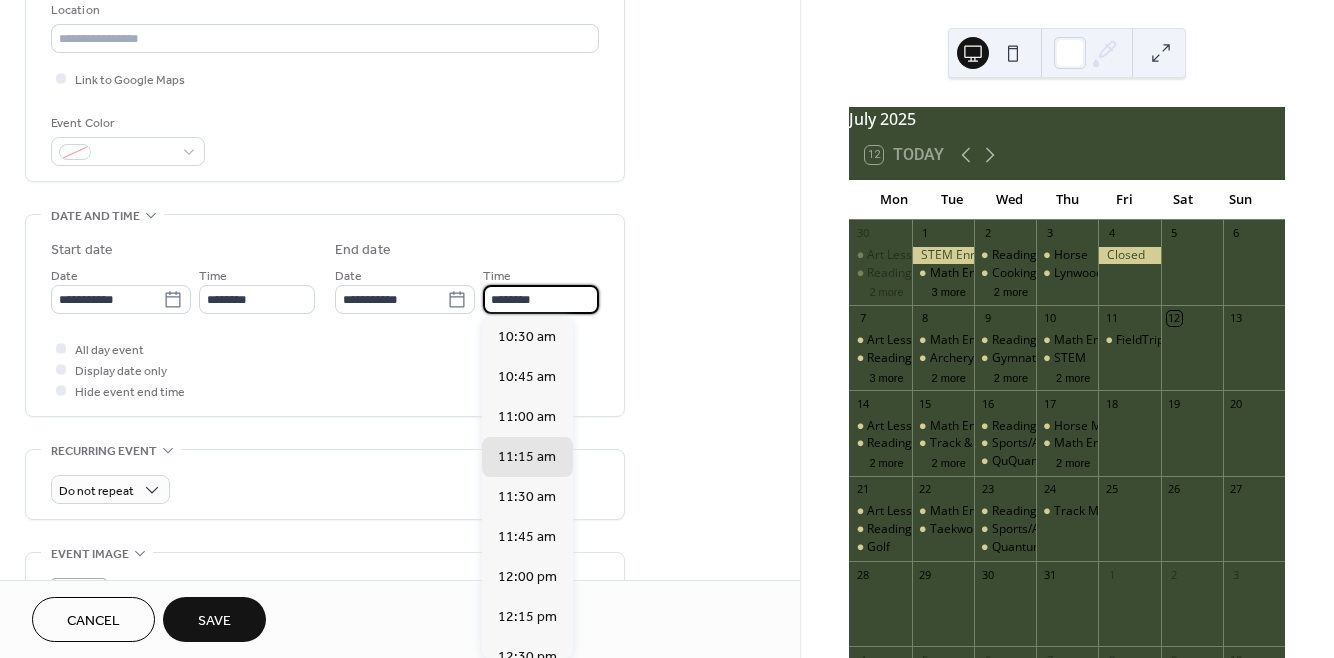 click on "********" at bounding box center [541, 299] 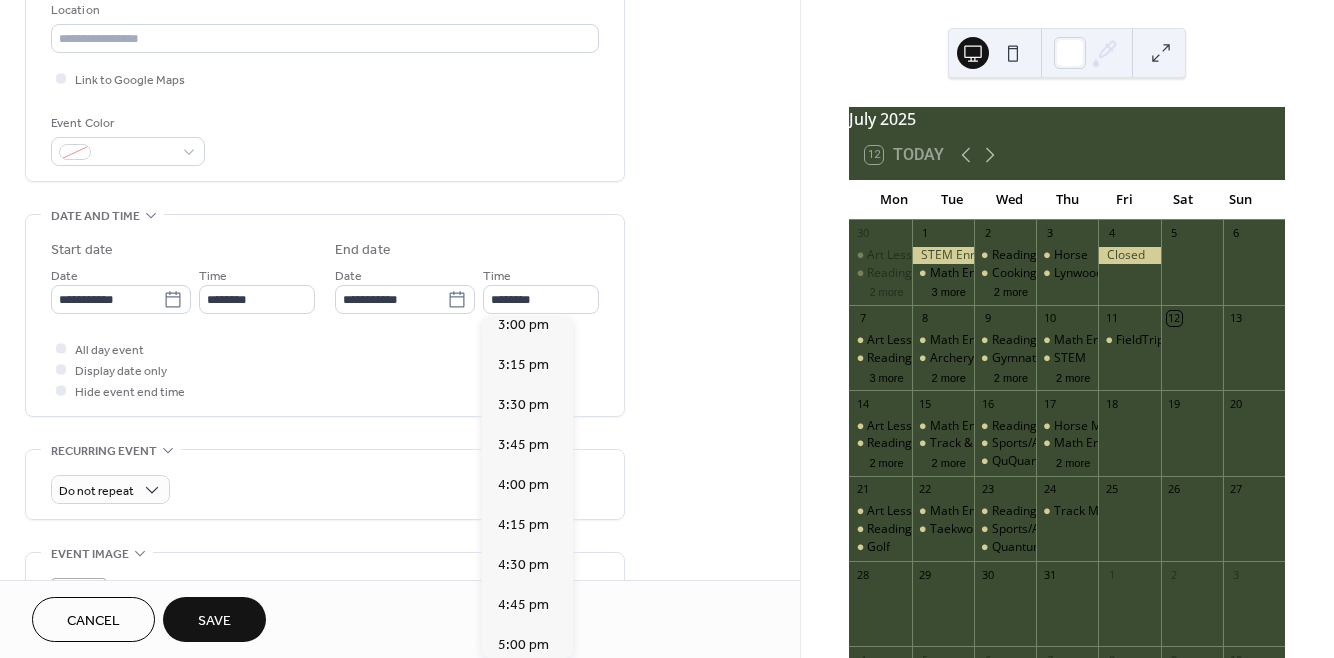 scroll, scrollTop: 746, scrollLeft: 0, axis: vertical 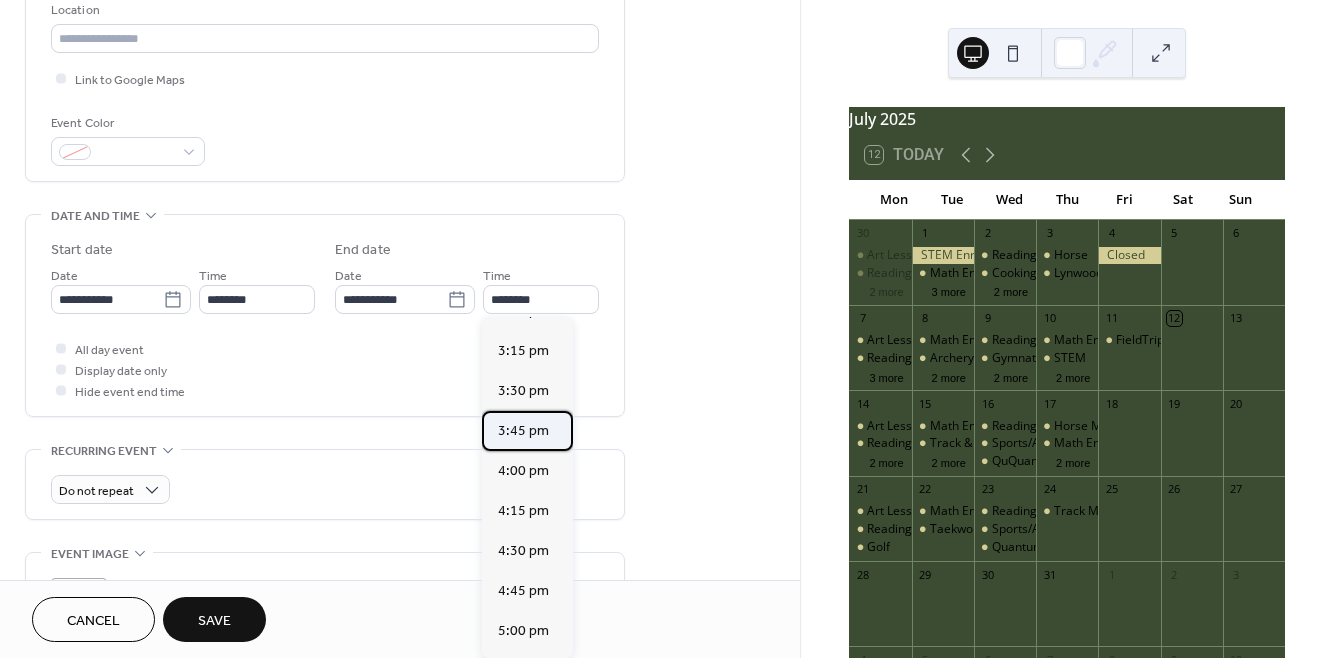 click on "3:45 pm" at bounding box center (523, 430) 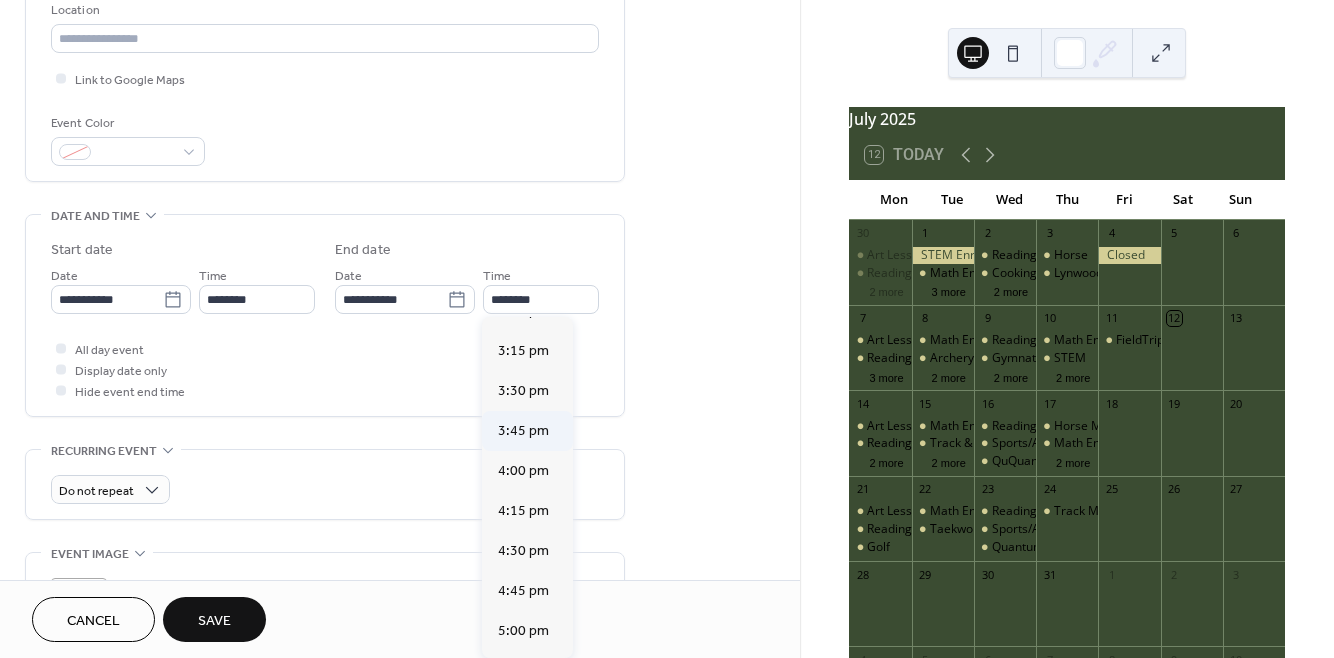 type on "*******" 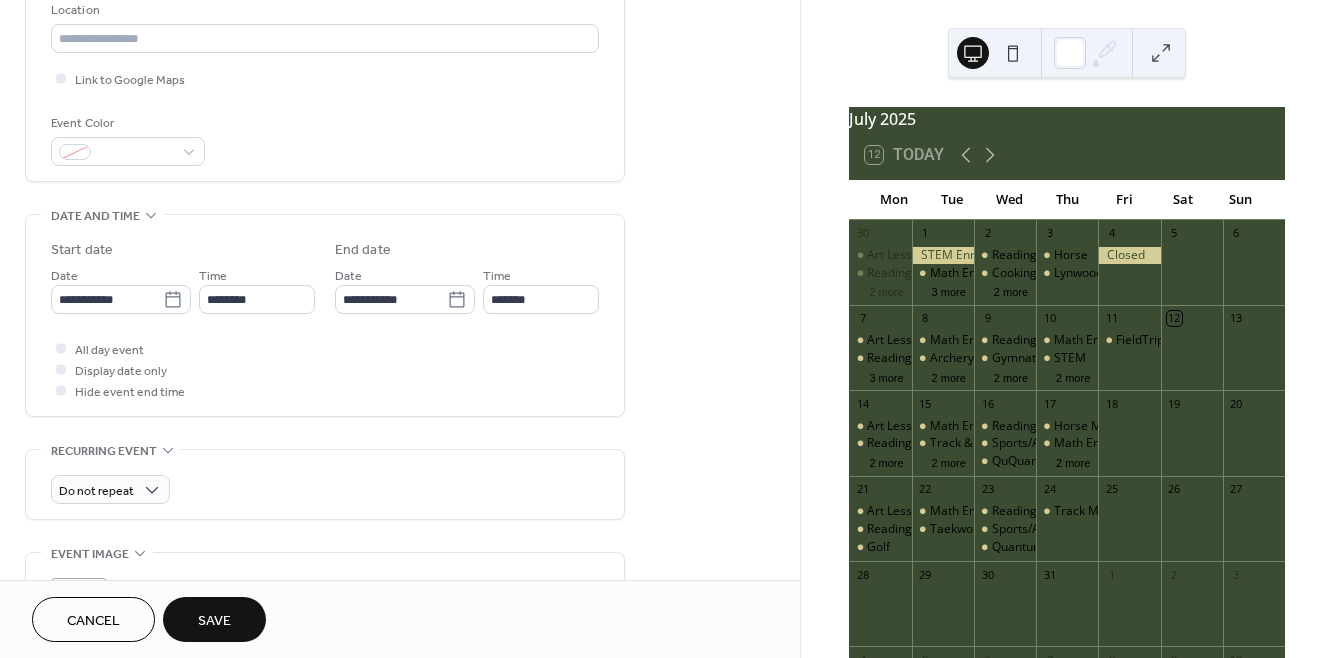 click on "Save" at bounding box center (214, 621) 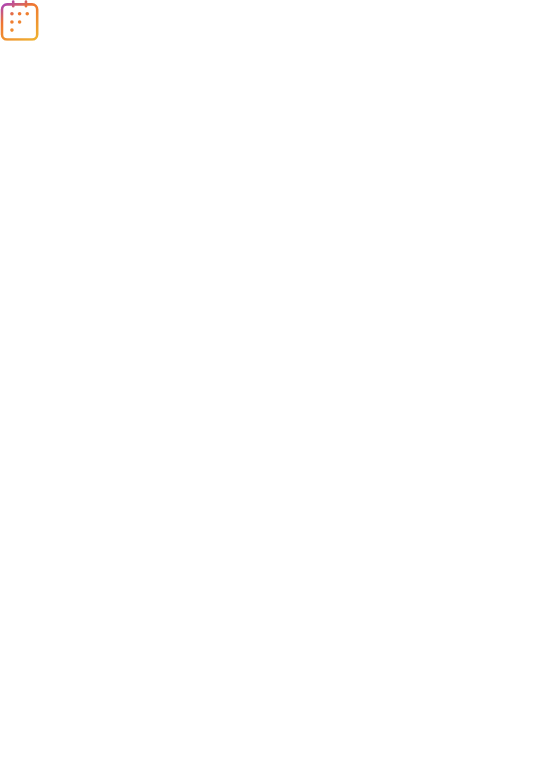 scroll, scrollTop: 0, scrollLeft: 0, axis: both 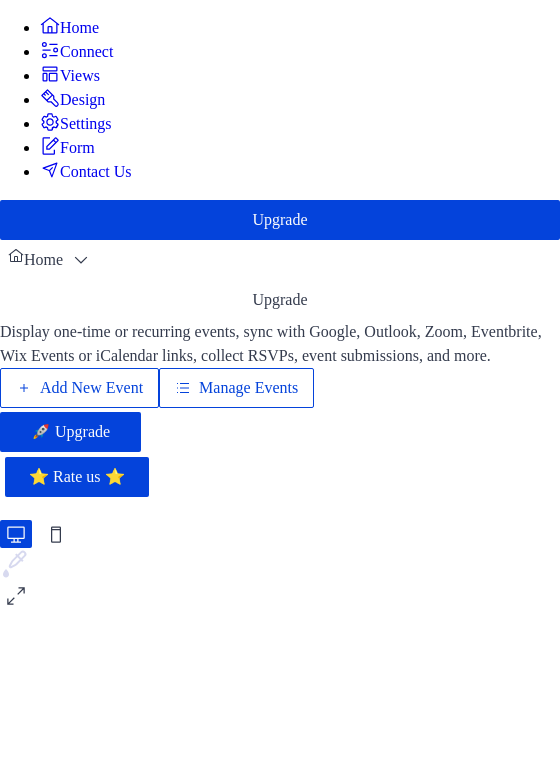 click on "Manage Events" at bounding box center (248, 388) 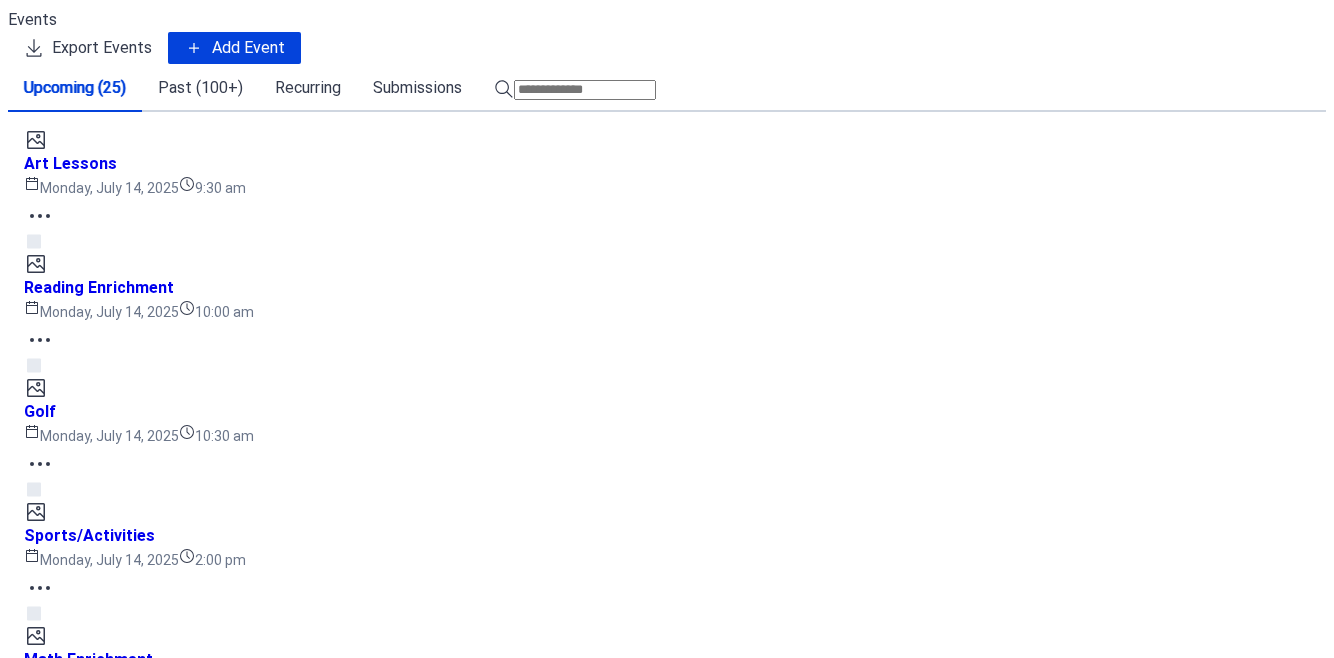 scroll, scrollTop: 0, scrollLeft: 0, axis: both 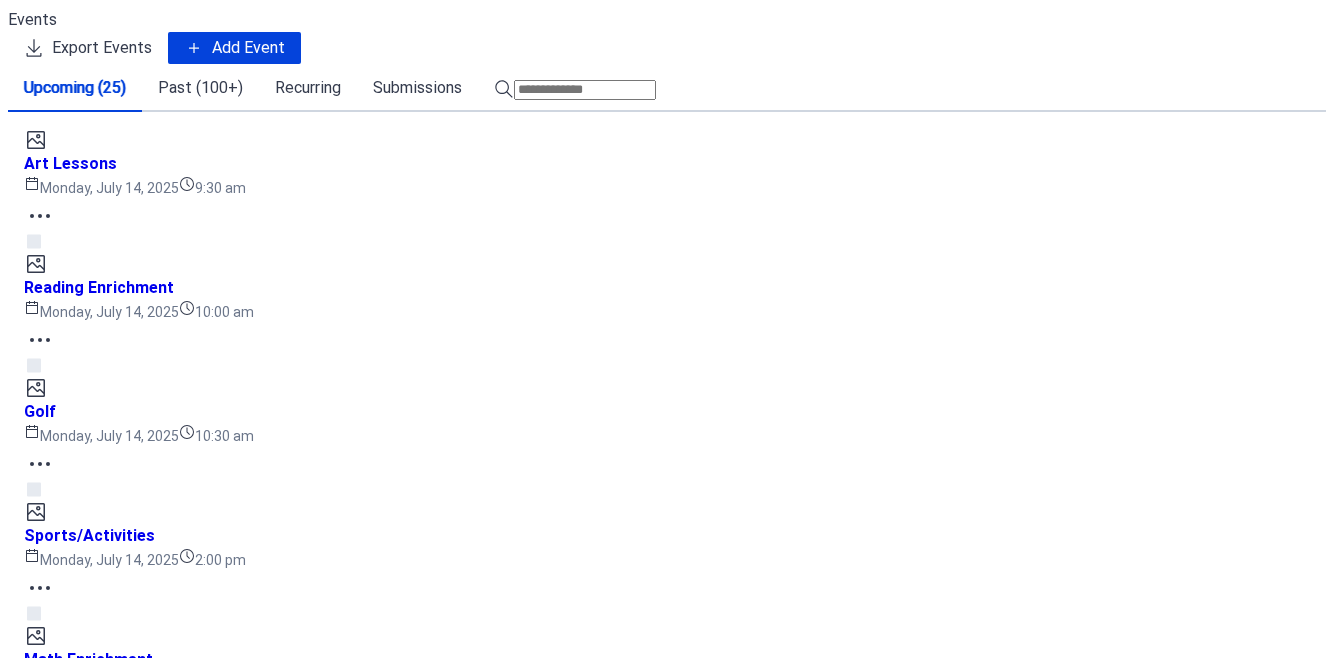 click on "Add Event" at bounding box center (248, 48) 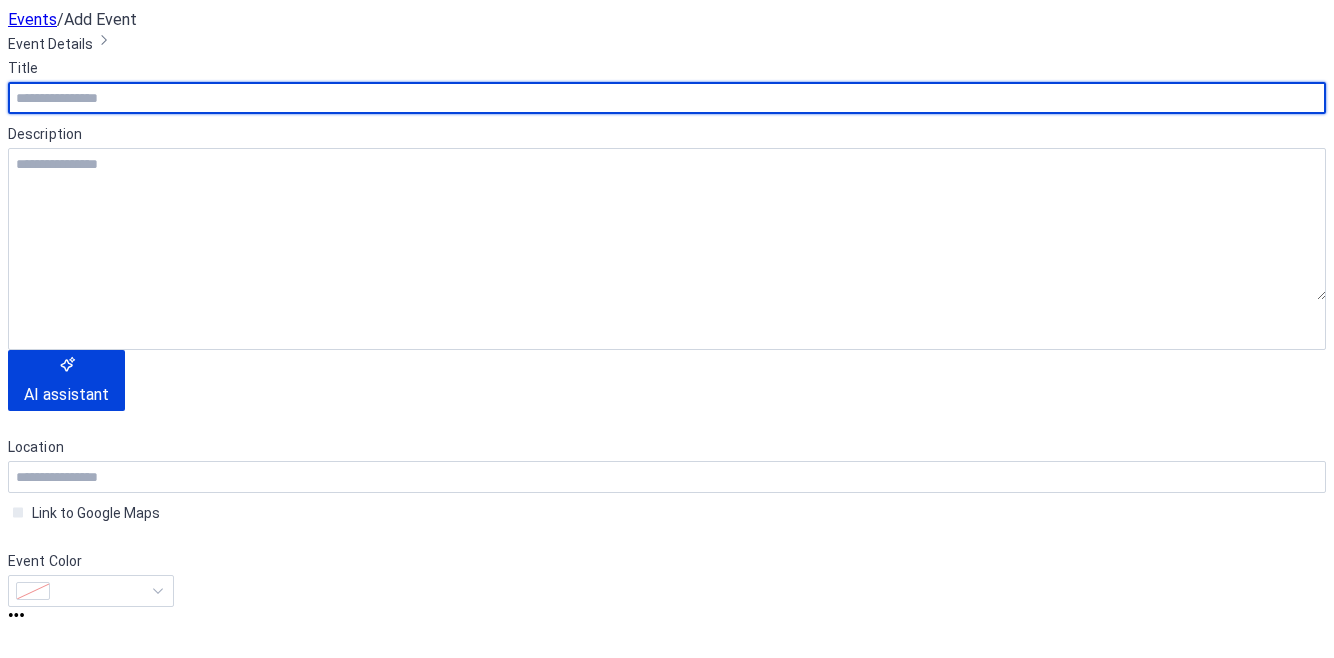click at bounding box center (325, 174) 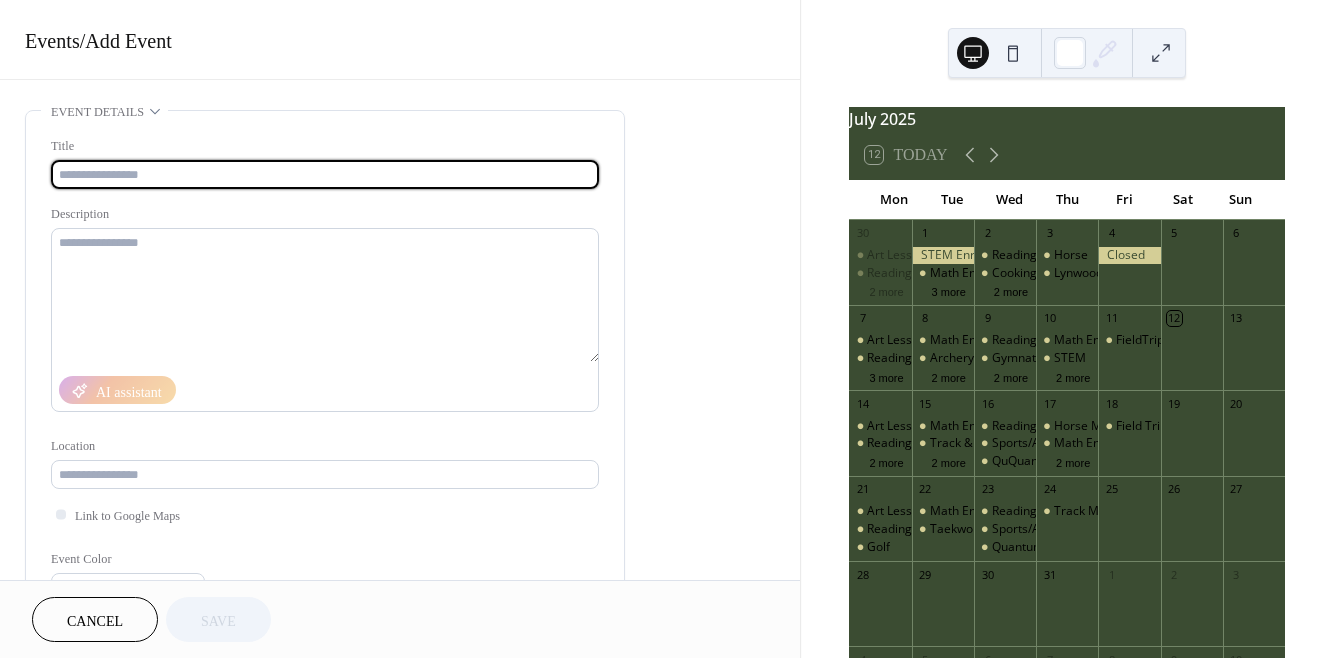 click at bounding box center (325, 174) 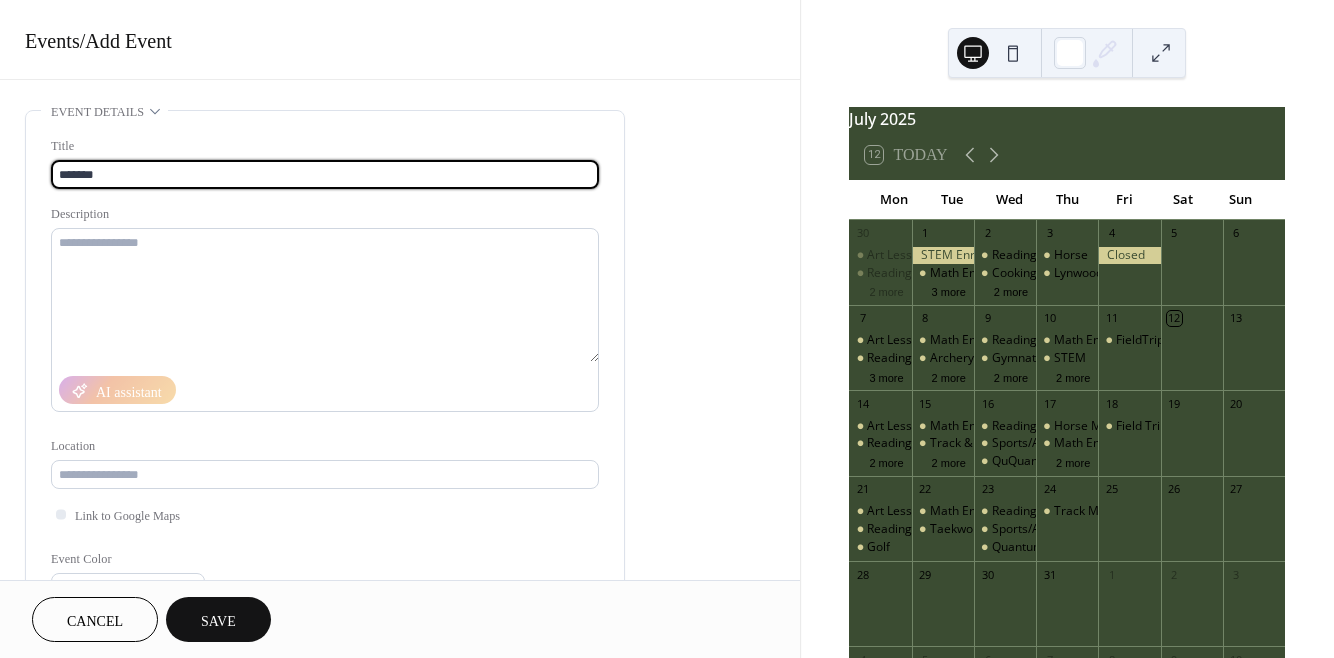 click on "*******" at bounding box center (325, 174) 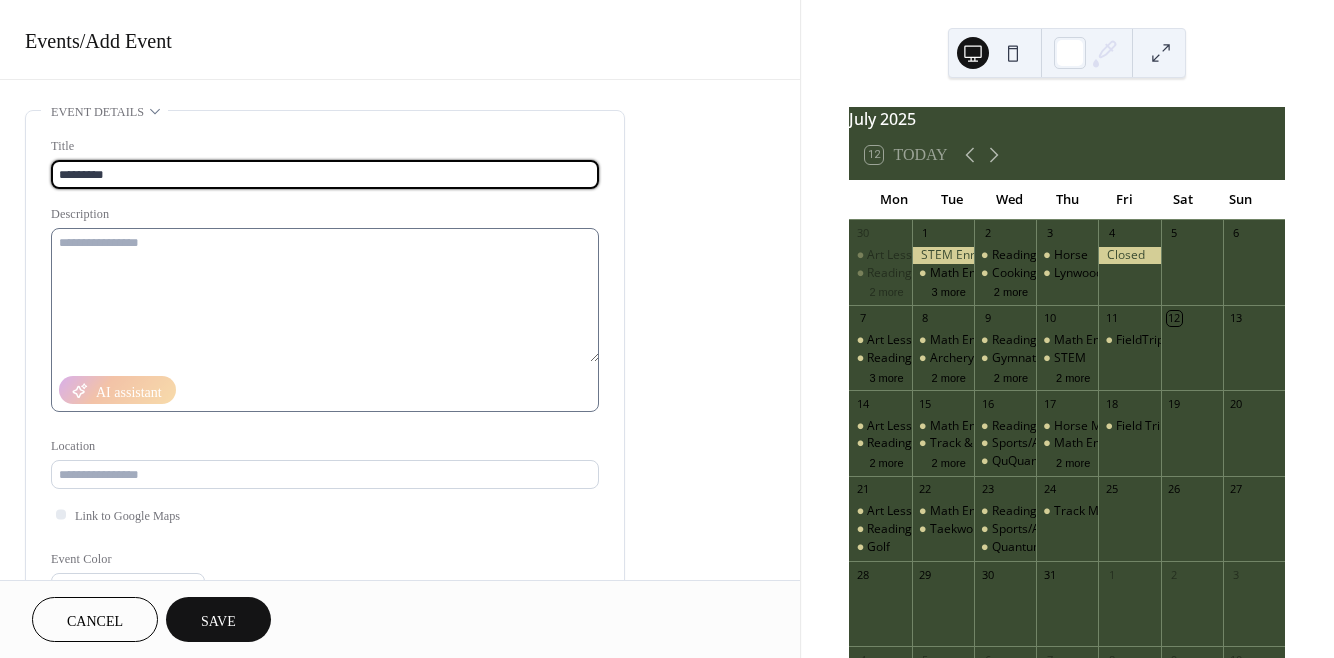 type on "*********" 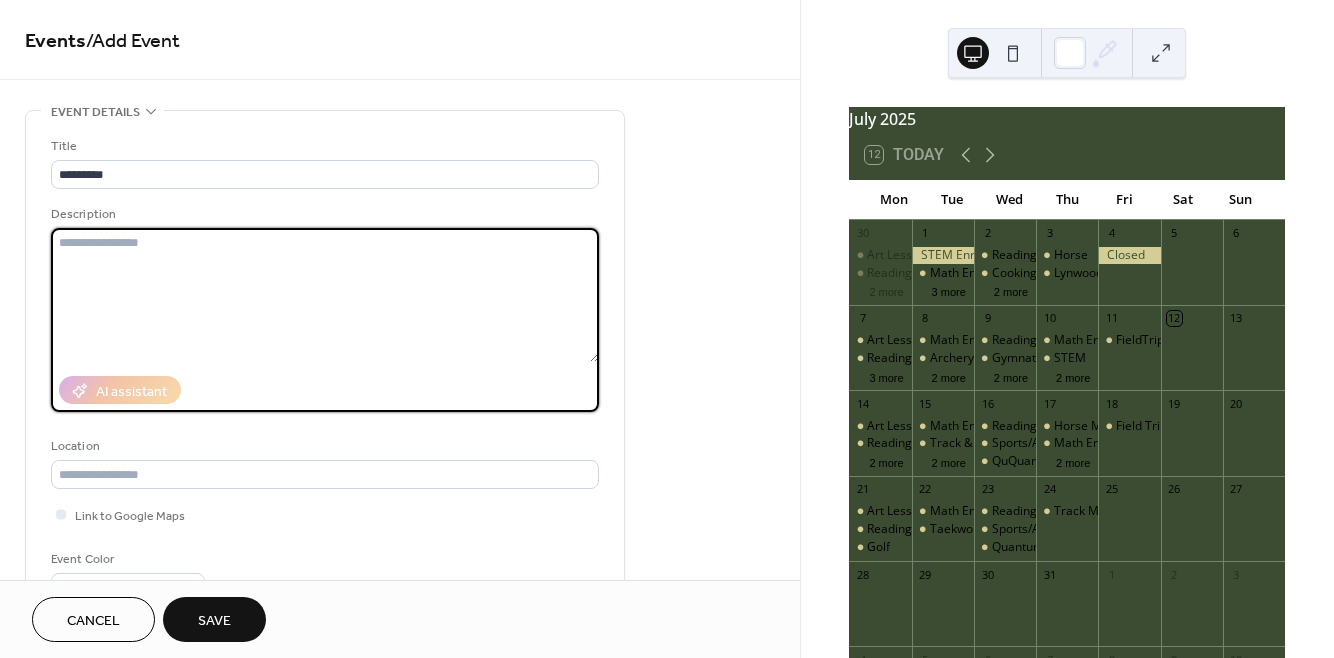 click at bounding box center (325, 295) 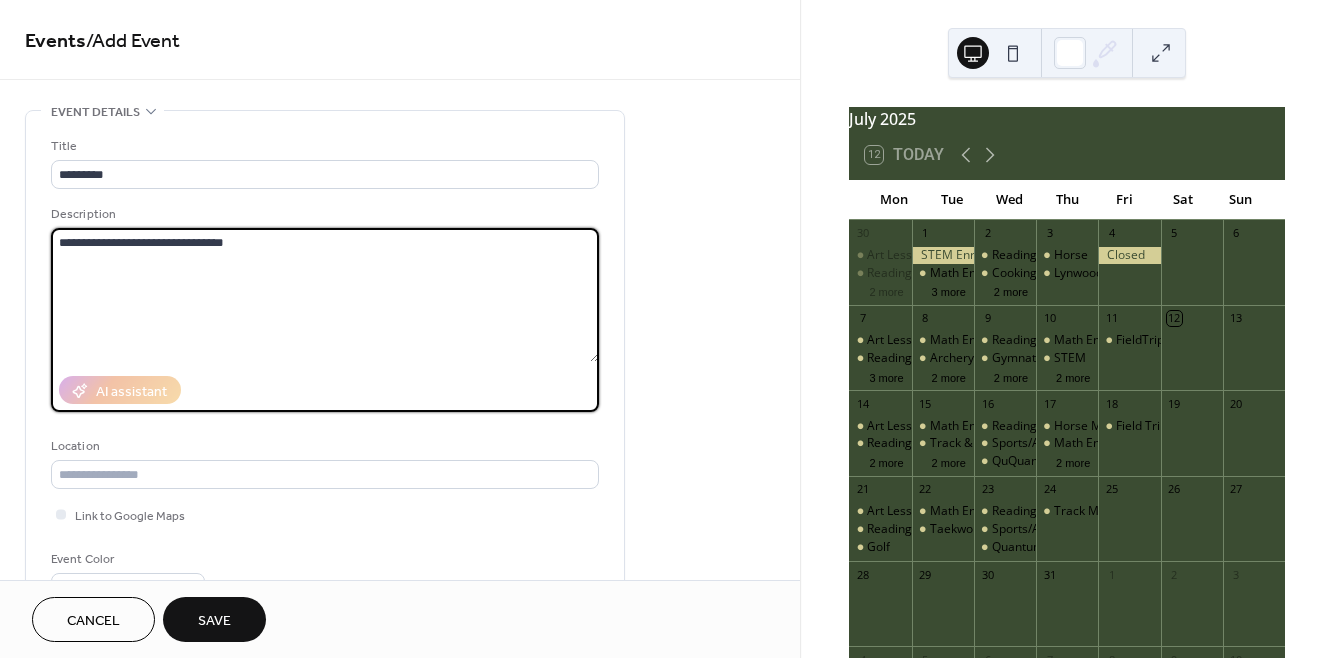 click on "**********" at bounding box center (325, 295) 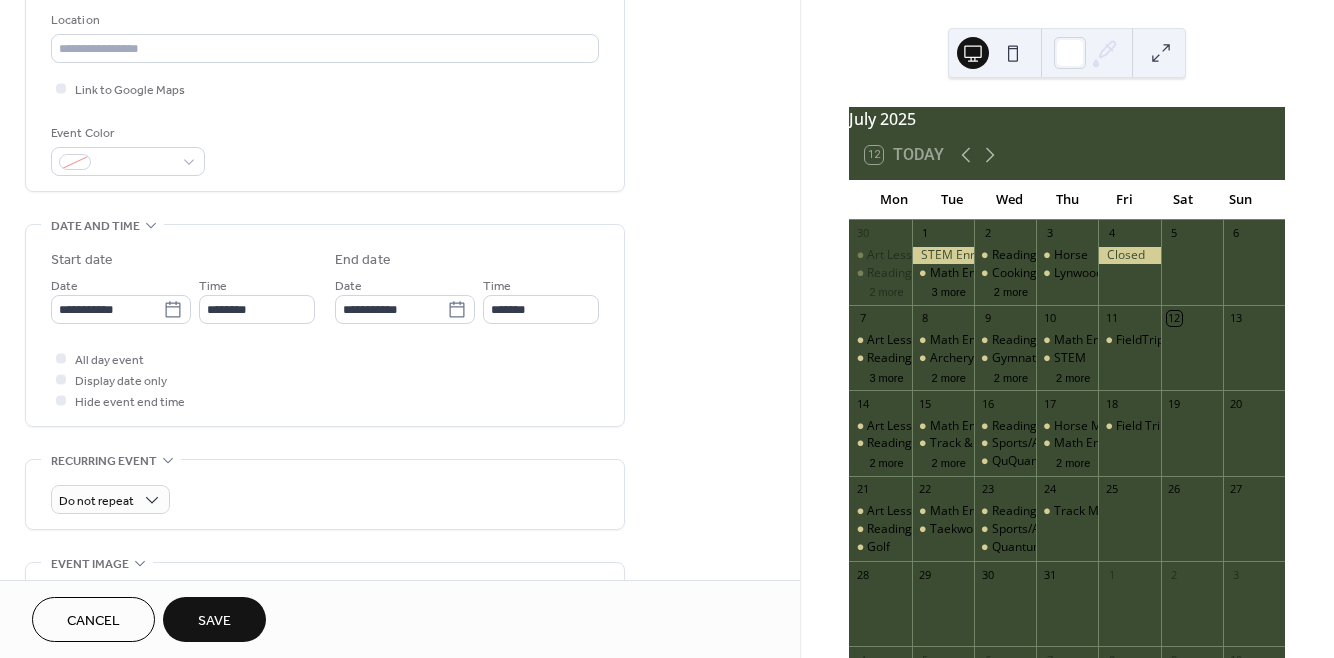 scroll, scrollTop: 428, scrollLeft: 0, axis: vertical 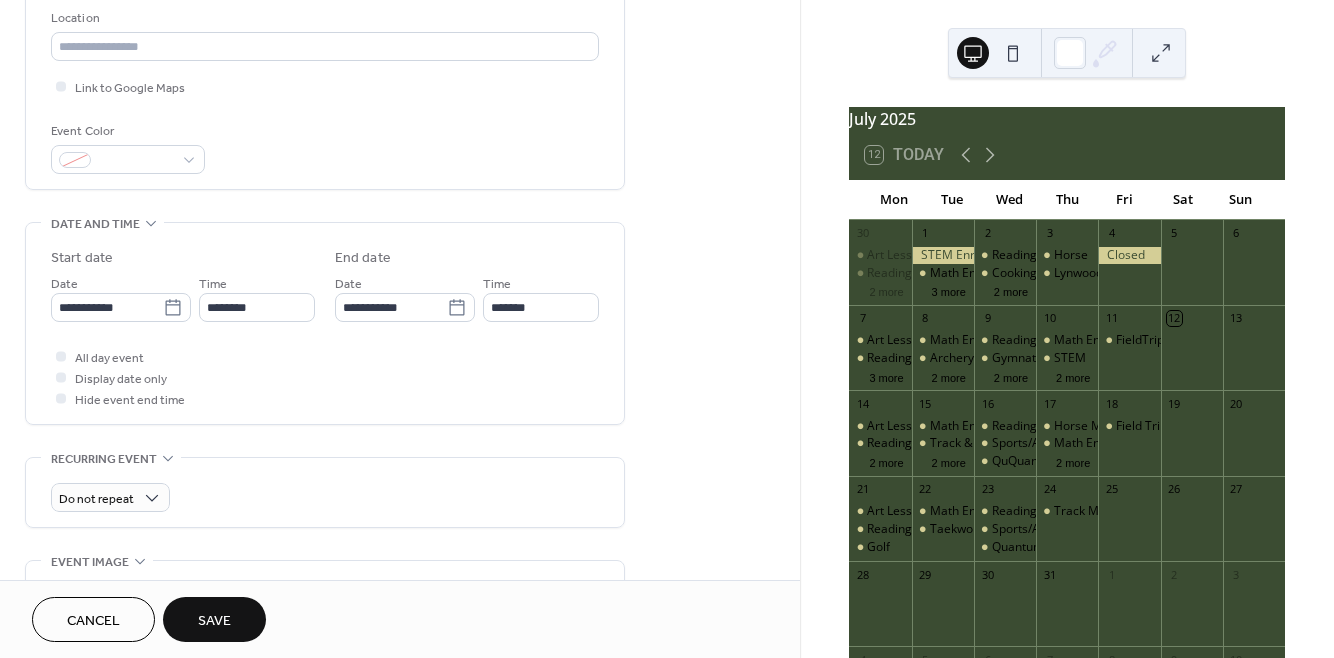 type on "**********" 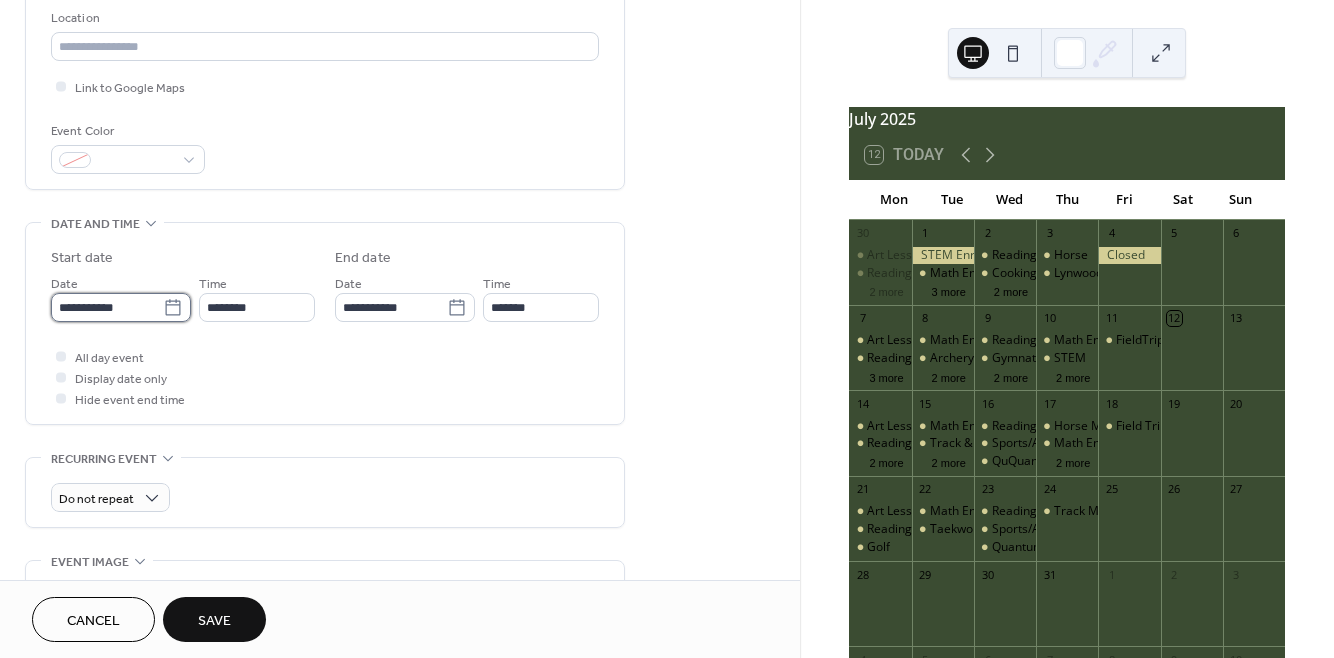click on "**********" at bounding box center [107, 307] 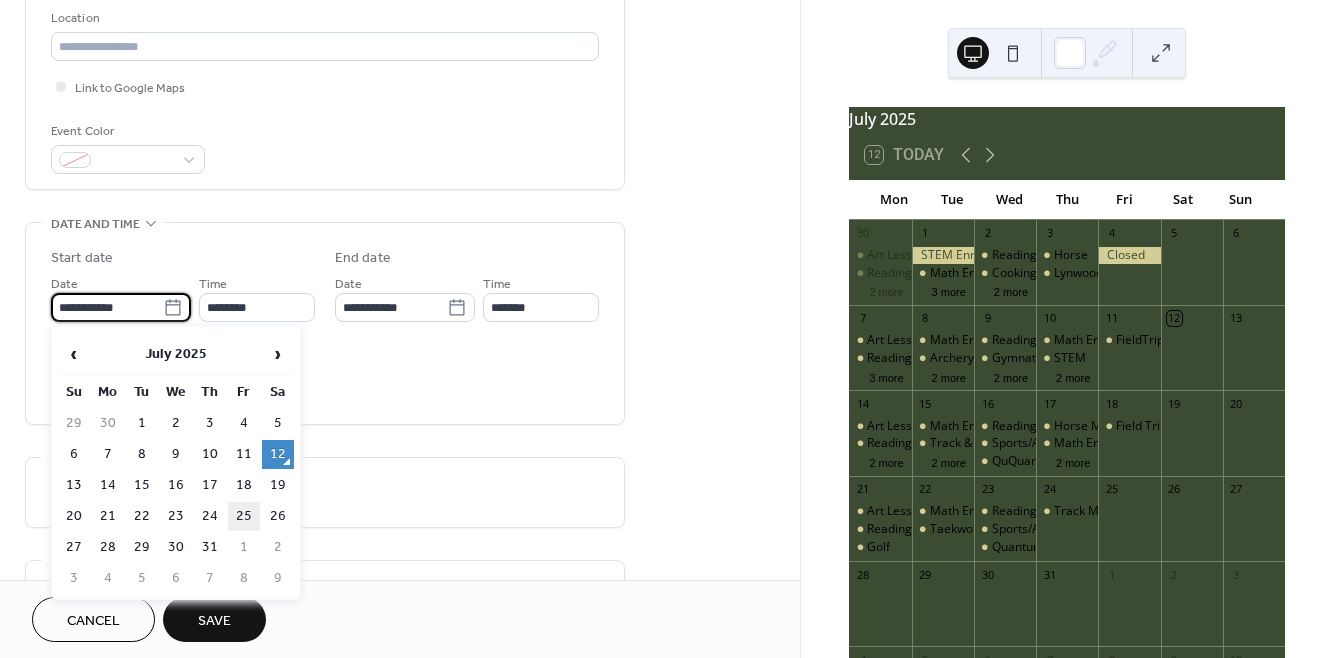 click on "25" at bounding box center [244, 516] 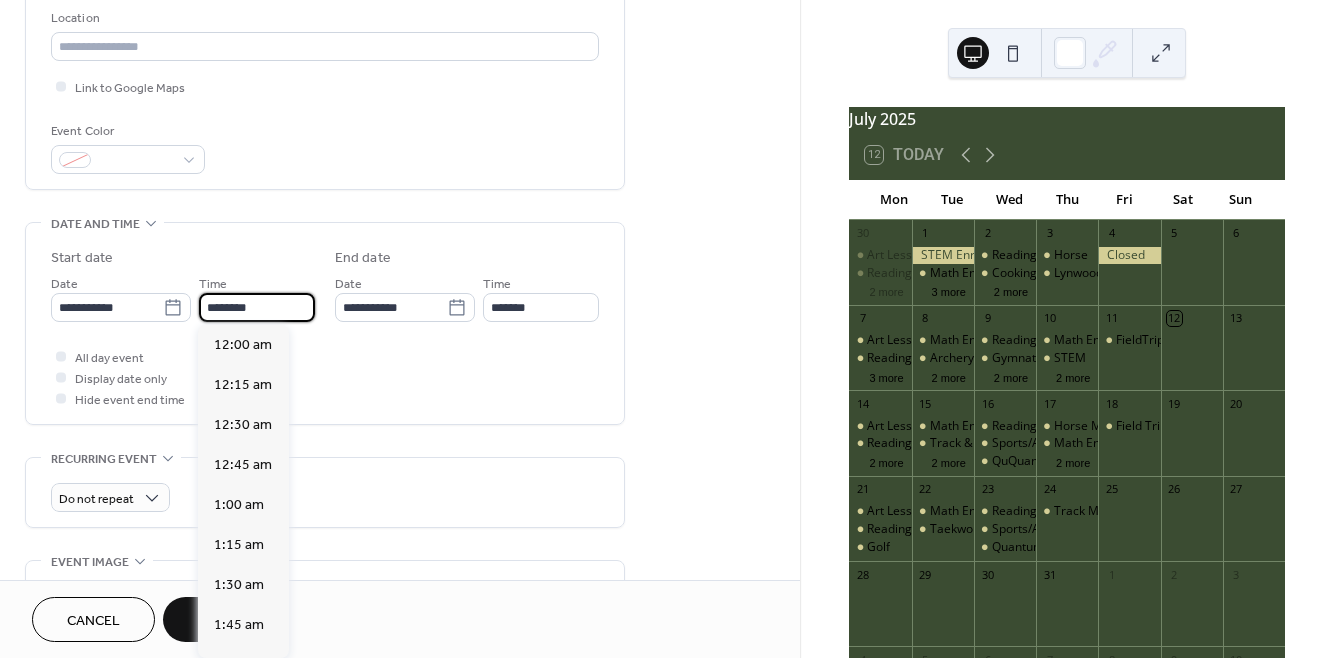 scroll, scrollTop: 1929, scrollLeft: 0, axis: vertical 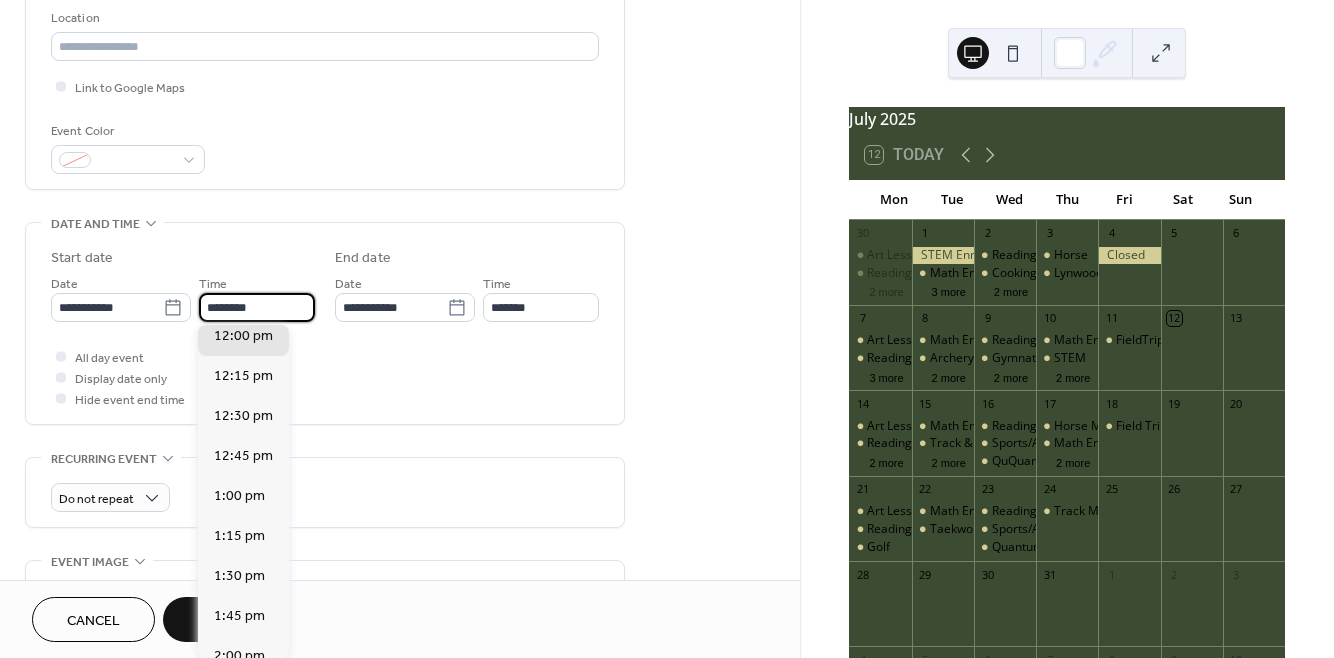 click on "********" at bounding box center (257, 307) 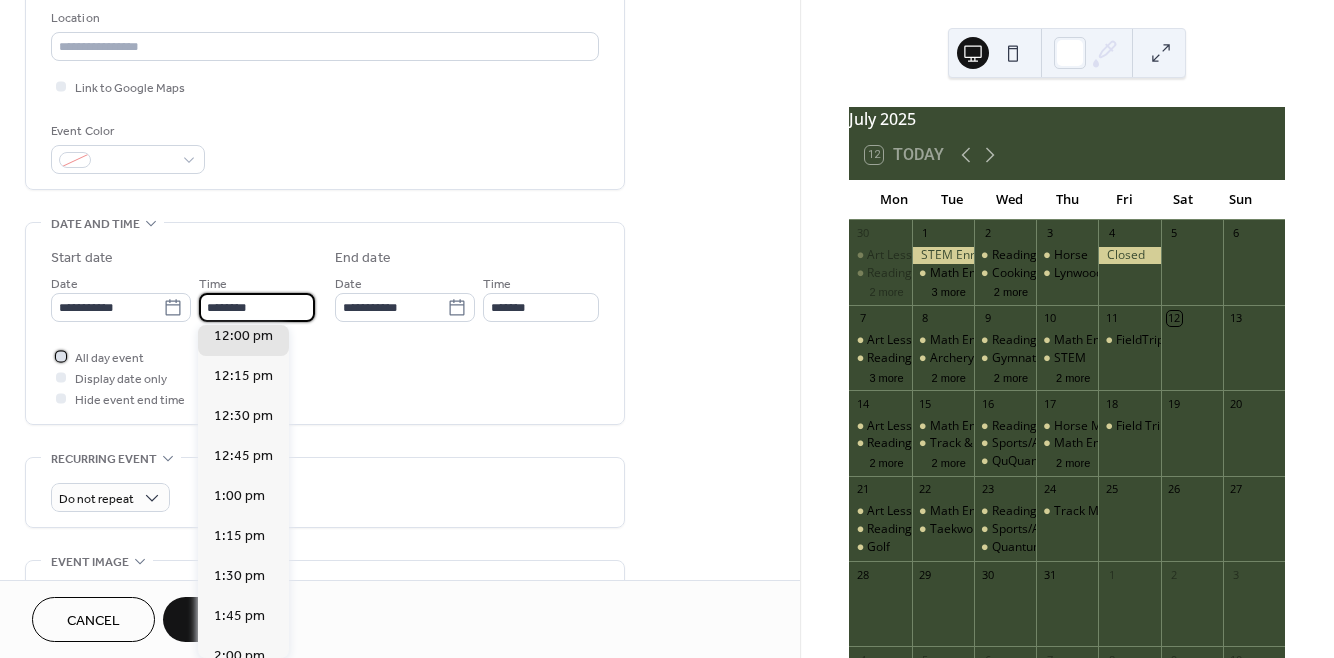 click on "All day event" at bounding box center [109, 358] 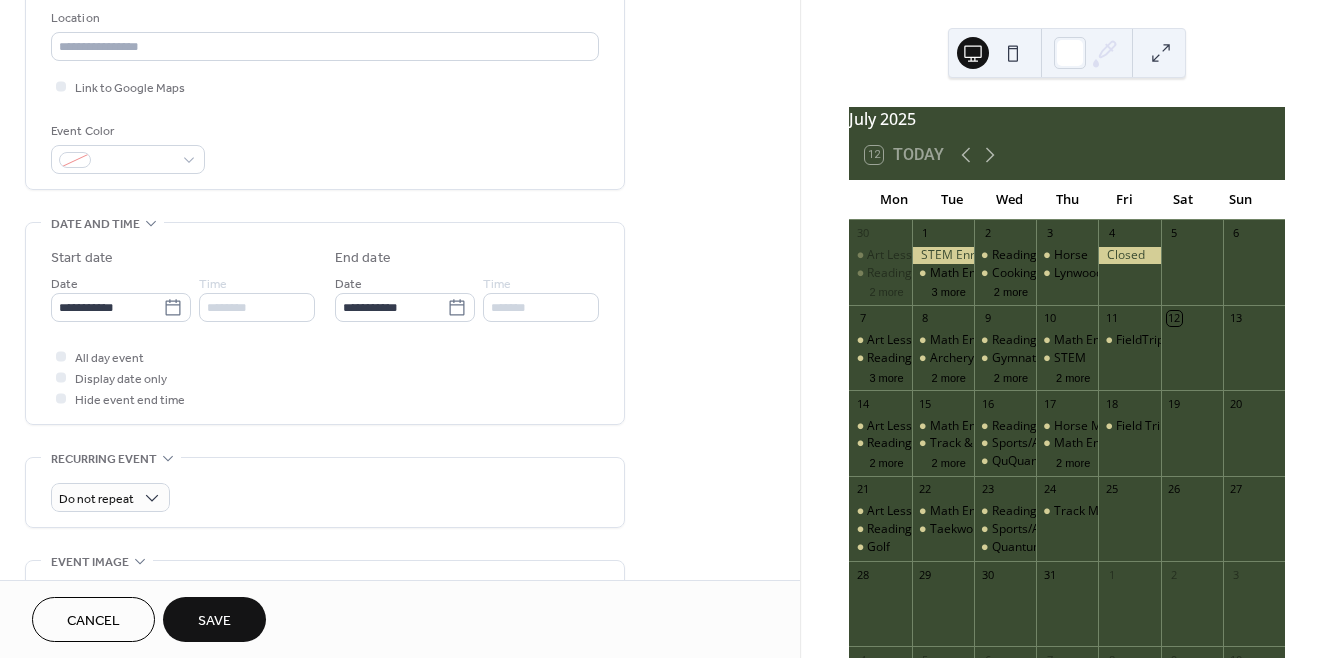click on "Save" at bounding box center [214, 621] 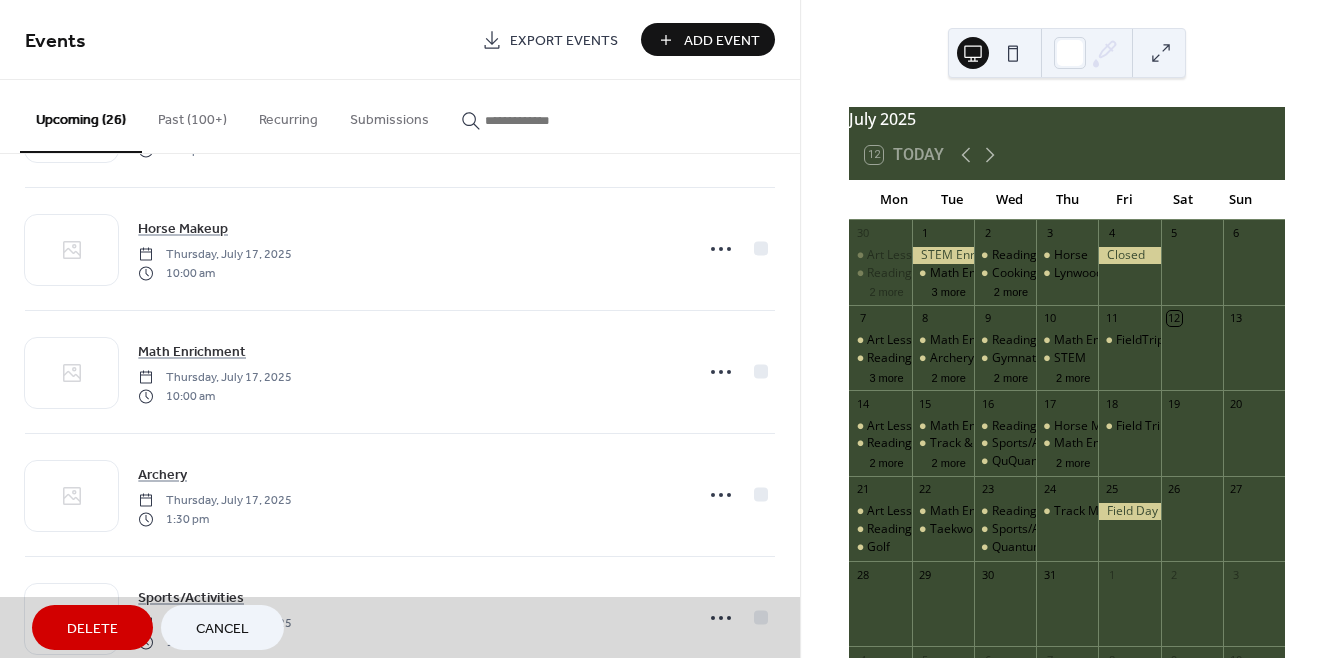 scroll, scrollTop: 1356, scrollLeft: 0, axis: vertical 